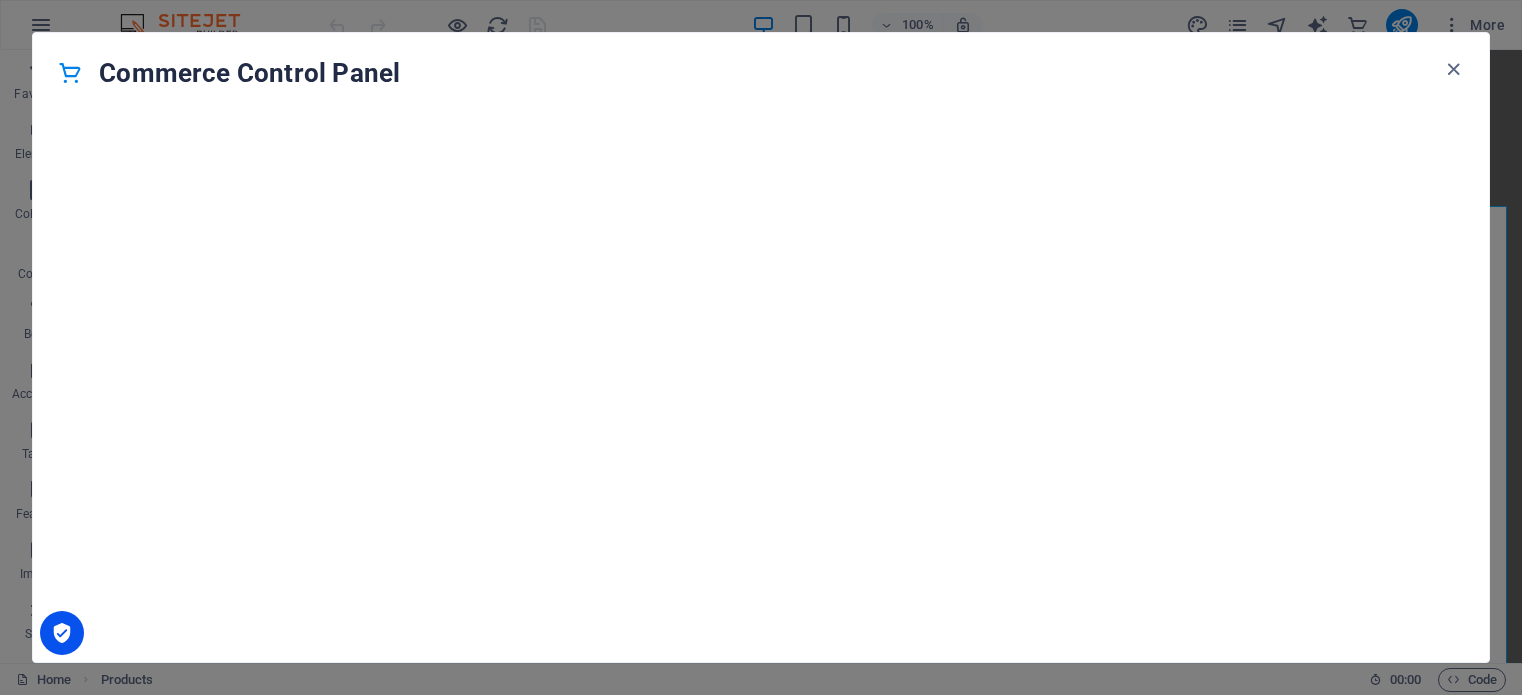 scroll, scrollTop: 0, scrollLeft: 0, axis: both 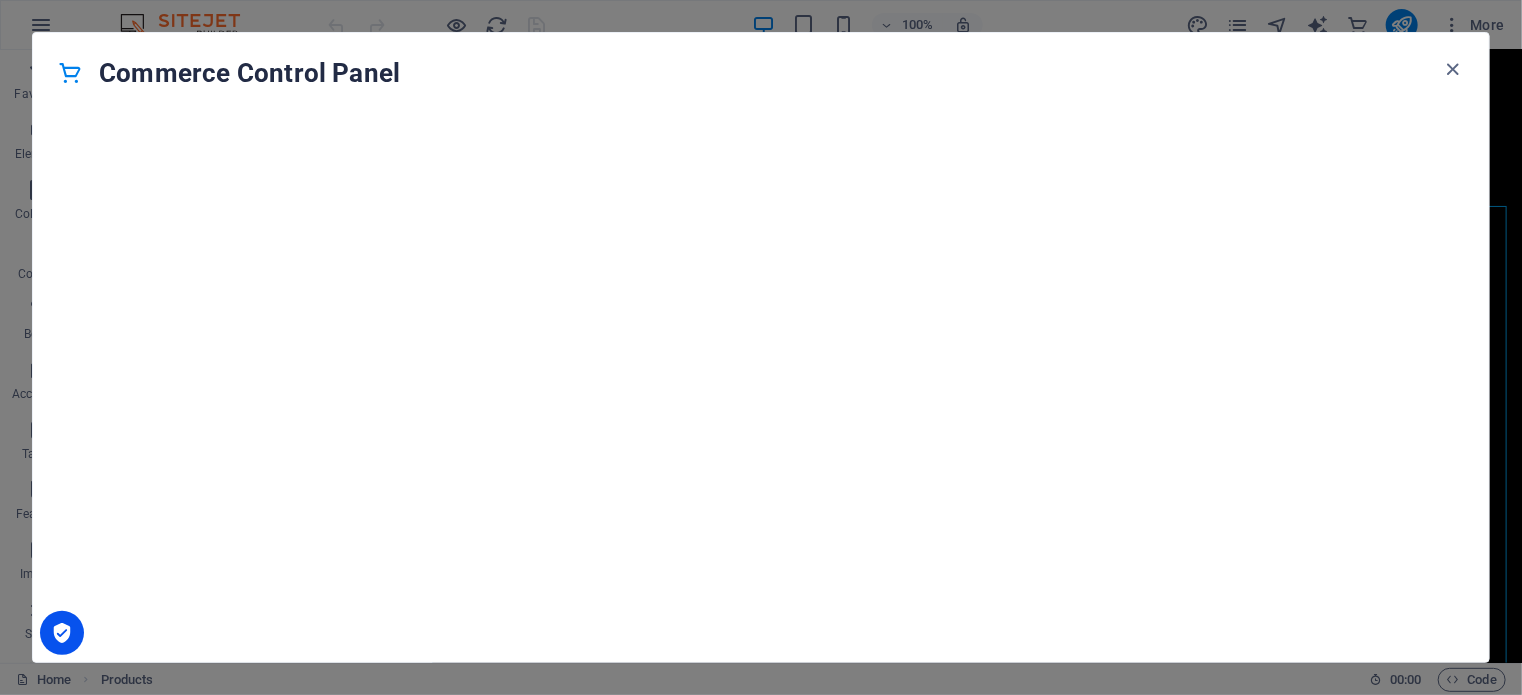 click at bounding box center [8, 8] 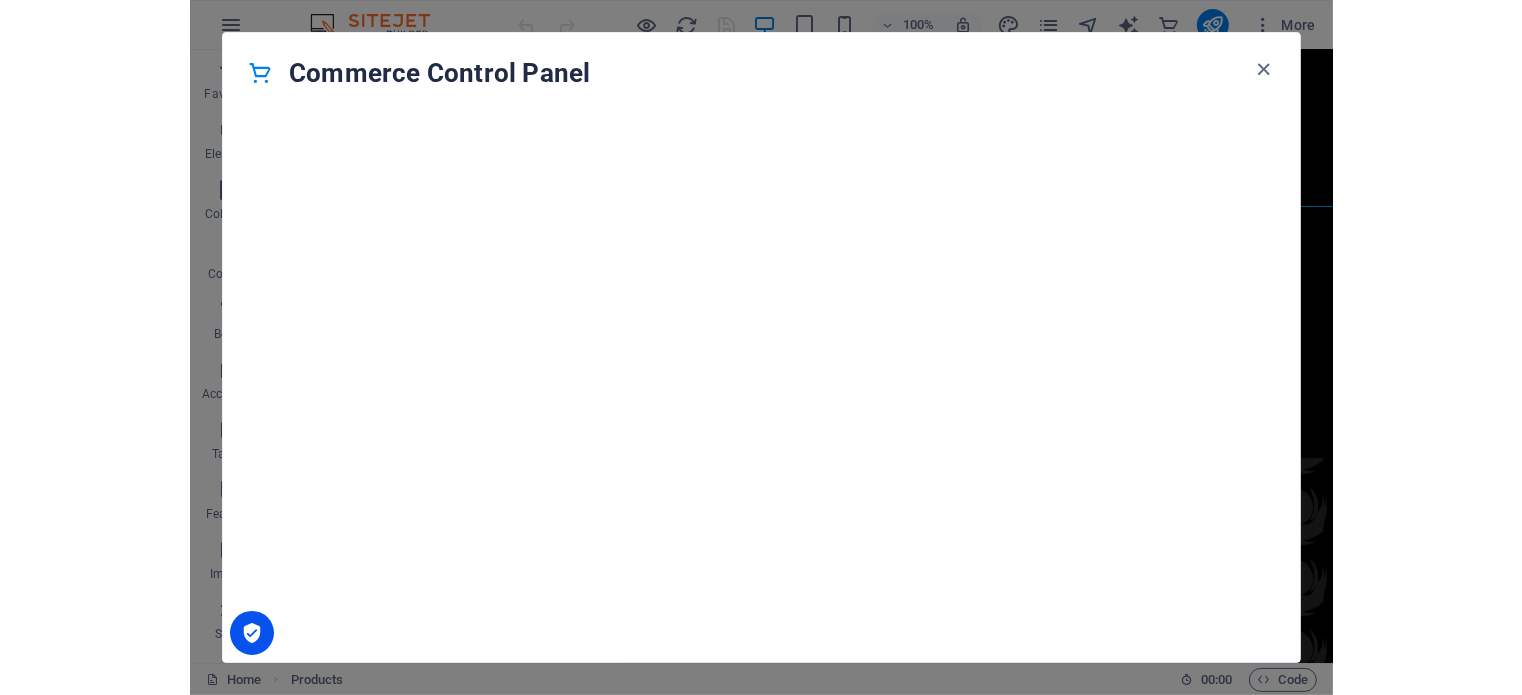 scroll, scrollTop: 6898, scrollLeft: 0, axis: vertical 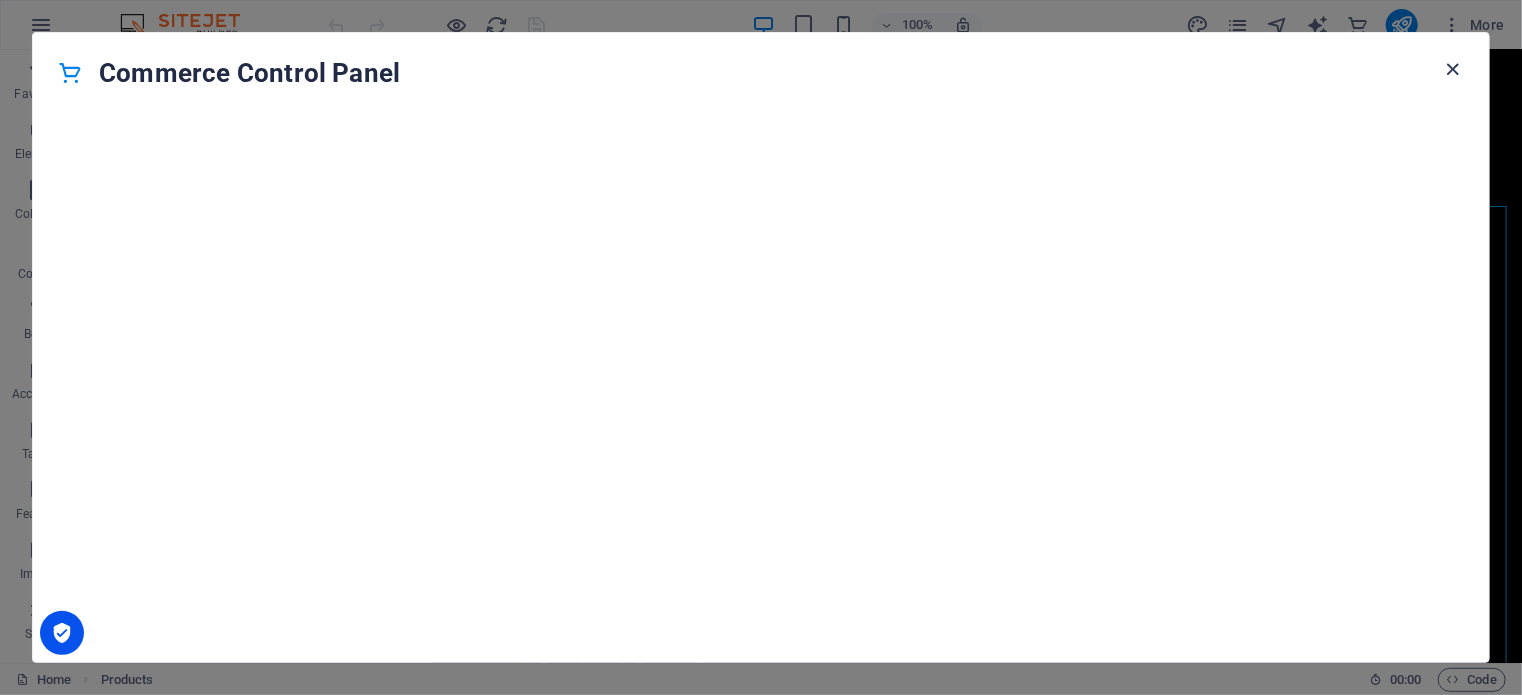 click at bounding box center (1453, 69) 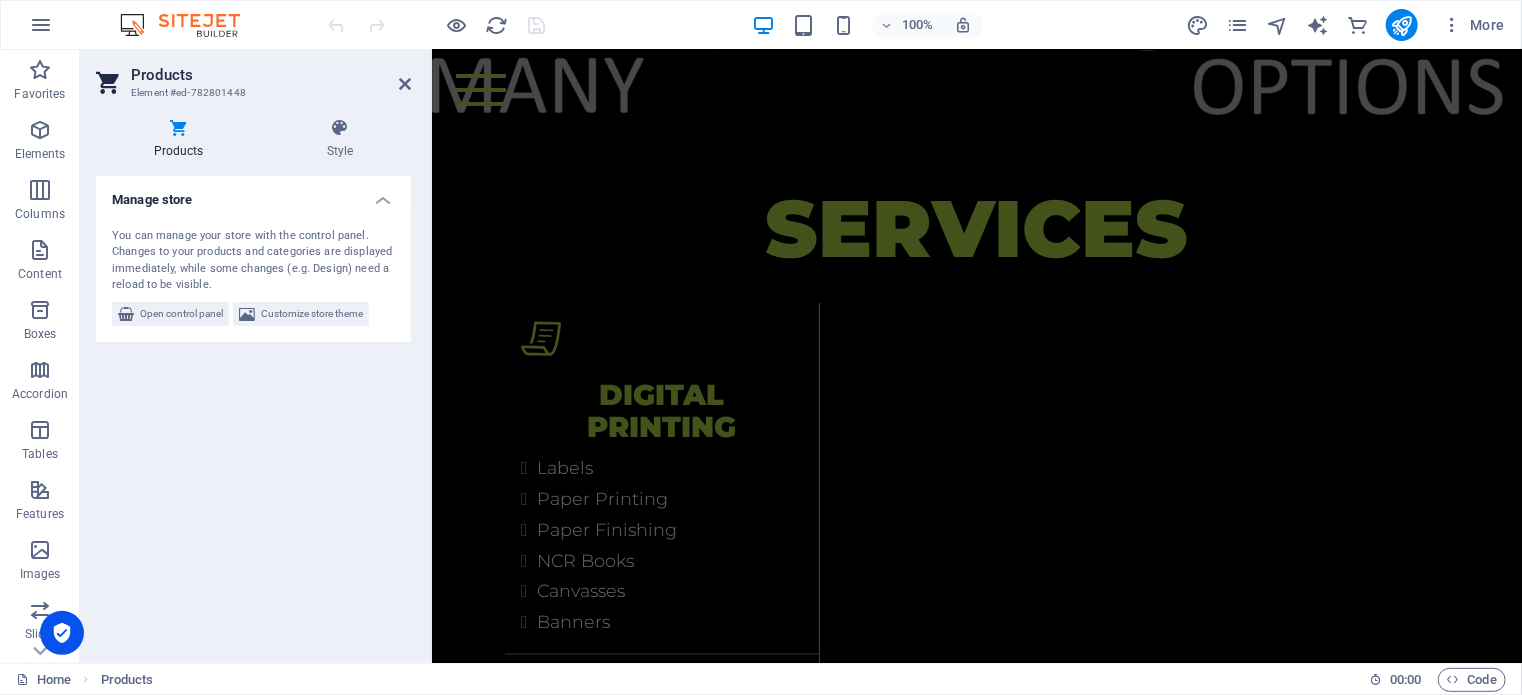 scroll, scrollTop: 4884, scrollLeft: 0, axis: vertical 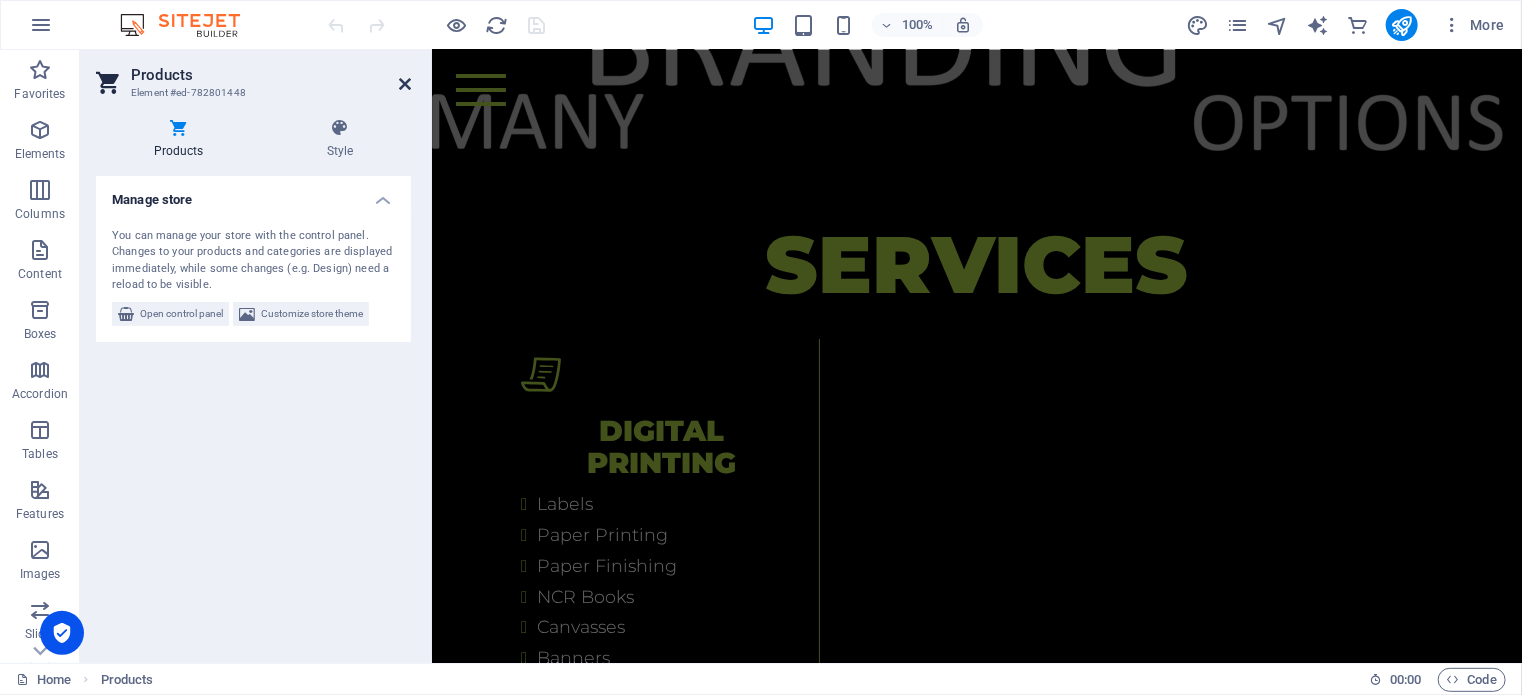 click at bounding box center (405, 84) 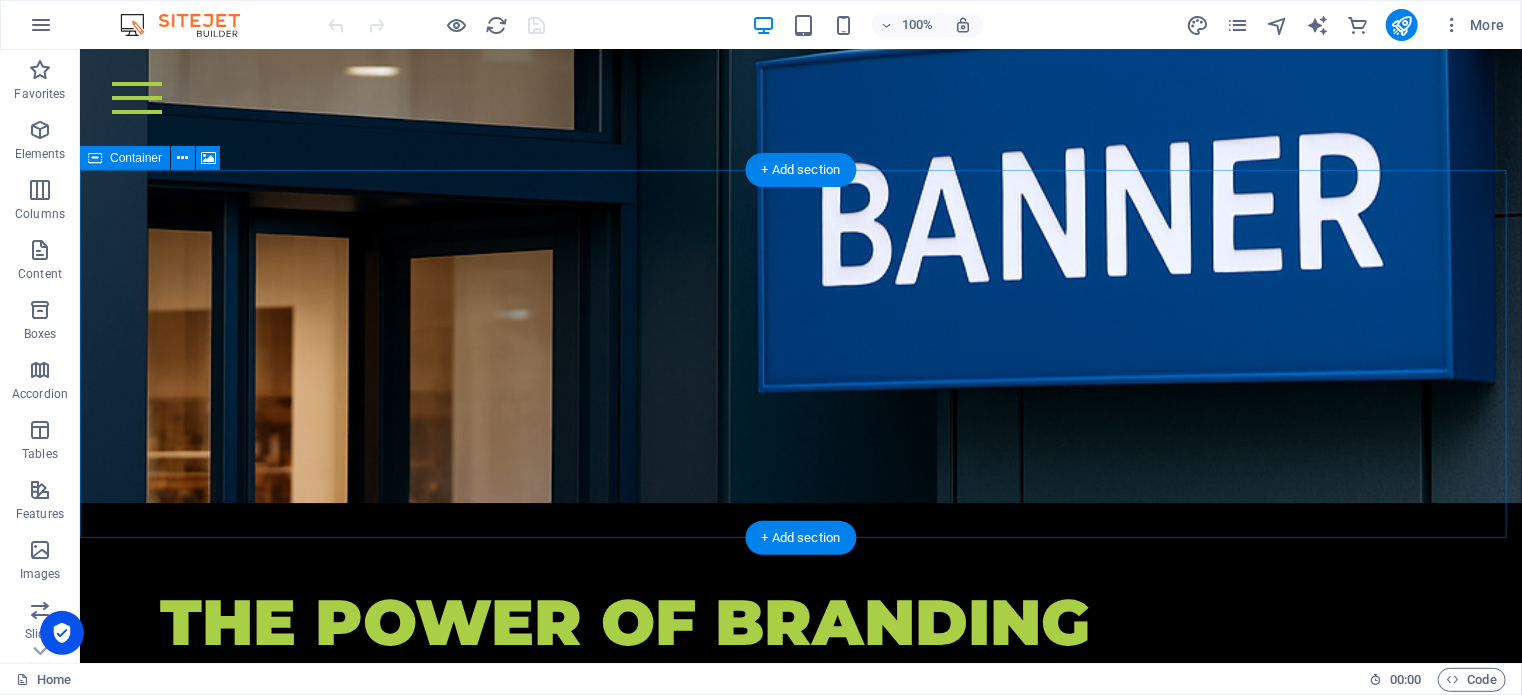 scroll, scrollTop: 3306, scrollLeft: 0, axis: vertical 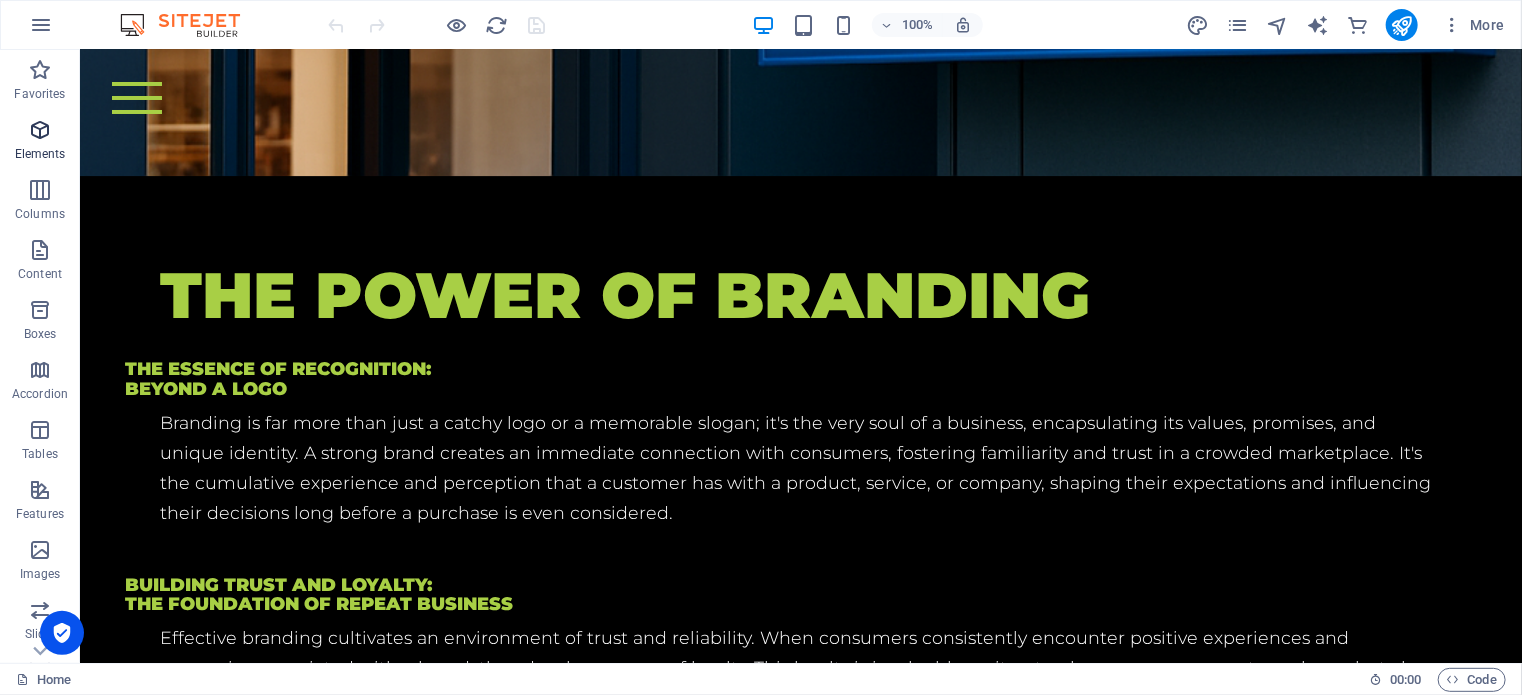 click at bounding box center (40, 130) 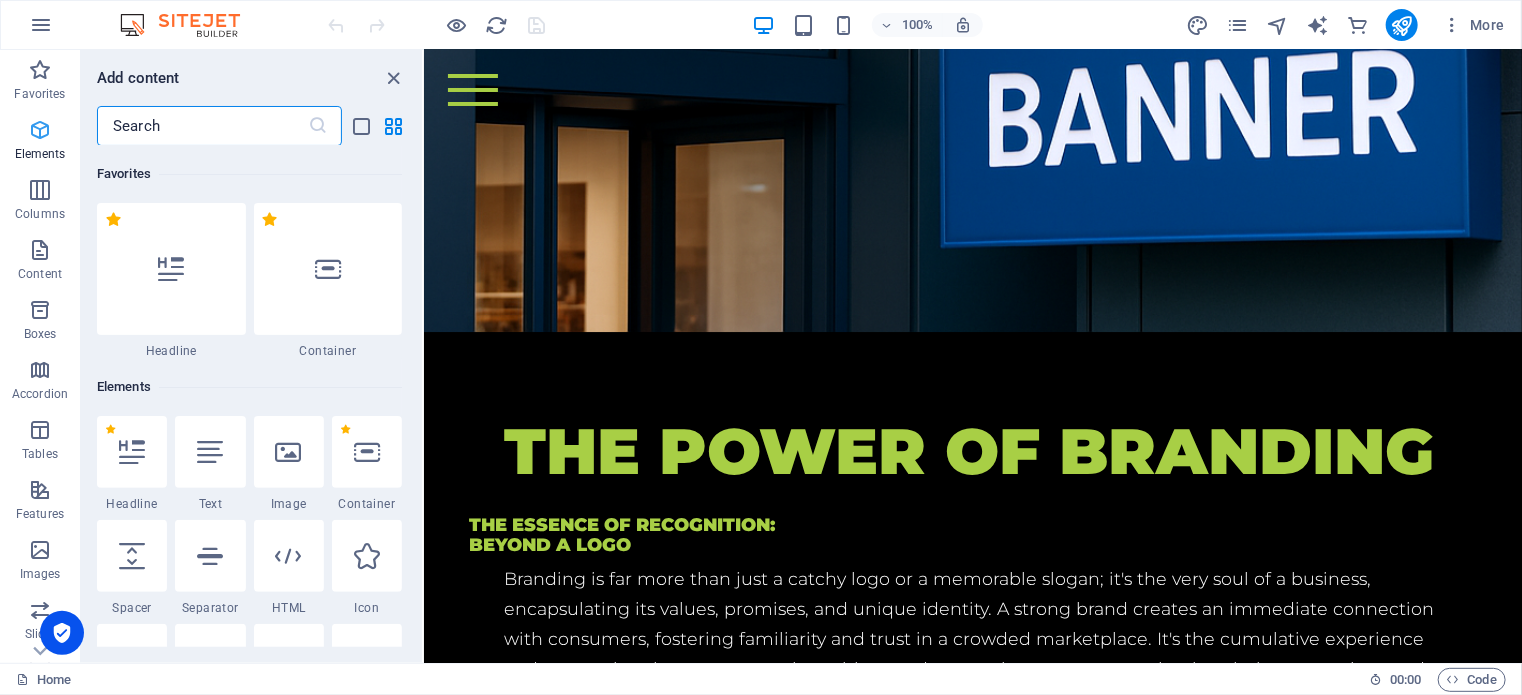 scroll, scrollTop: 3805, scrollLeft: 0, axis: vertical 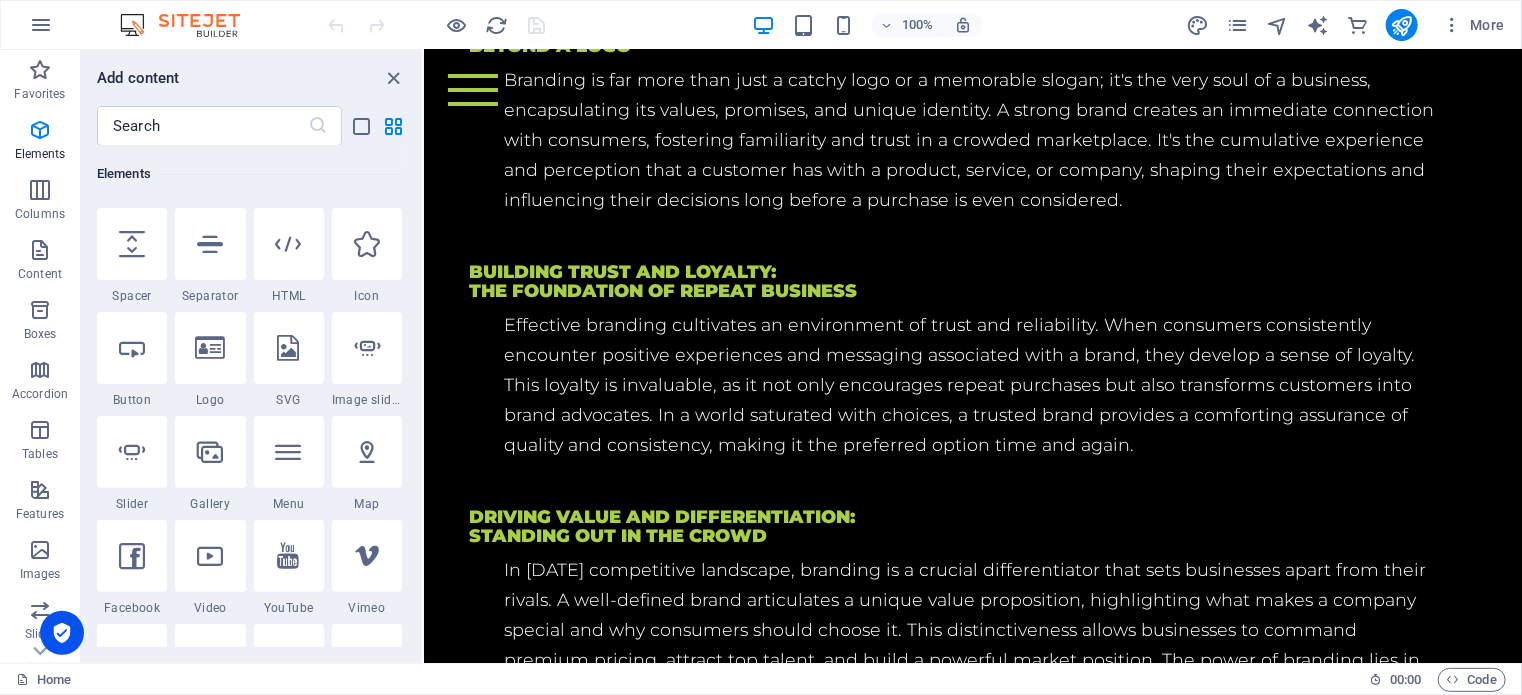 select on "ms" 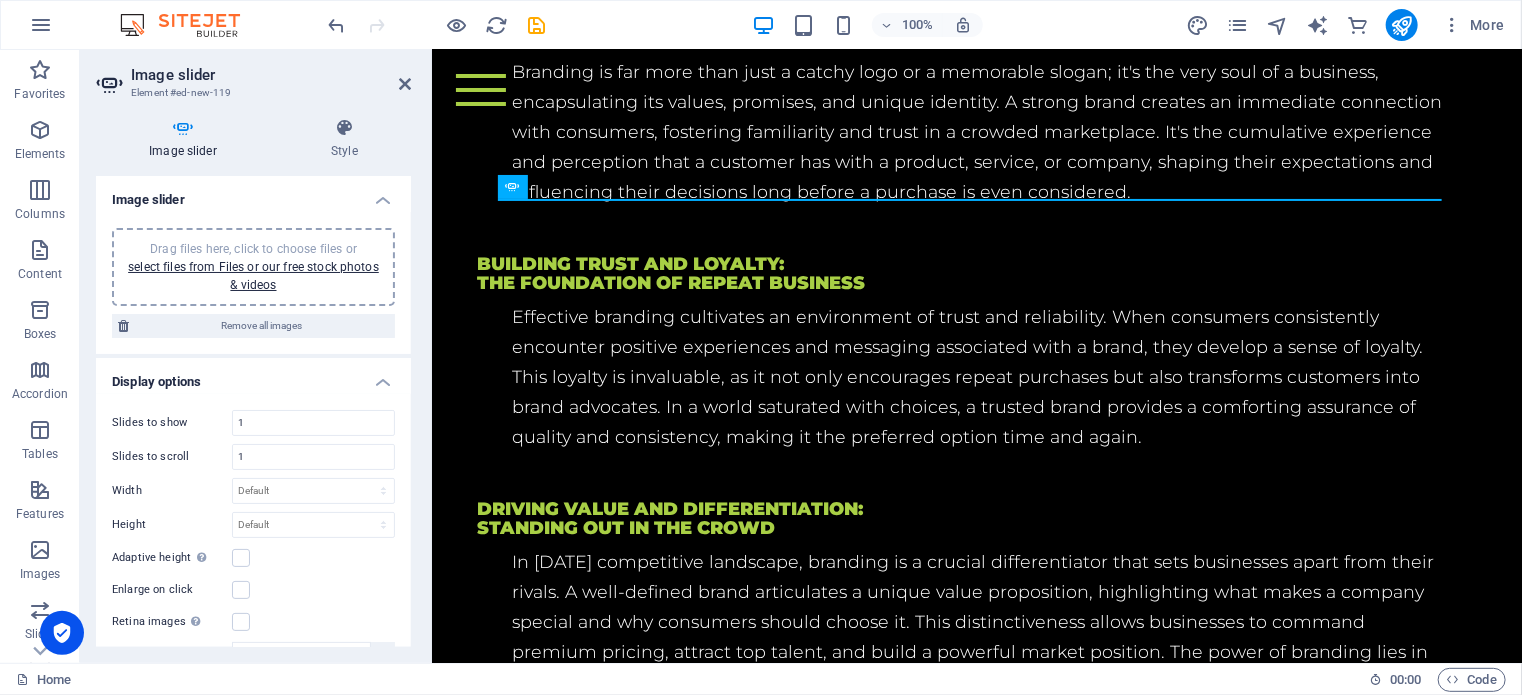 scroll, scrollTop: 3836, scrollLeft: 0, axis: vertical 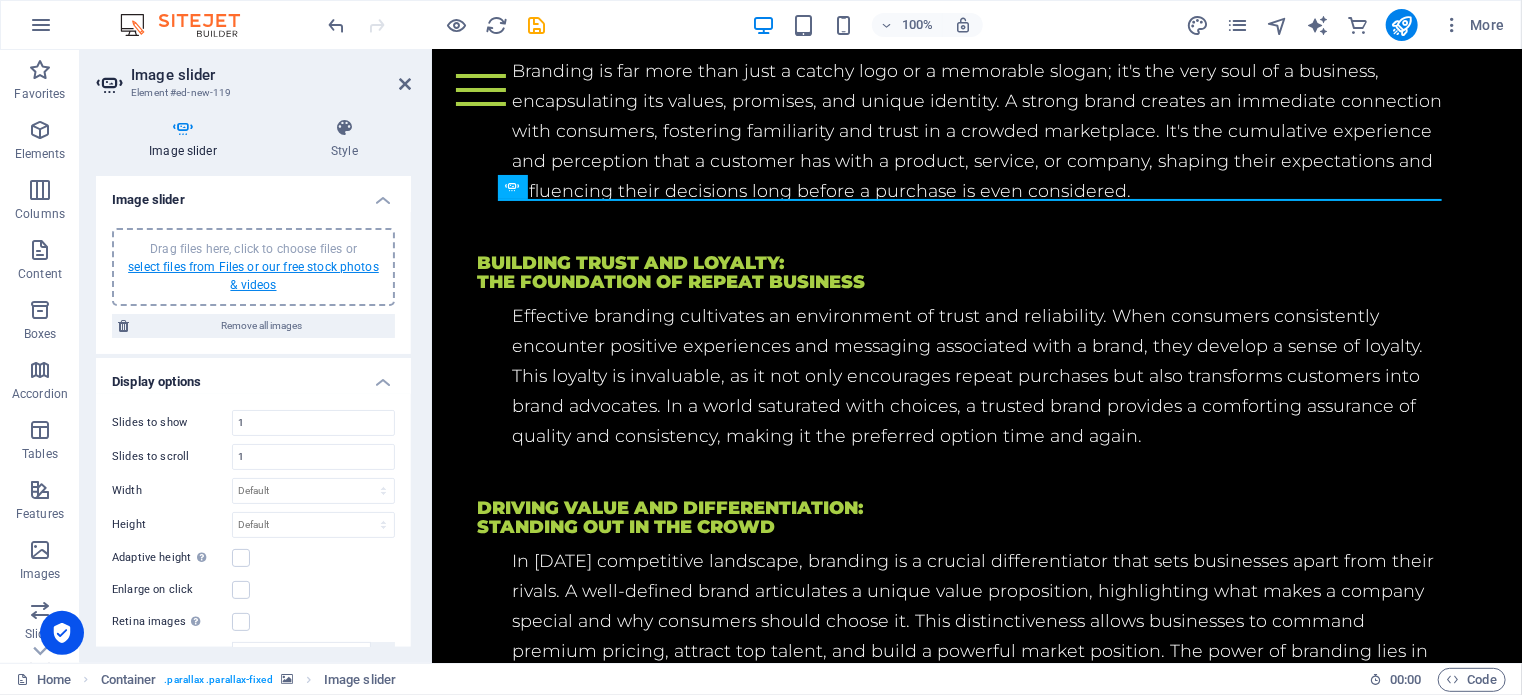 click on "select files from Files or our free stock photos & videos" at bounding box center [253, 276] 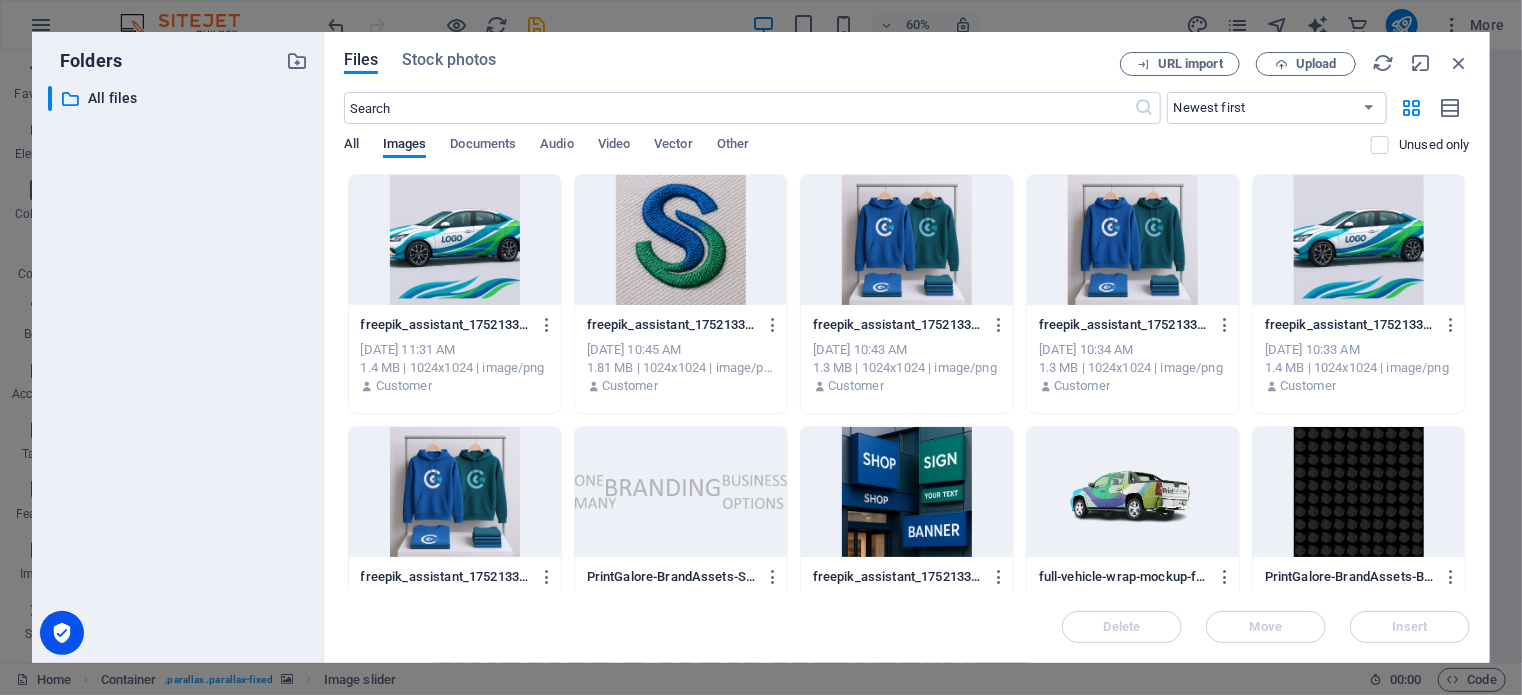 click on "All" at bounding box center [351, 146] 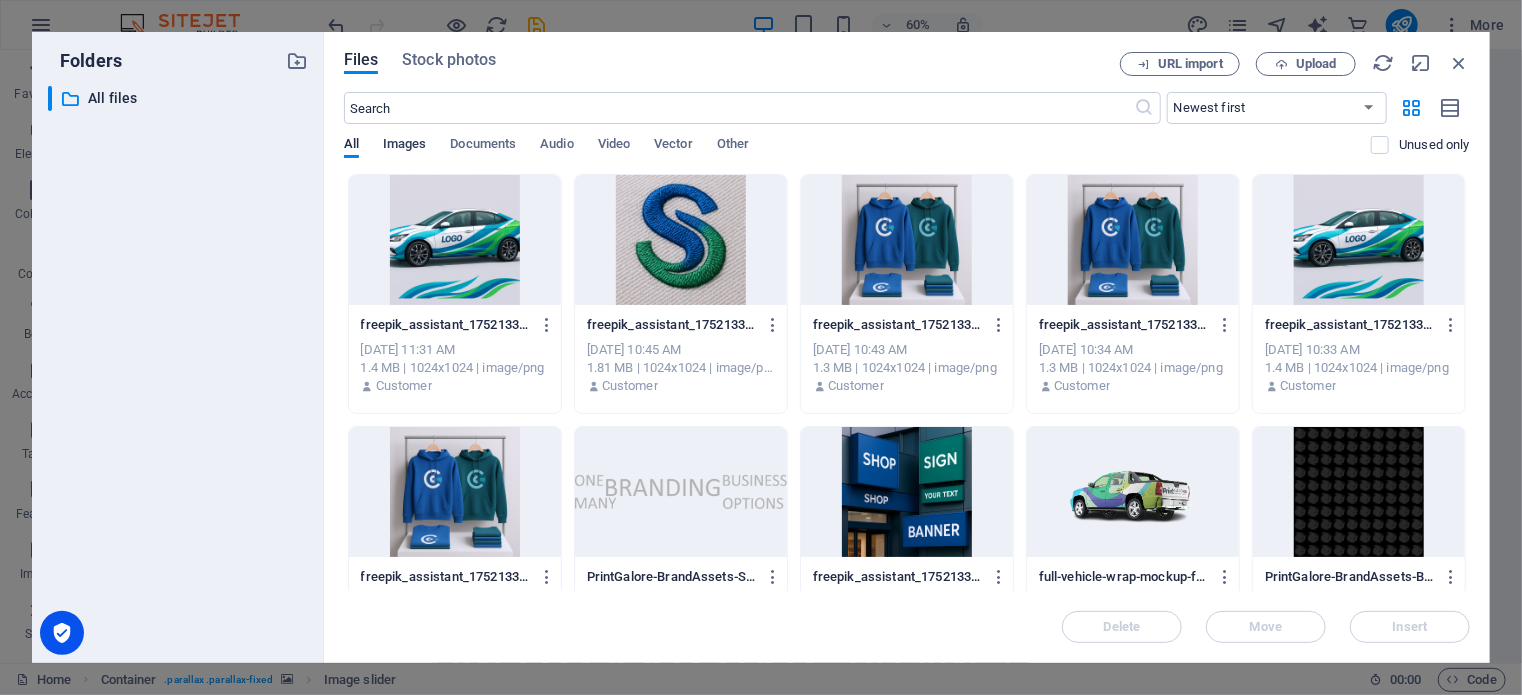 click on "Images" at bounding box center [405, 146] 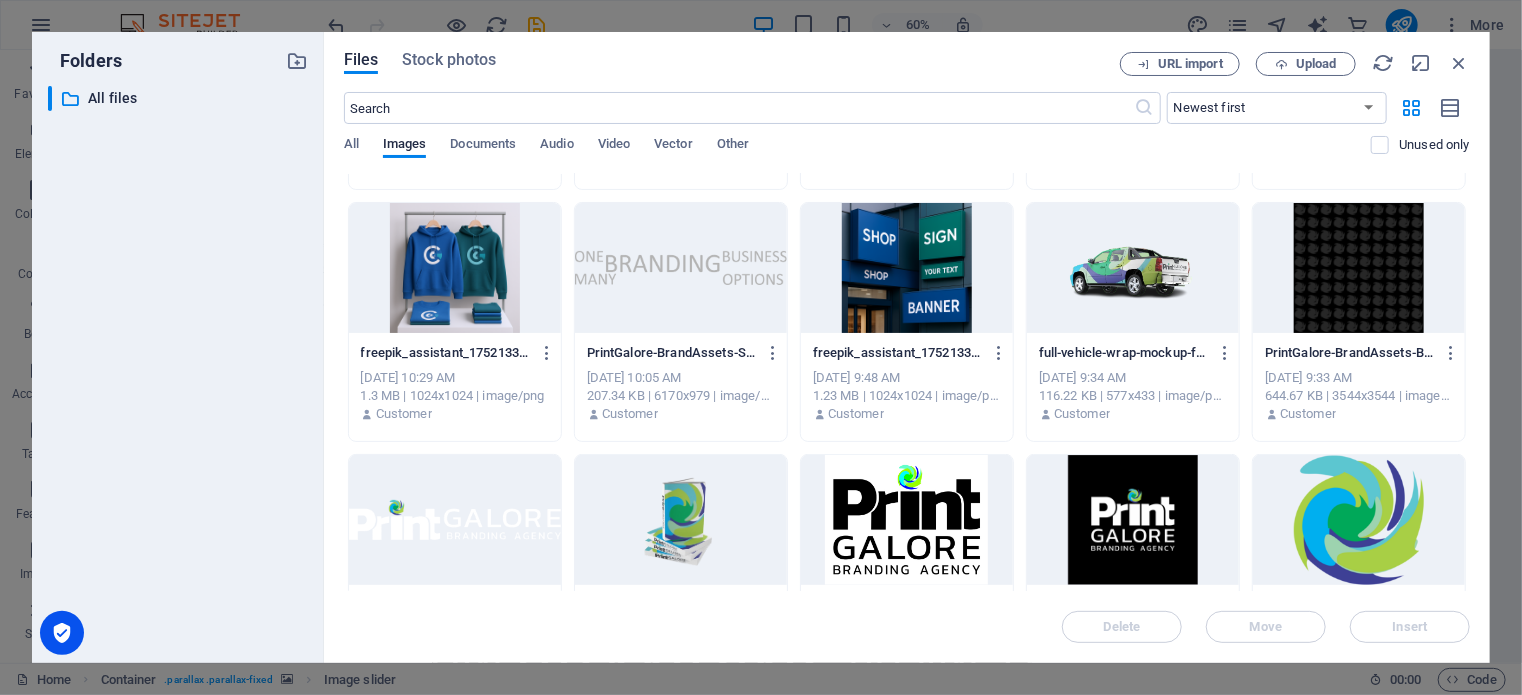 scroll, scrollTop: 0, scrollLeft: 0, axis: both 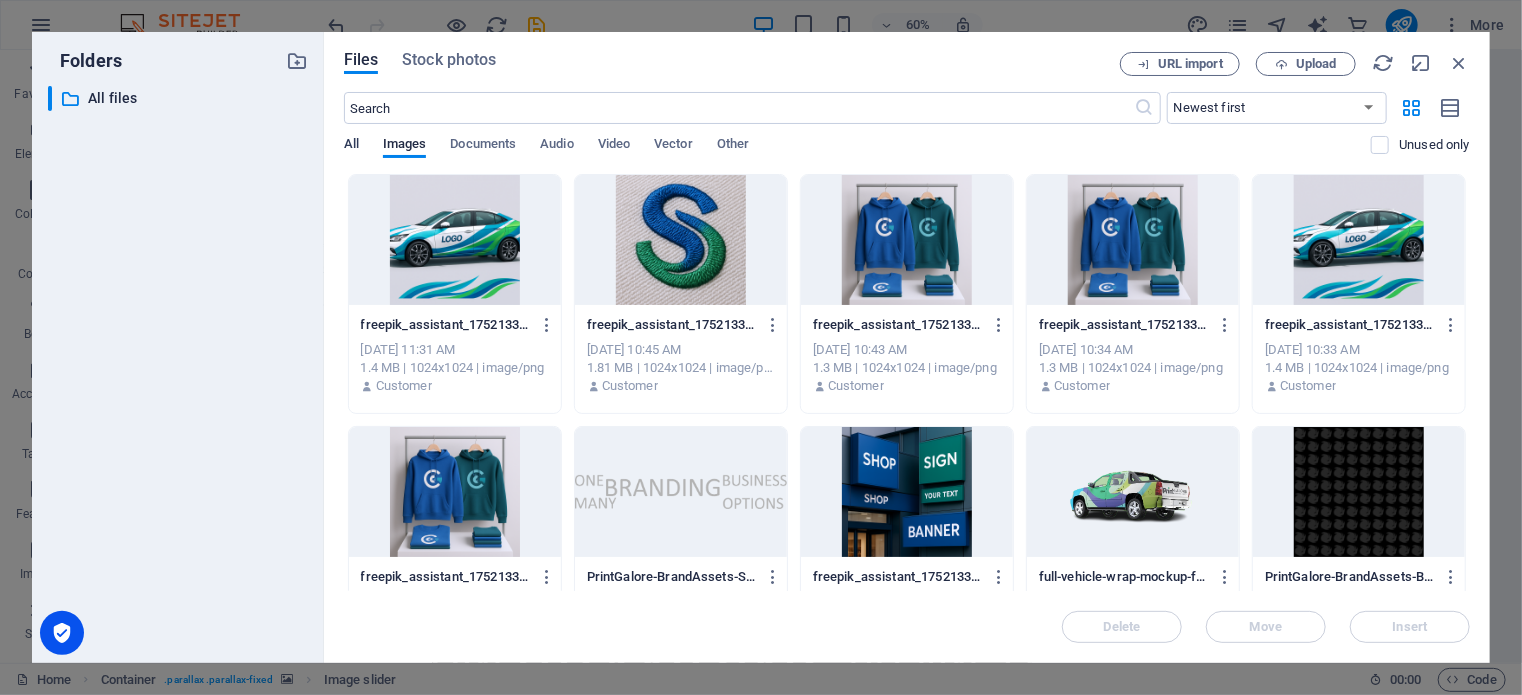click on "All" at bounding box center [351, 146] 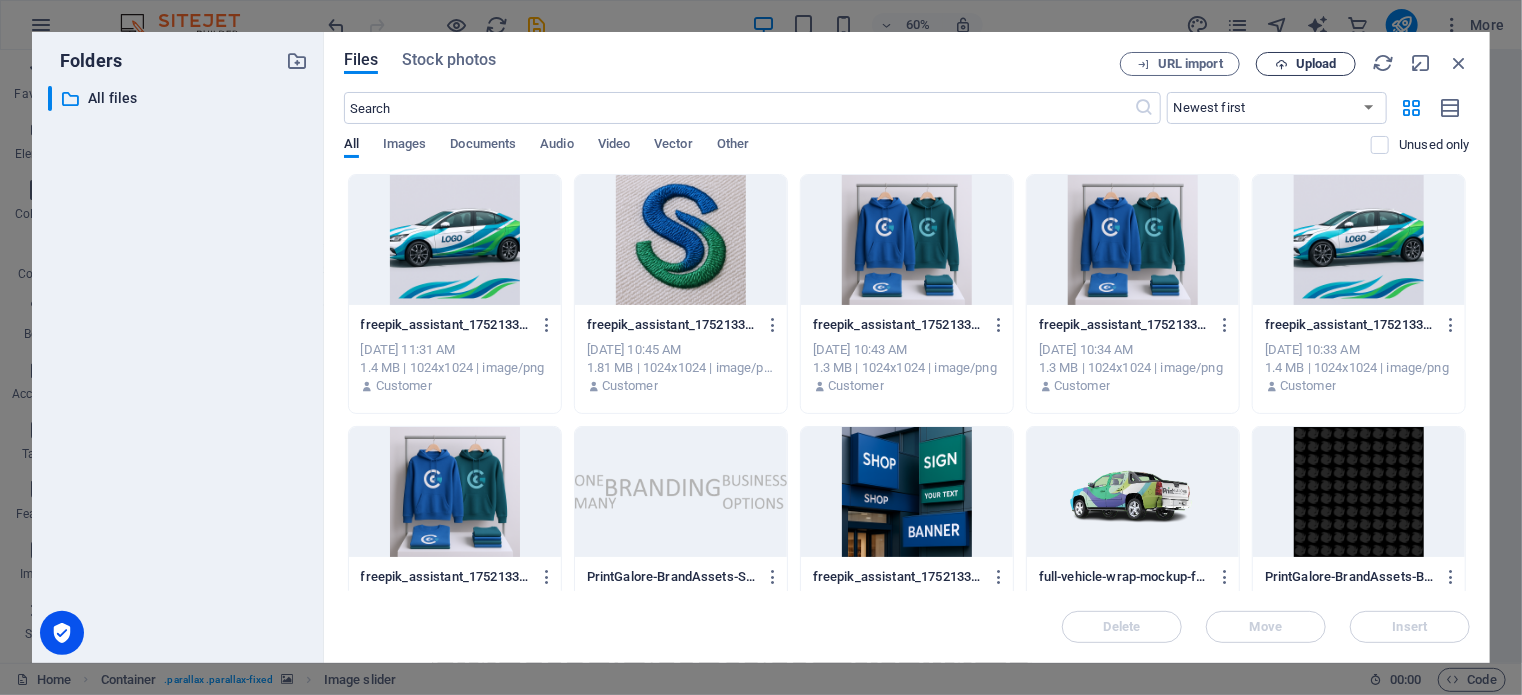 click on "Upload" at bounding box center [1316, 64] 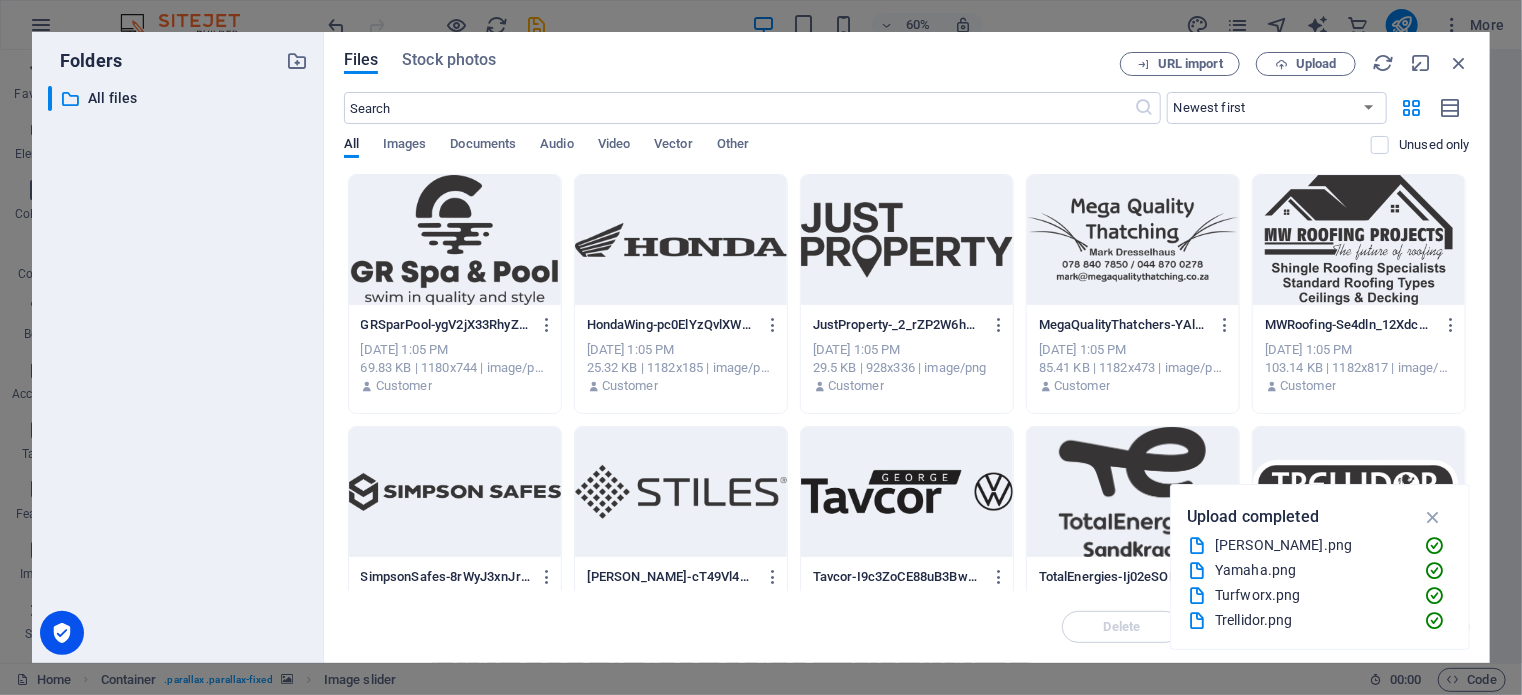 click at bounding box center [455, 240] 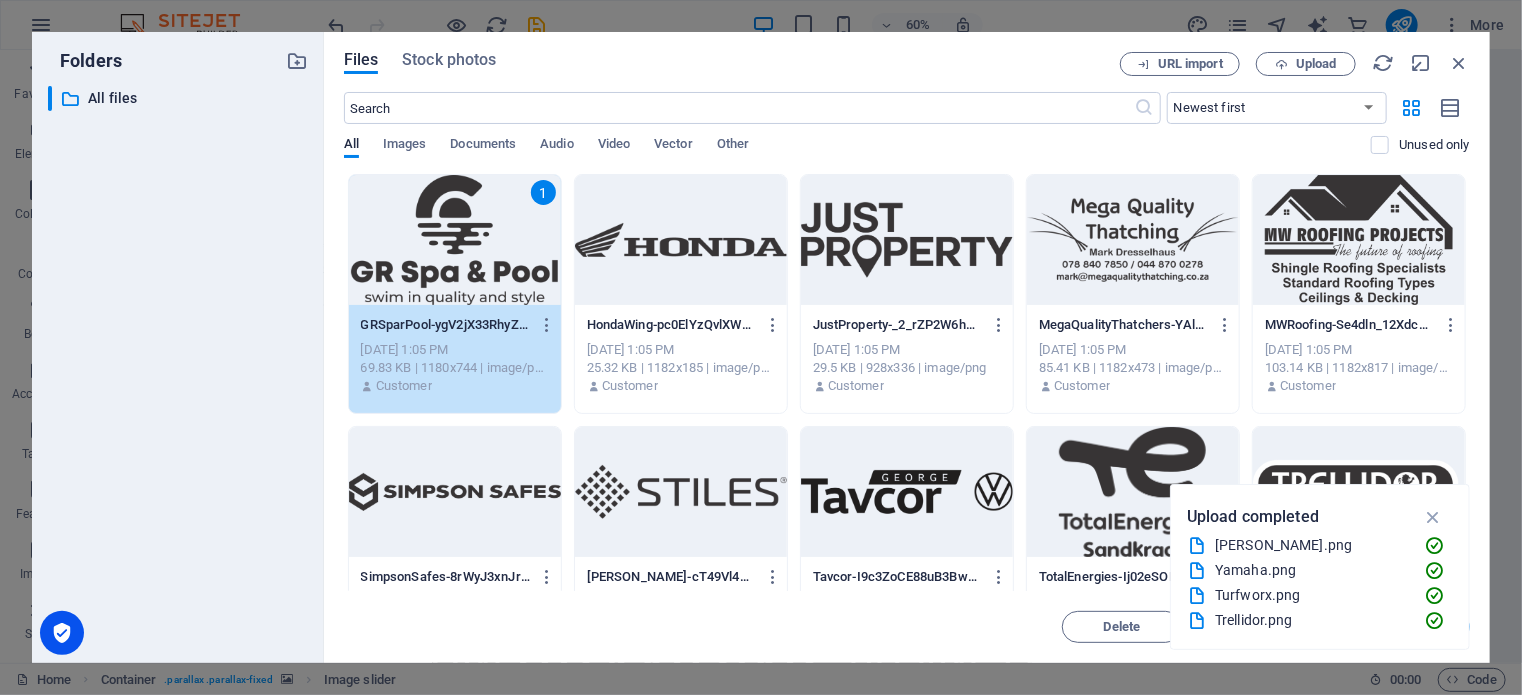 click at bounding box center [681, 240] 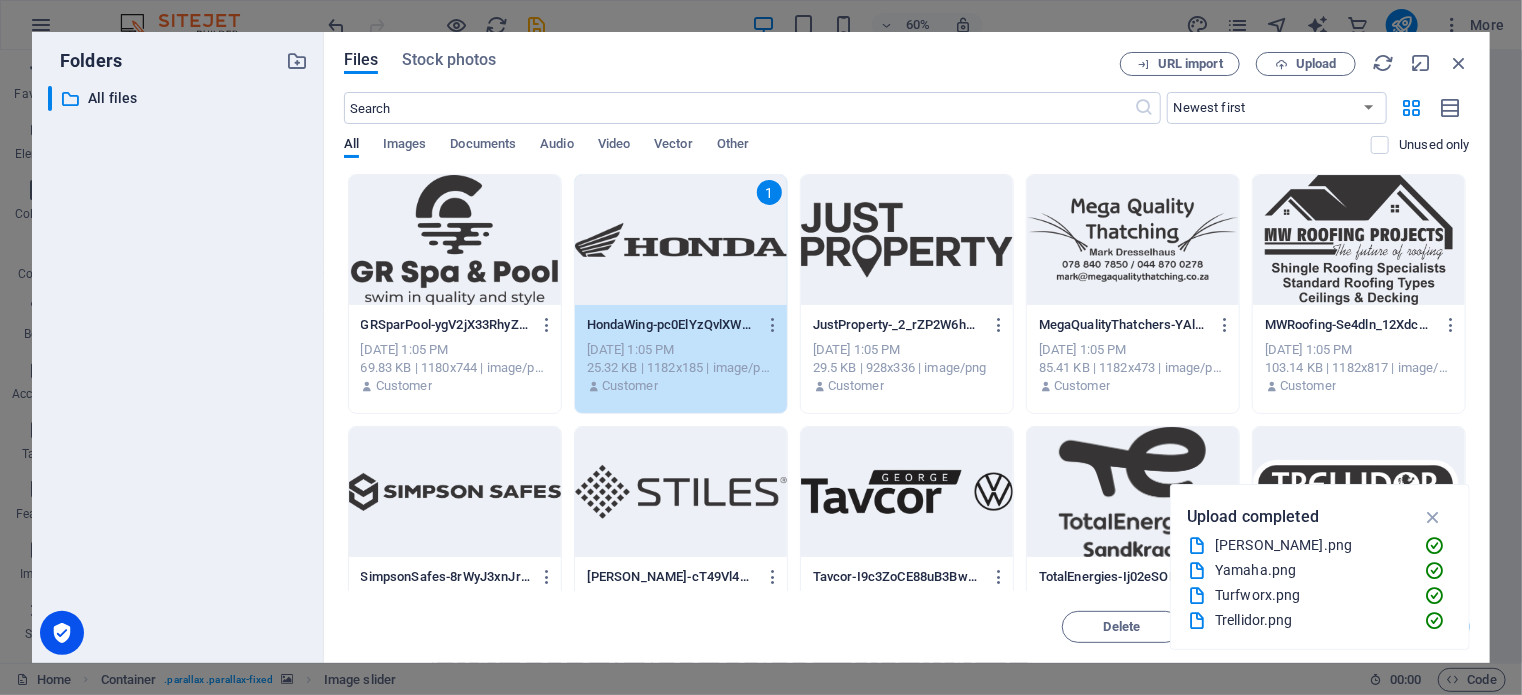 click at bounding box center [455, 240] 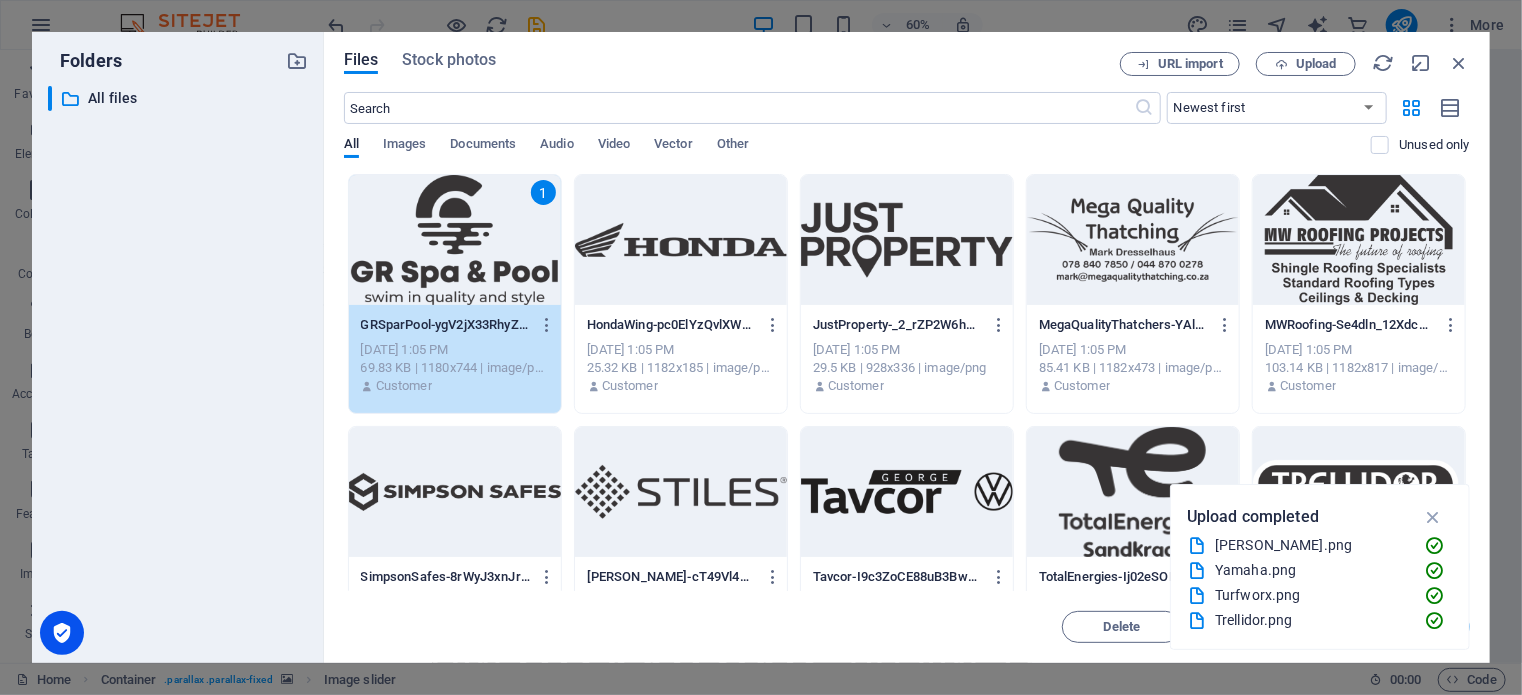 click at bounding box center [681, 240] 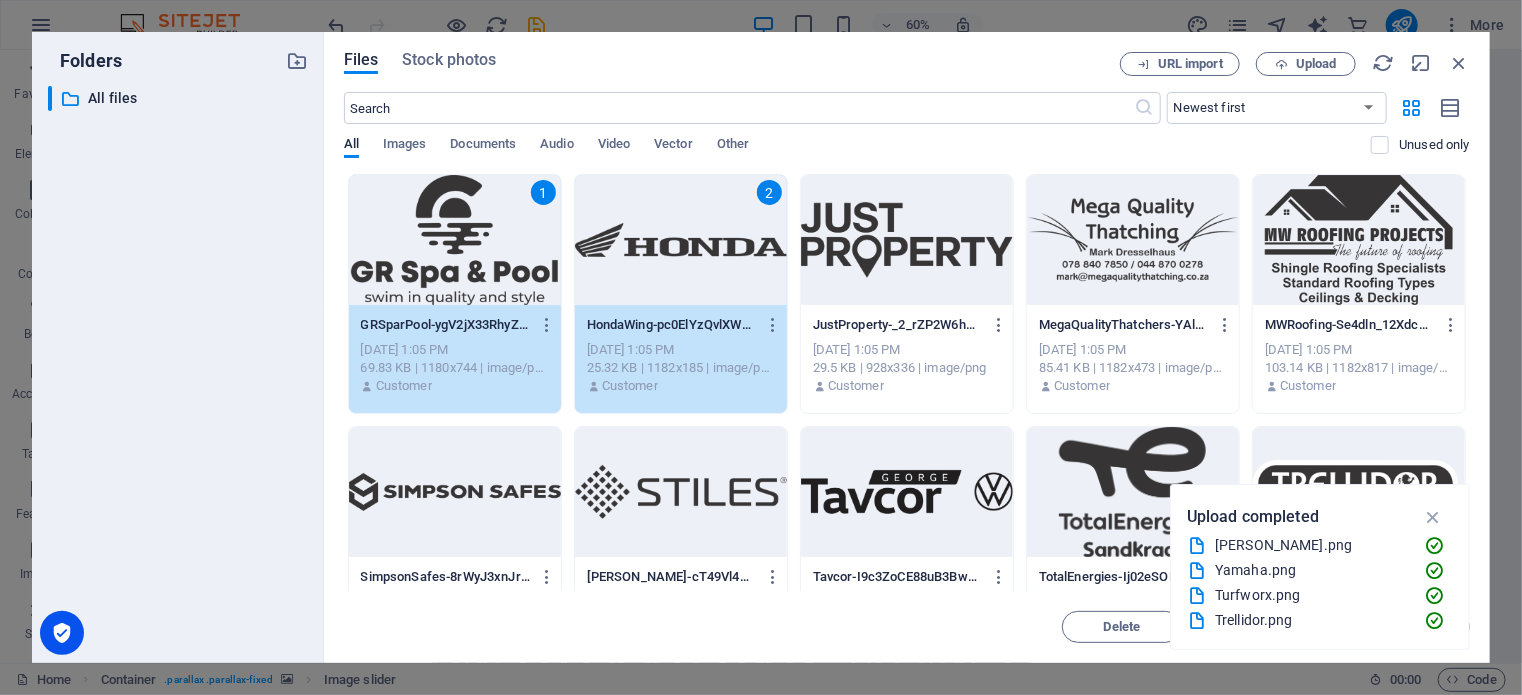 click at bounding box center (907, 240) 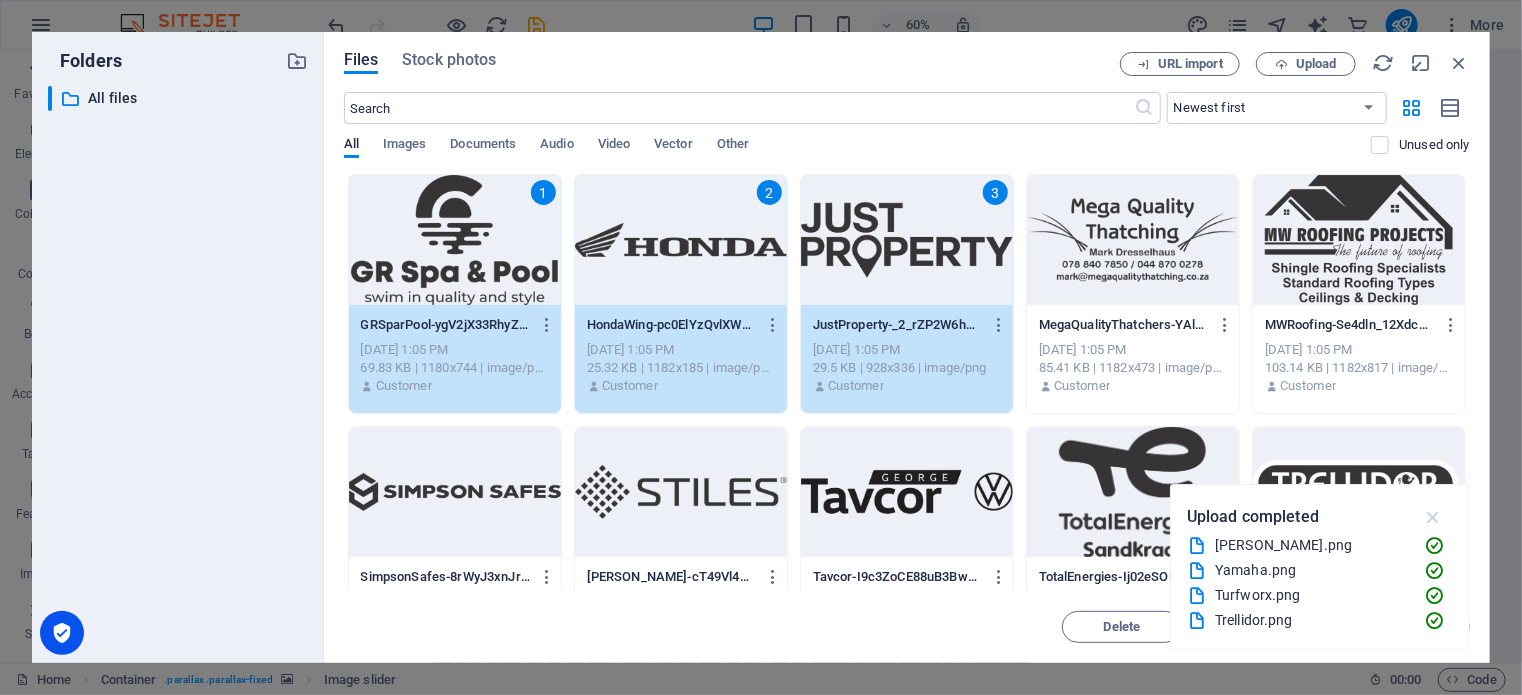 click at bounding box center (1433, 517) 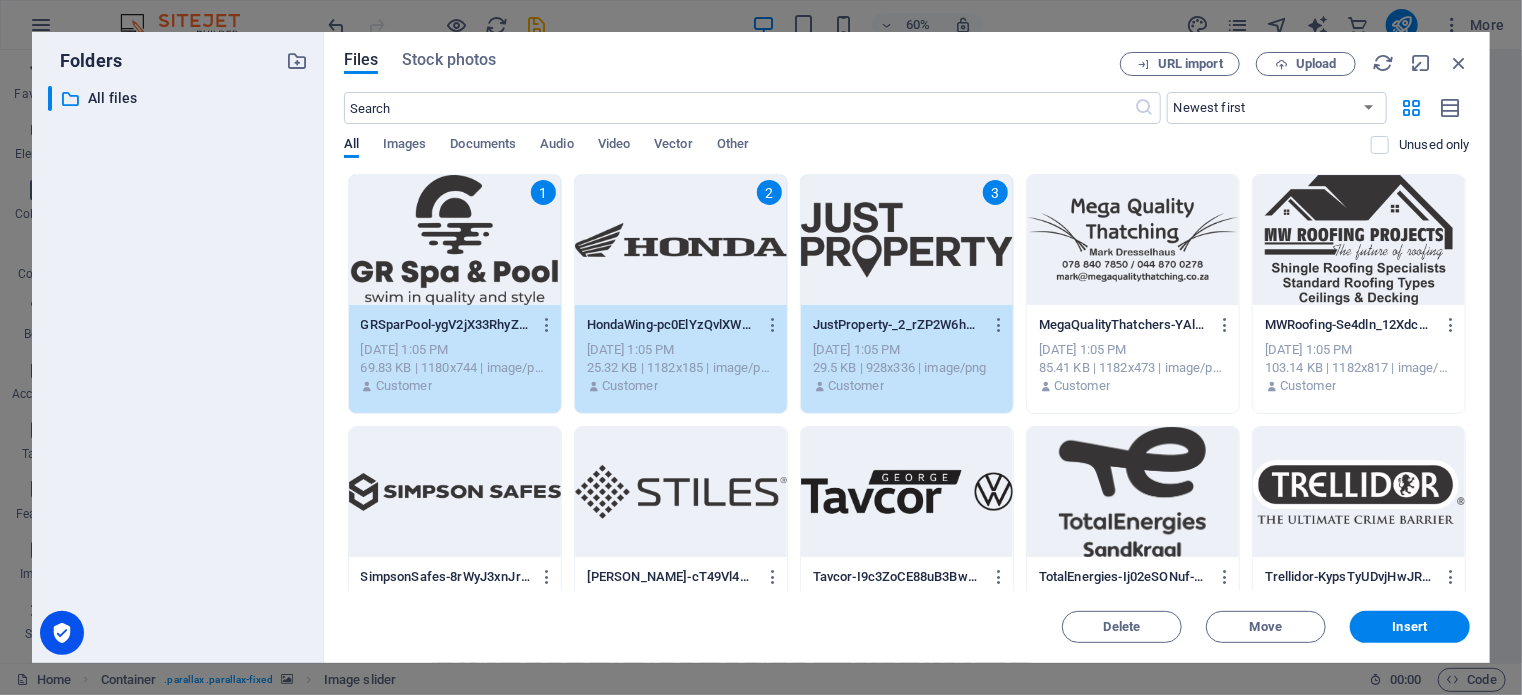 click at bounding box center [1133, 240] 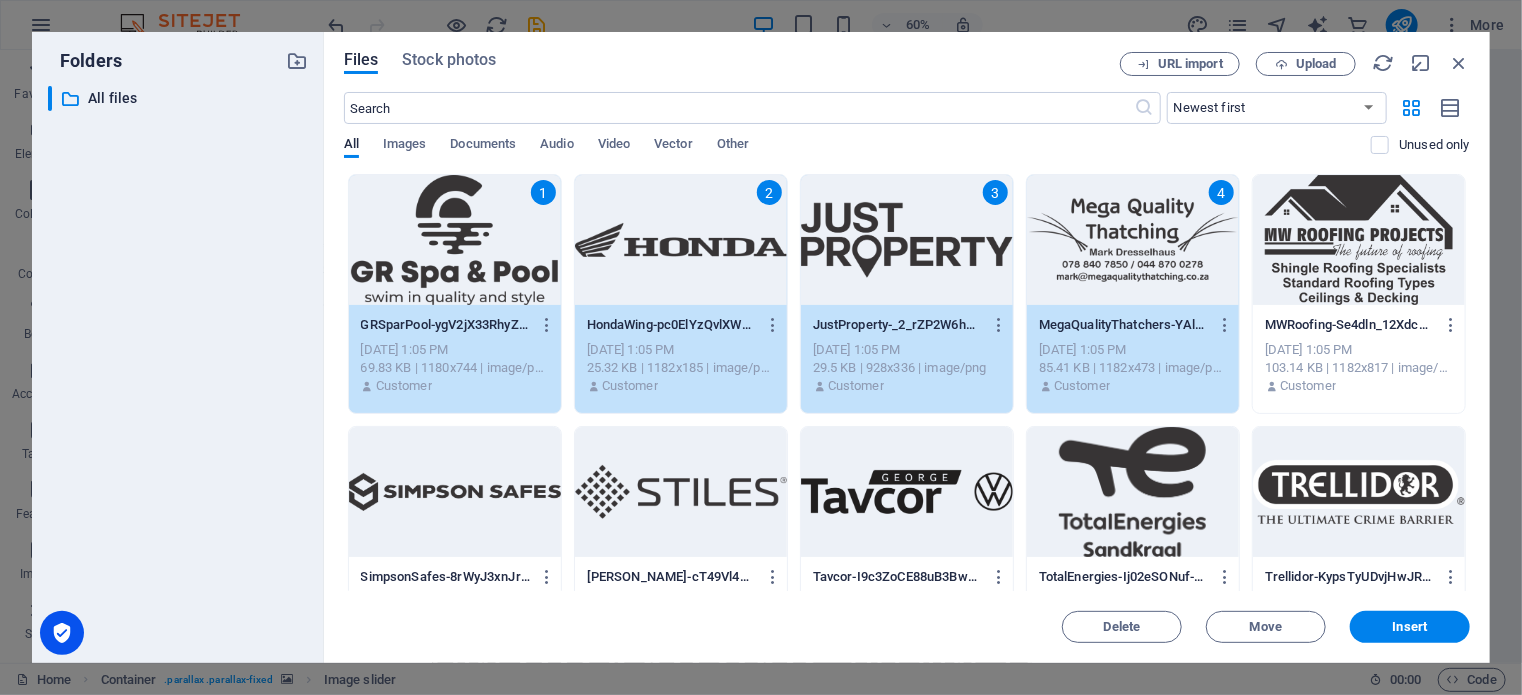 click at bounding box center [1359, 240] 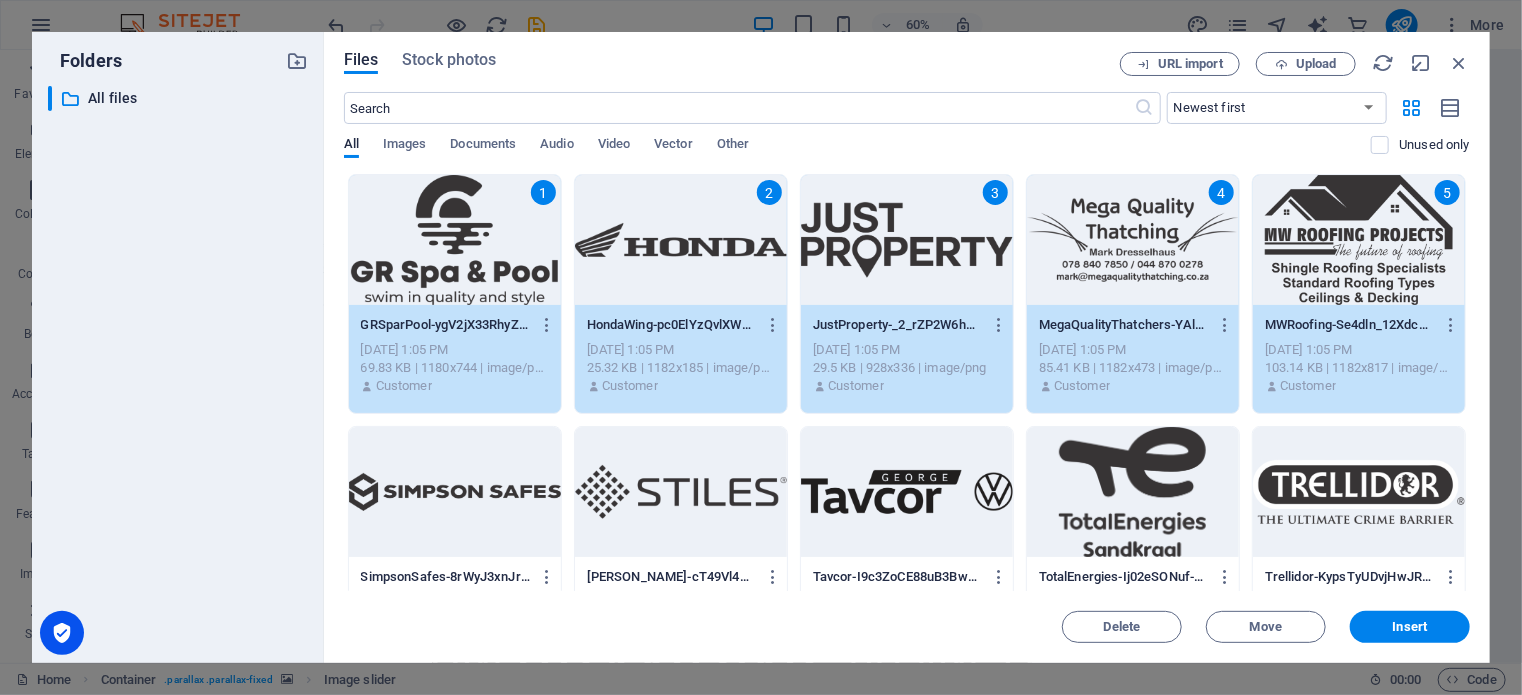click at bounding box center [455, 492] 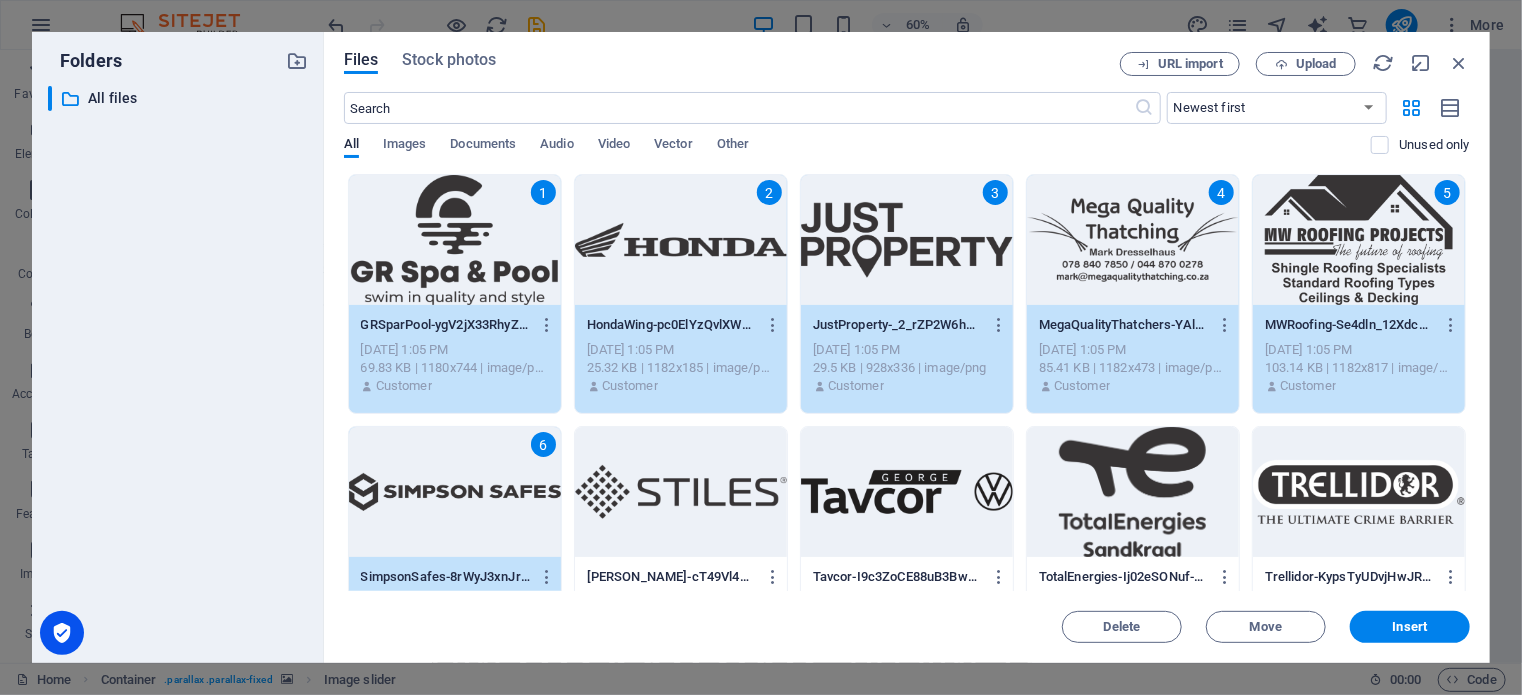 click at bounding box center (681, 492) 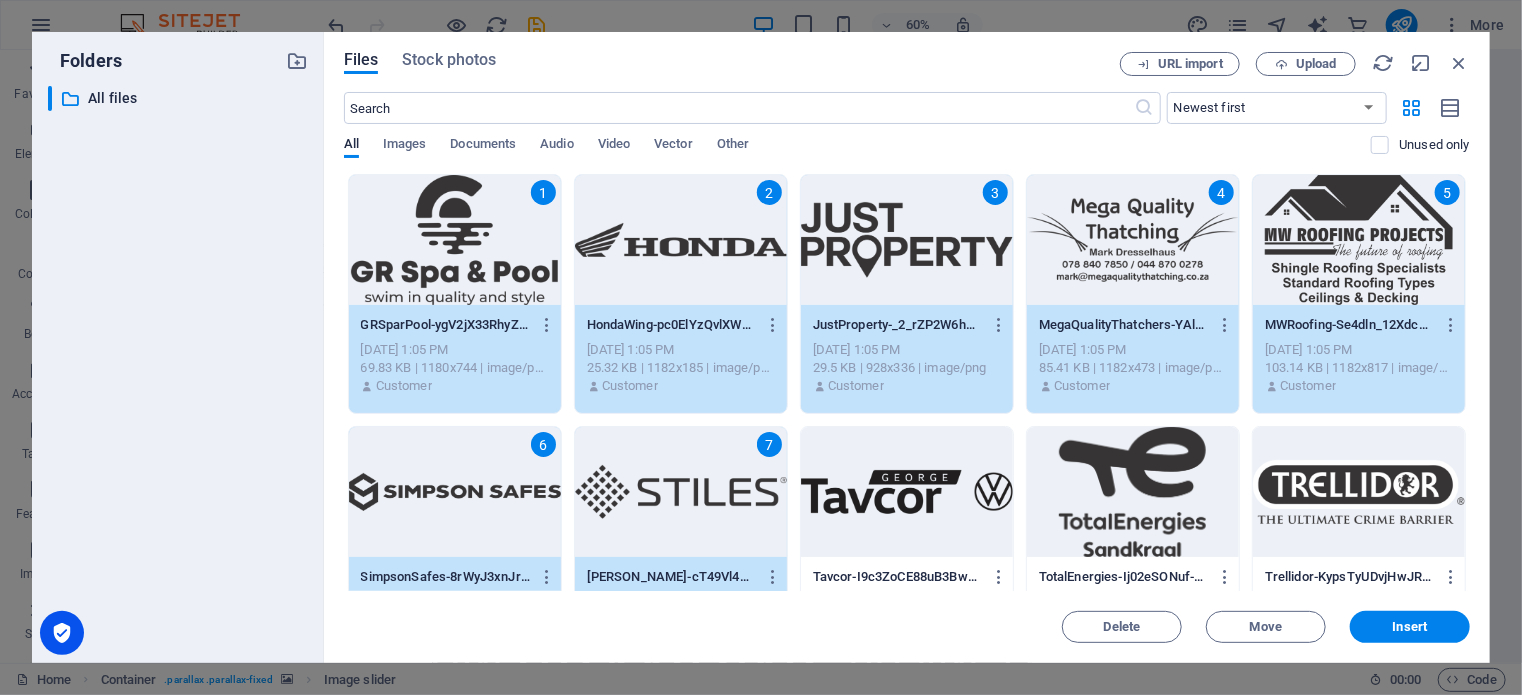 click at bounding box center [907, 492] 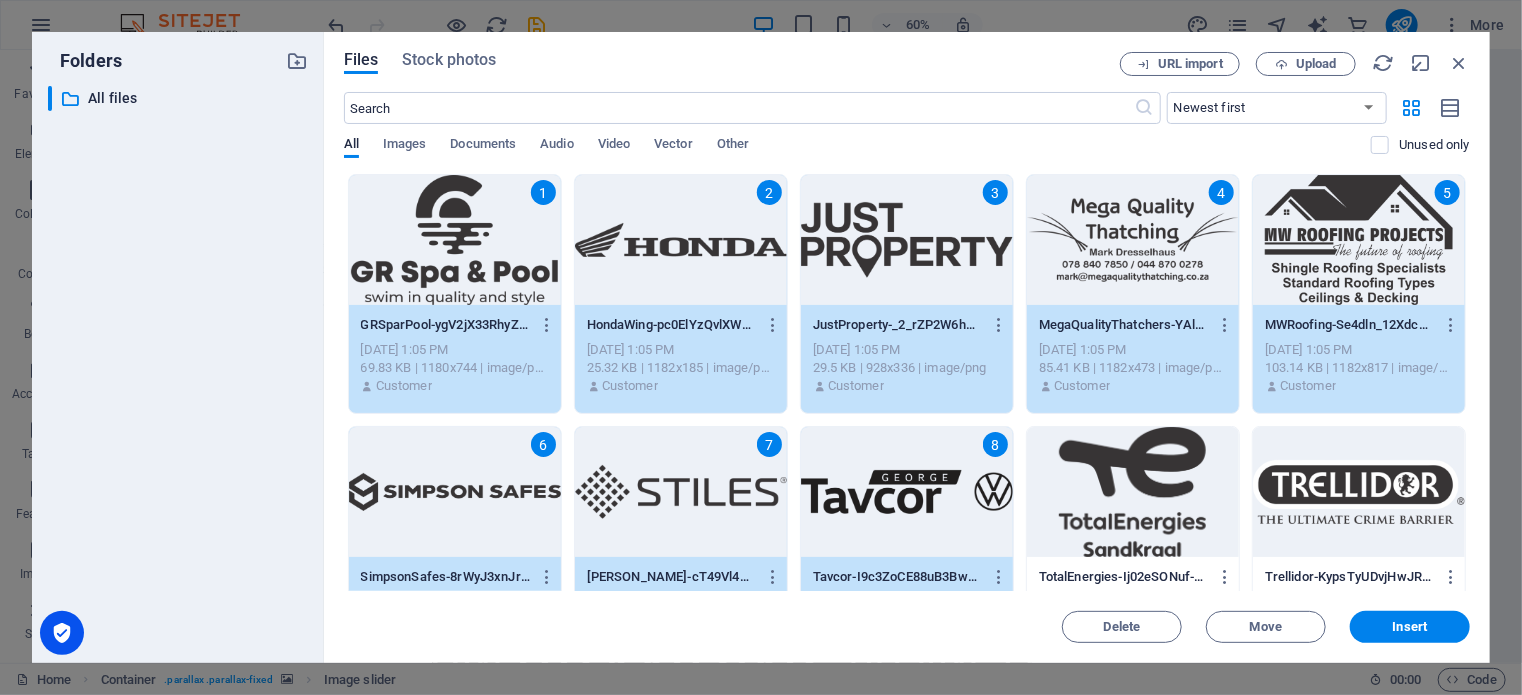 click at bounding box center (1133, 492) 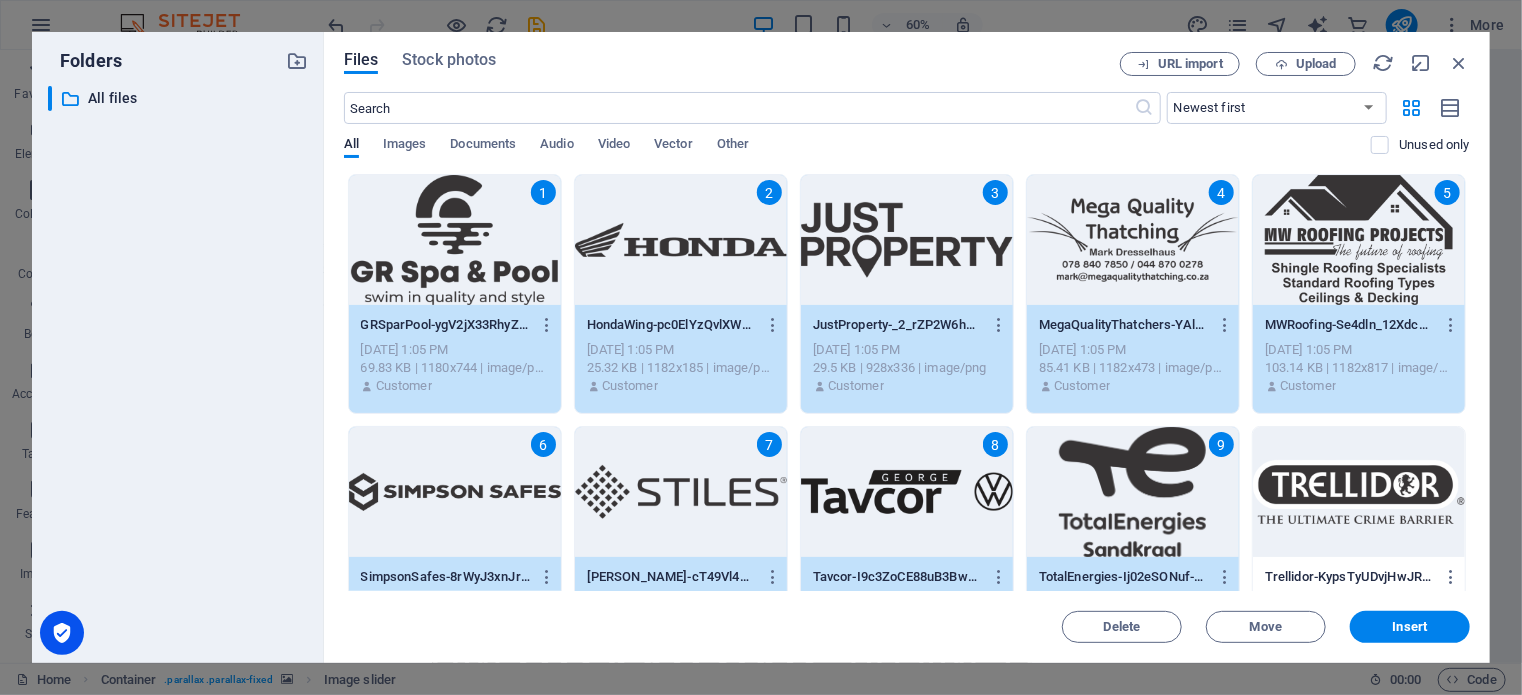 drag, startPoint x: 1287, startPoint y: 471, endPoint x: 1292, endPoint y: 462, distance: 10.29563 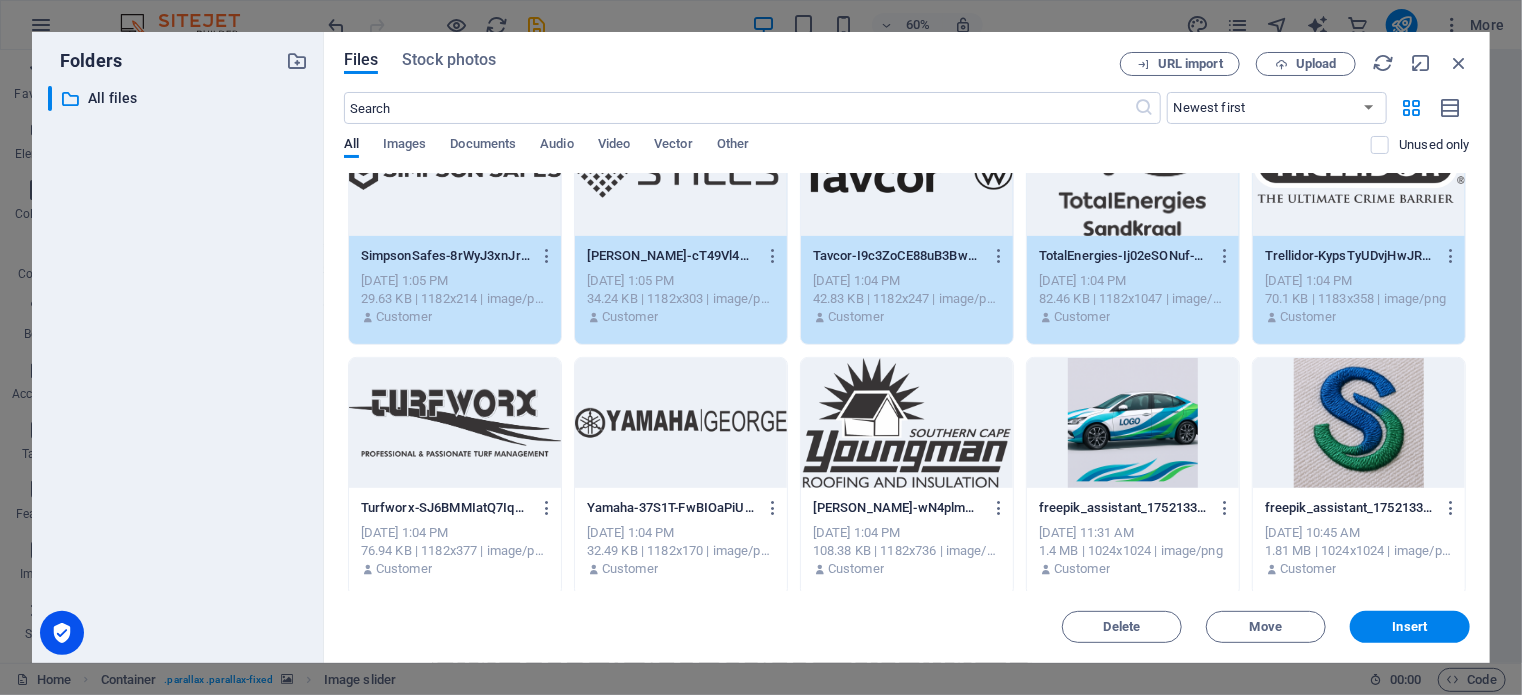 scroll, scrollTop: 400, scrollLeft: 0, axis: vertical 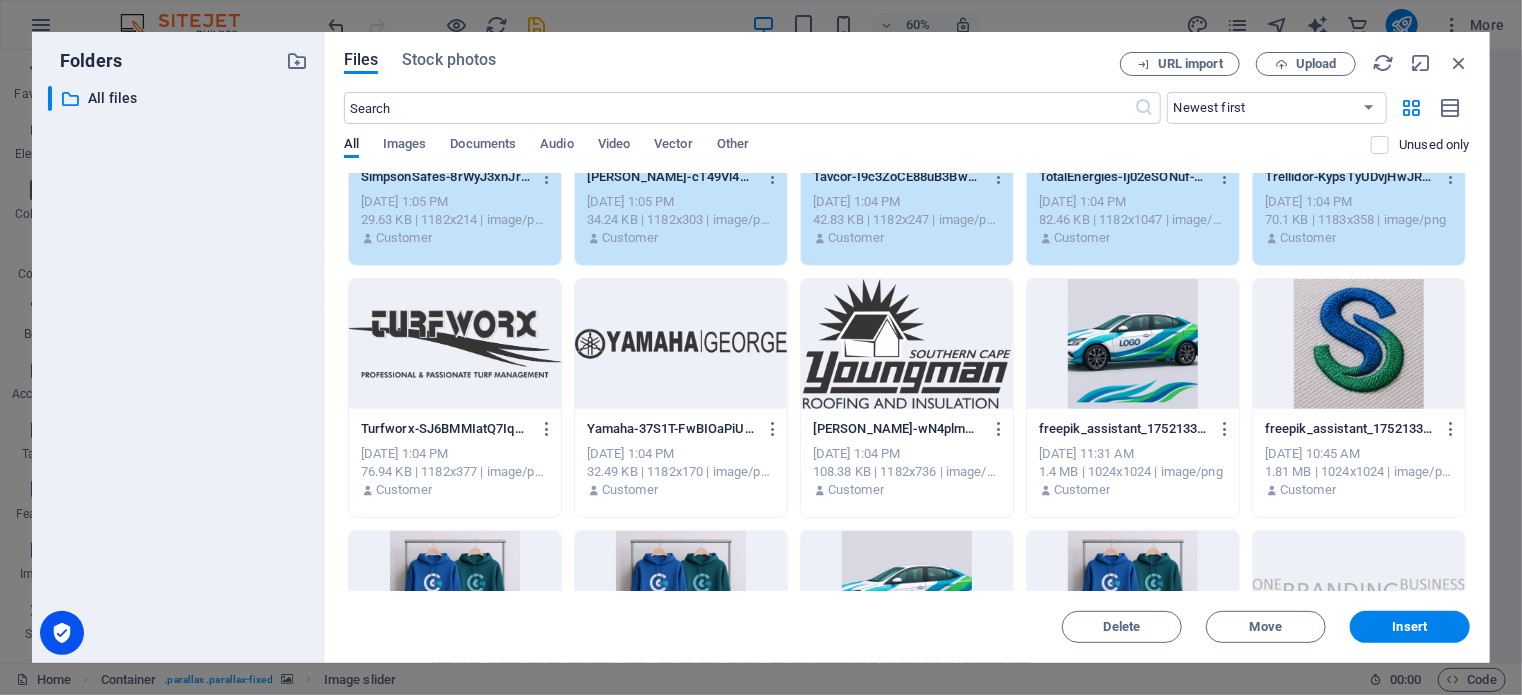 click at bounding box center (455, 344) 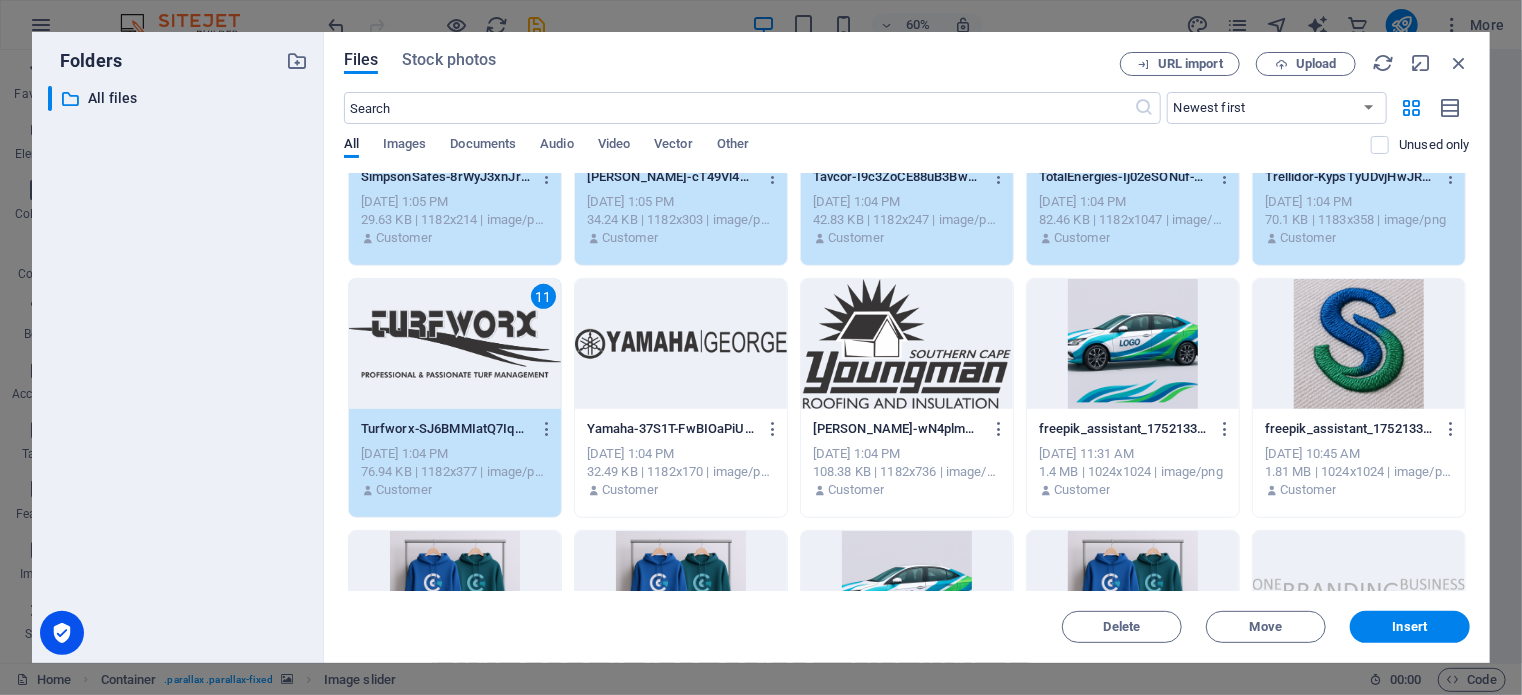 click at bounding box center [681, 344] 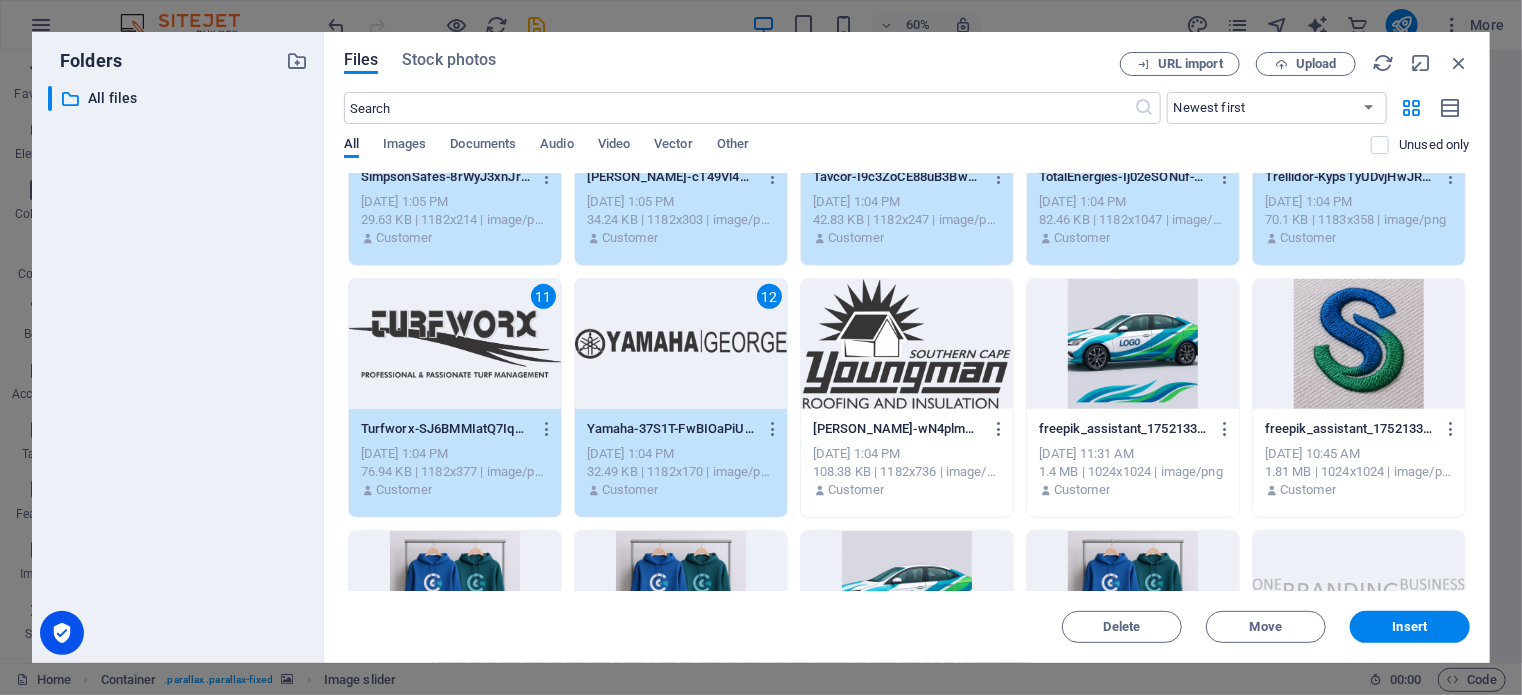 click at bounding box center [907, 344] 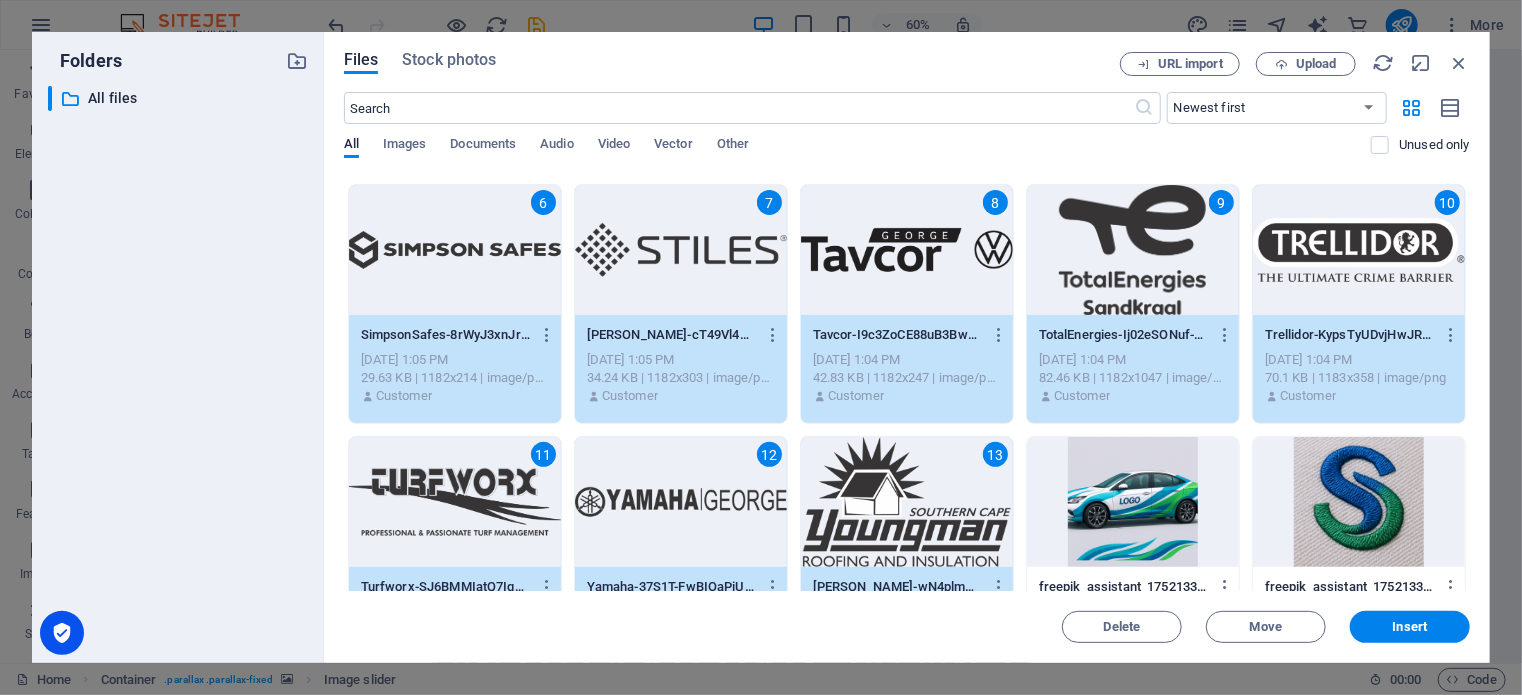 scroll, scrollTop: 300, scrollLeft: 0, axis: vertical 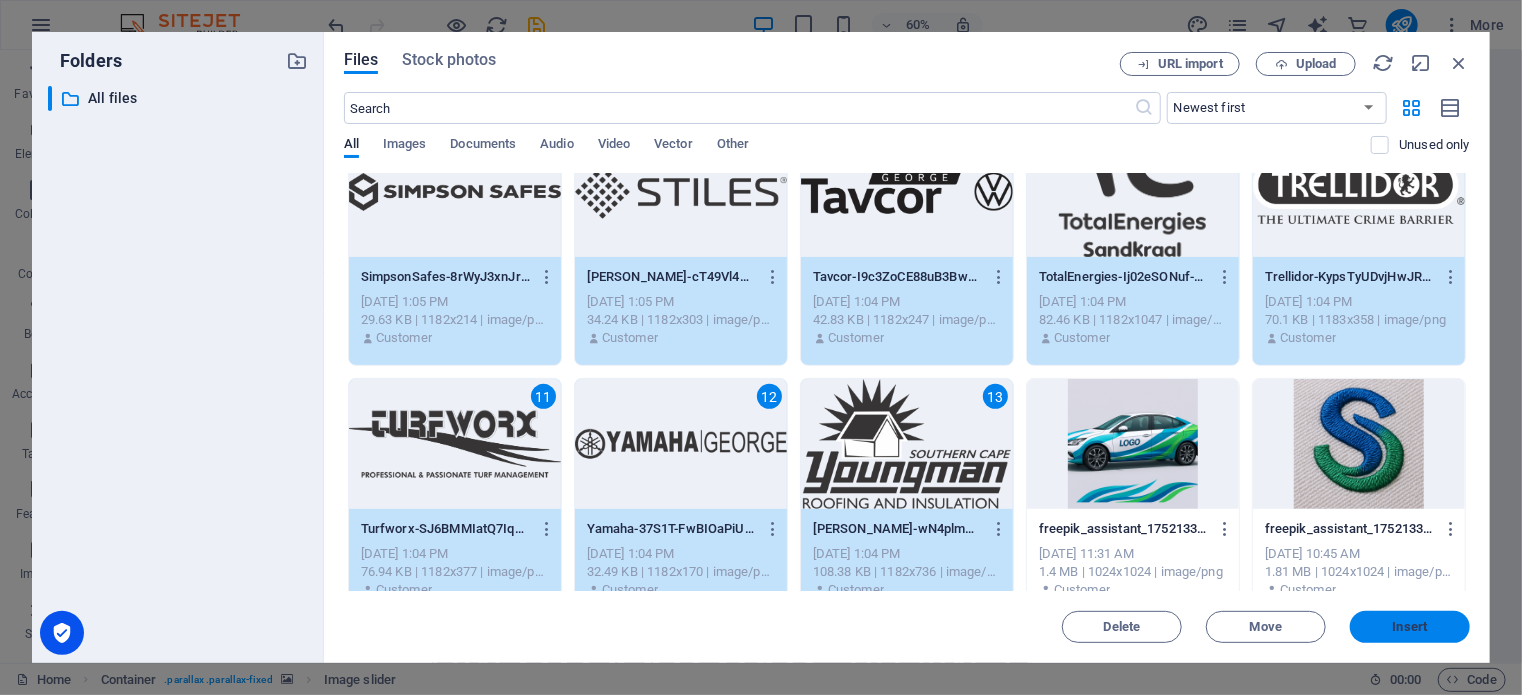 click on "Insert" at bounding box center [1410, 627] 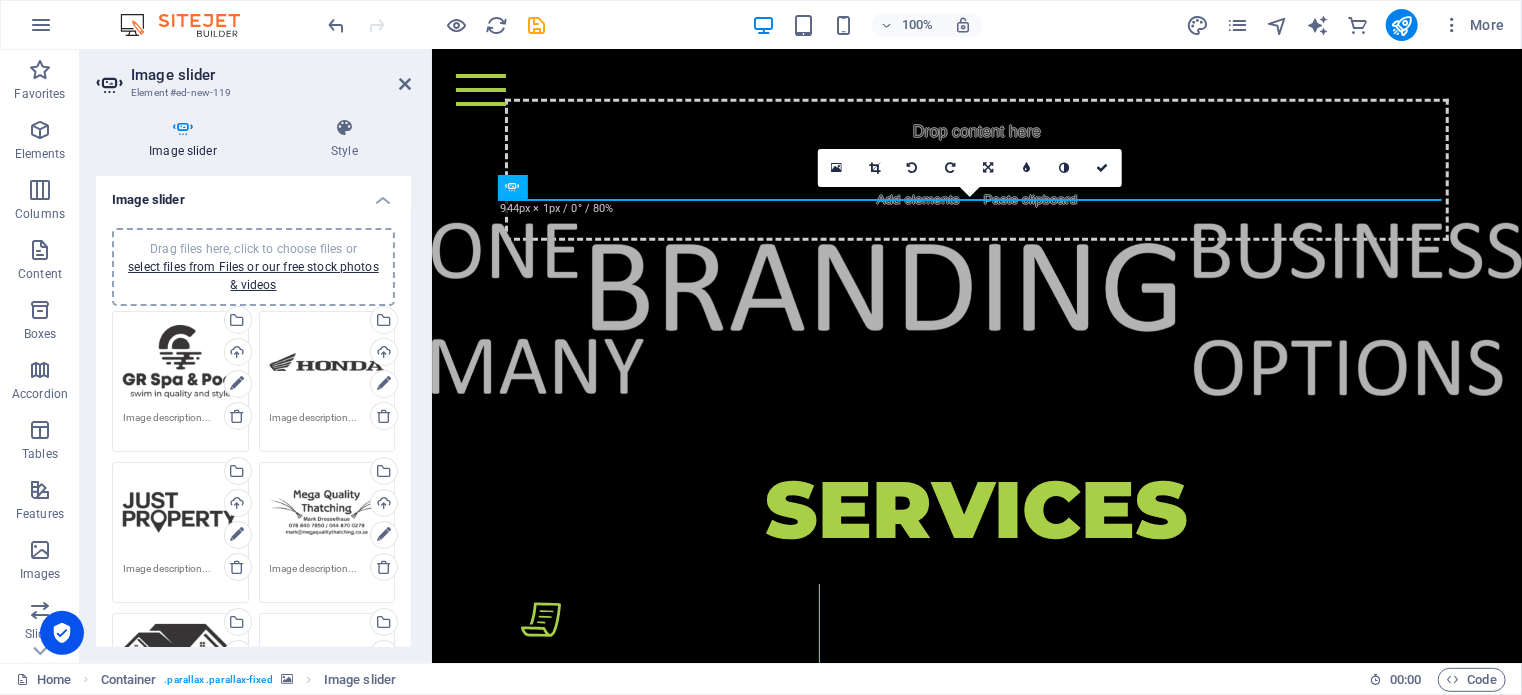 scroll, scrollTop: 3836, scrollLeft: 0, axis: vertical 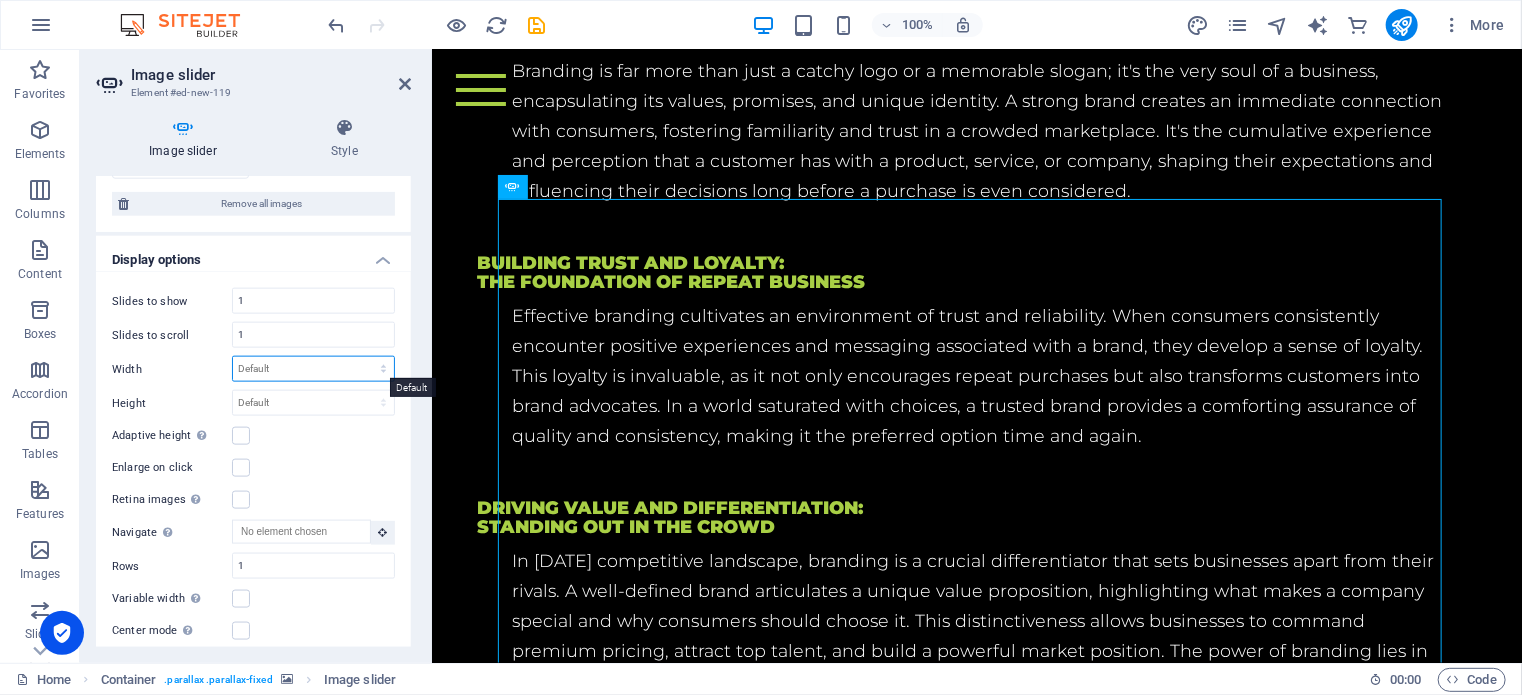 click on "Default px % rem em vw vh" at bounding box center (313, 369) 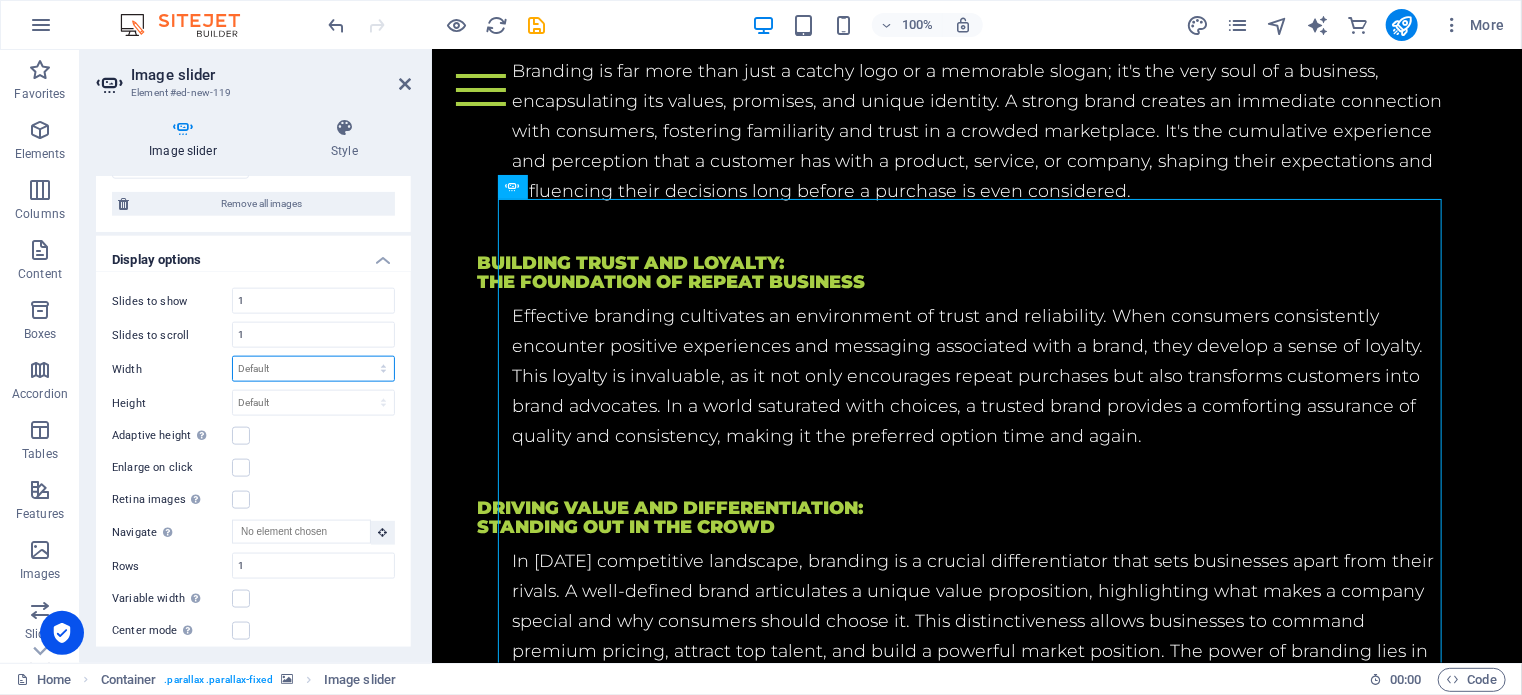 click on "Default px % rem em vw vh" at bounding box center [313, 369] 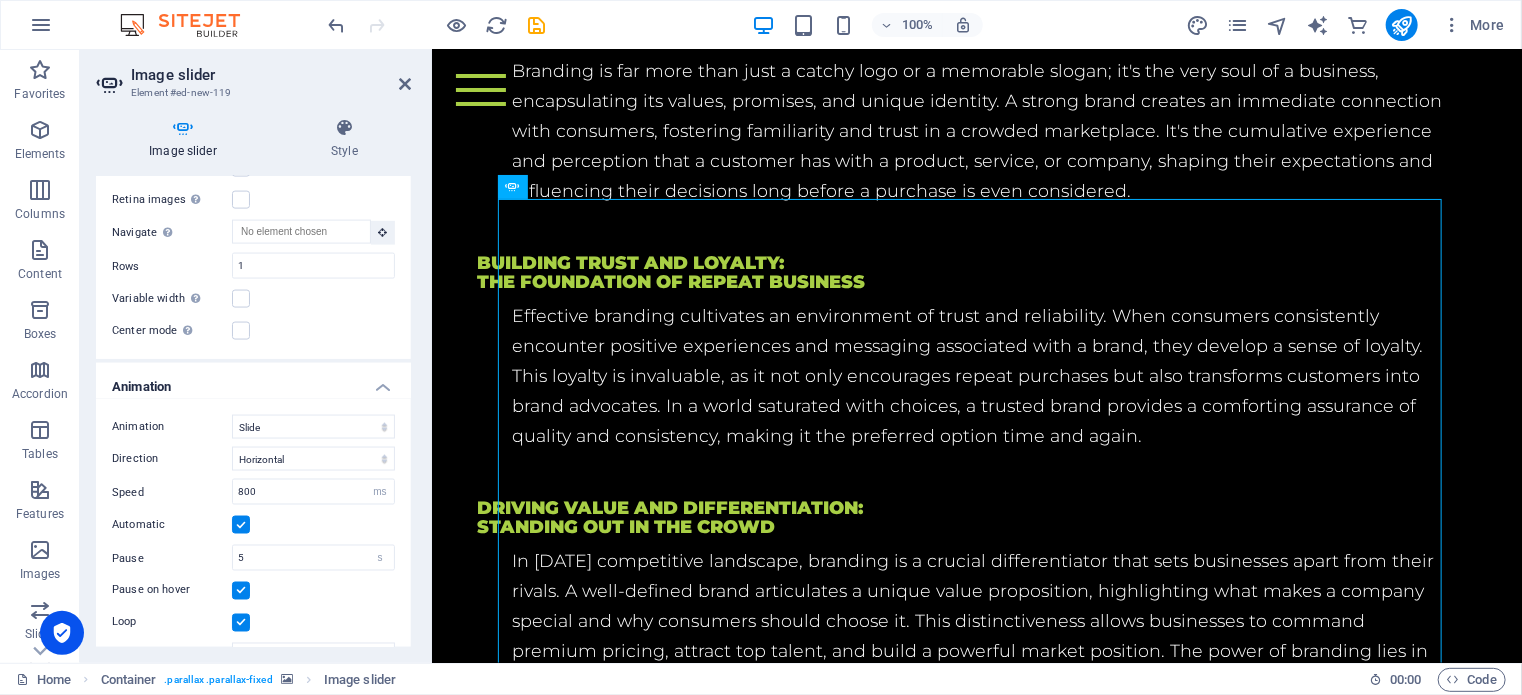 scroll, scrollTop: 1594, scrollLeft: 0, axis: vertical 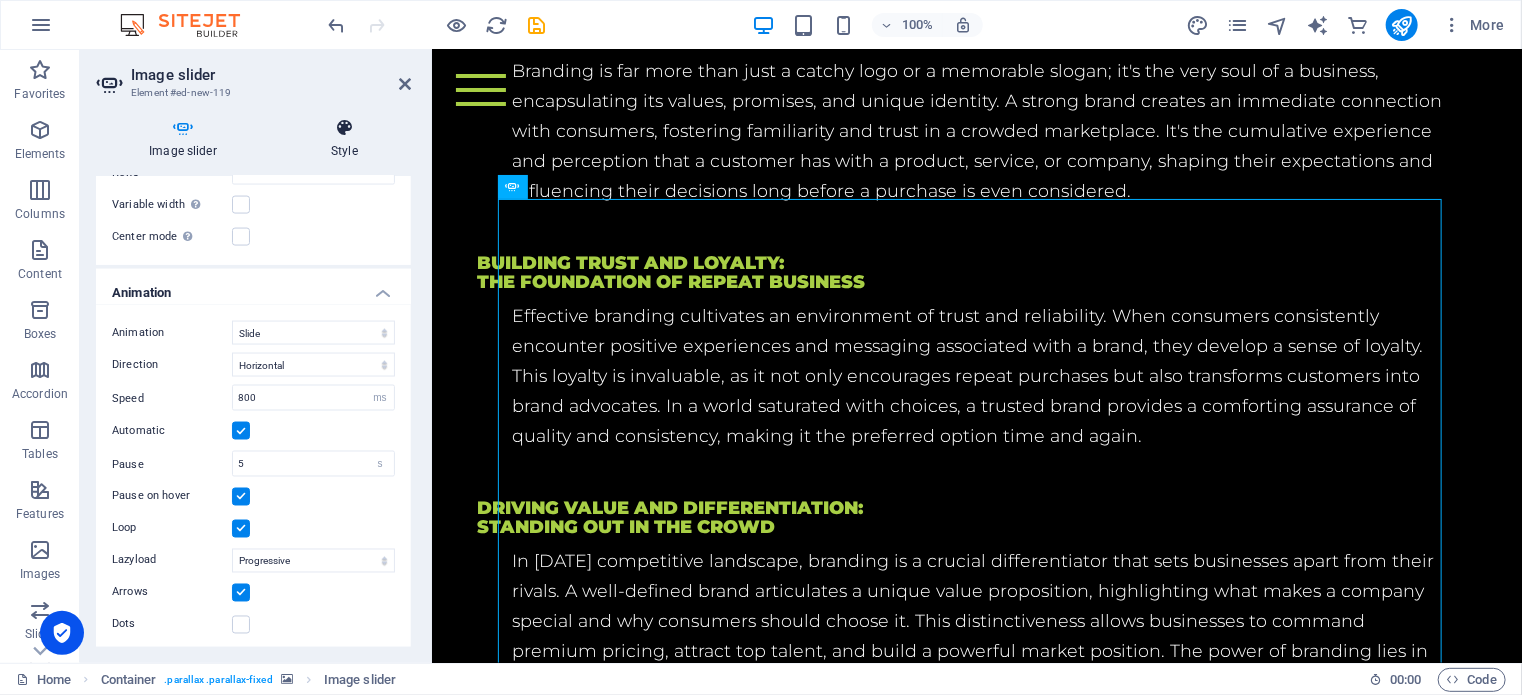 click at bounding box center [344, 128] 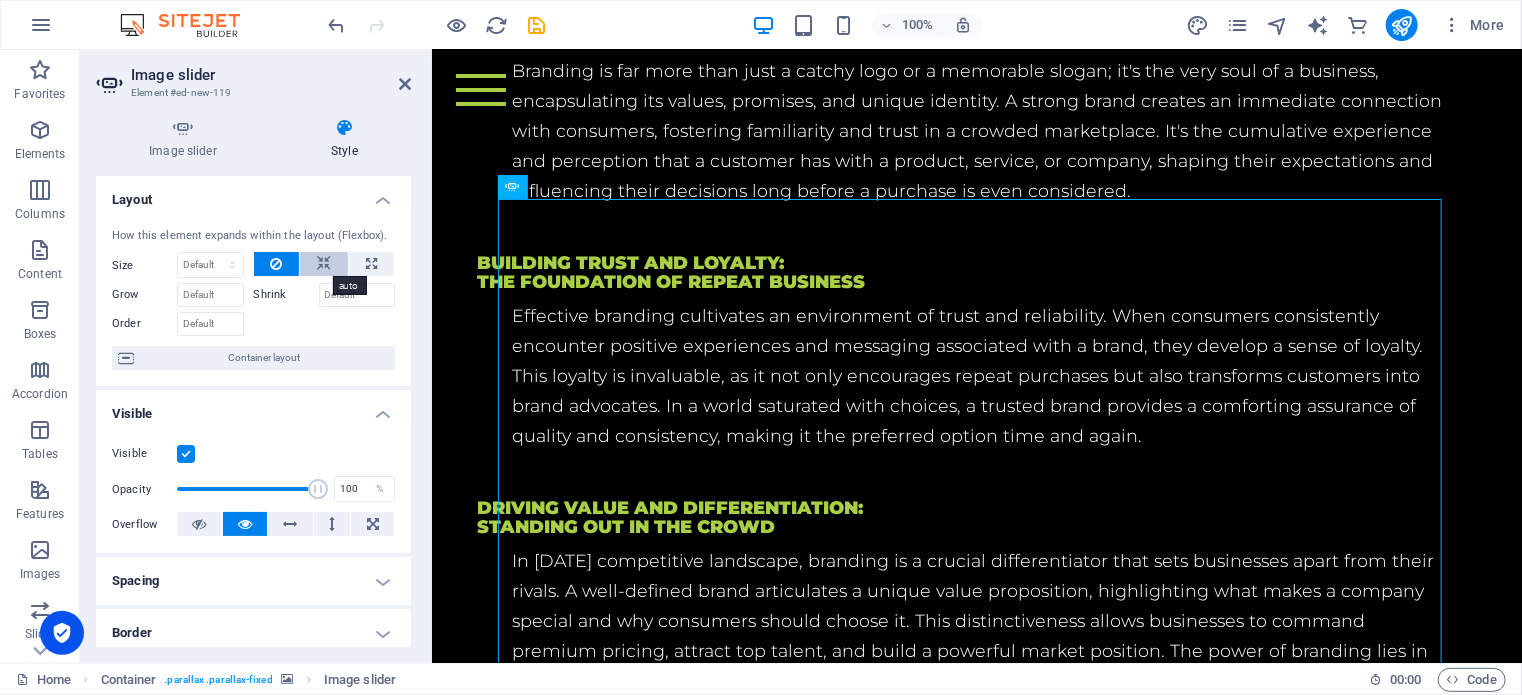 click at bounding box center (324, 264) 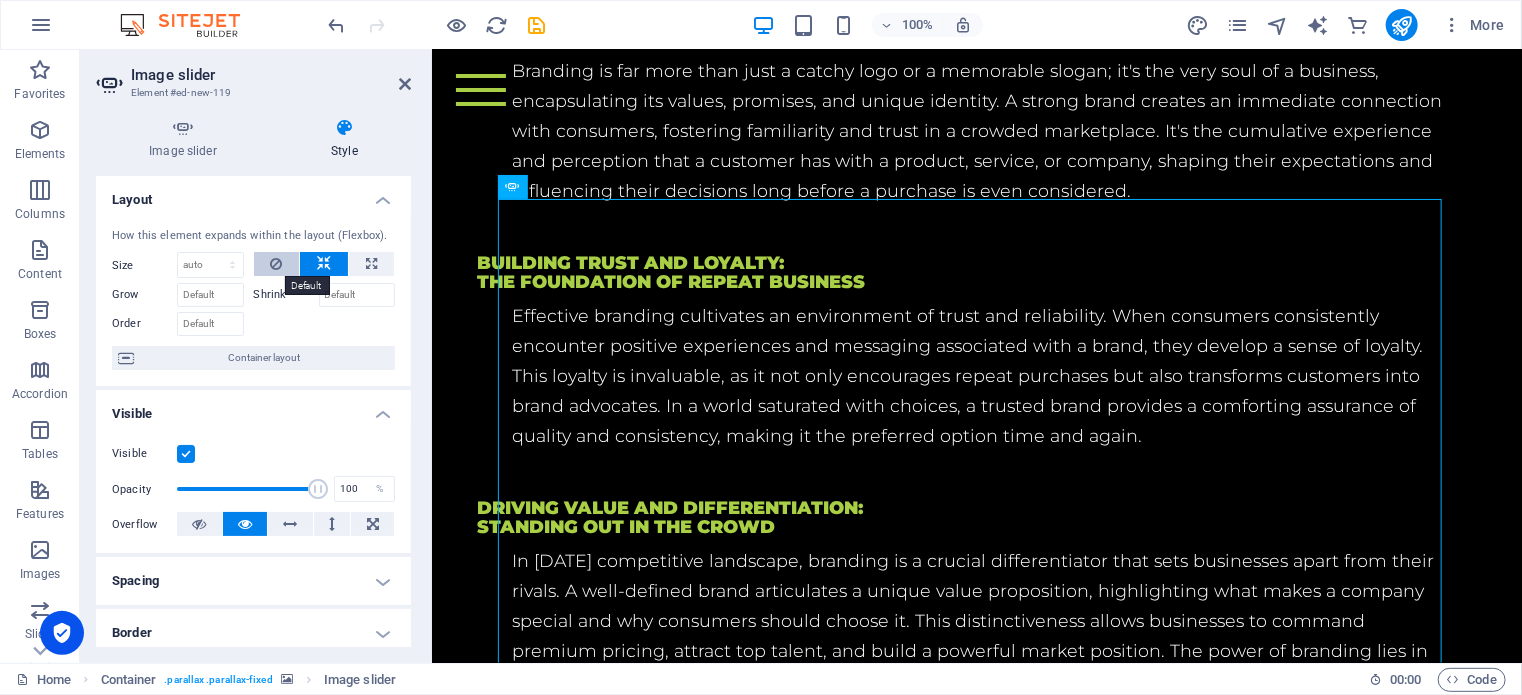 click at bounding box center [276, 264] 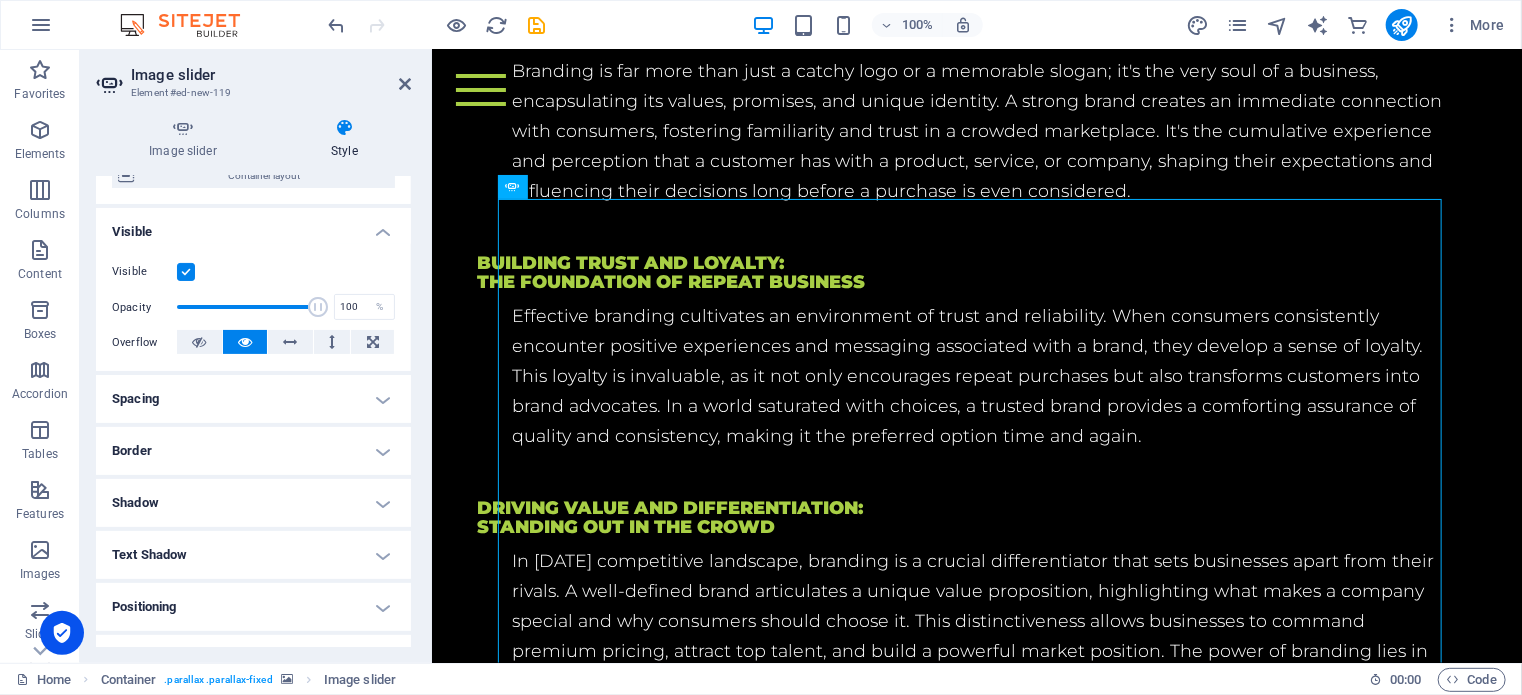 scroll, scrollTop: 200, scrollLeft: 0, axis: vertical 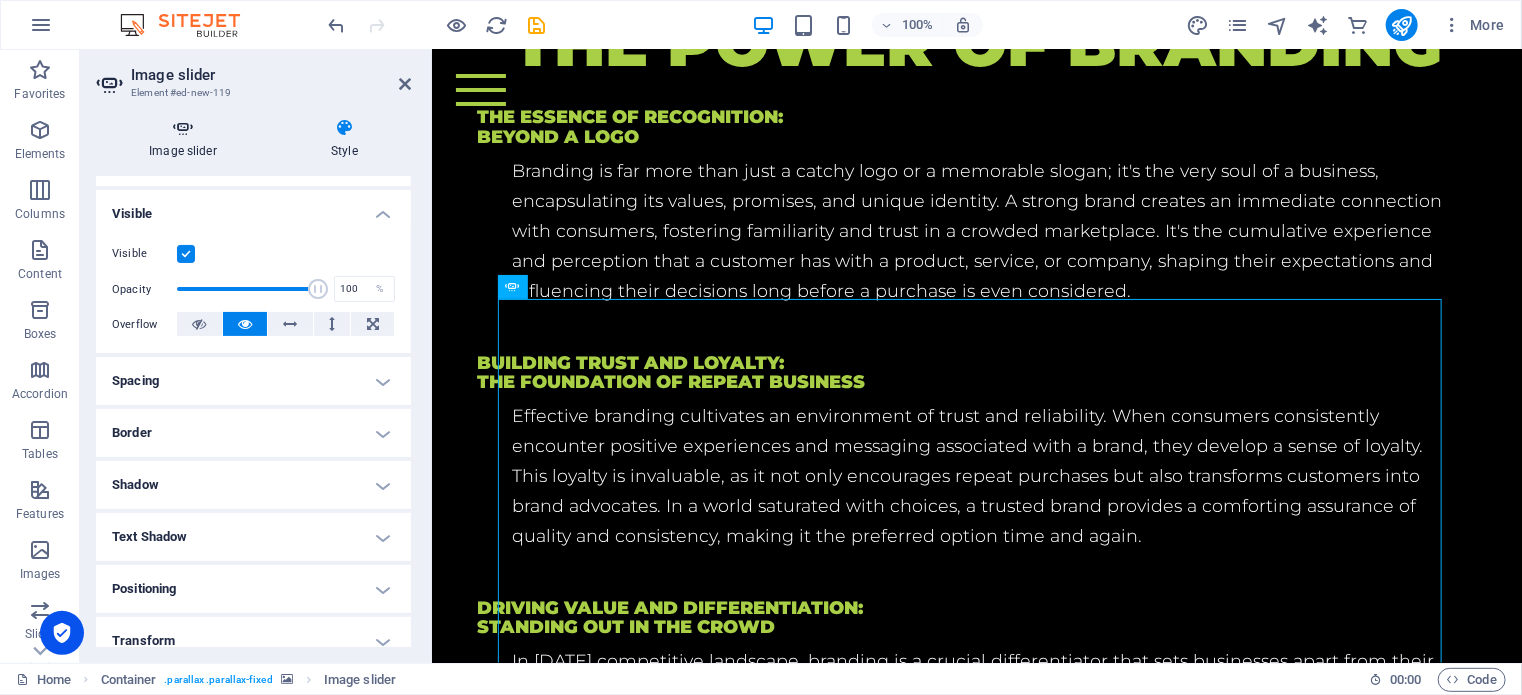 click on "Image slider" at bounding box center [187, 139] 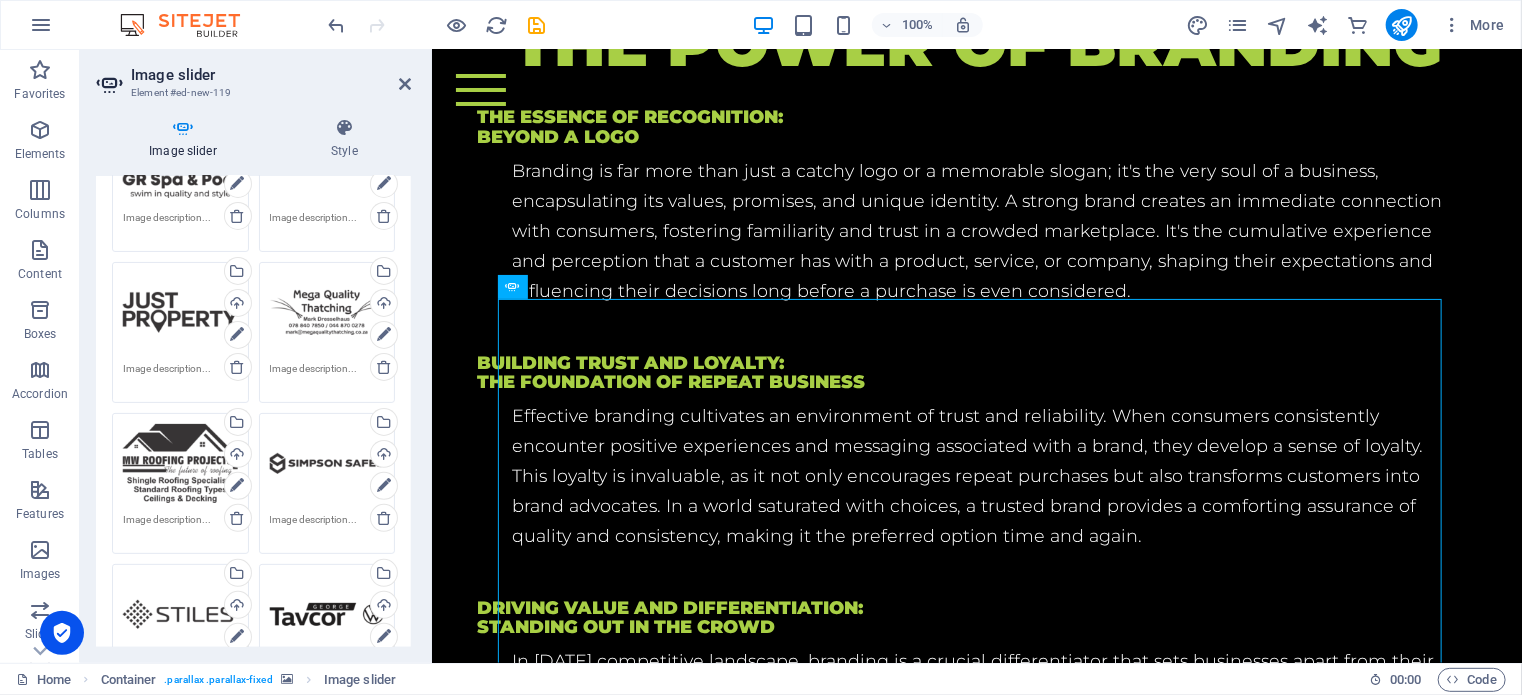 scroll, scrollTop: 0, scrollLeft: 0, axis: both 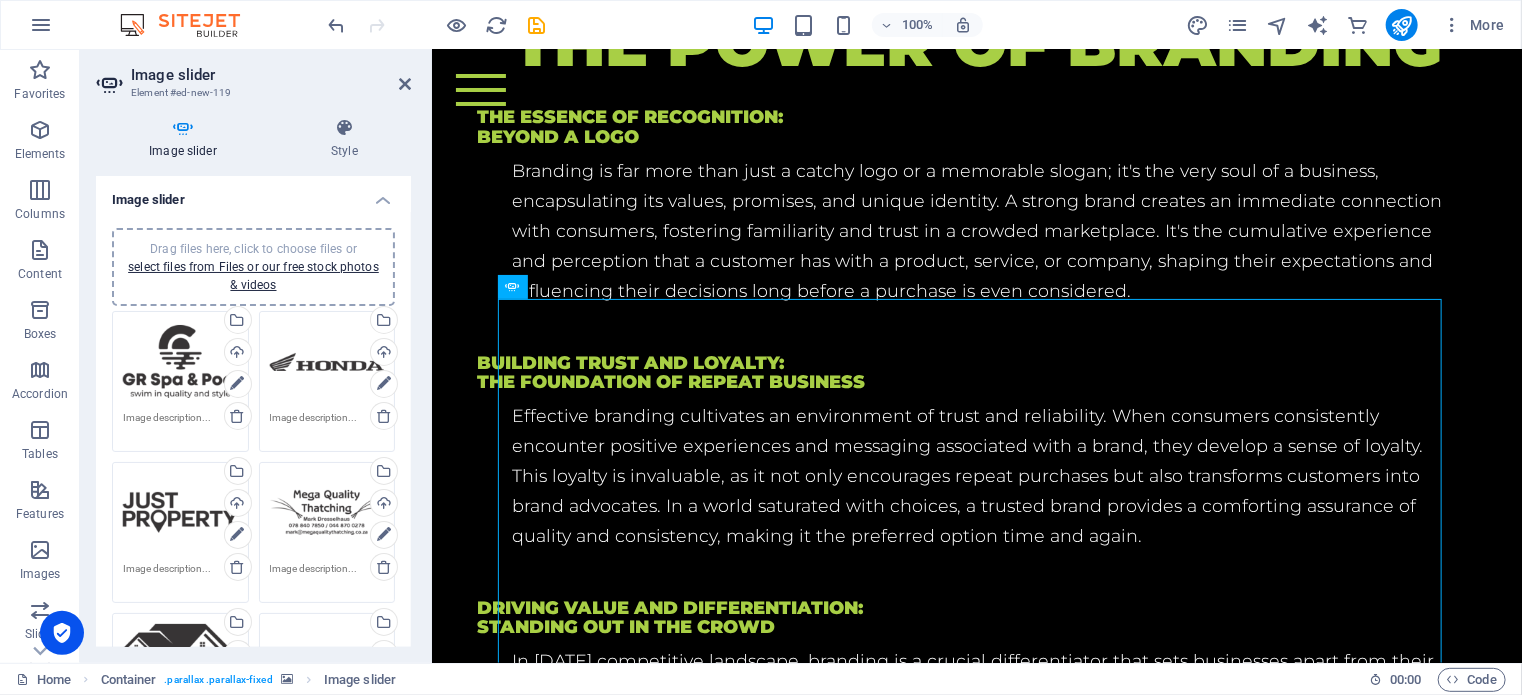 click on "Drag files here, click to choose files or select files from Files or our free stock photos & videos" at bounding box center (180, 362) 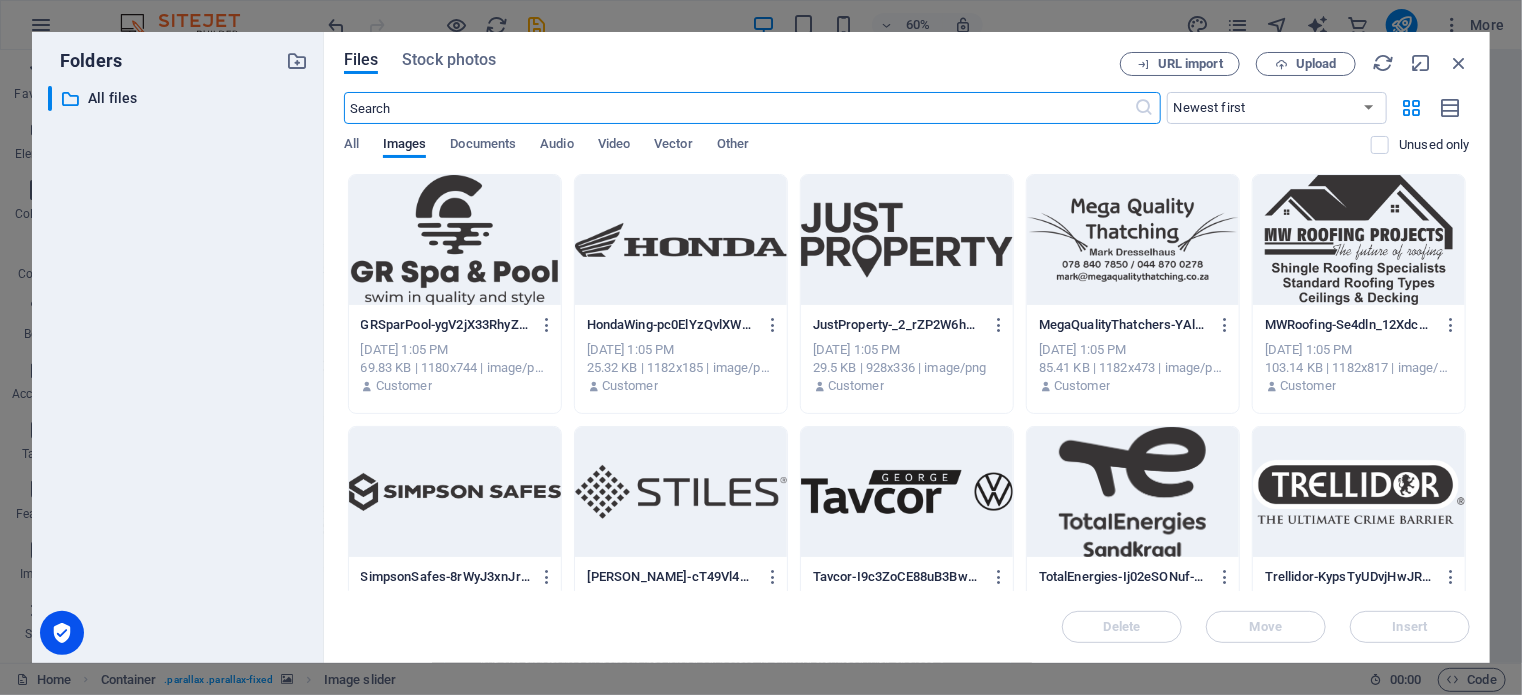 scroll, scrollTop: 4539, scrollLeft: 0, axis: vertical 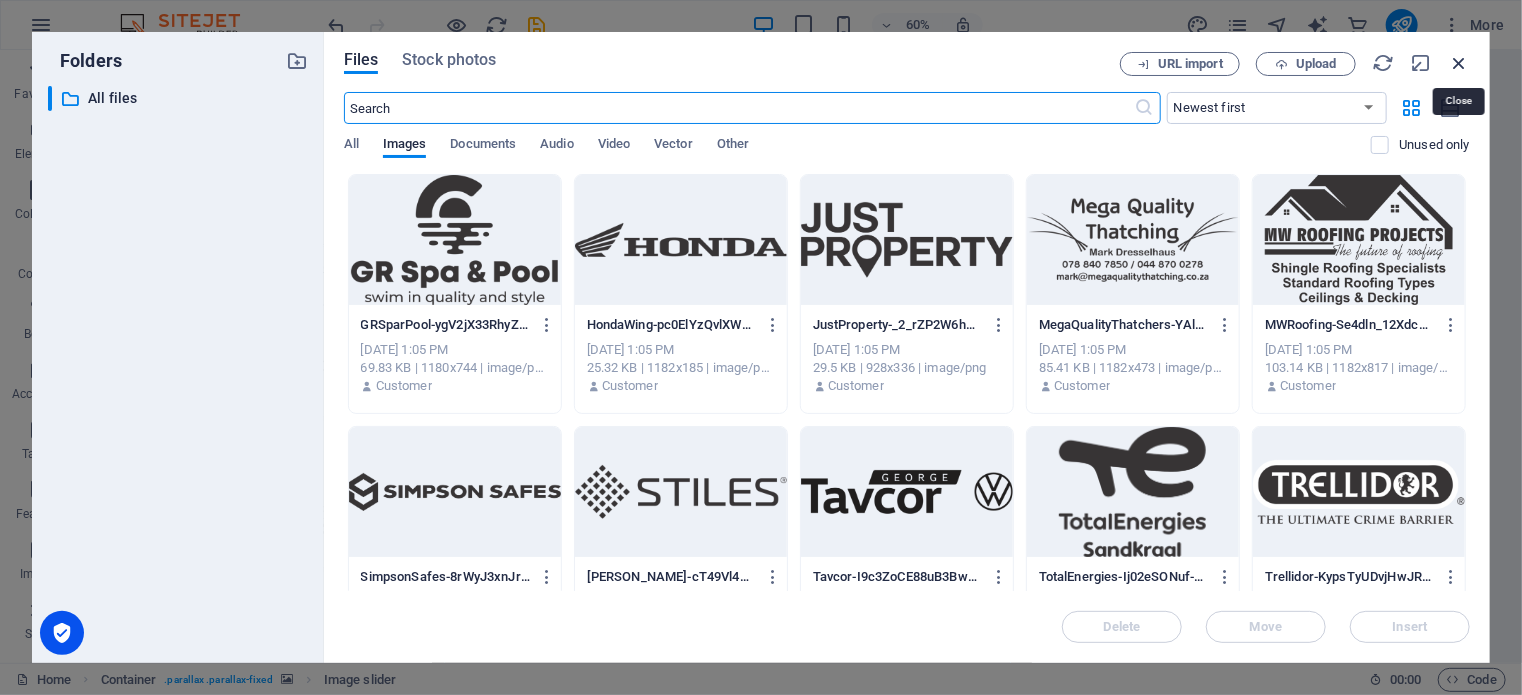 click at bounding box center (1459, 63) 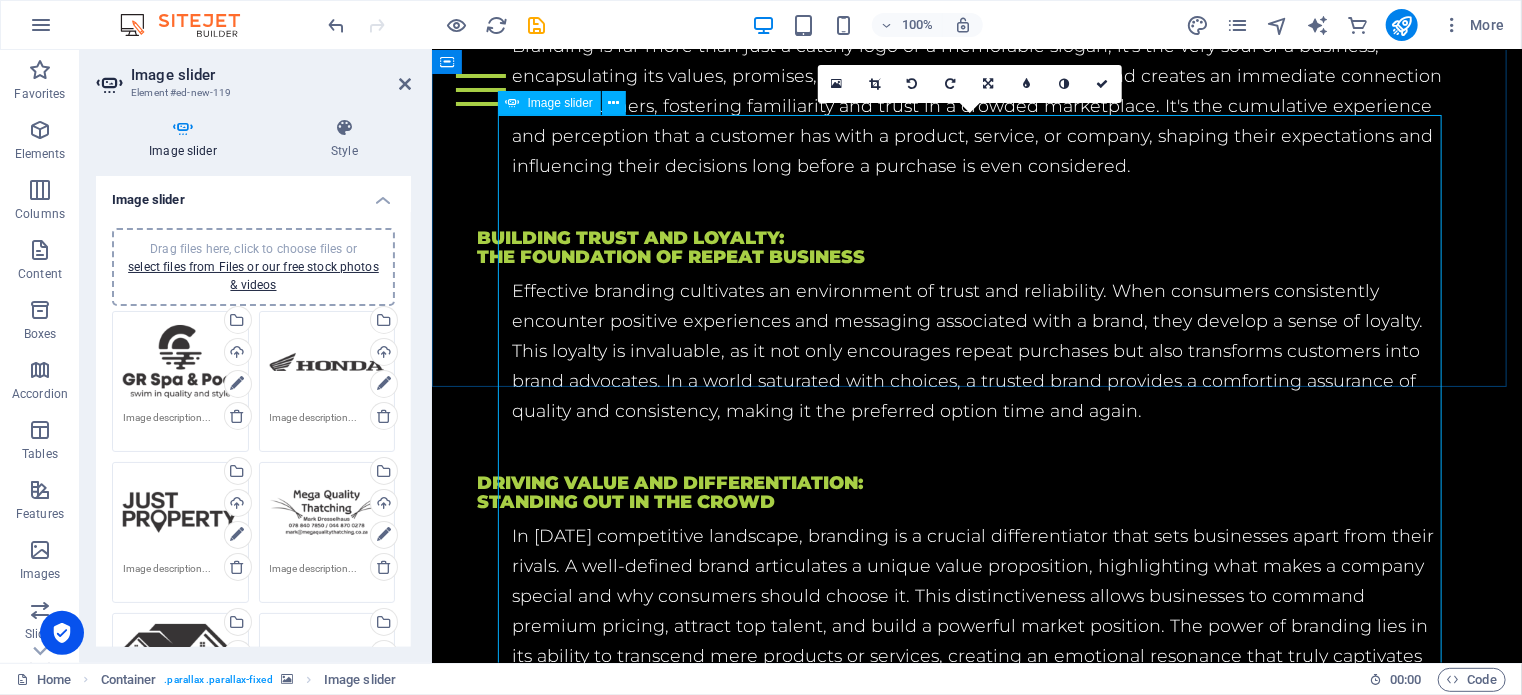scroll, scrollTop: 3836, scrollLeft: 0, axis: vertical 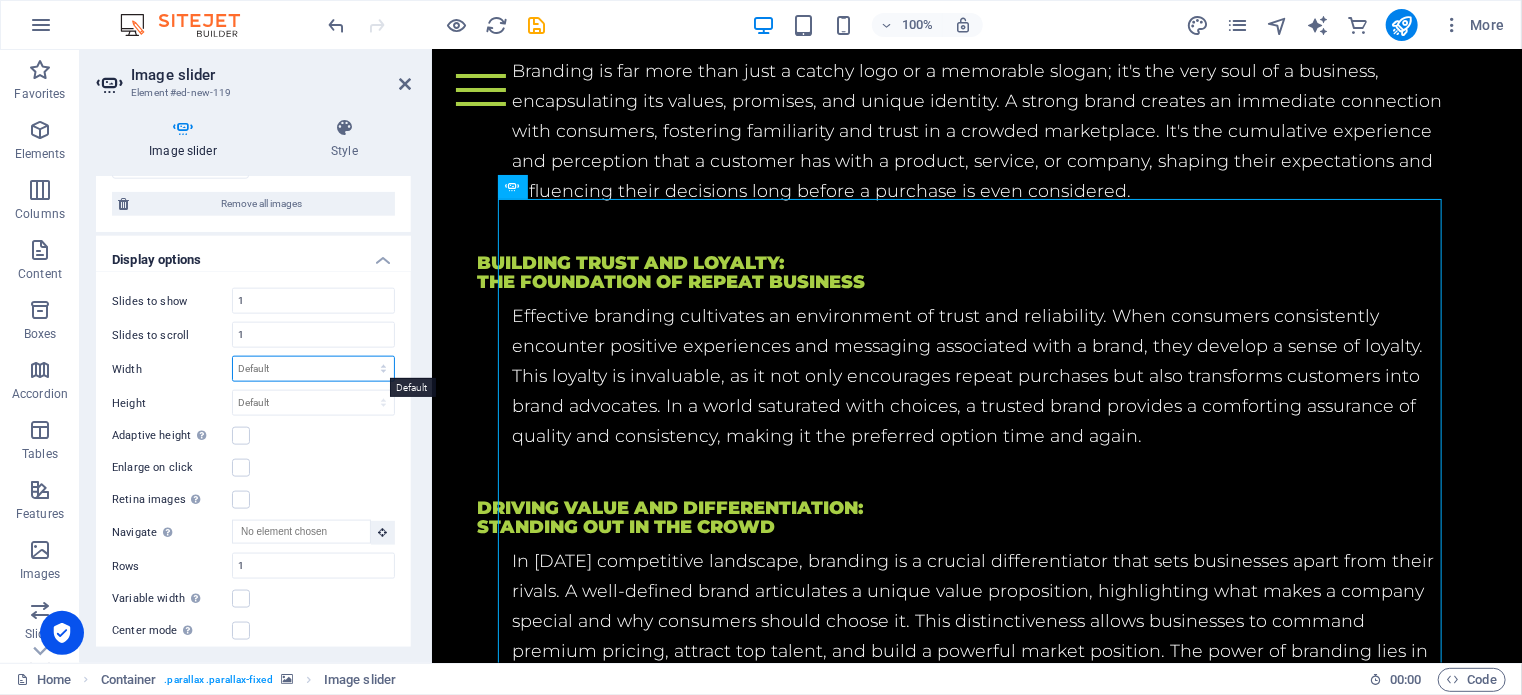 click on "Default px % rem em vw vh" at bounding box center (313, 369) 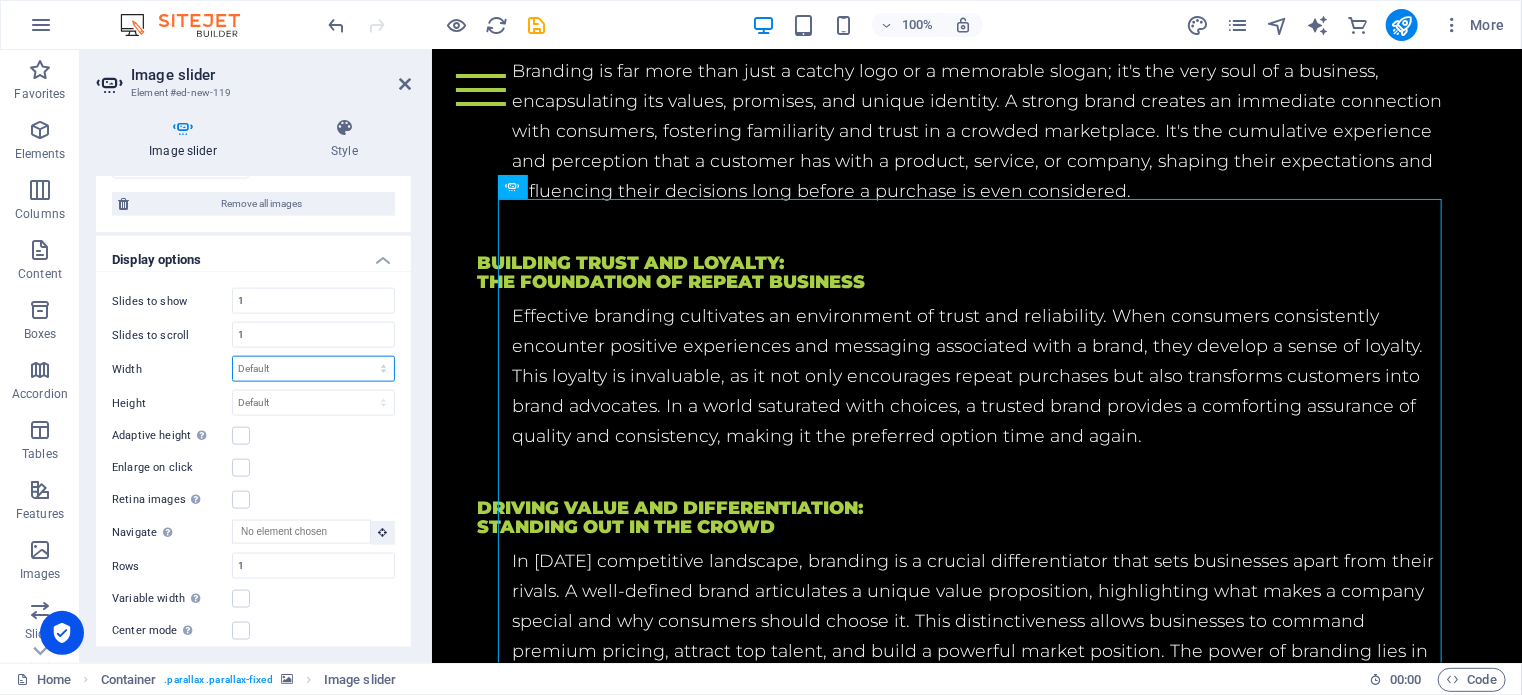 click on "Default px % rem em vw vh" at bounding box center [313, 369] 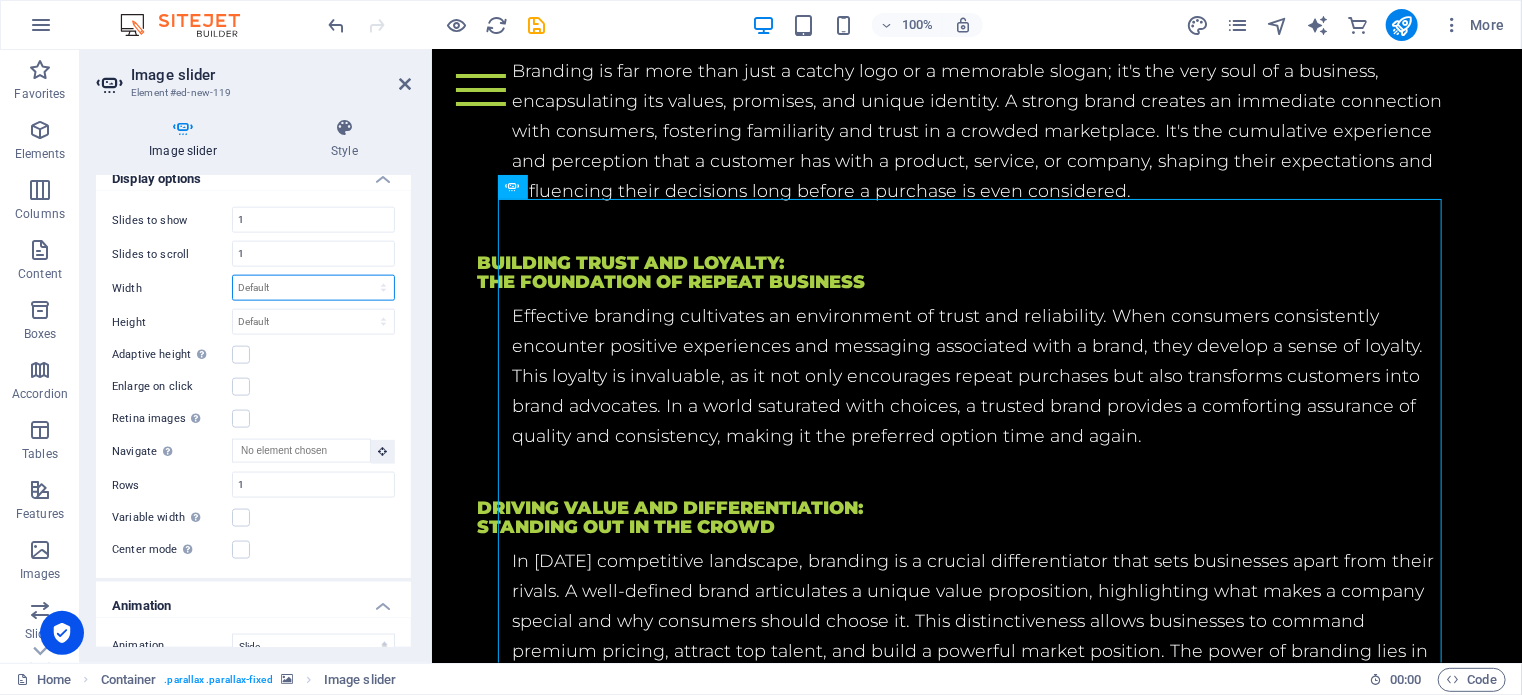scroll, scrollTop: 1300, scrollLeft: 0, axis: vertical 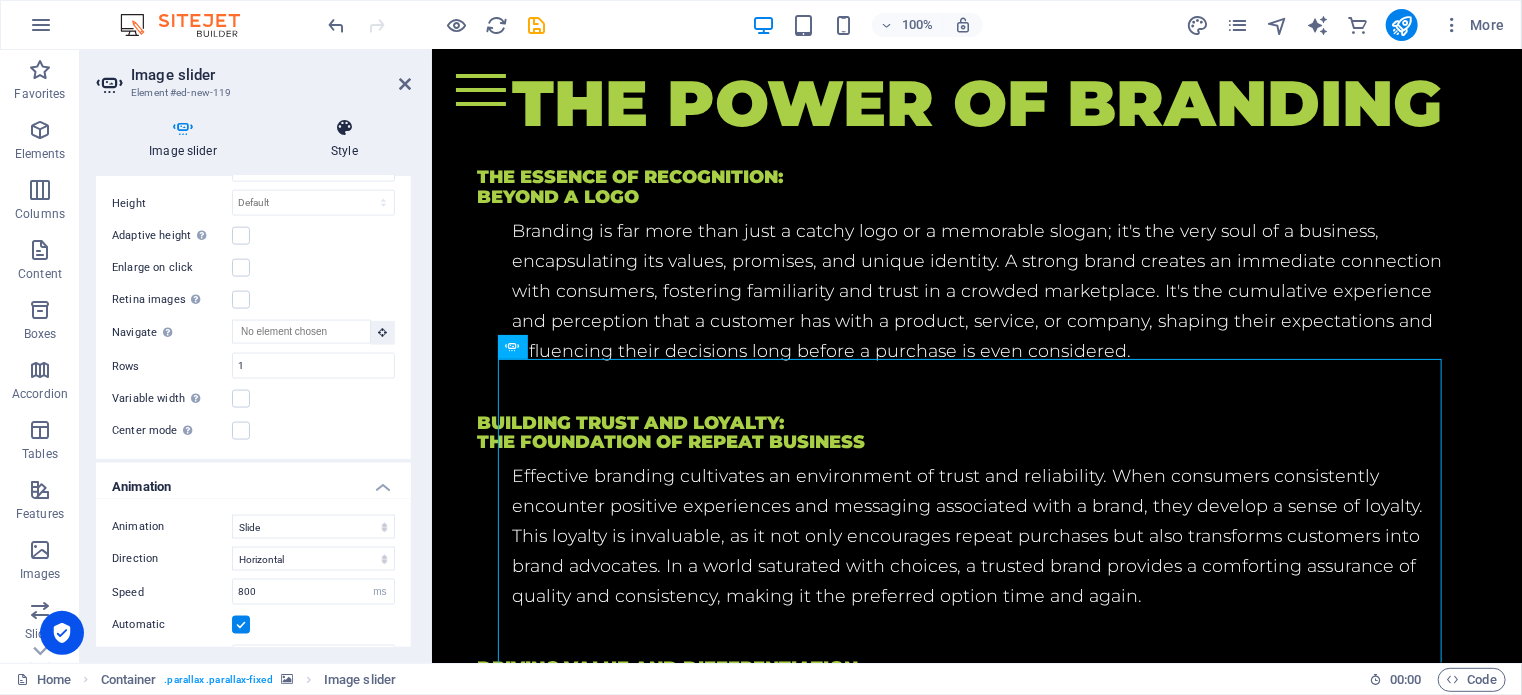 click on "Style" at bounding box center [344, 139] 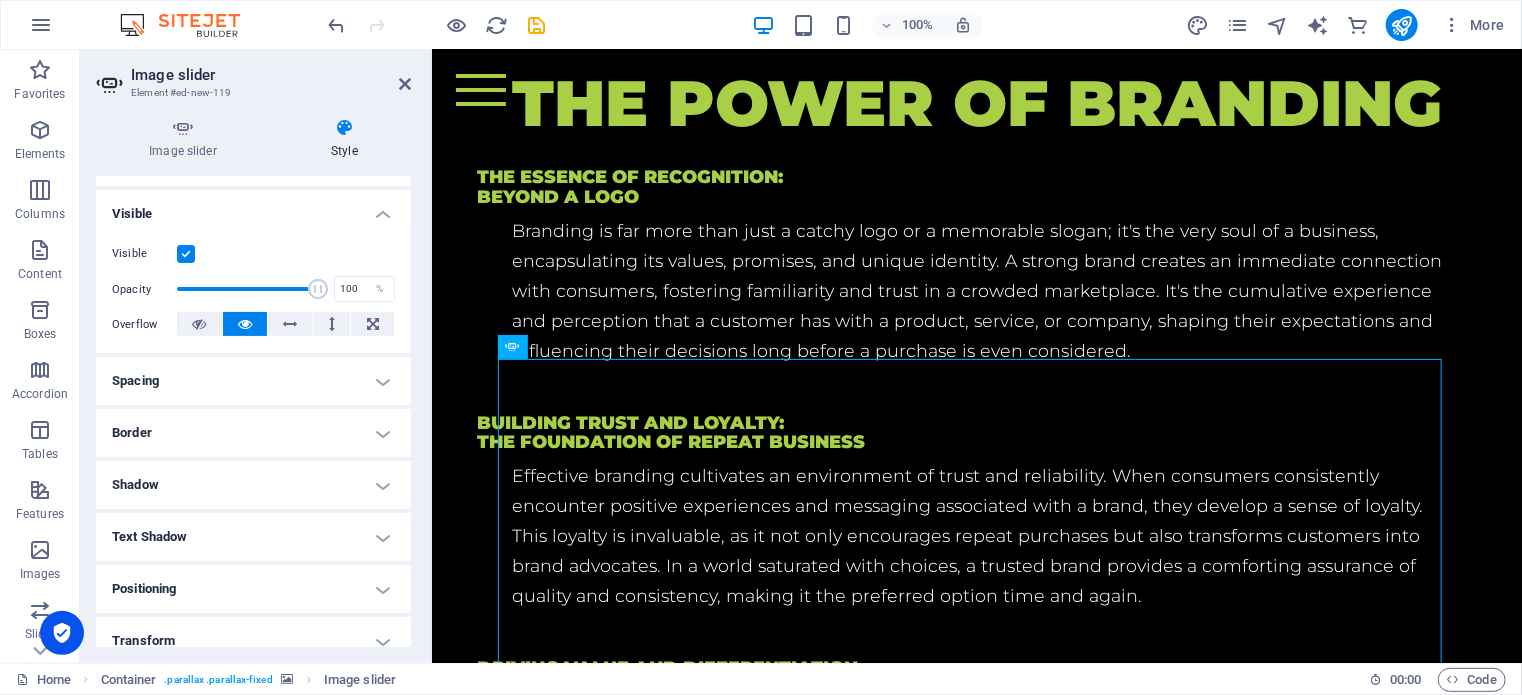 click on "Spacing" at bounding box center [253, 381] 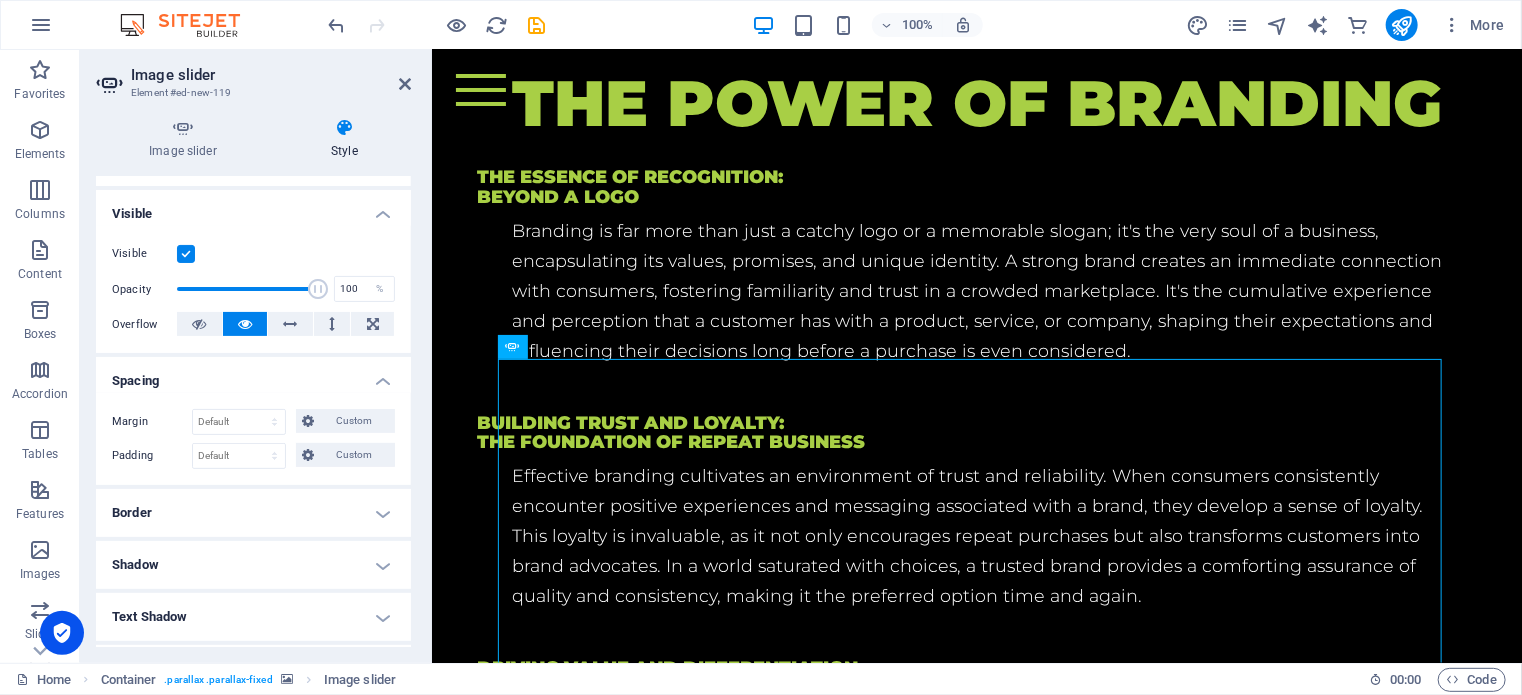 click on "Spacing" at bounding box center (253, 375) 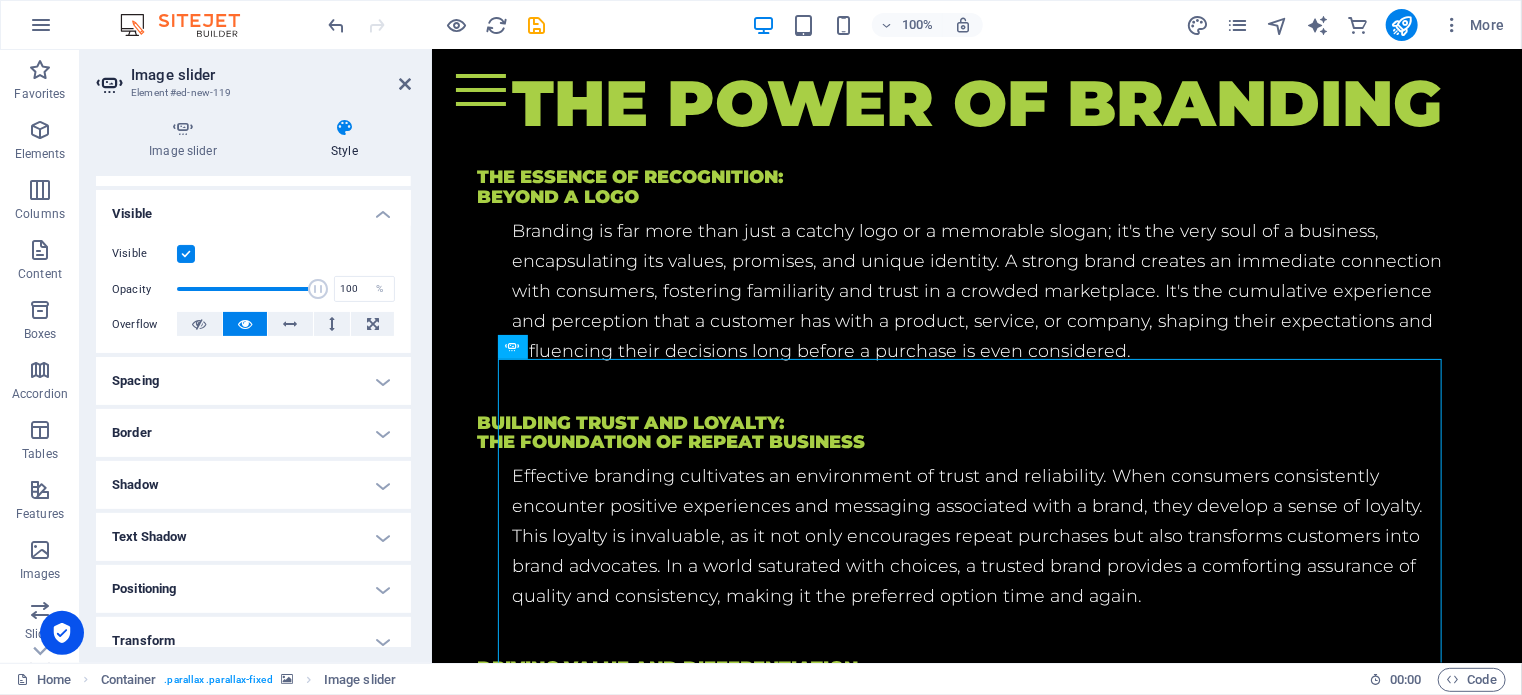 click on "Border" at bounding box center (253, 433) 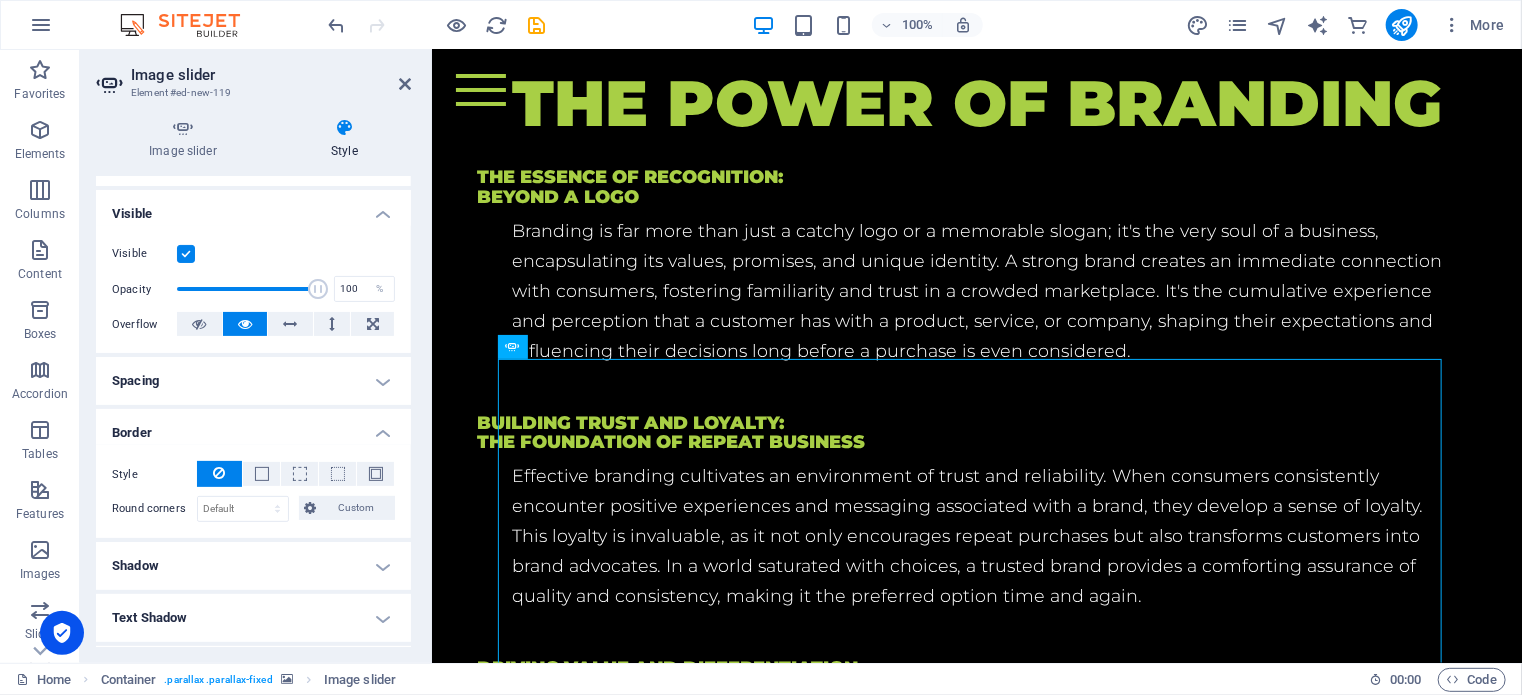 click on "Border" at bounding box center [253, 427] 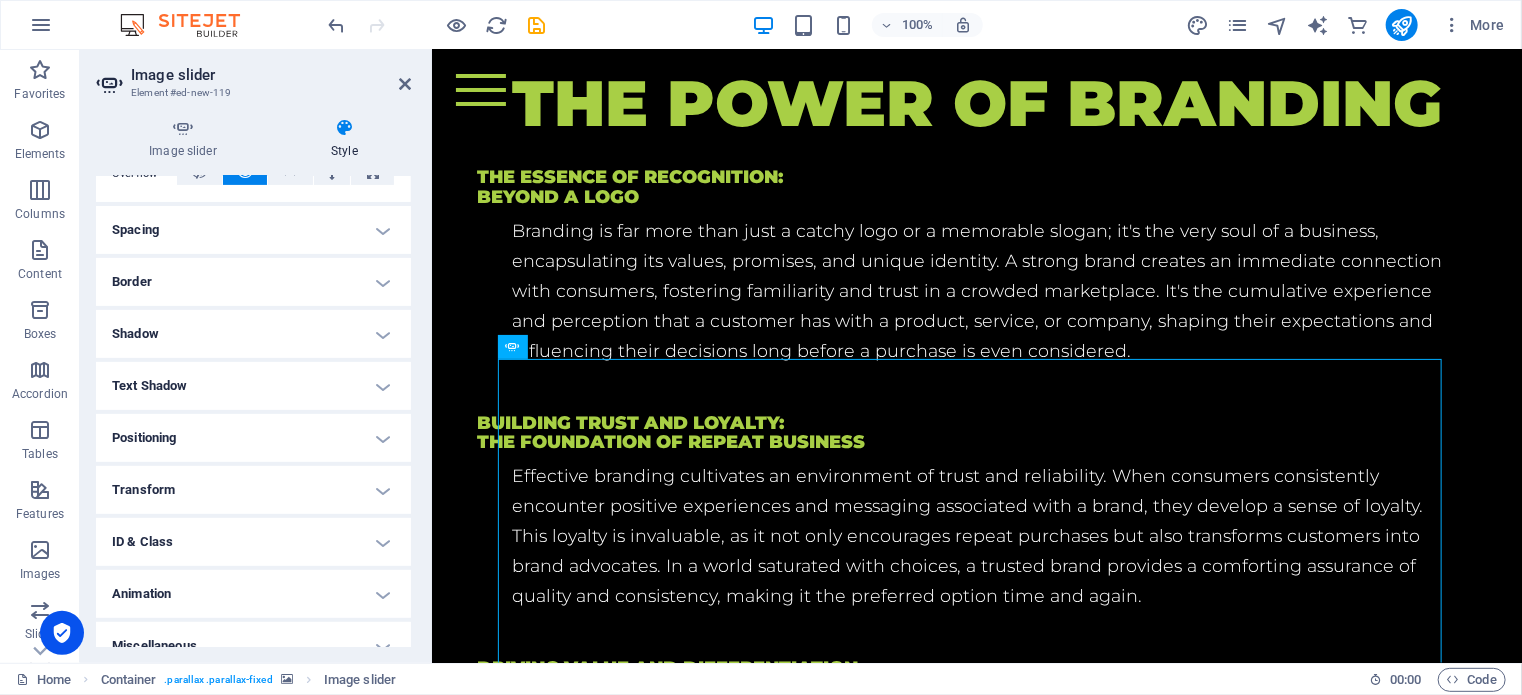 scroll, scrollTop: 372, scrollLeft: 0, axis: vertical 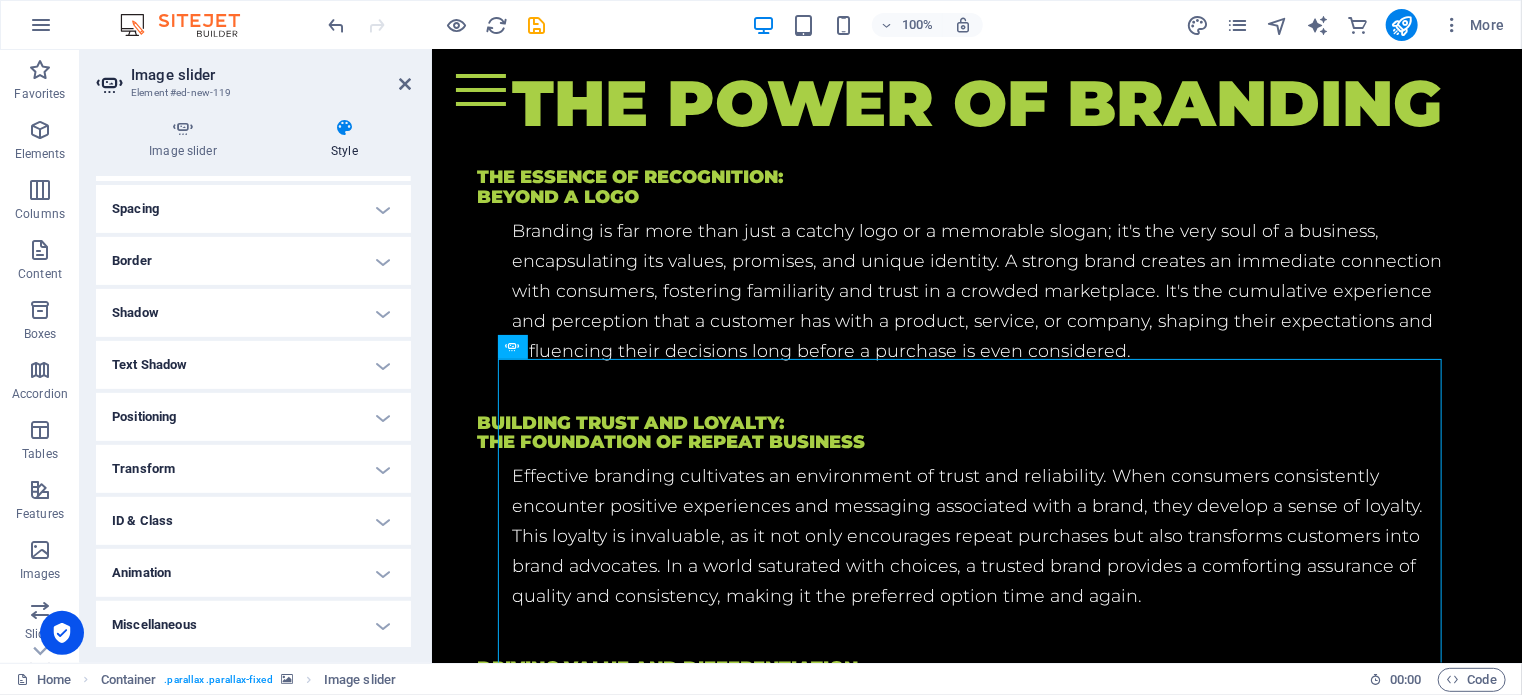 click on "Positioning" at bounding box center (253, 417) 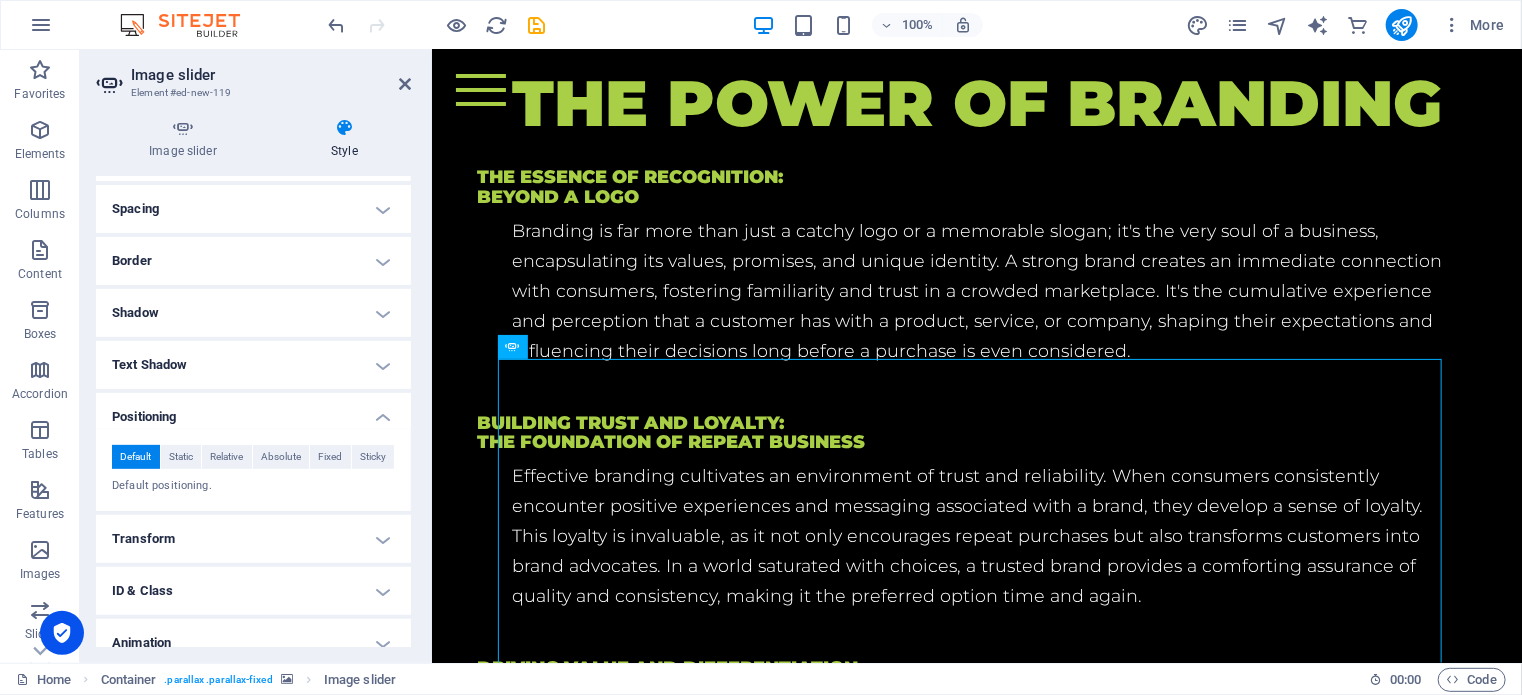 click on "Positioning" at bounding box center [253, 411] 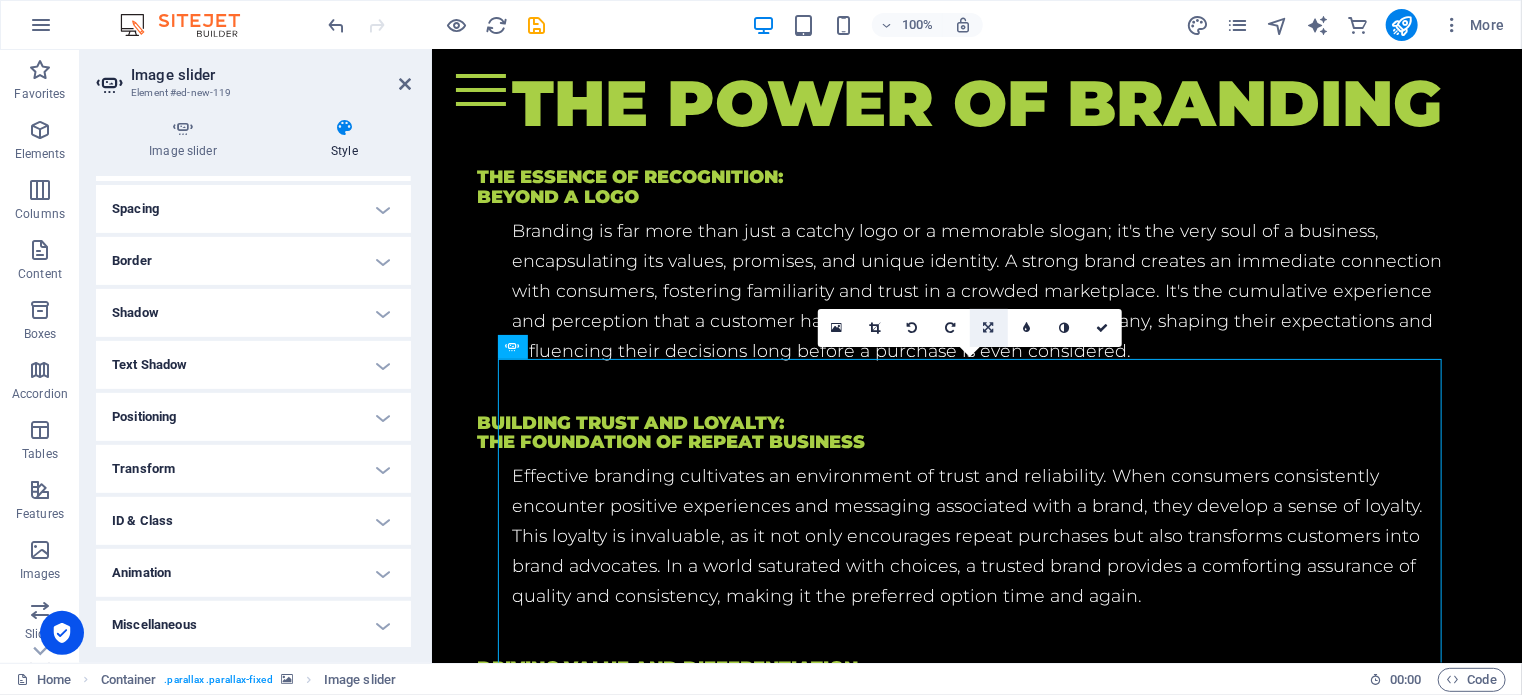click at bounding box center (989, 328) 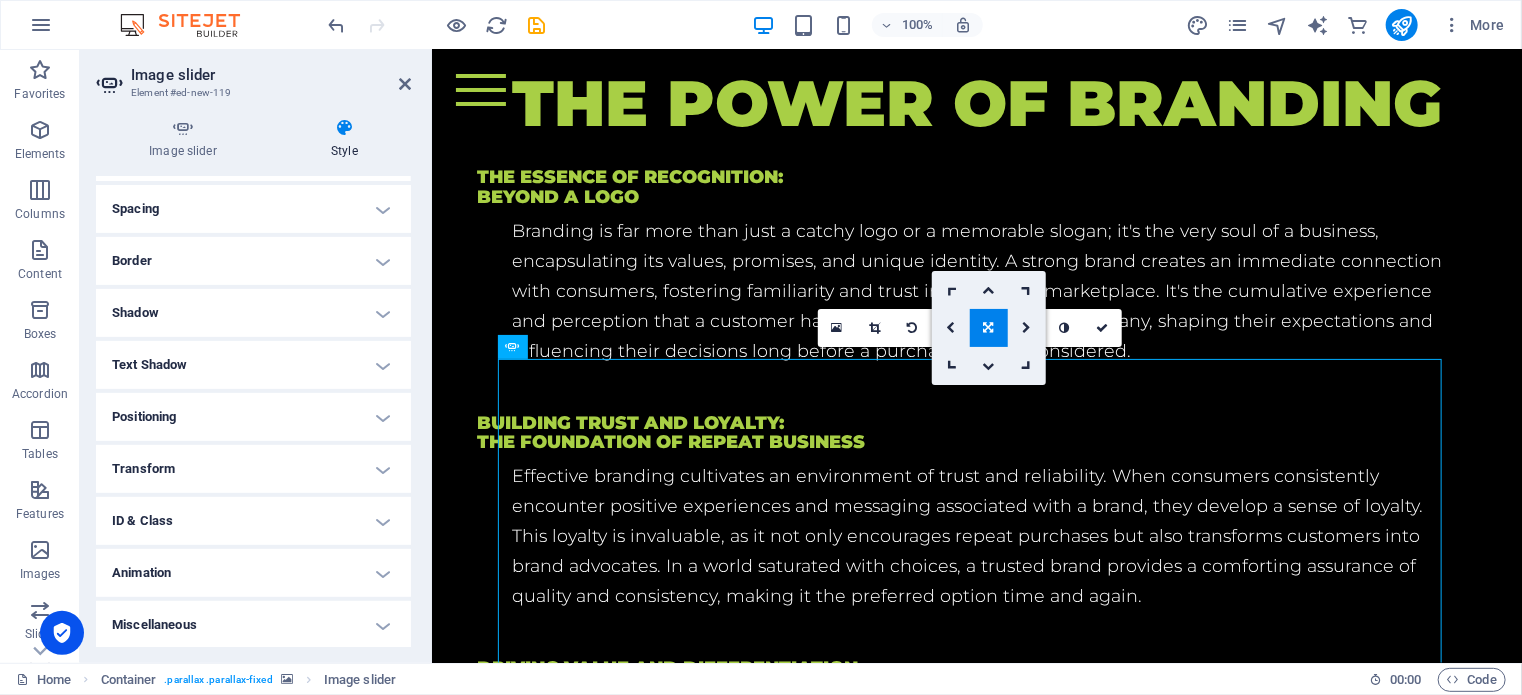 click at bounding box center [989, 328] 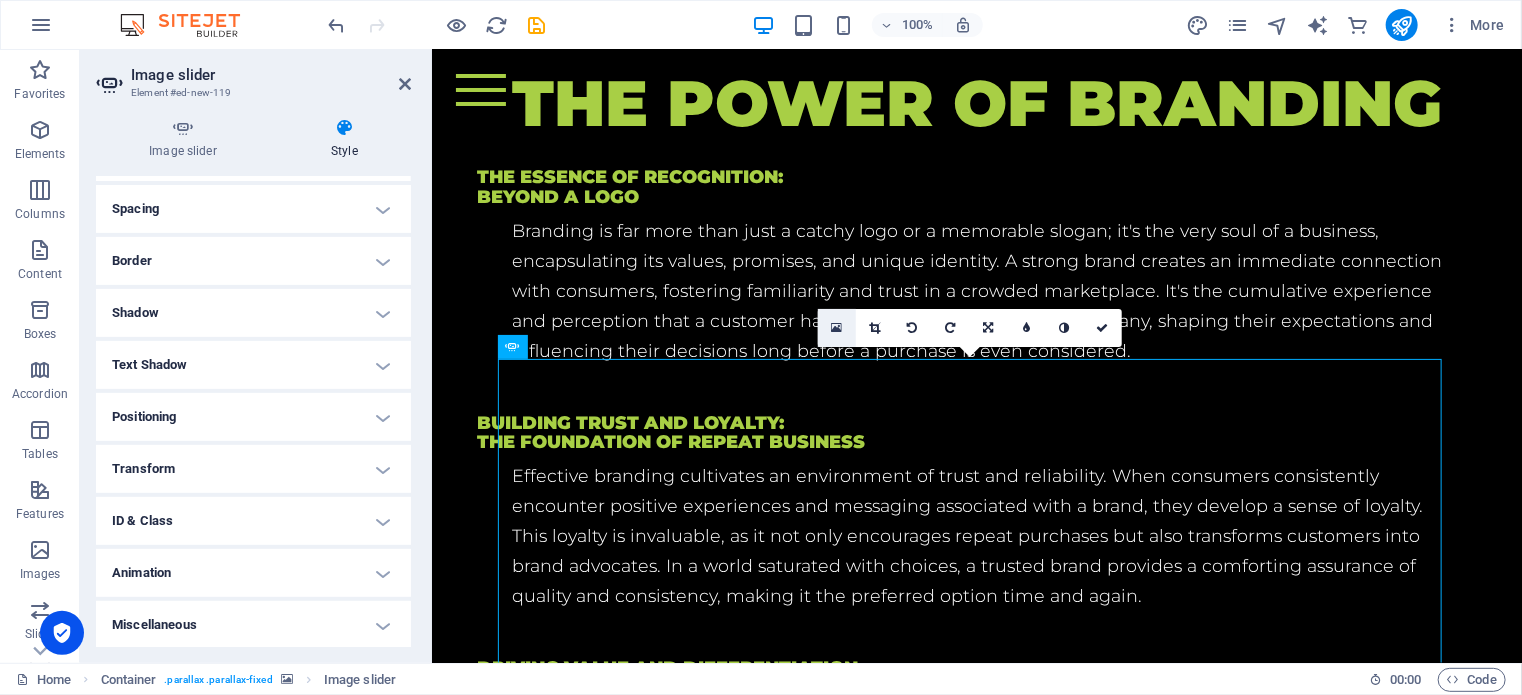click at bounding box center (836, 328) 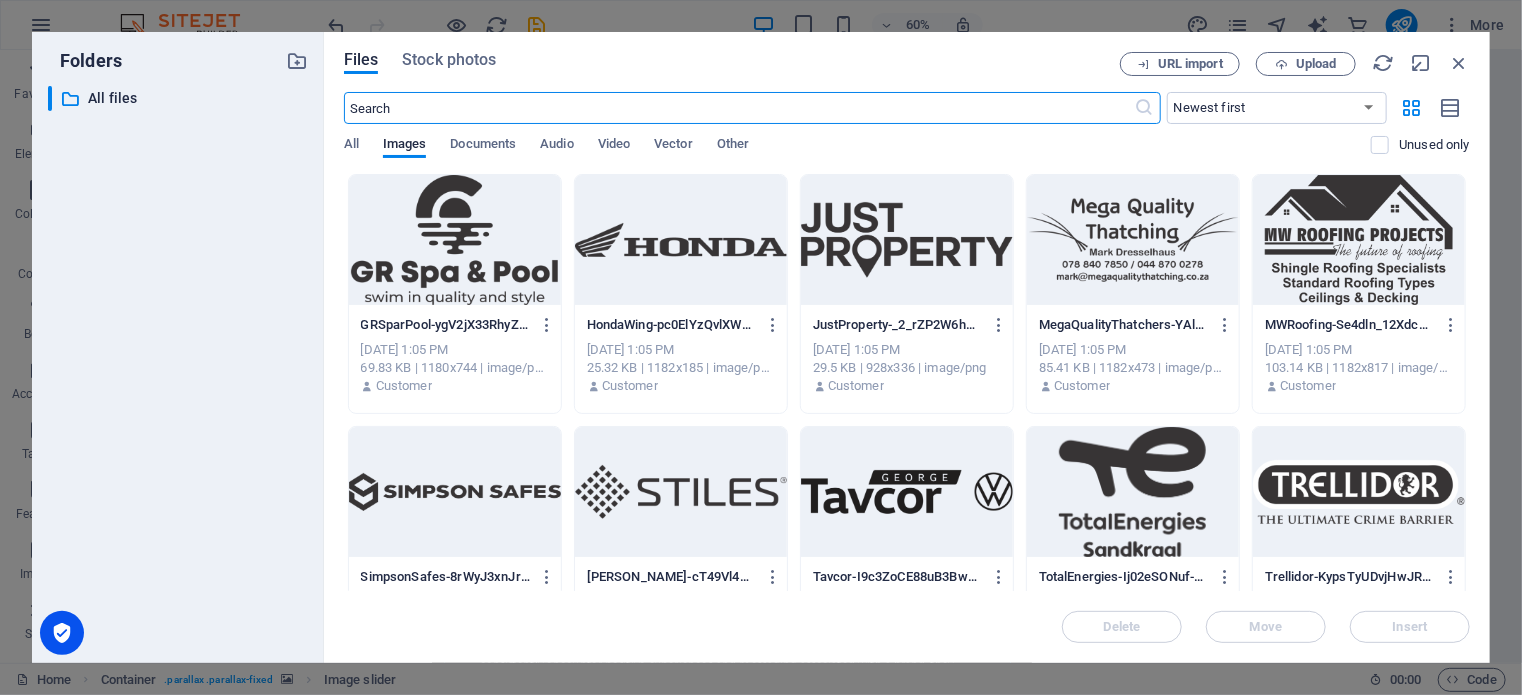 scroll, scrollTop: 4479, scrollLeft: 0, axis: vertical 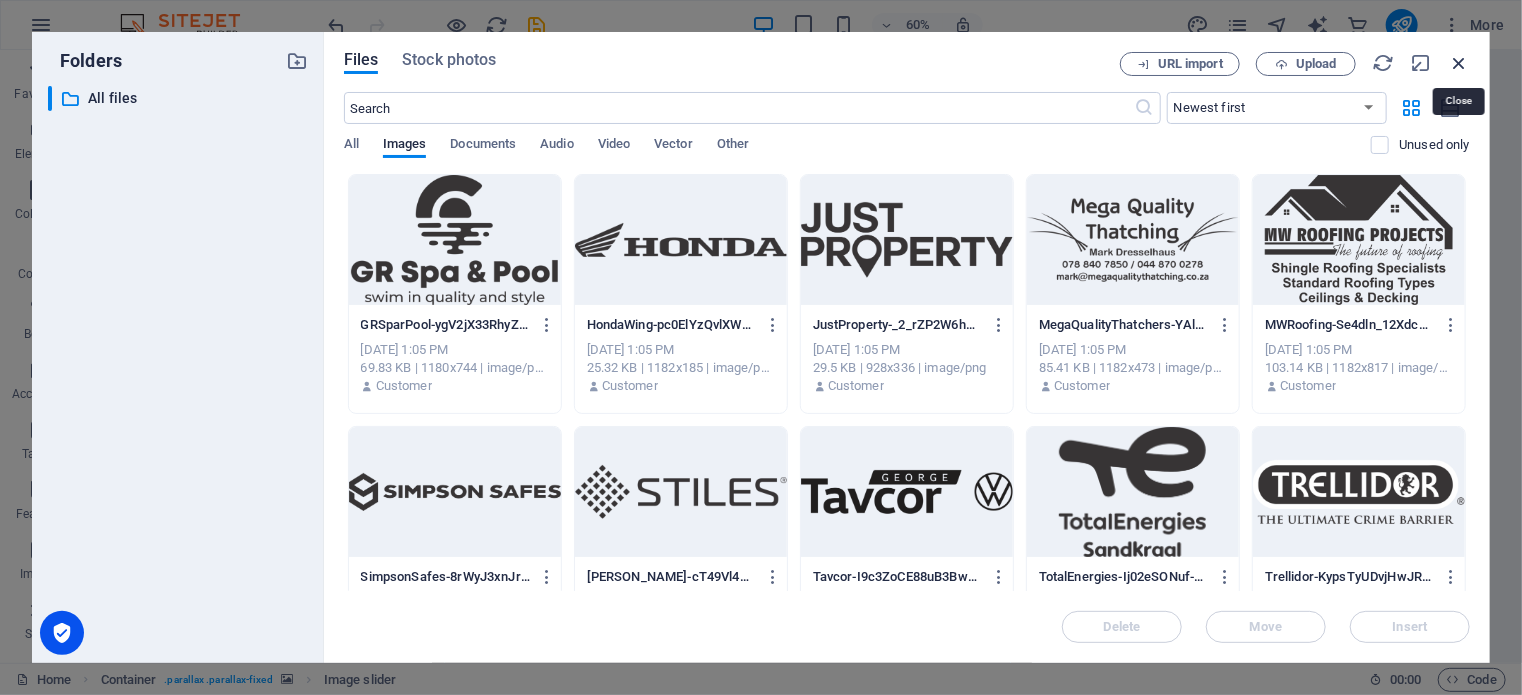 click at bounding box center [1459, 63] 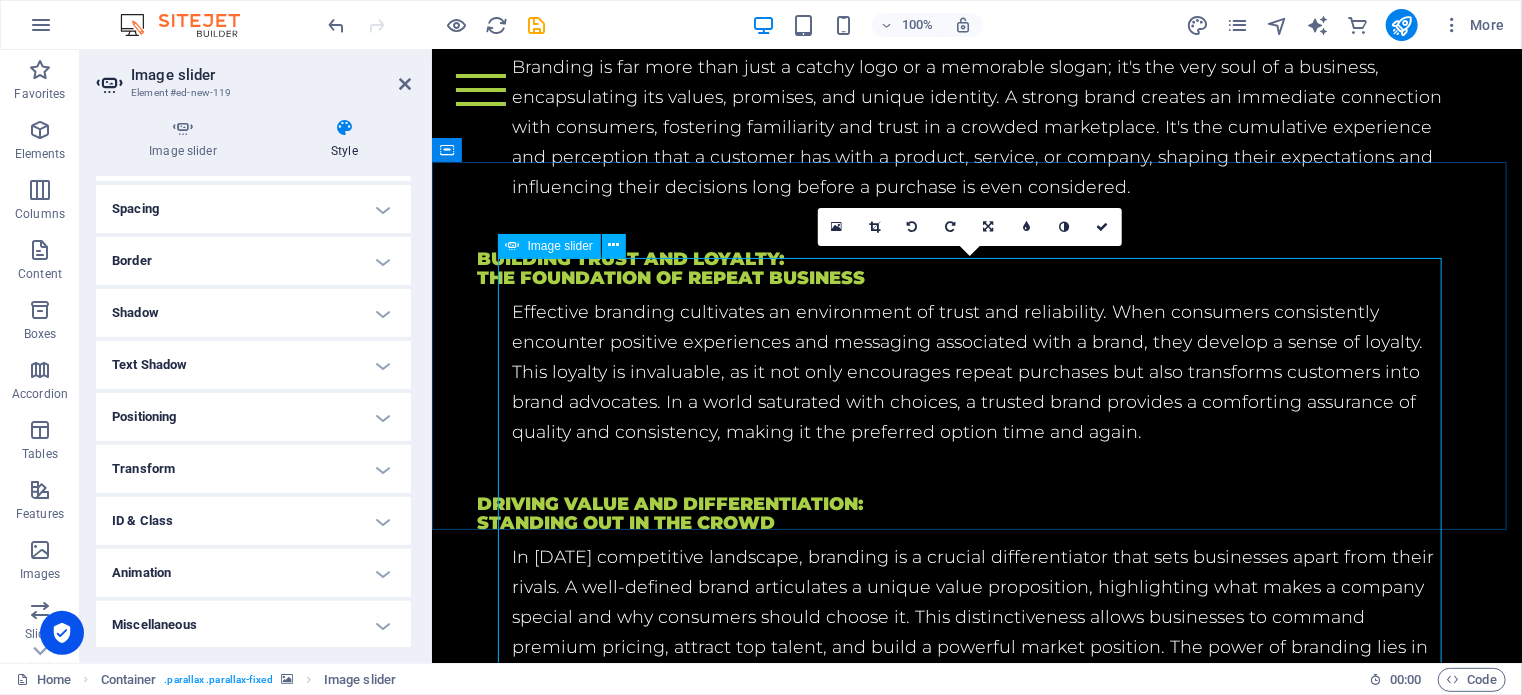 scroll, scrollTop: 3876, scrollLeft: 0, axis: vertical 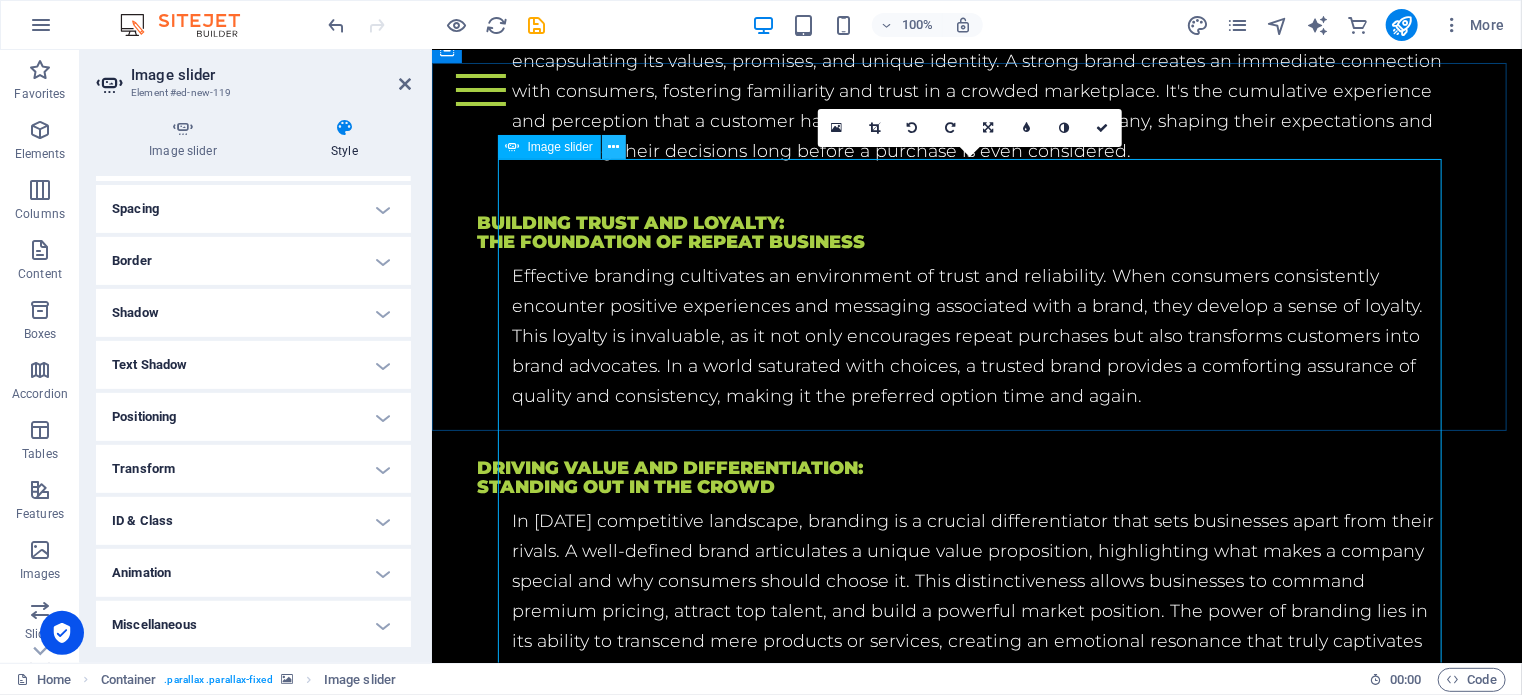 click at bounding box center (613, 147) 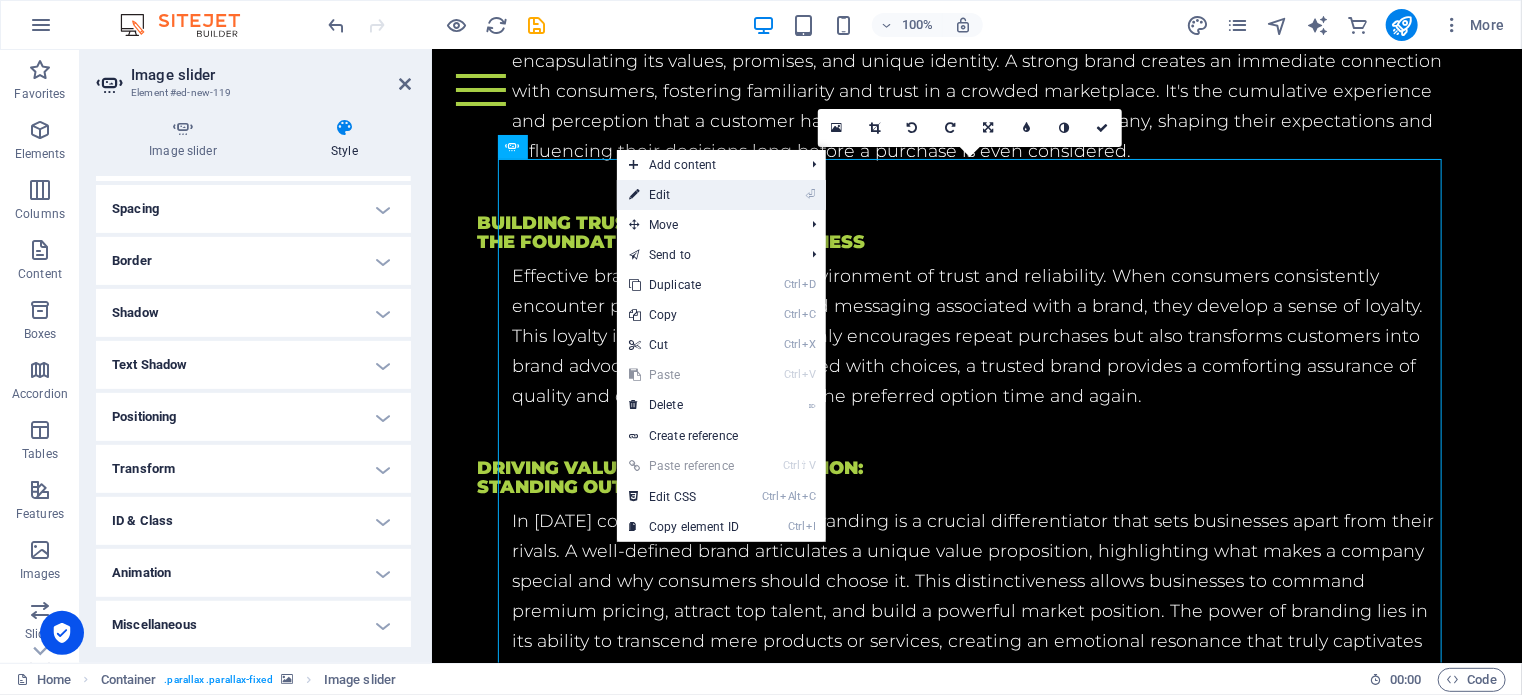 click on "⏎  Edit" at bounding box center [684, 195] 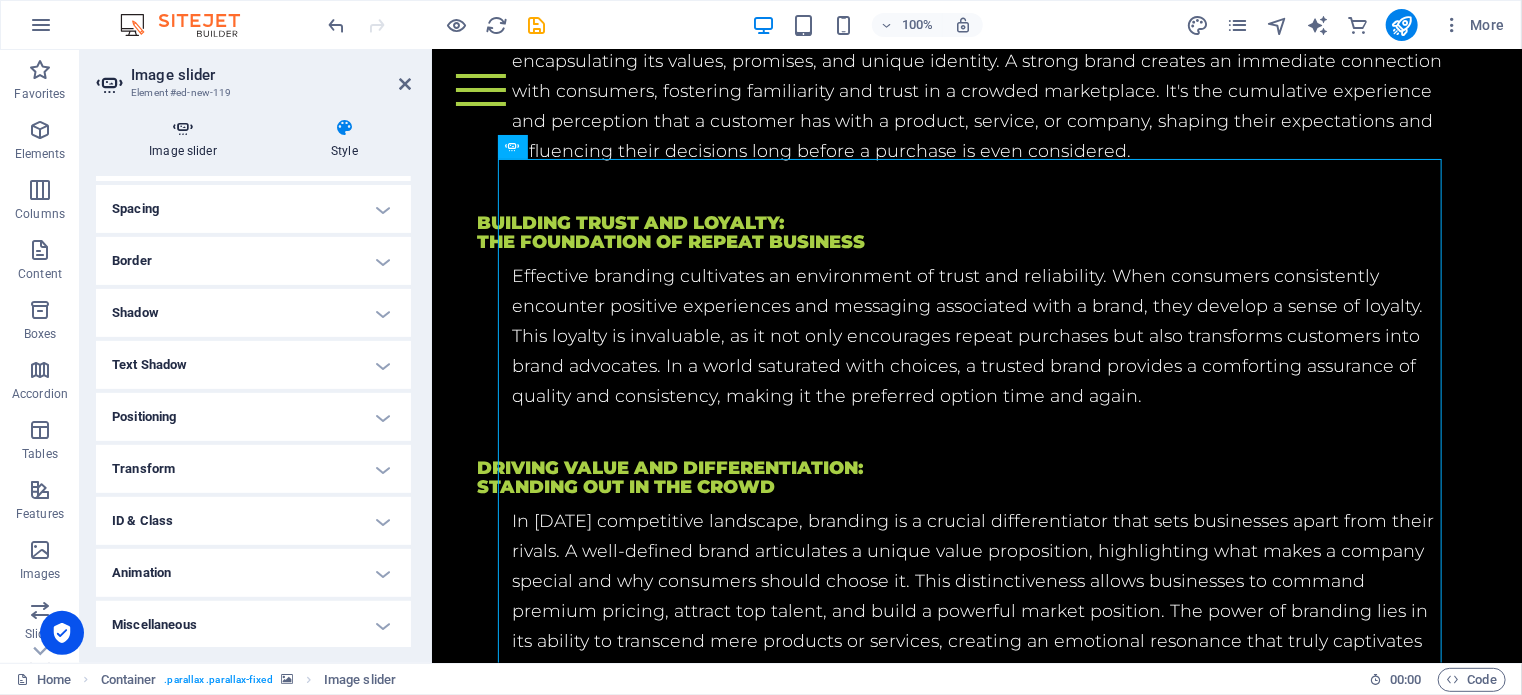 click at bounding box center (183, 128) 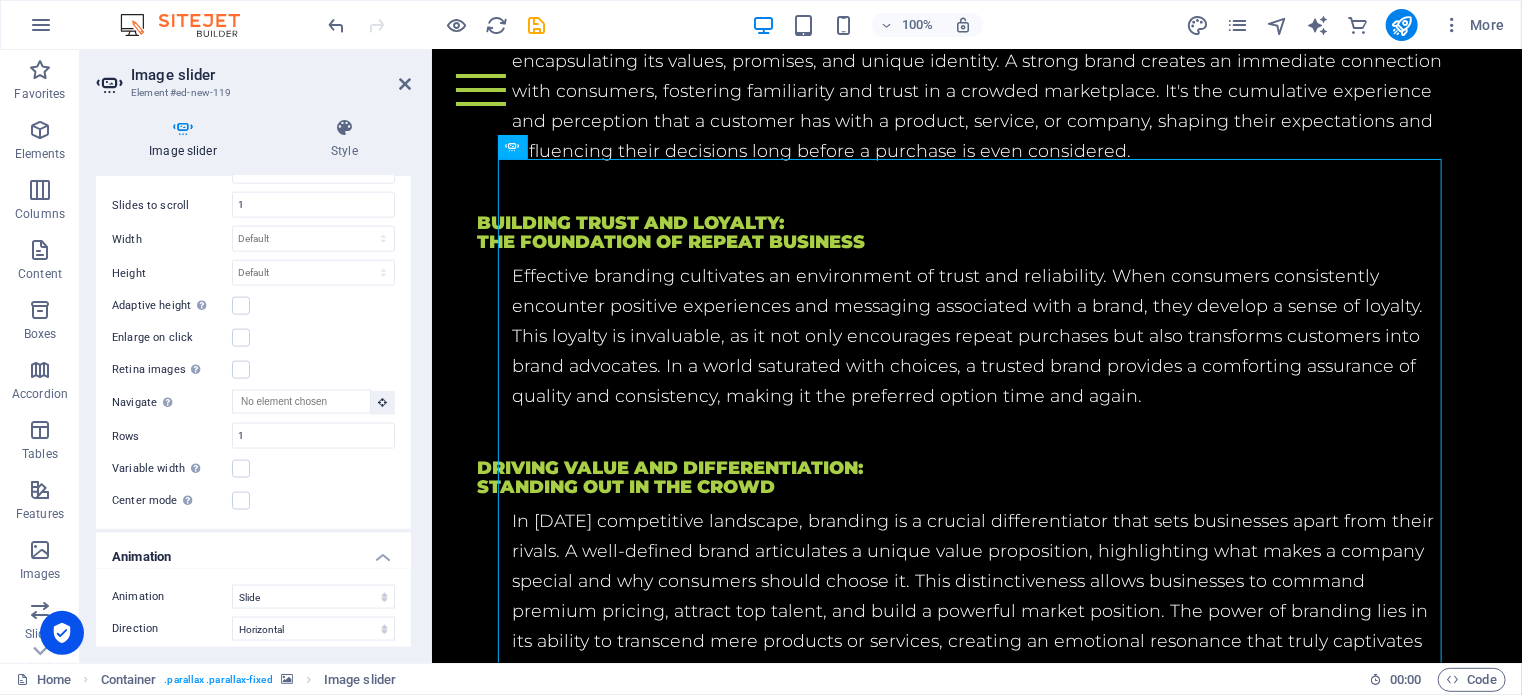 scroll, scrollTop: 1300, scrollLeft: 0, axis: vertical 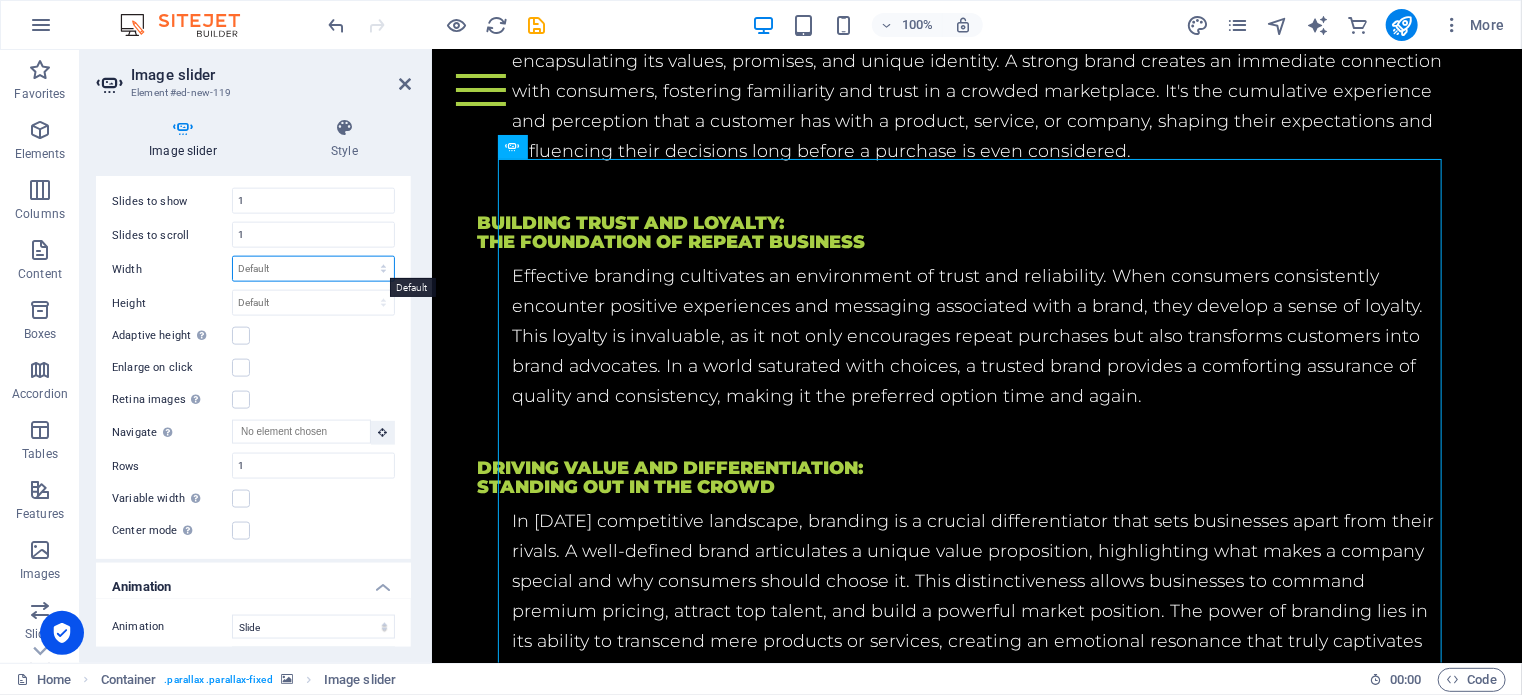 click on "Default px % rem em vw vh" at bounding box center [313, 269] 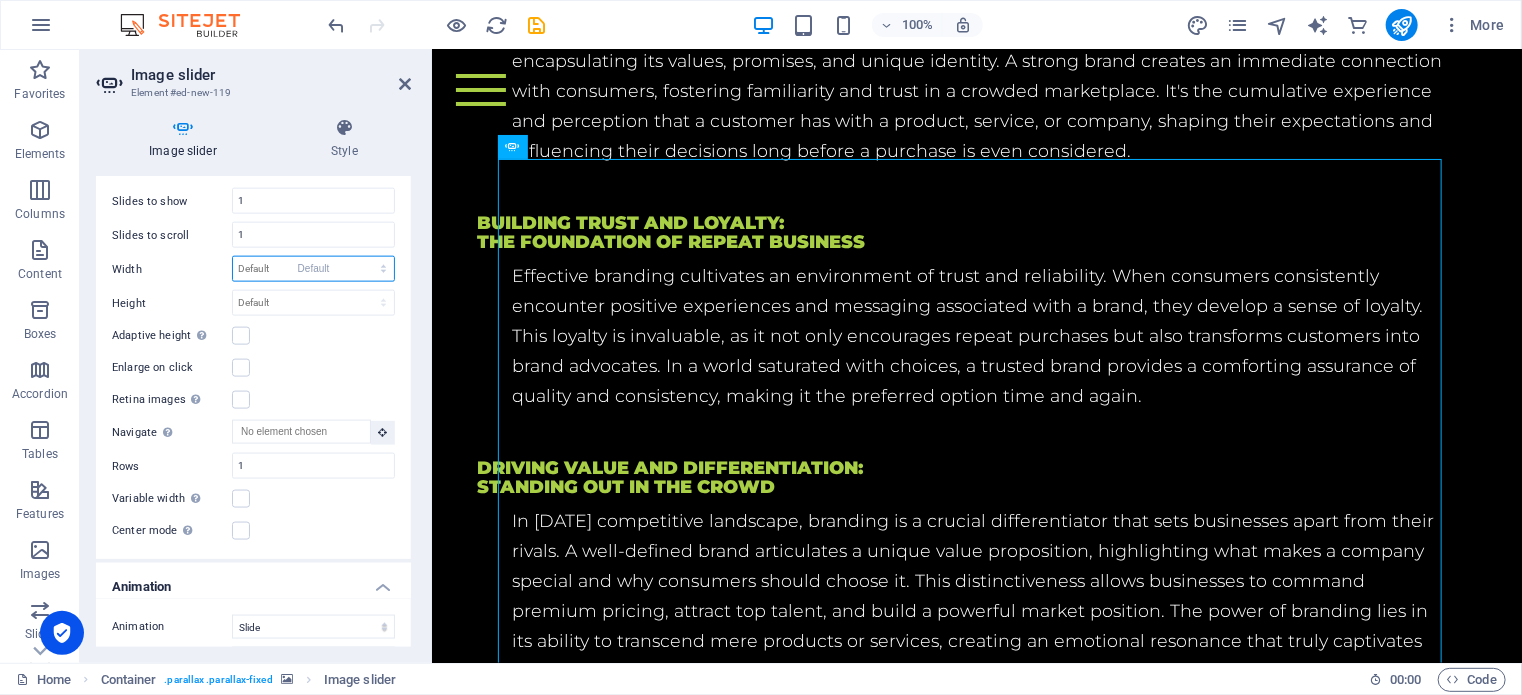 click on "Default px % rem em vw vh" at bounding box center (313, 269) 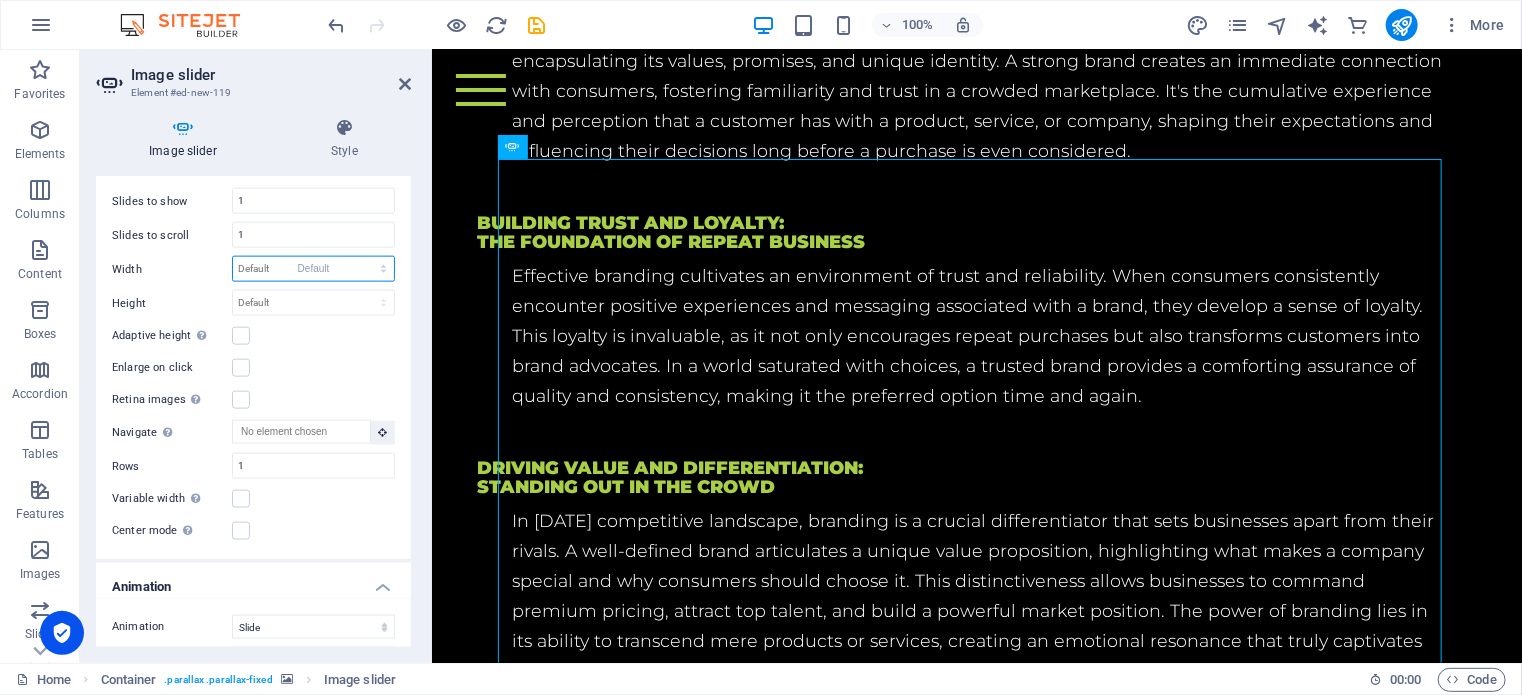 select on "DISABLED_OPTION_VALUE" 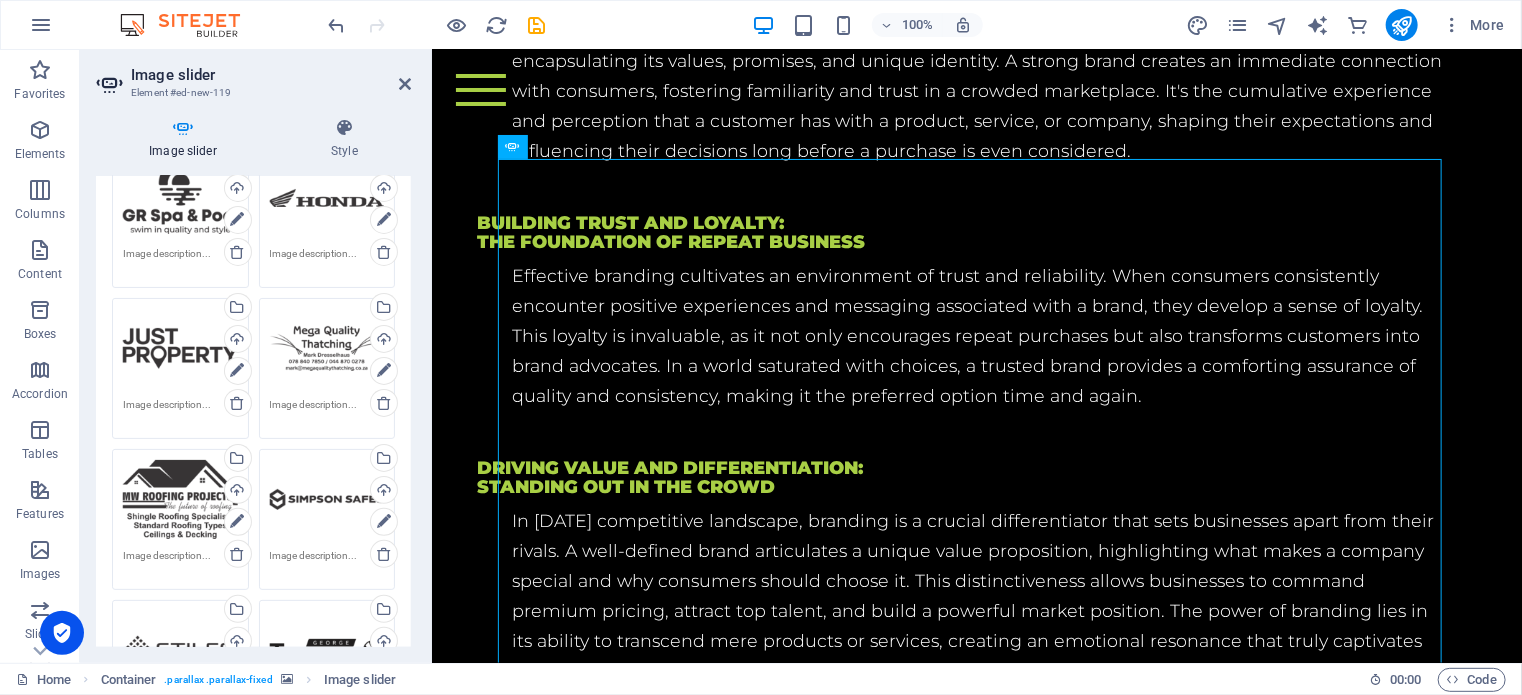 scroll, scrollTop: 0, scrollLeft: 0, axis: both 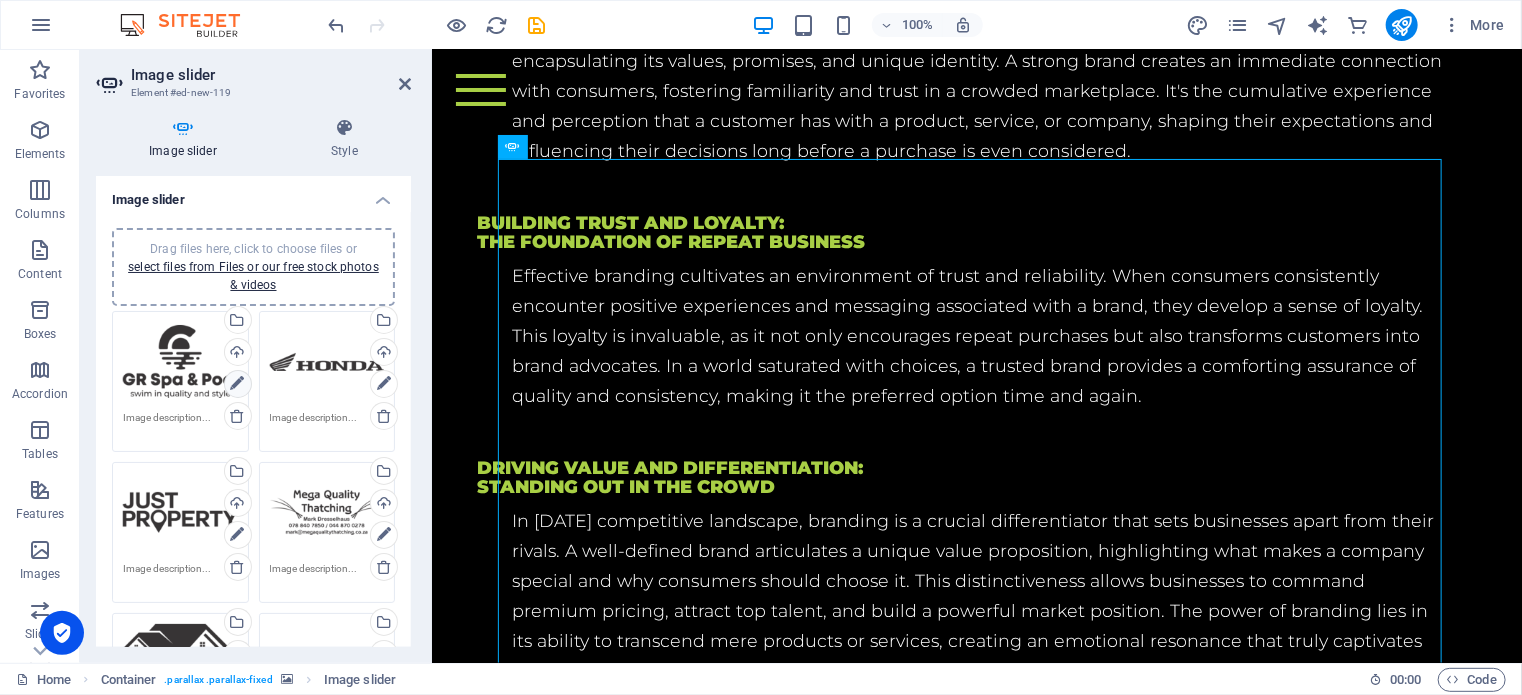 click at bounding box center (237, 384) 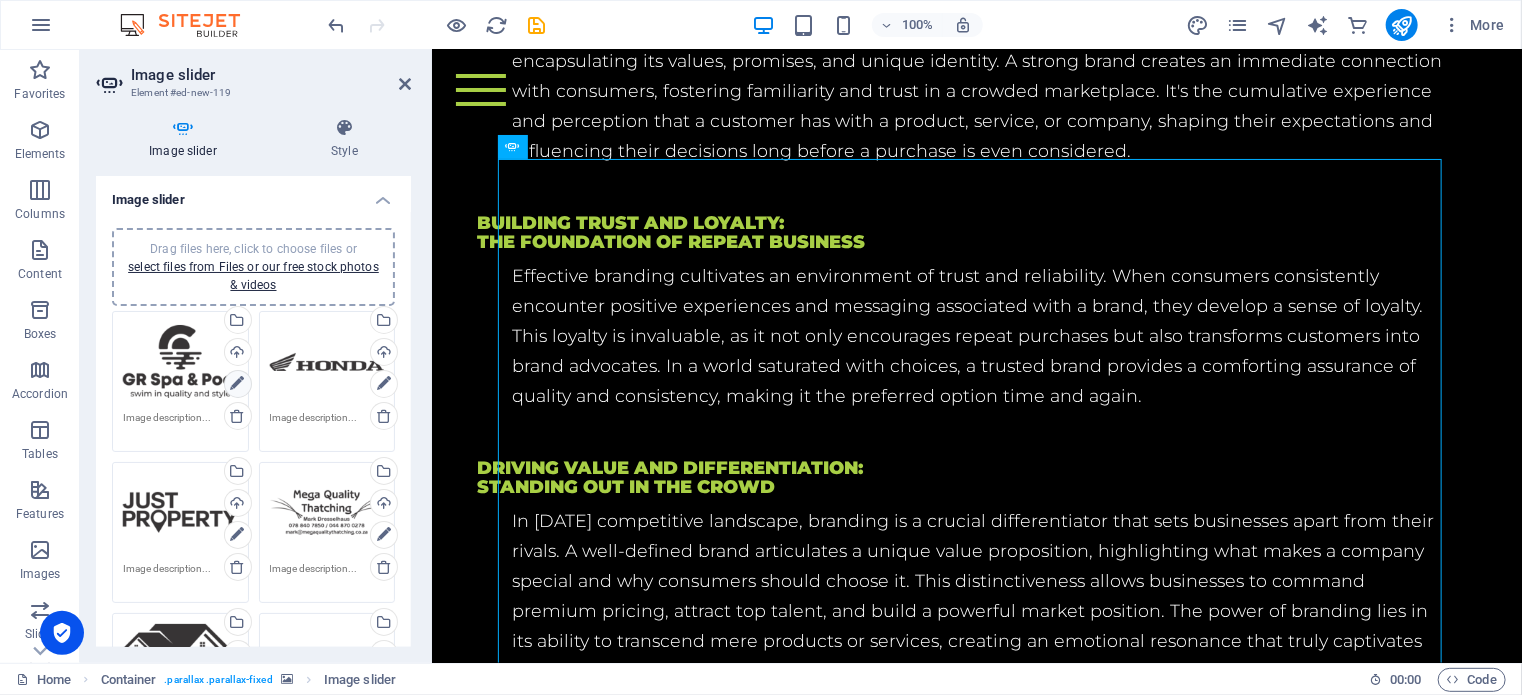 click at bounding box center (237, 384) 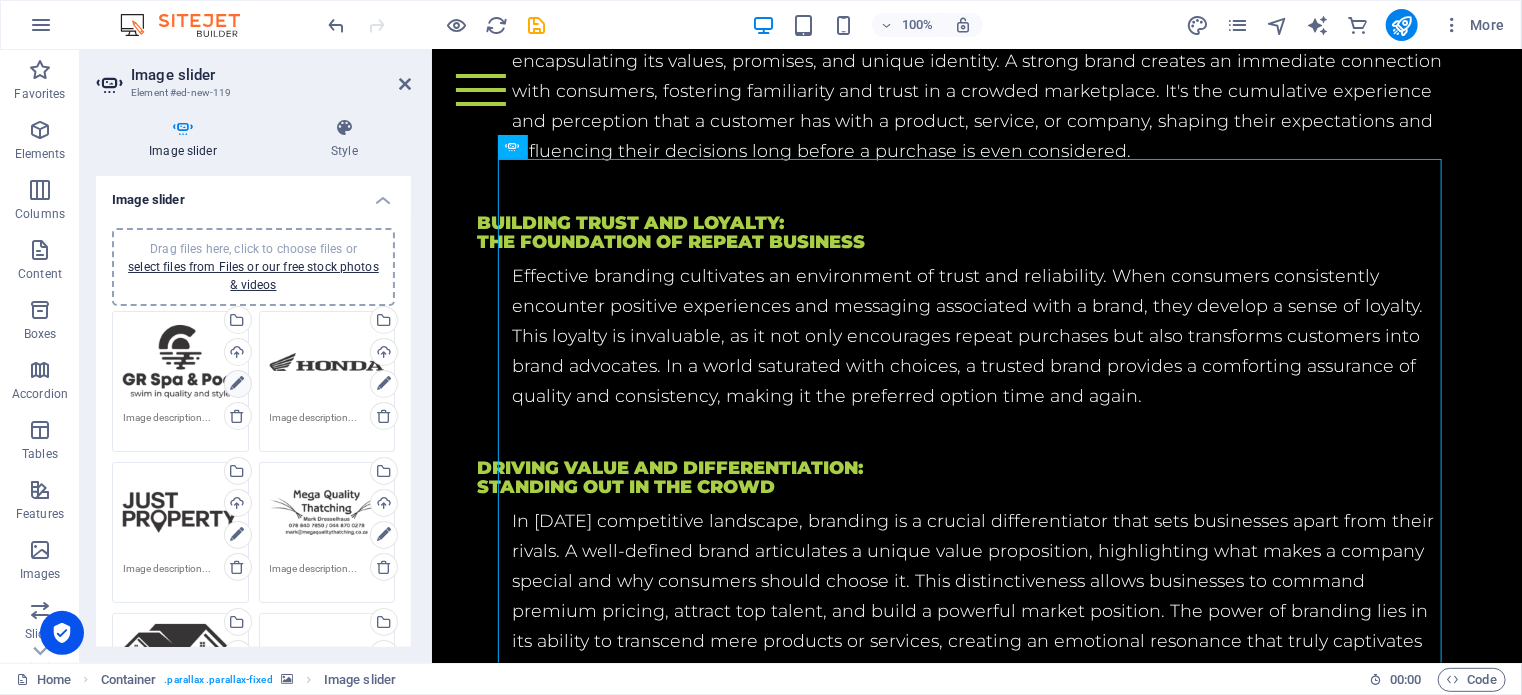 click at bounding box center [237, 384] 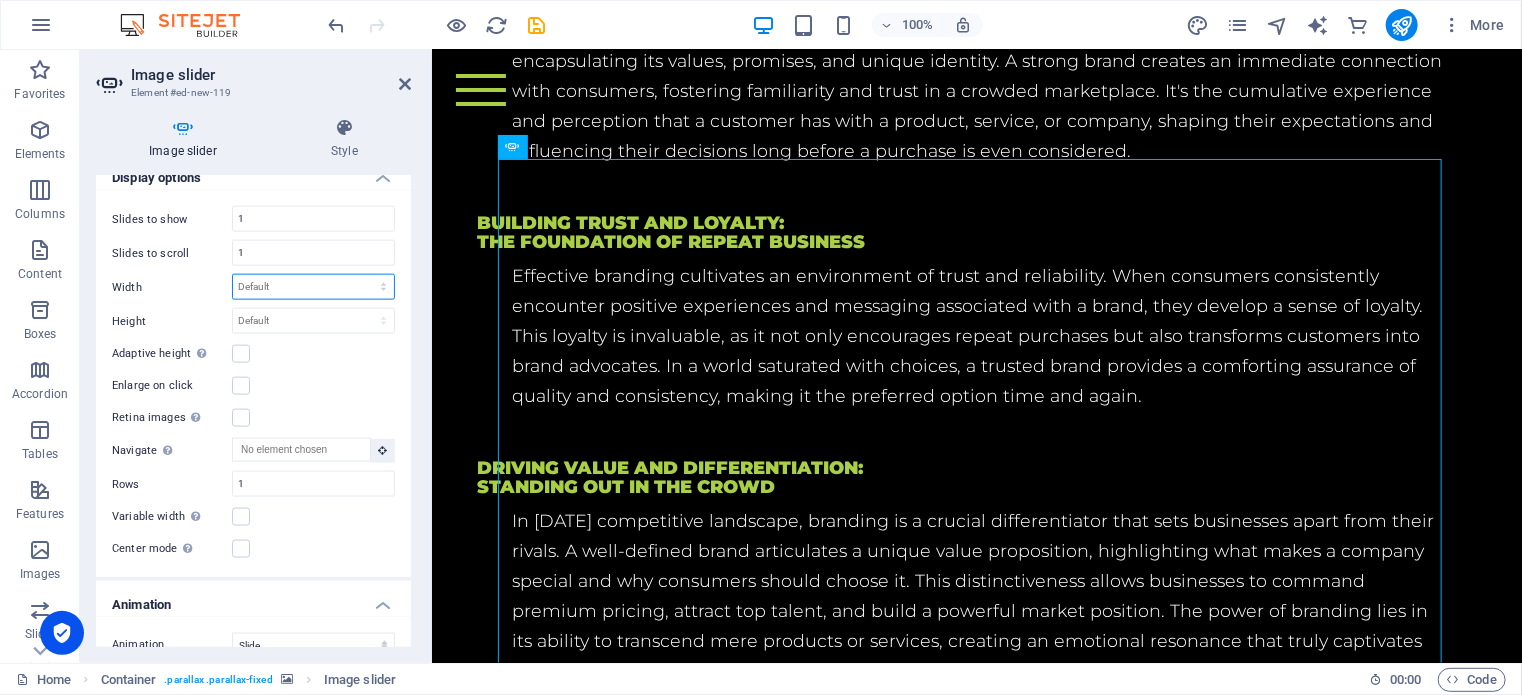 scroll, scrollTop: 1200, scrollLeft: 0, axis: vertical 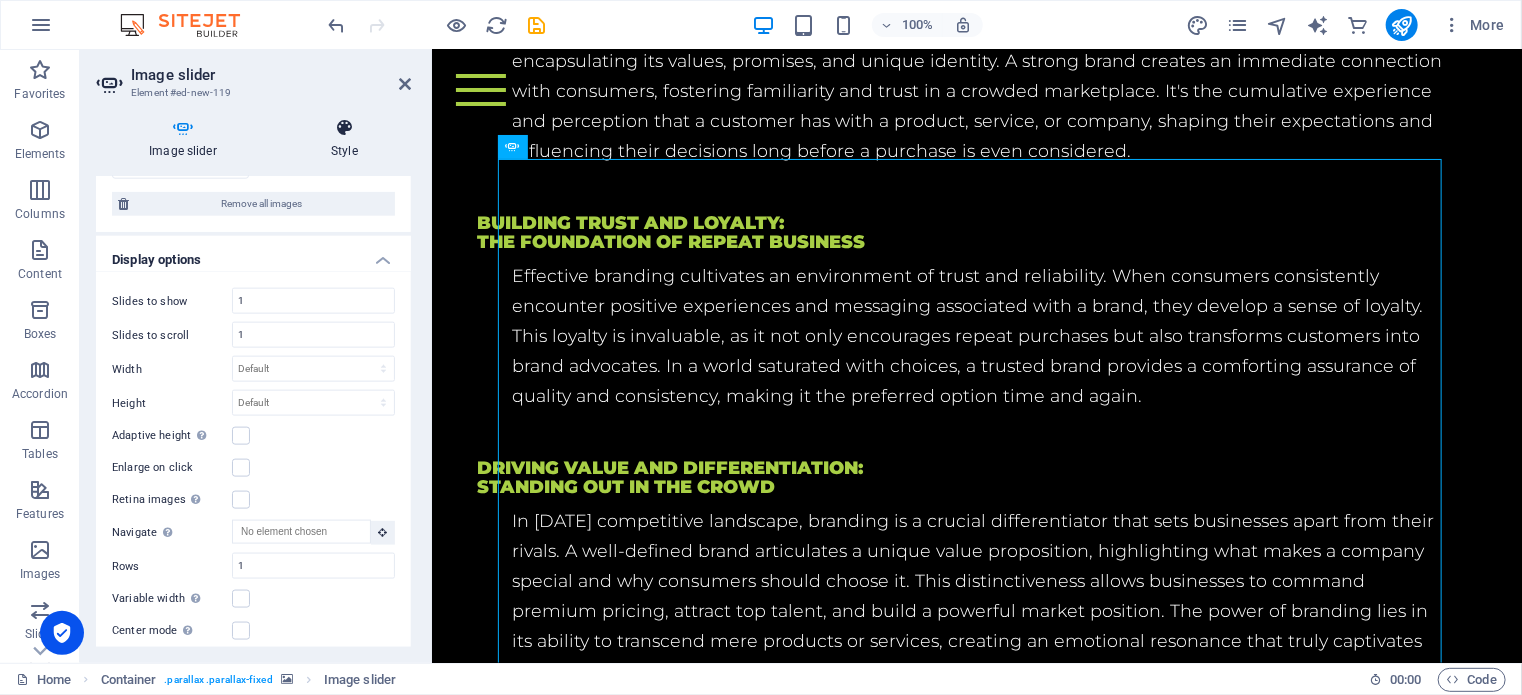 click at bounding box center [344, 128] 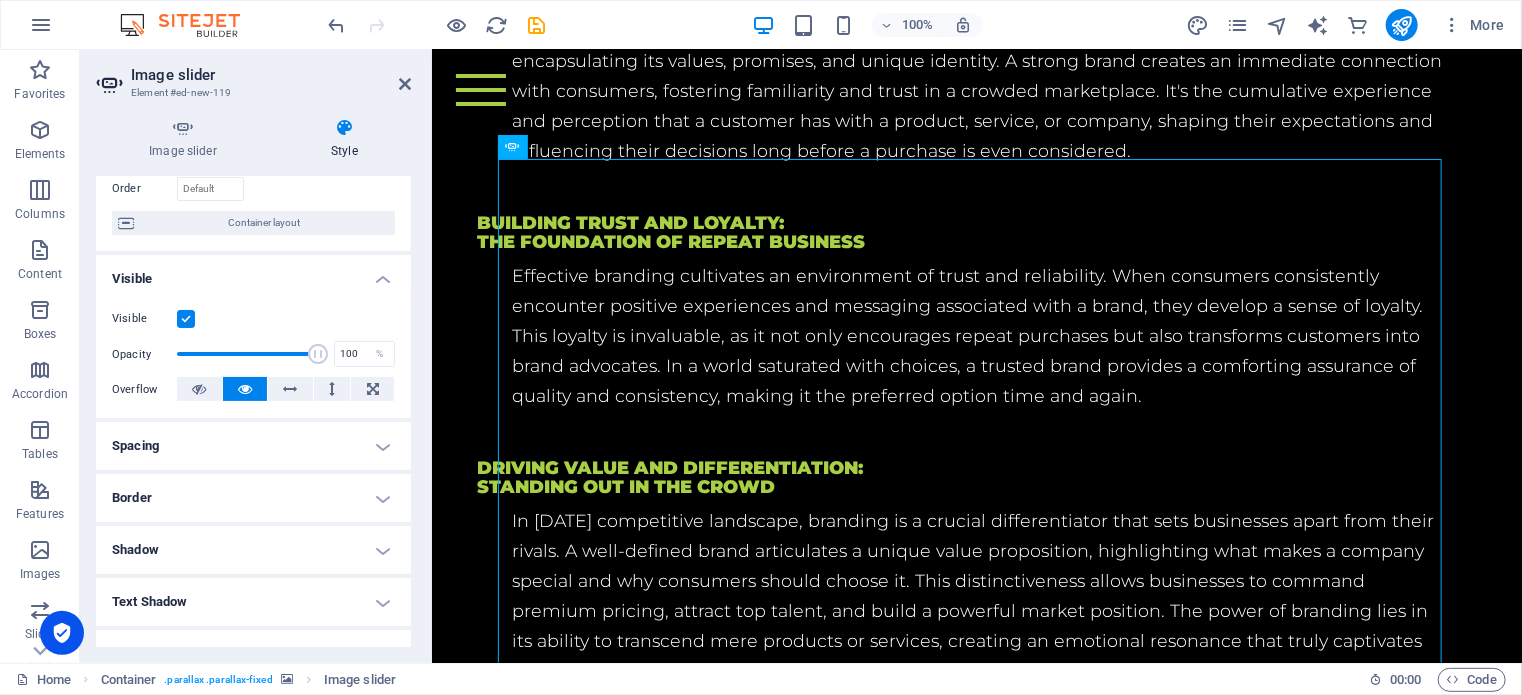 scroll, scrollTop: 73, scrollLeft: 0, axis: vertical 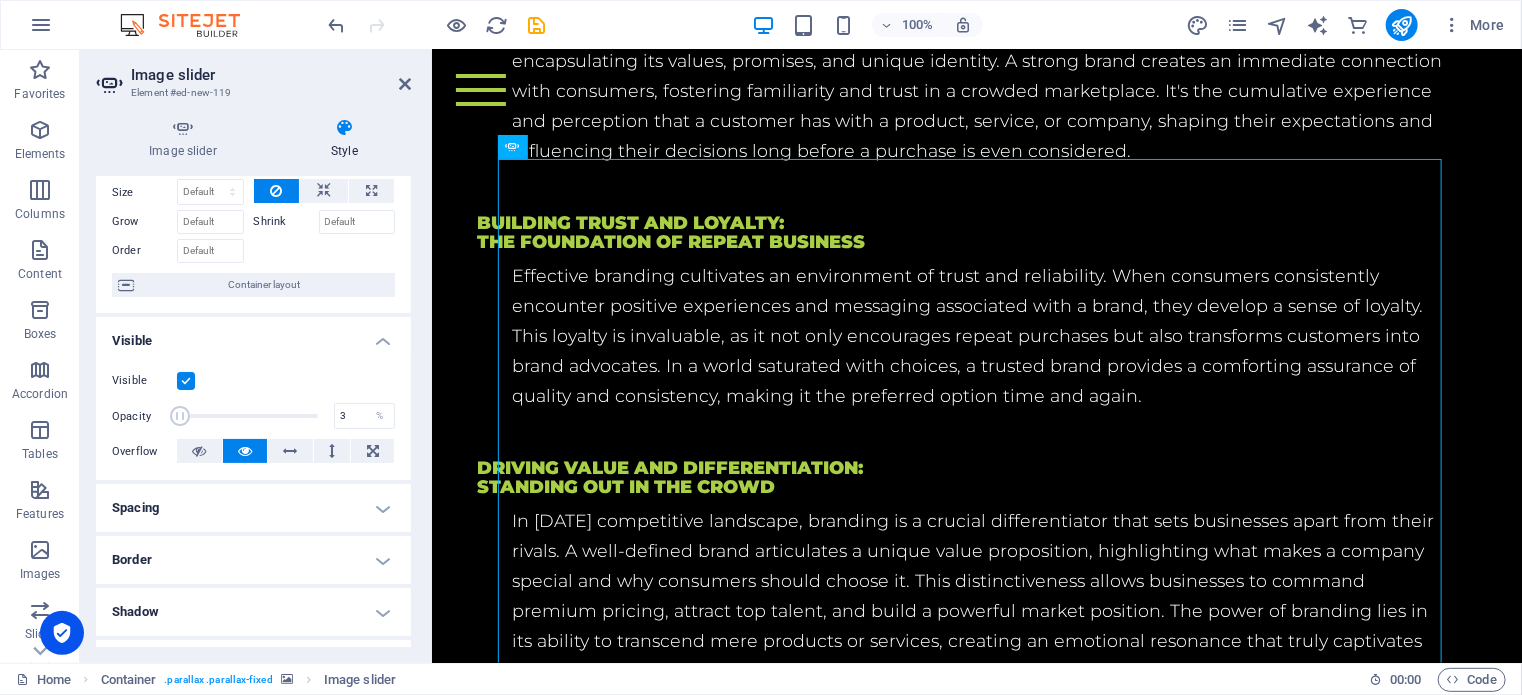 drag, startPoint x: 313, startPoint y: 412, endPoint x: 180, endPoint y: 417, distance: 133.09395 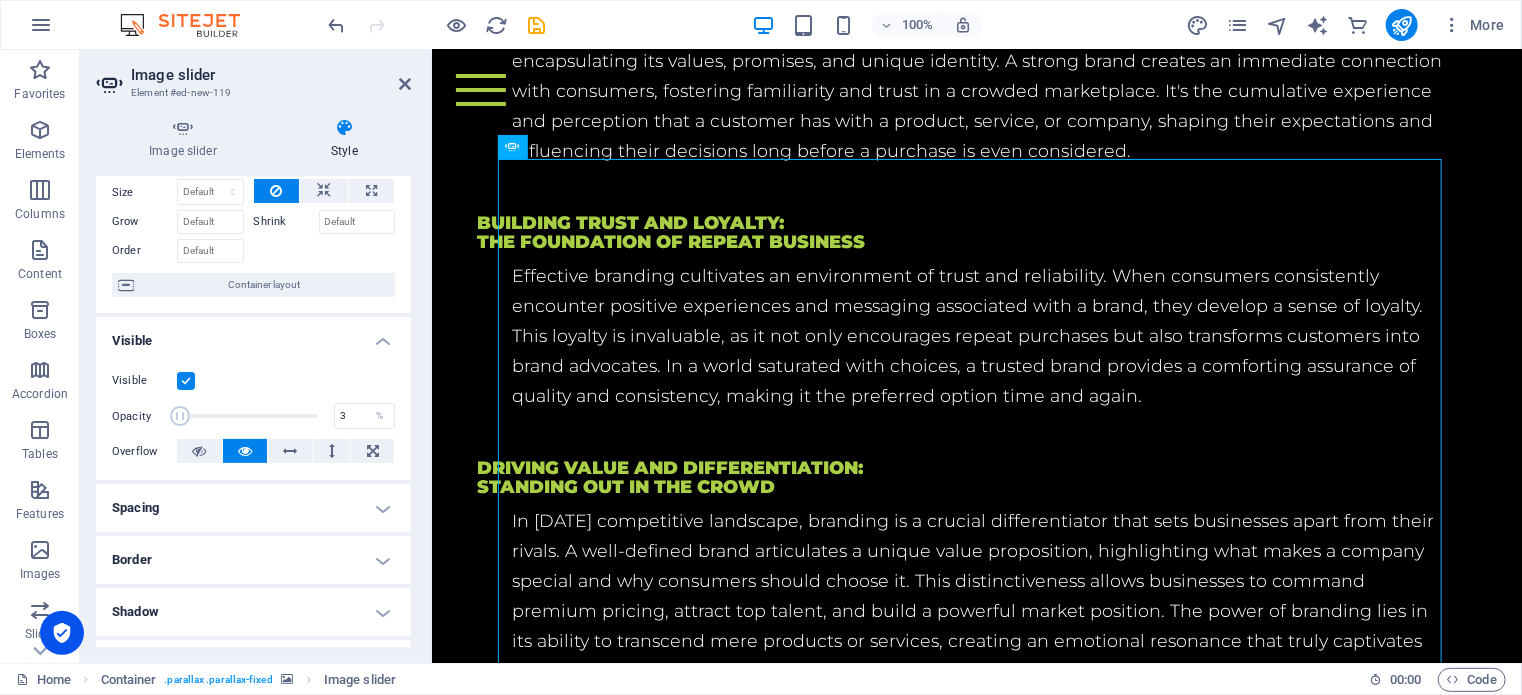 click at bounding box center (180, 416) 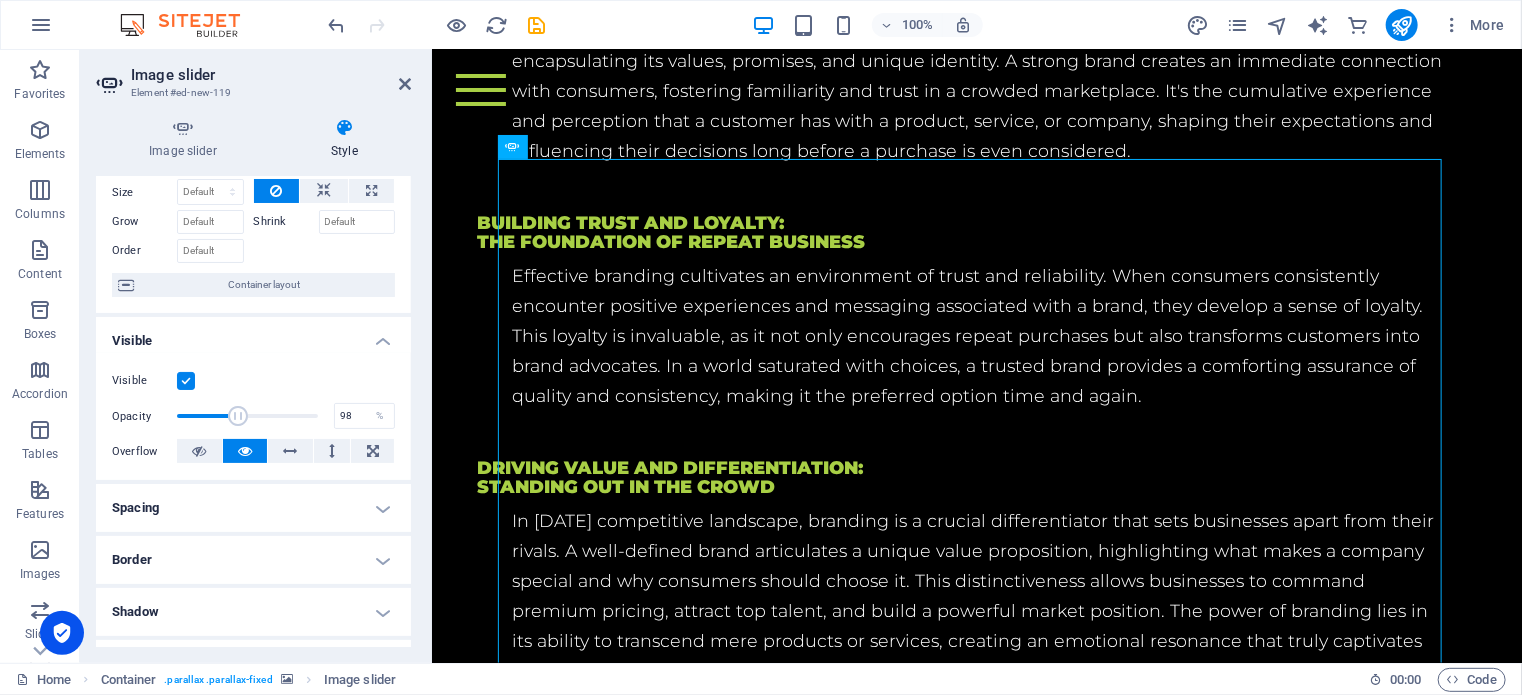 type on "100" 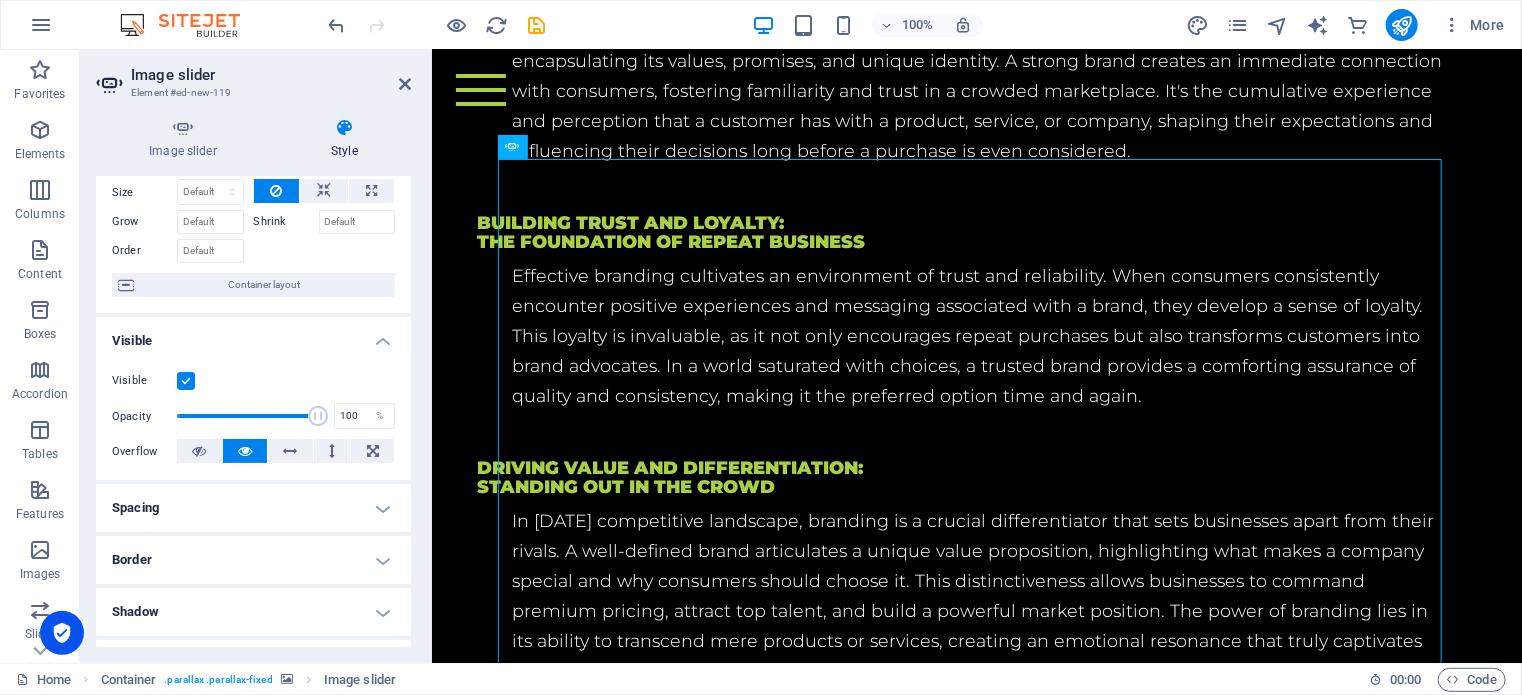 drag, startPoint x: 180, startPoint y: 417, endPoint x: 322, endPoint y: 419, distance: 142.01408 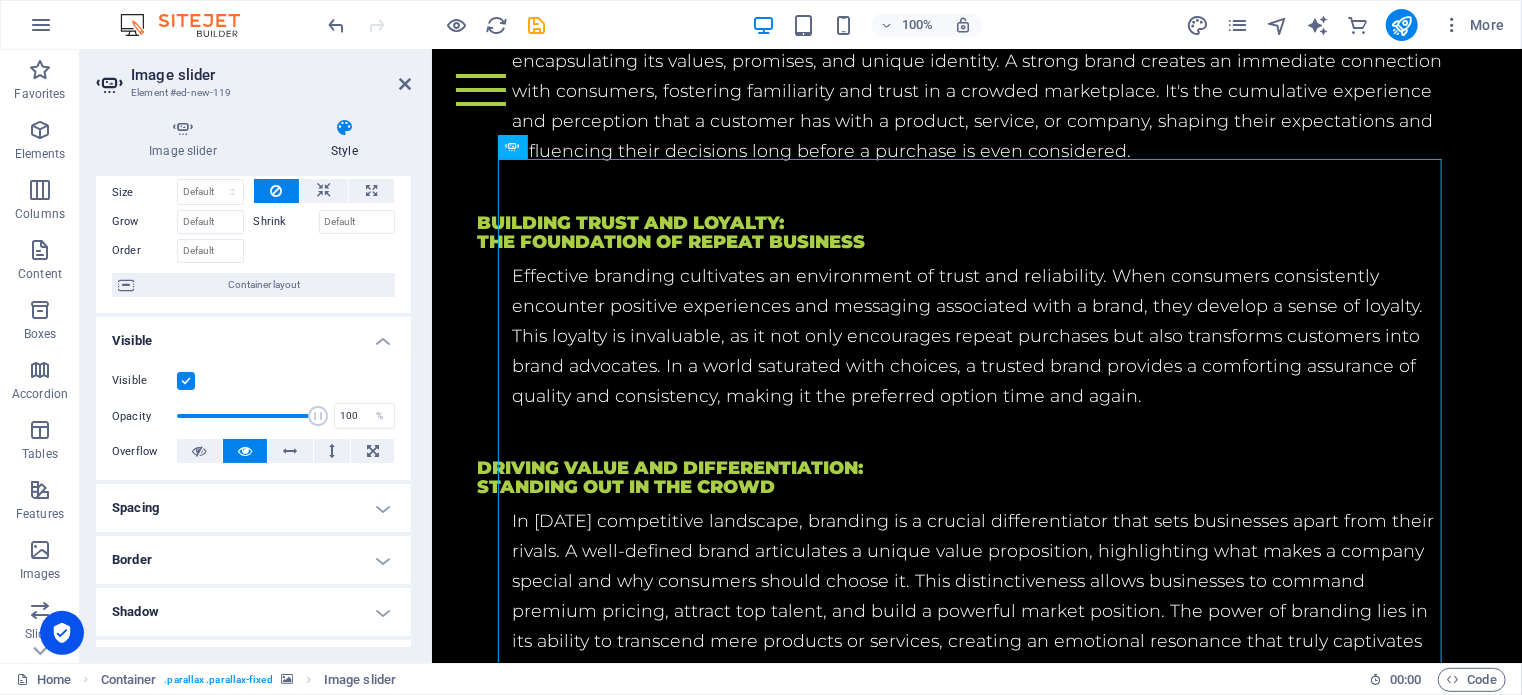 scroll, scrollTop: 3776, scrollLeft: 0, axis: vertical 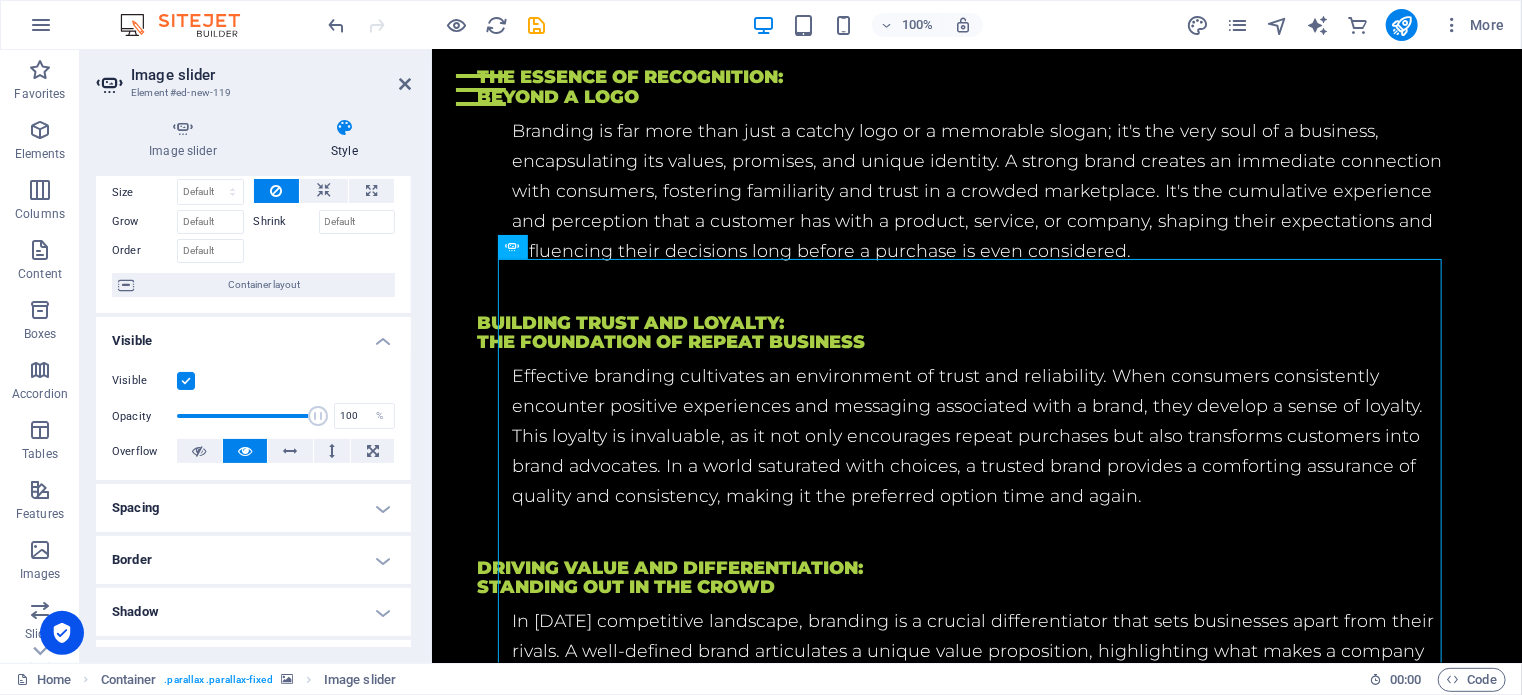 drag, startPoint x: 943, startPoint y: 292, endPoint x: 490, endPoint y: 195, distance: 463.26883 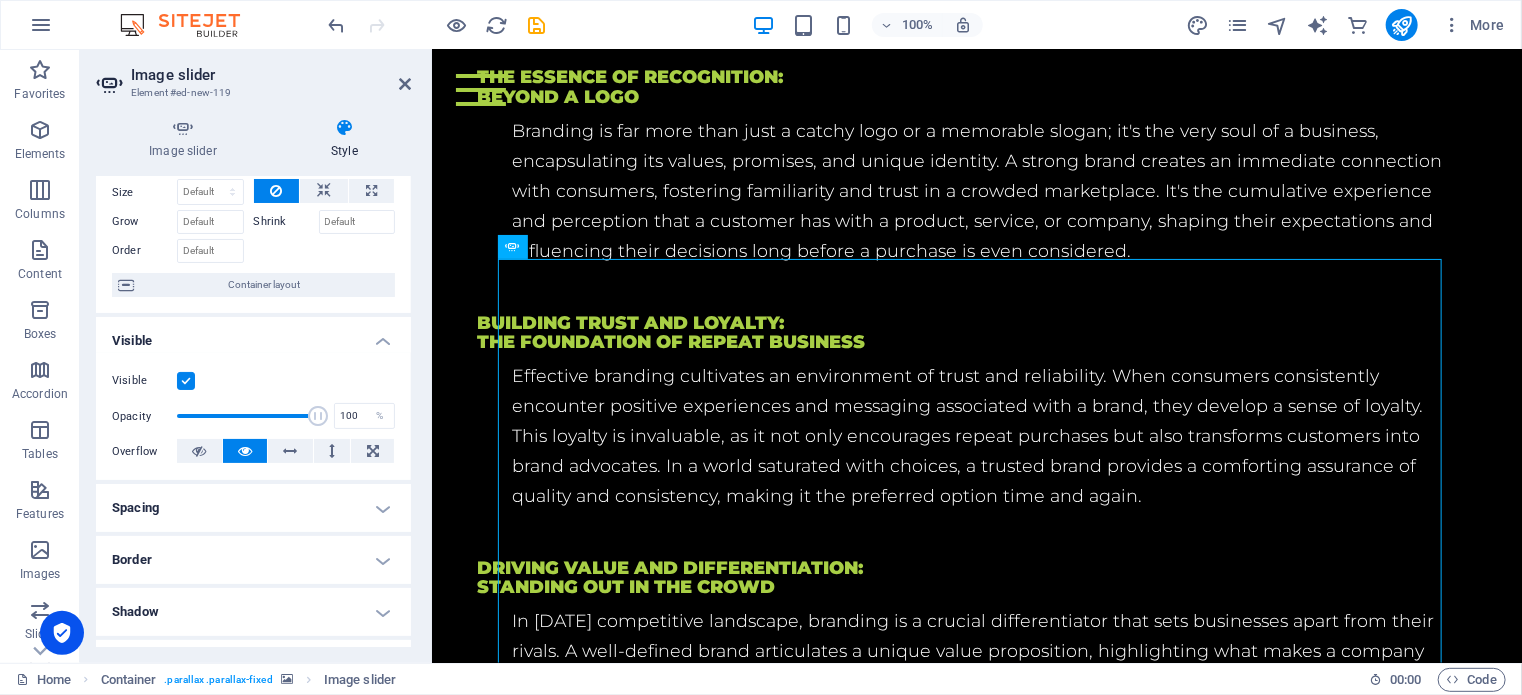 click at bounding box center [976, 3255] 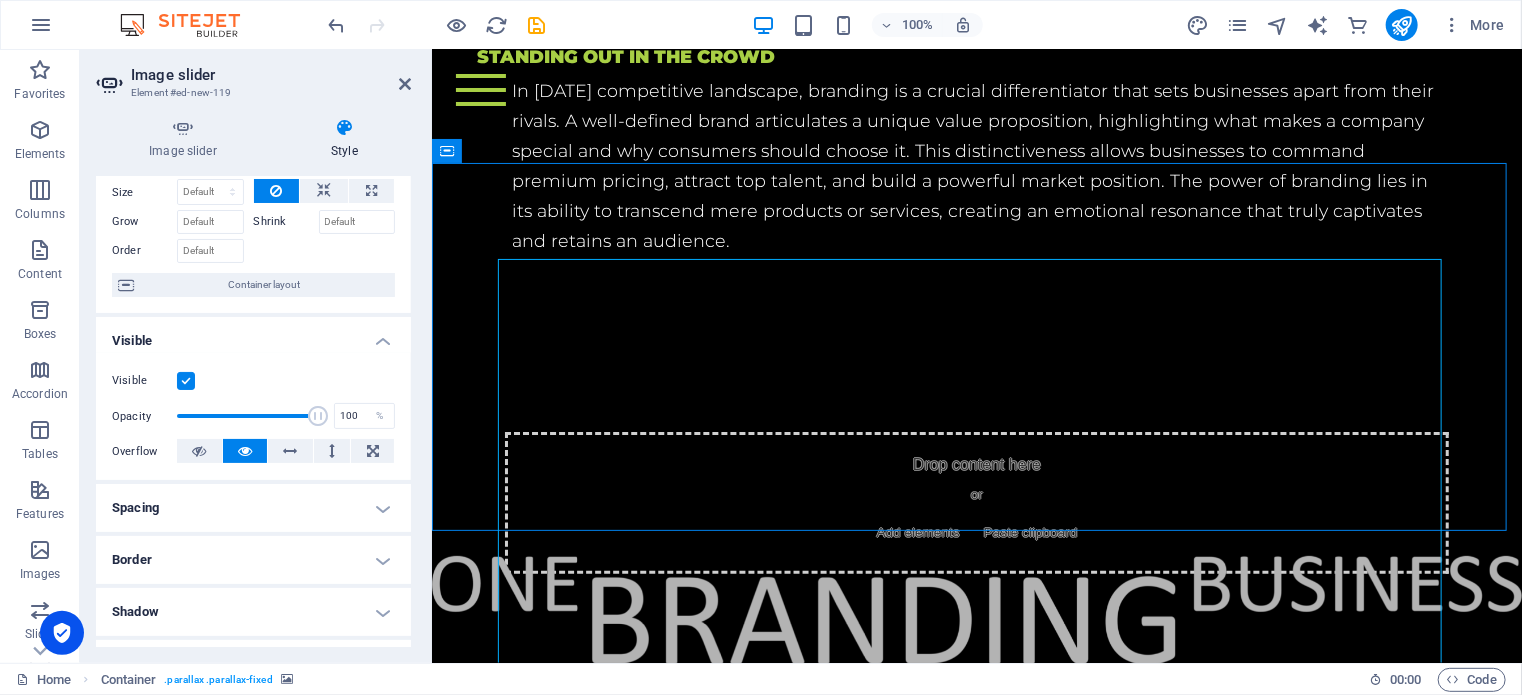 scroll, scrollTop: 3246, scrollLeft: 0, axis: vertical 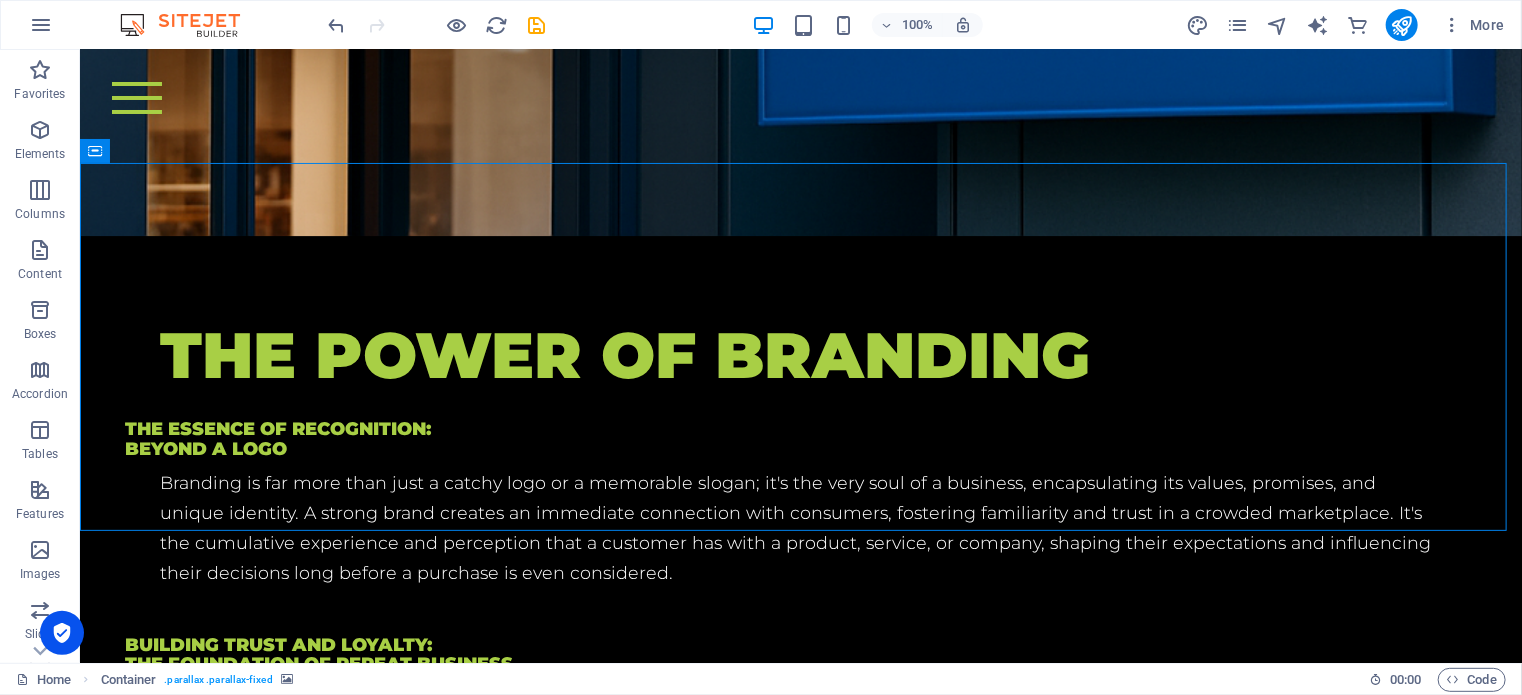click at bounding box center (800, 3487) 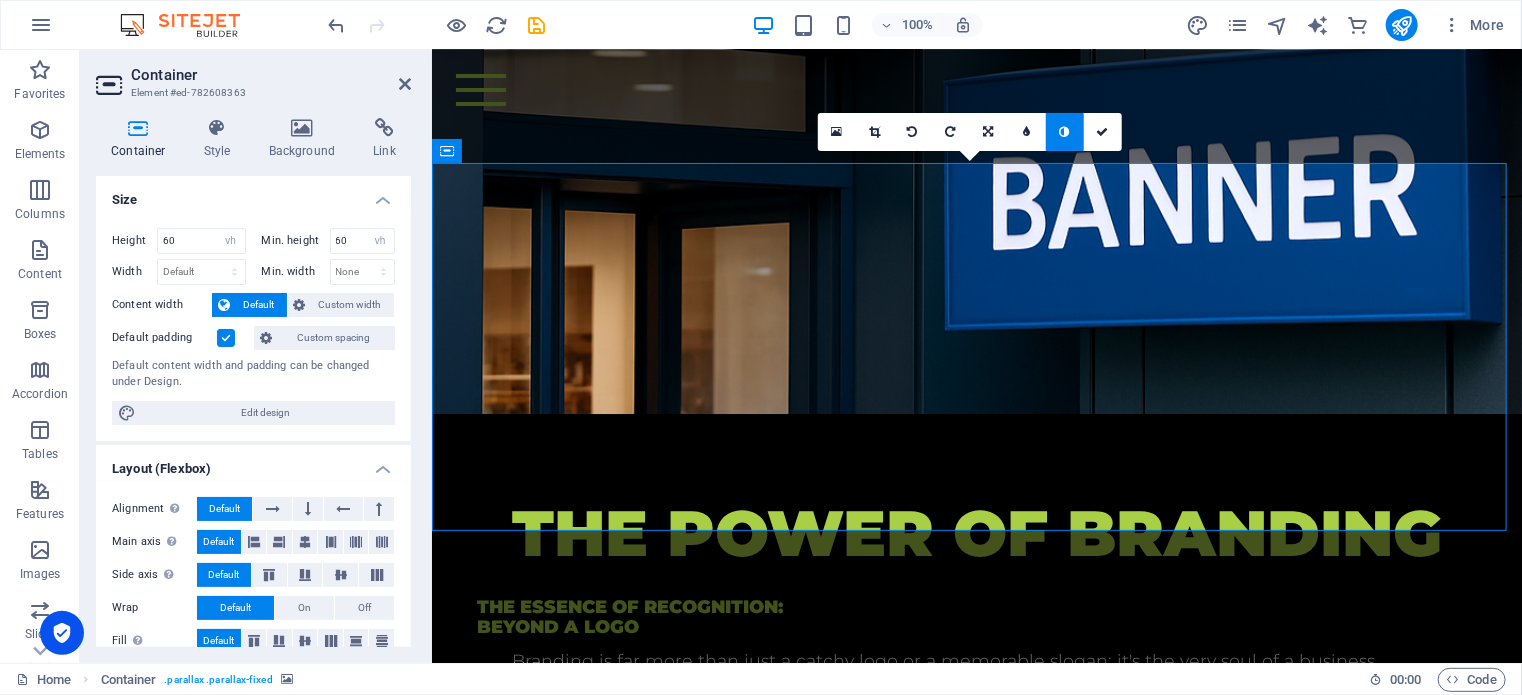 scroll, scrollTop: 3776, scrollLeft: 0, axis: vertical 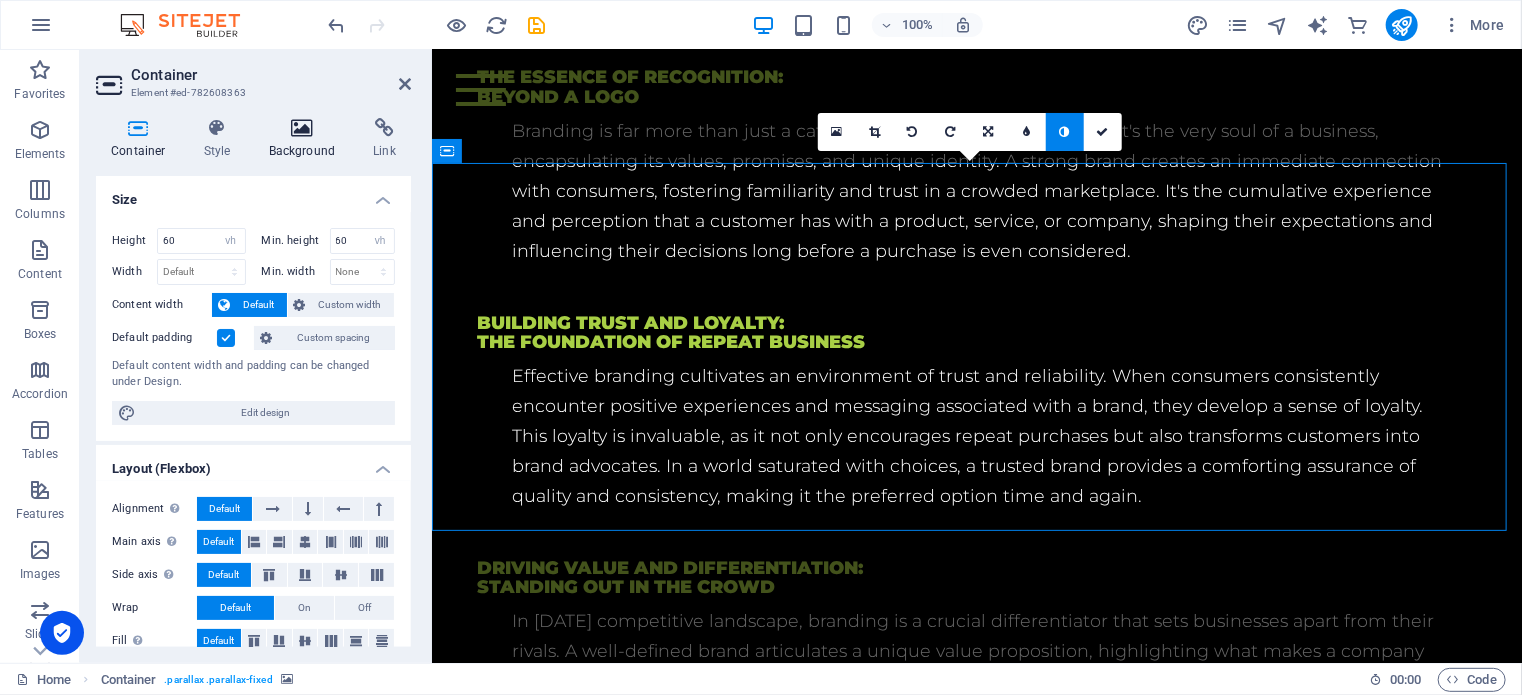 click at bounding box center (302, 128) 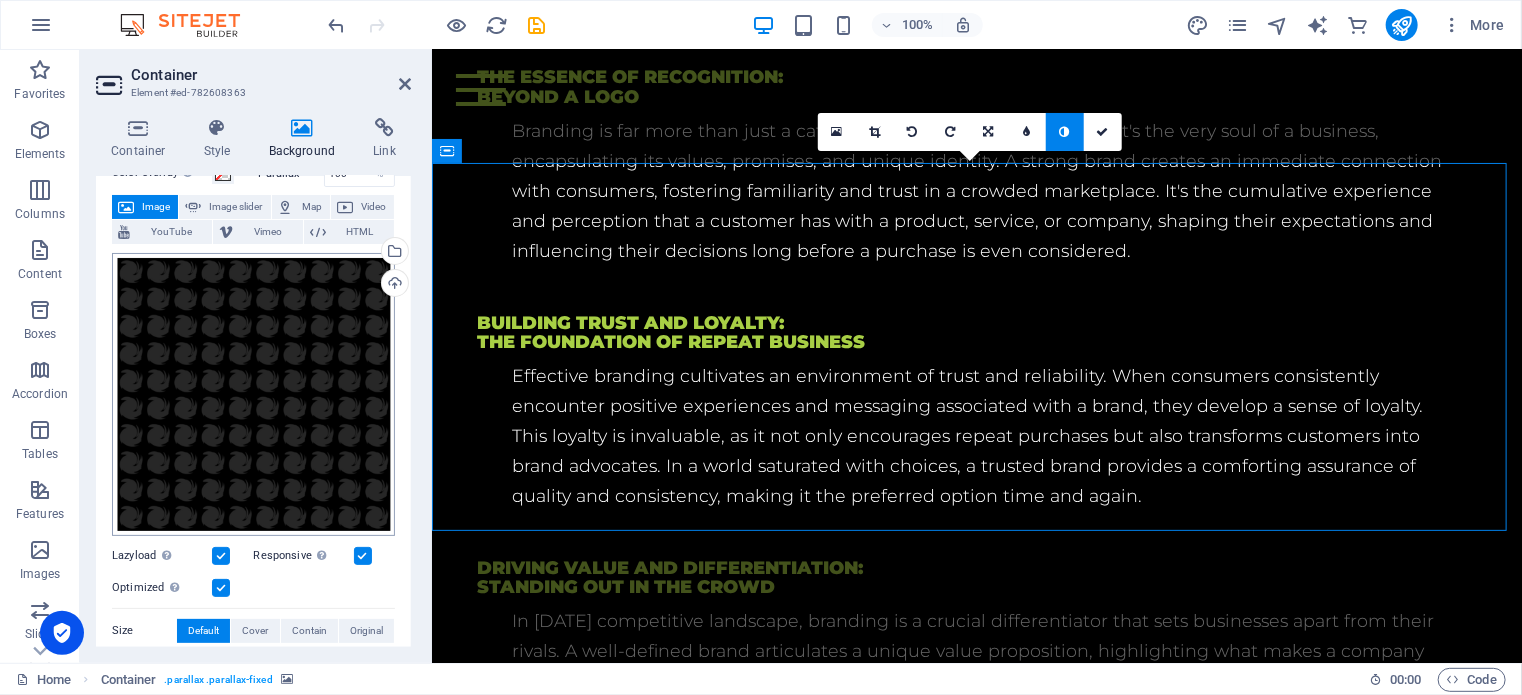 scroll, scrollTop: 0, scrollLeft: 0, axis: both 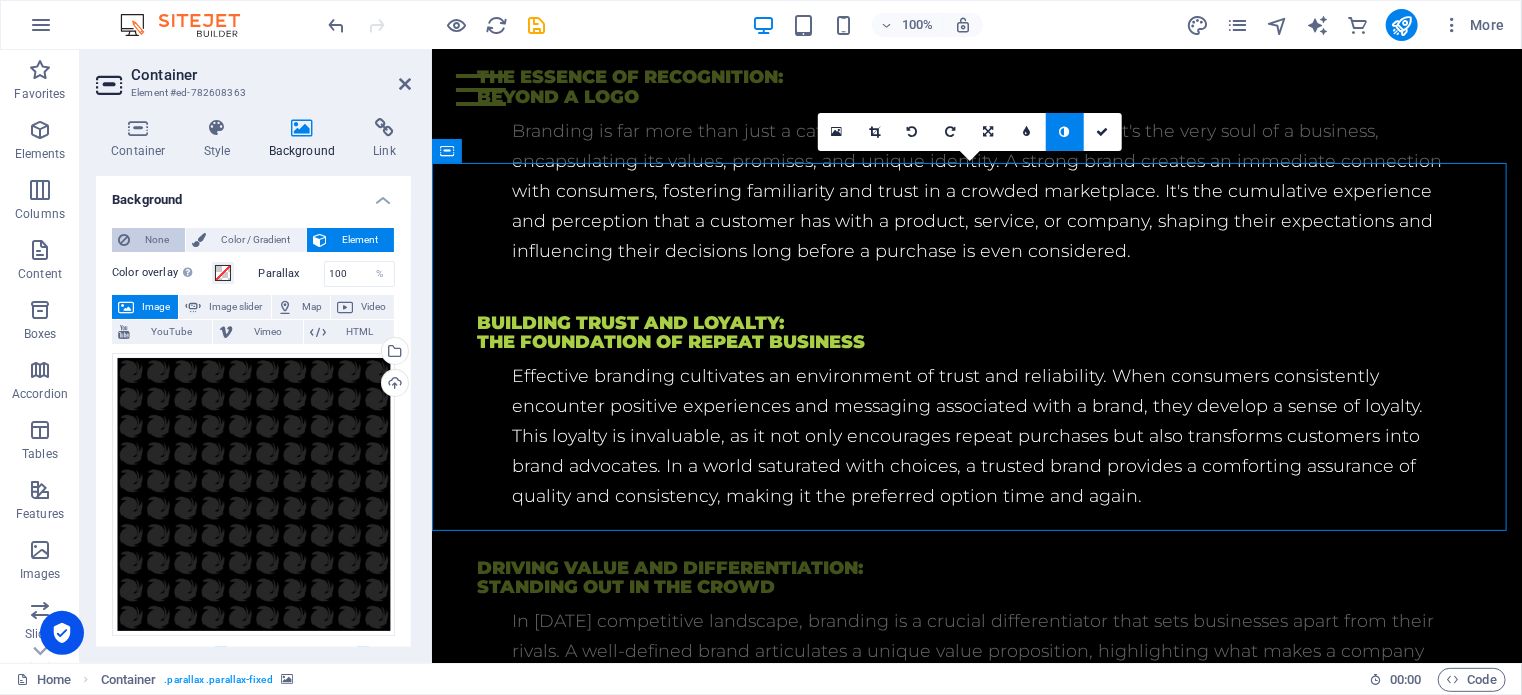 click on "None" at bounding box center [157, 240] 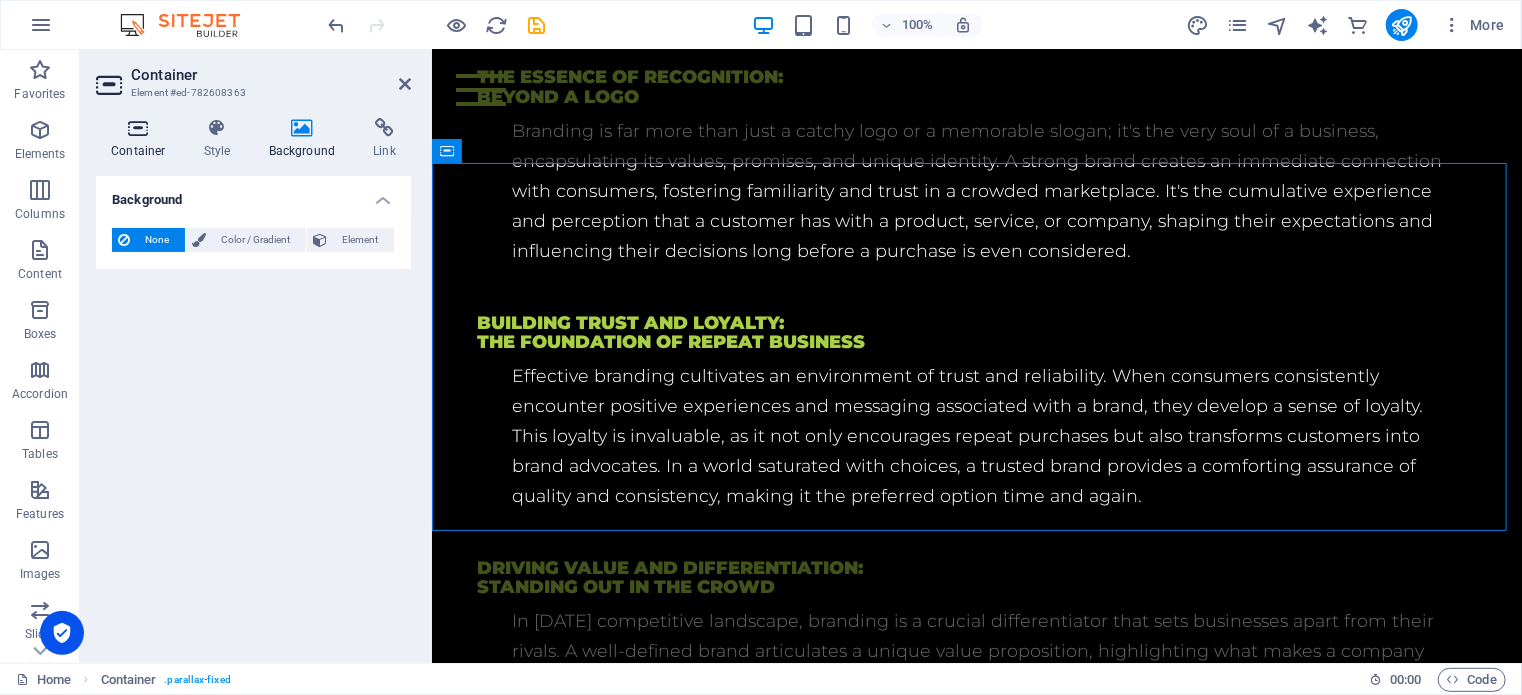 click on "Container" at bounding box center [142, 139] 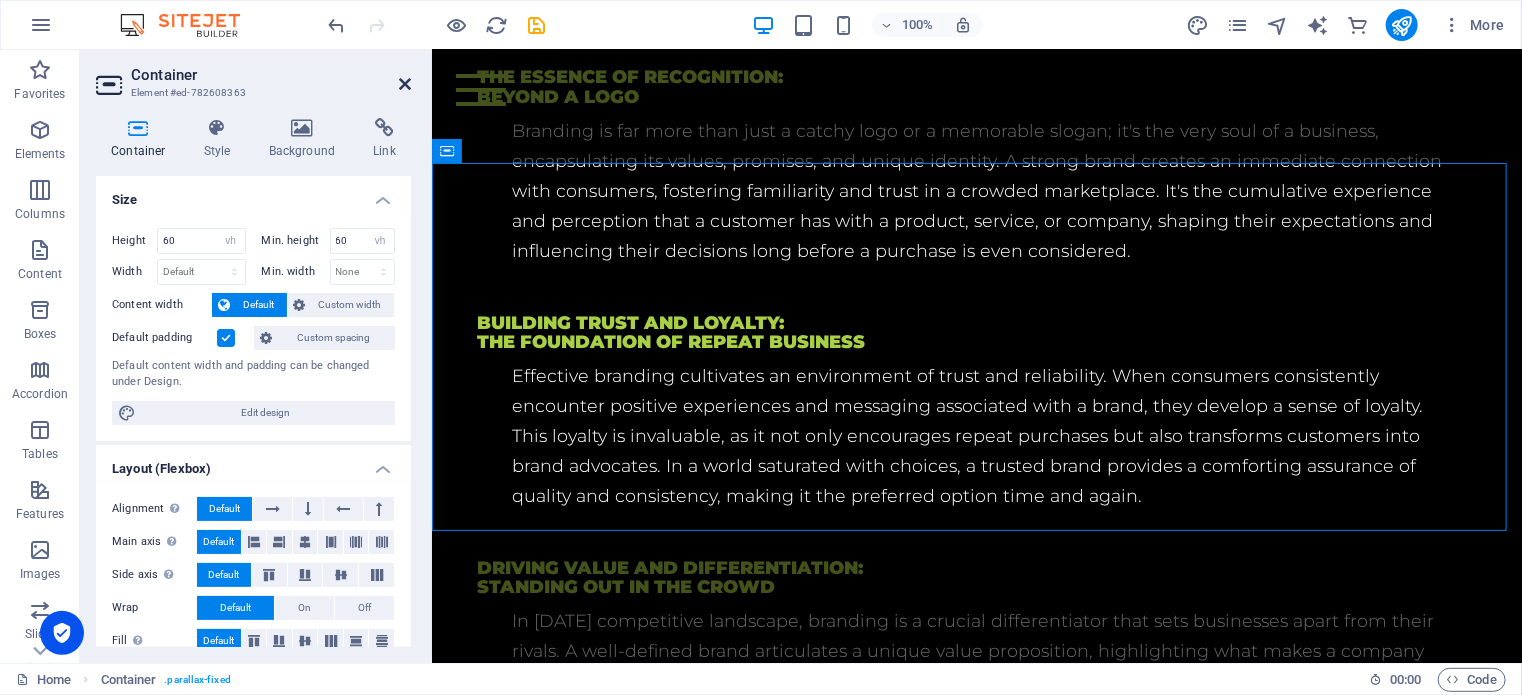 click at bounding box center (405, 84) 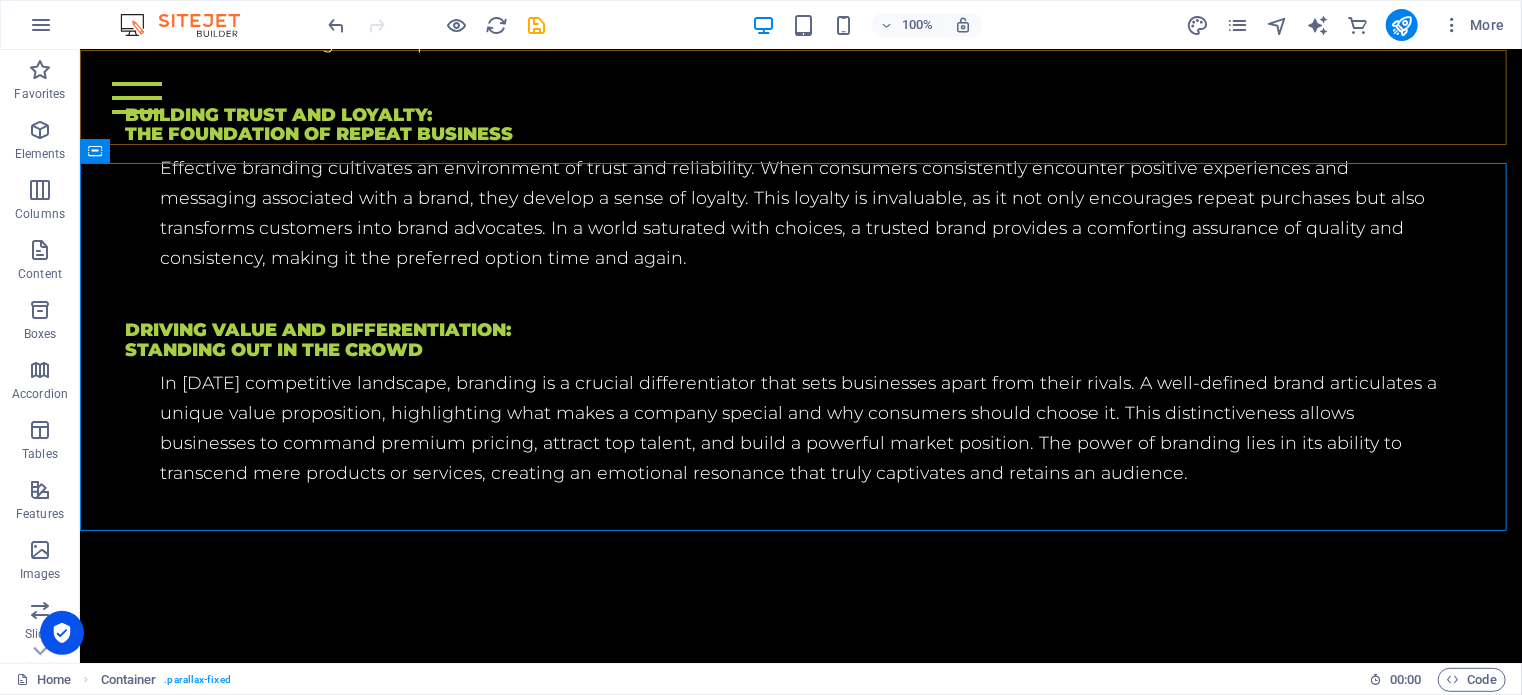 scroll, scrollTop: 3246, scrollLeft: 0, axis: vertical 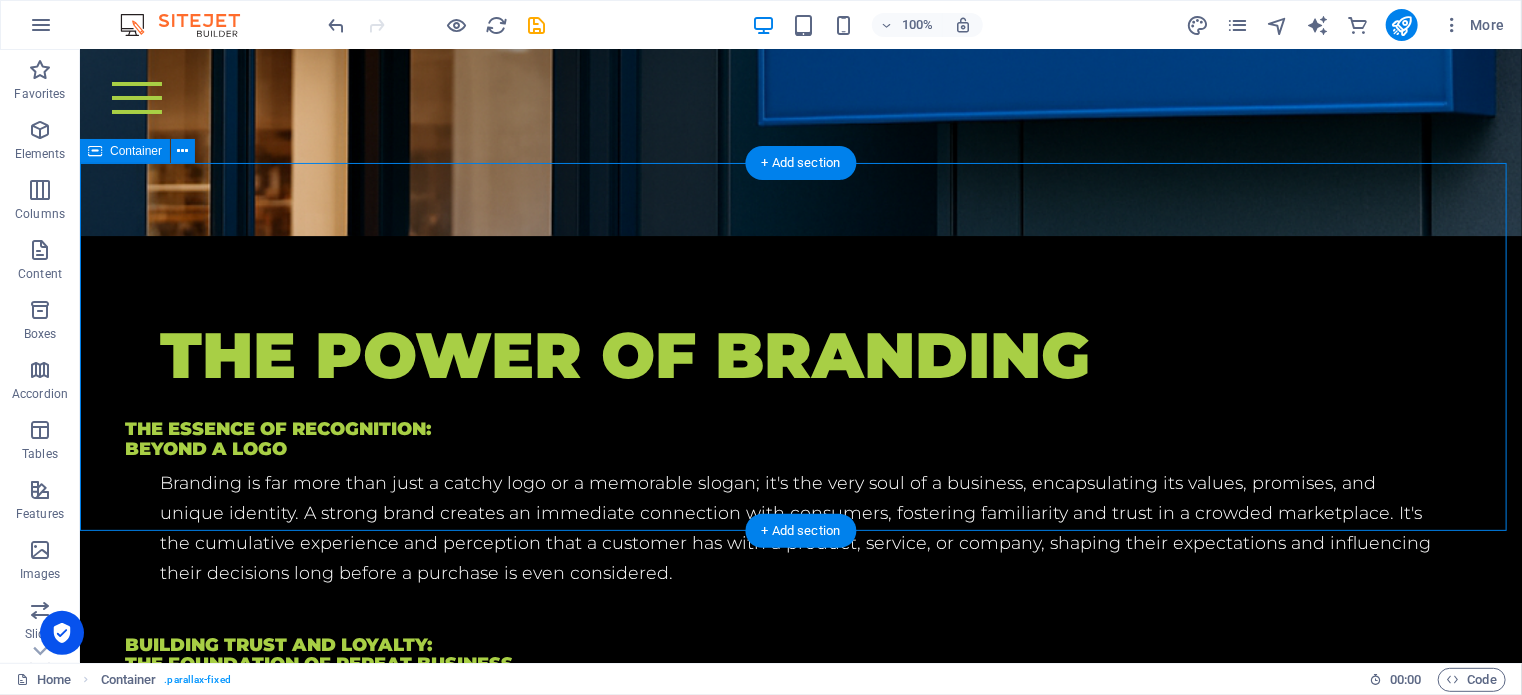 click at bounding box center [800, 3365] 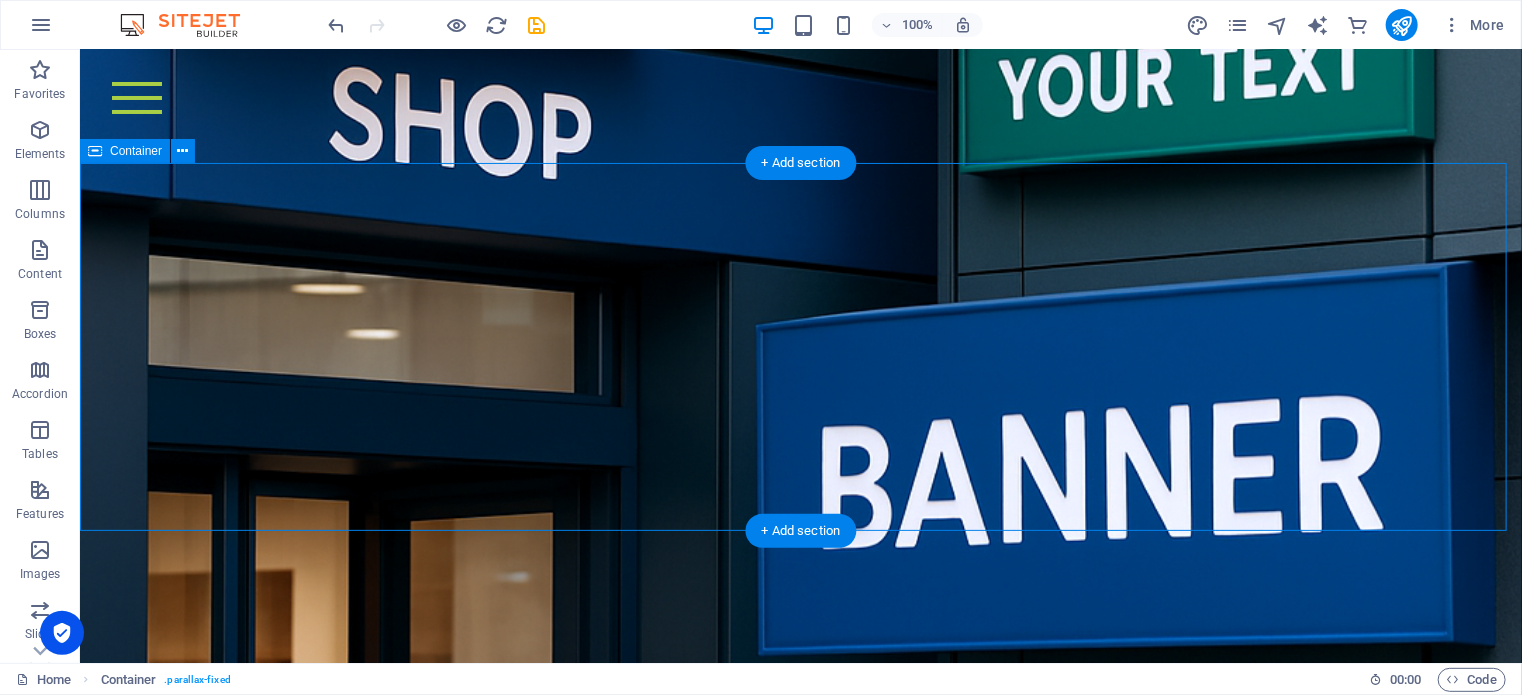 scroll, scrollTop: 3776, scrollLeft: 0, axis: vertical 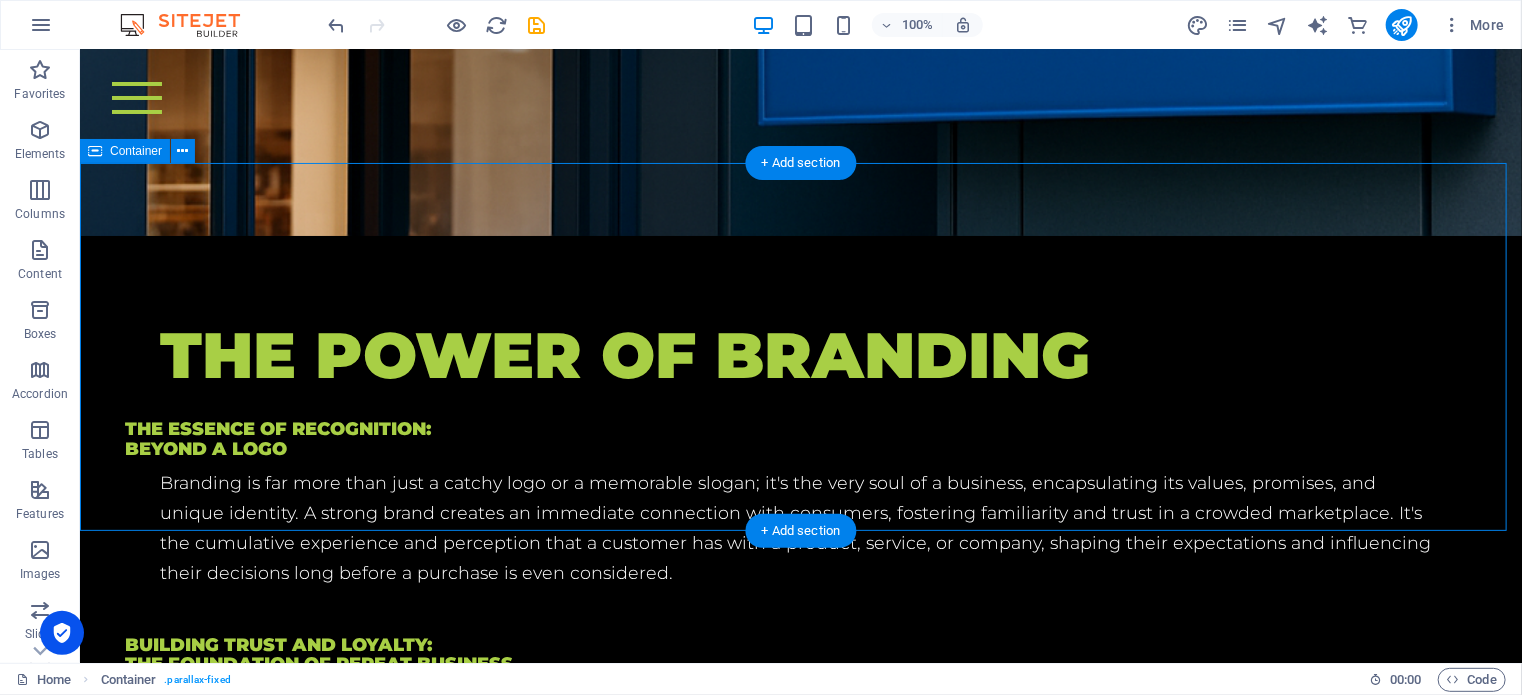 select on "vh" 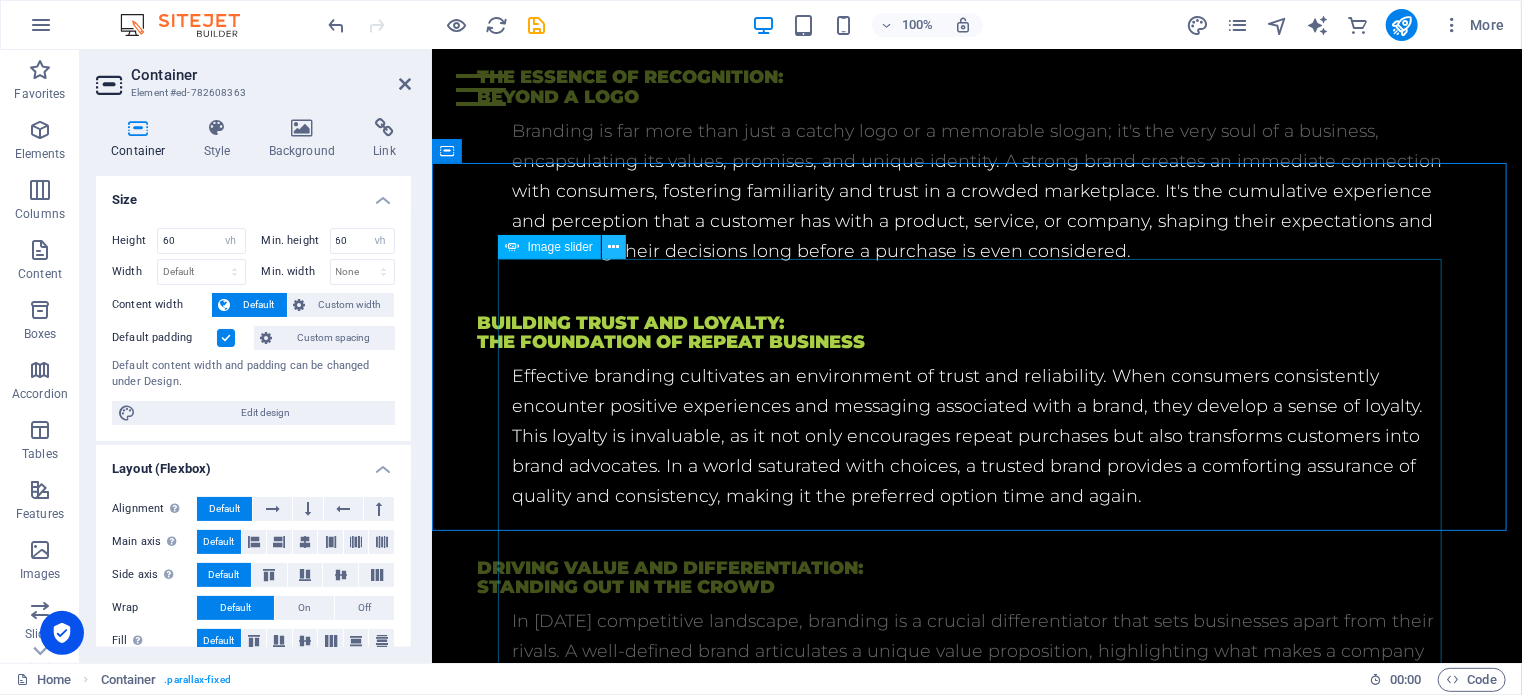 click at bounding box center [613, 247] 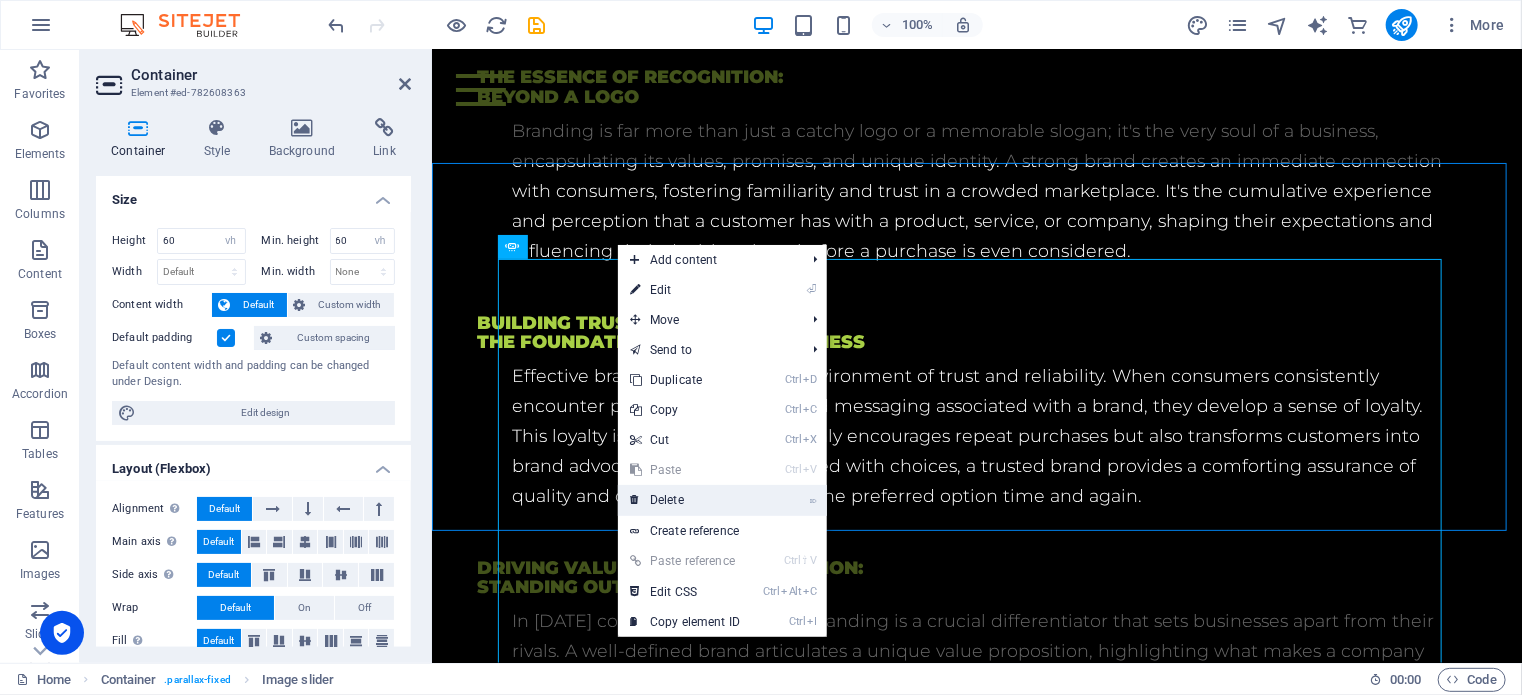 click on "⌦  Delete" at bounding box center [685, 500] 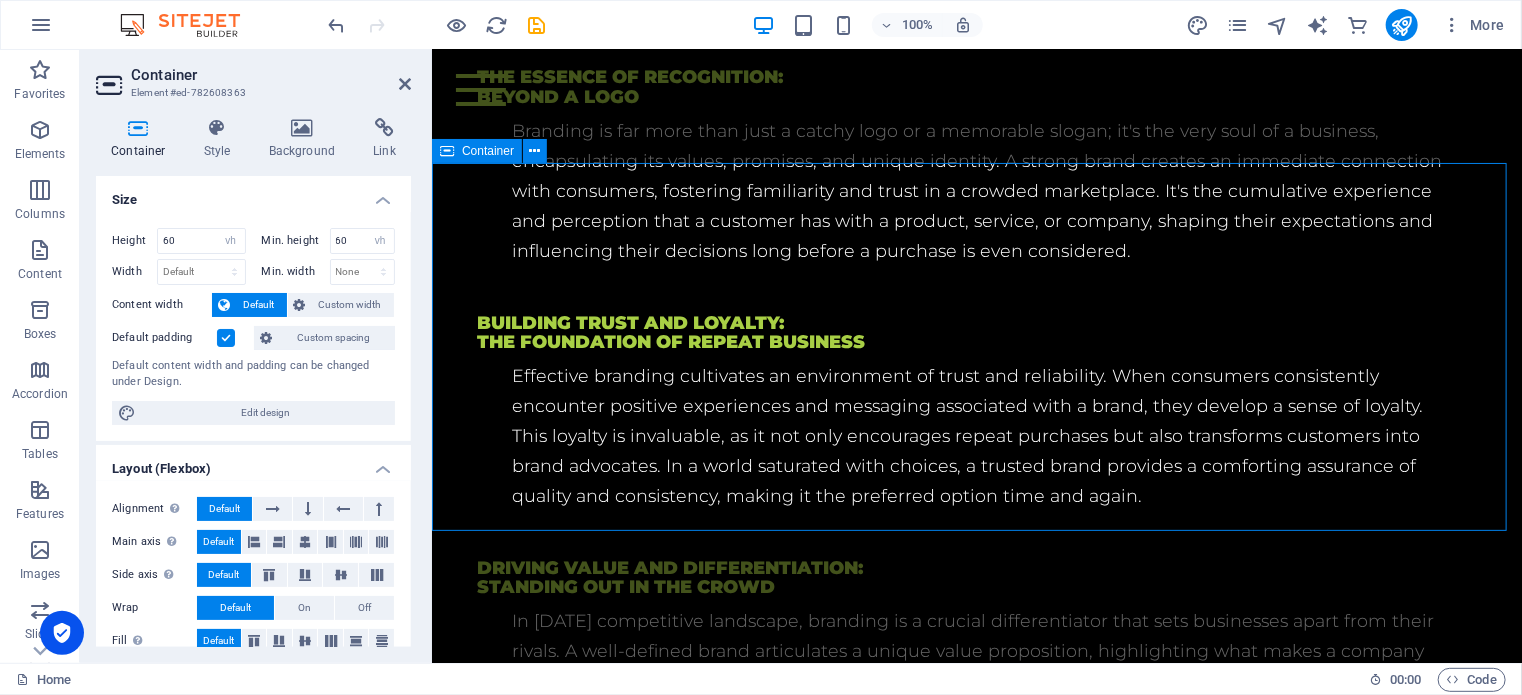 click on "Drop content here or  Add elements  Paste clipboard" at bounding box center [976, 3133] 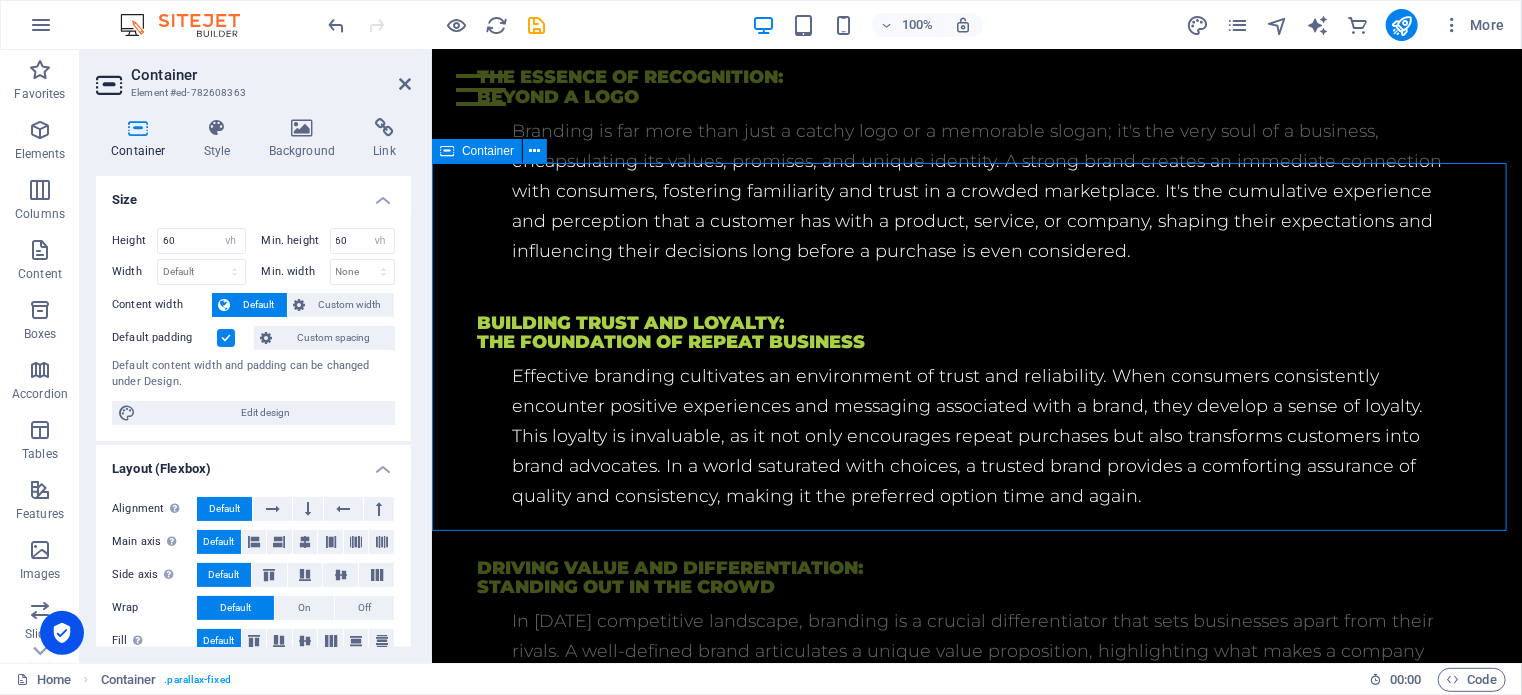 click on "Drop content here or  Add elements  Paste clipboard" at bounding box center (976, 3133) 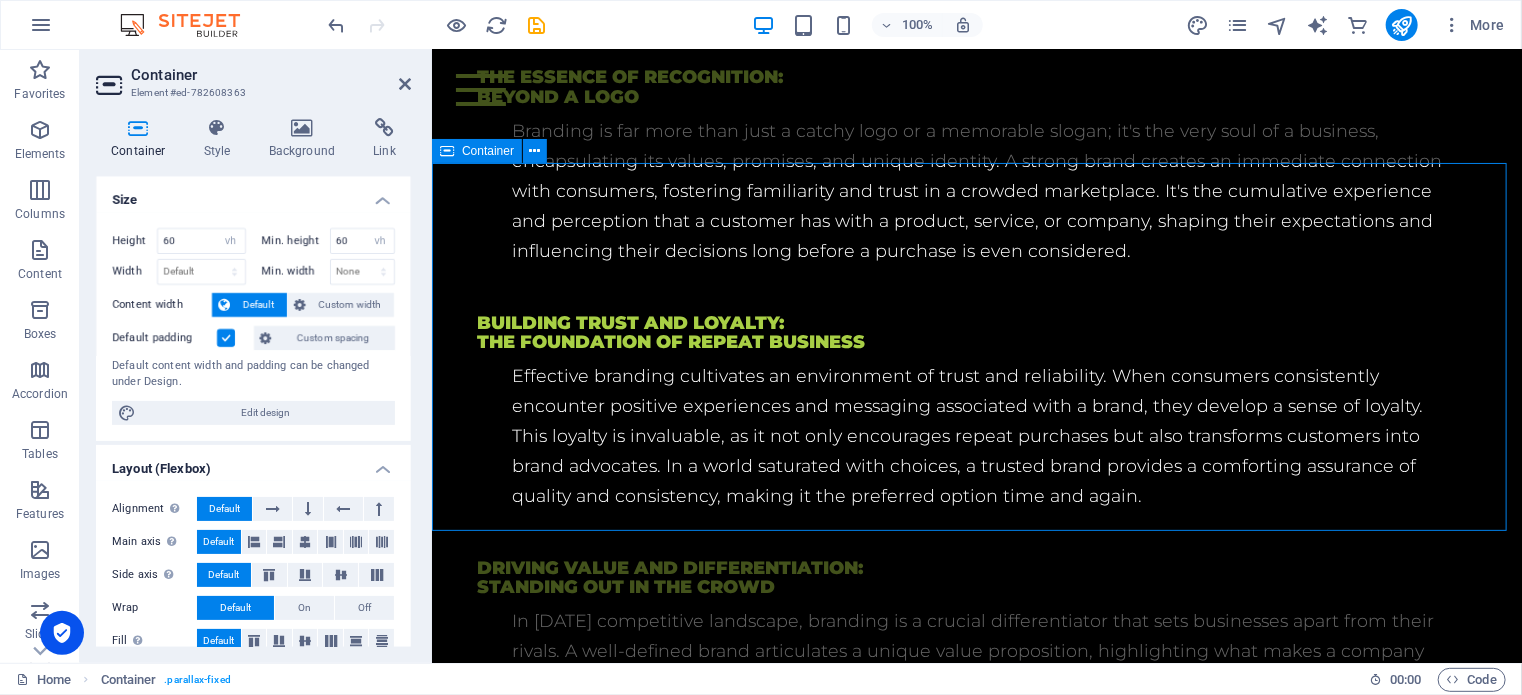 click on "Drop content here or  Add elements  Paste clipboard" at bounding box center (976, 3133) 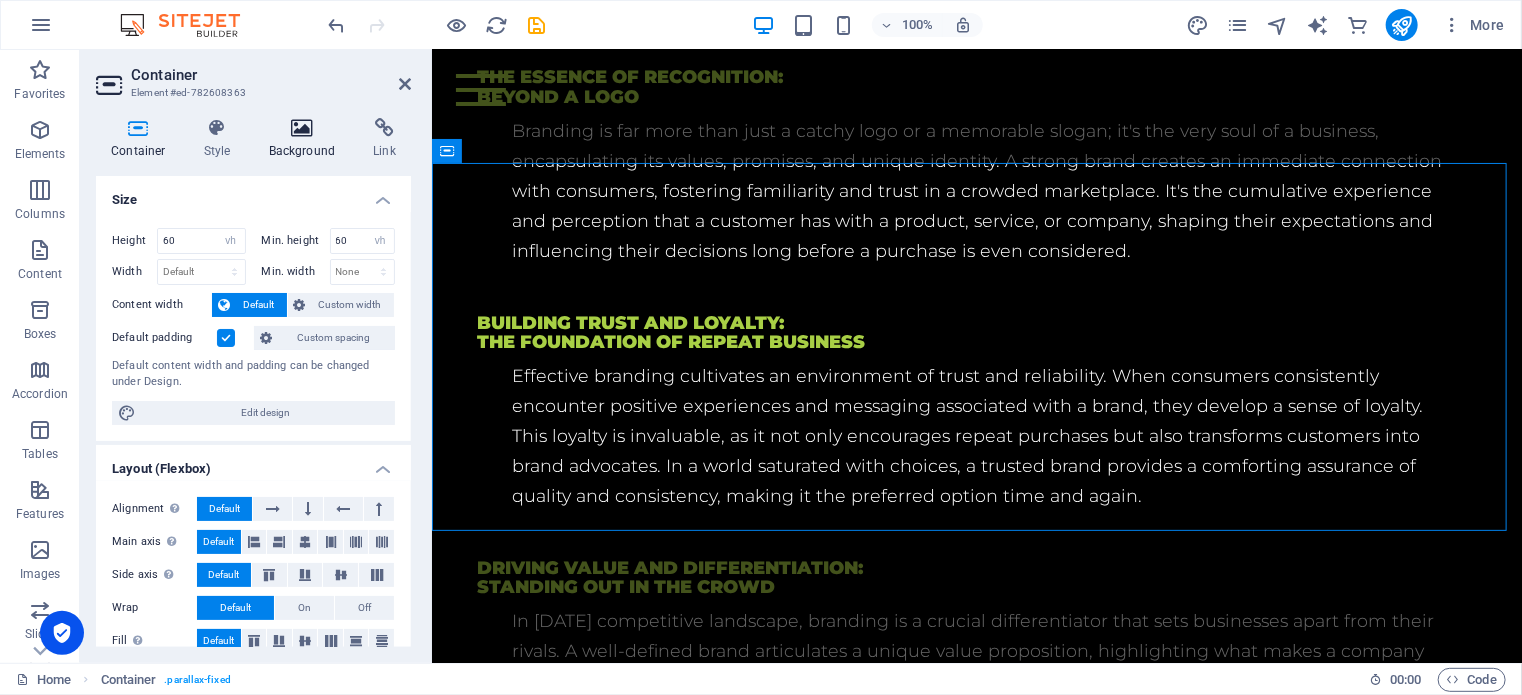 click at bounding box center [302, 128] 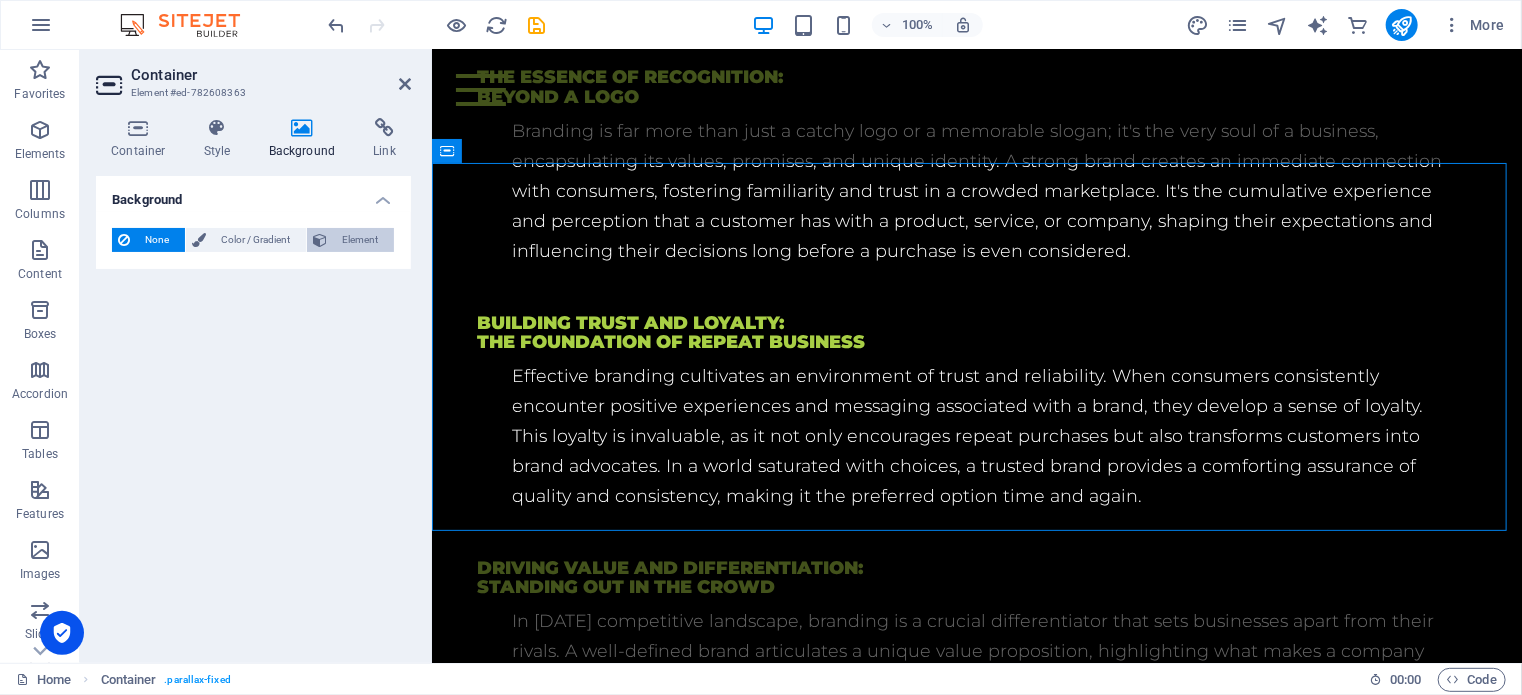 click on "Element" at bounding box center (360, 240) 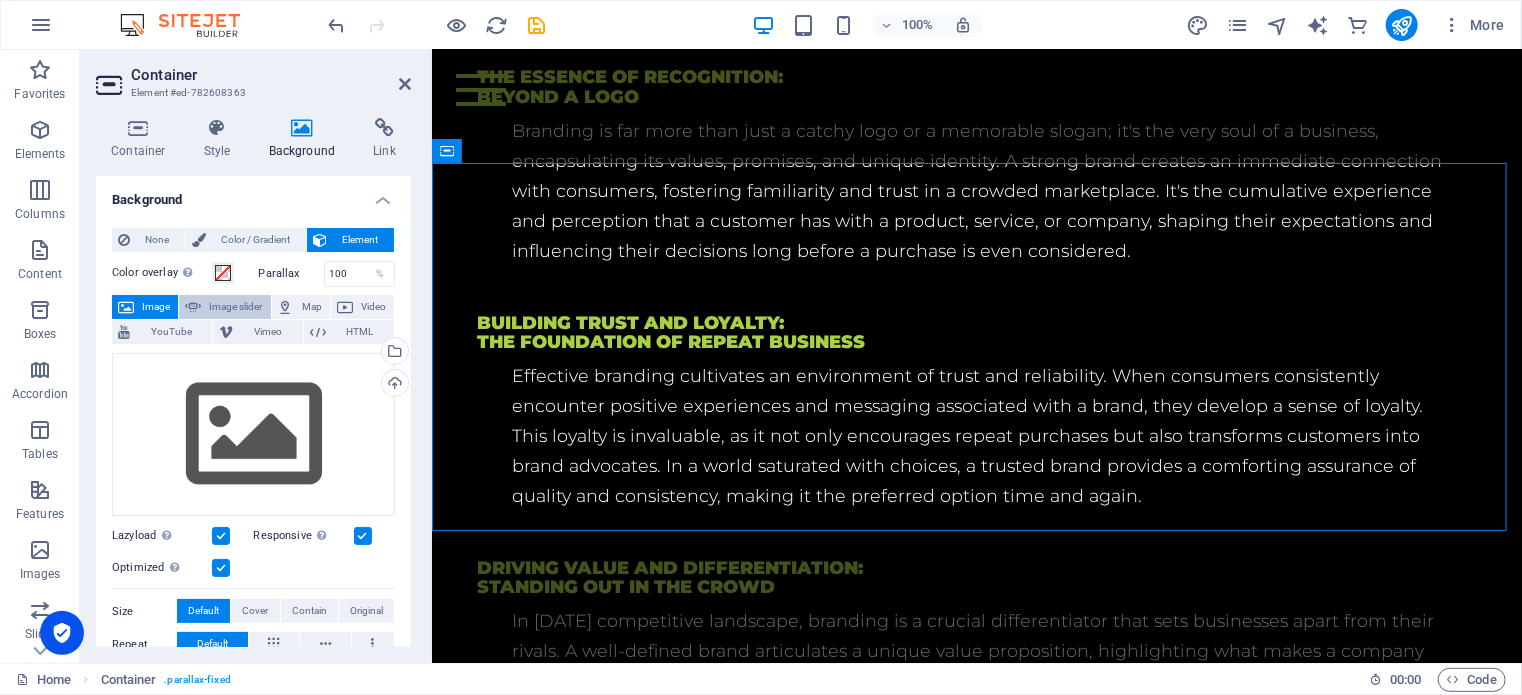click on "Image slider" at bounding box center (235, 307) 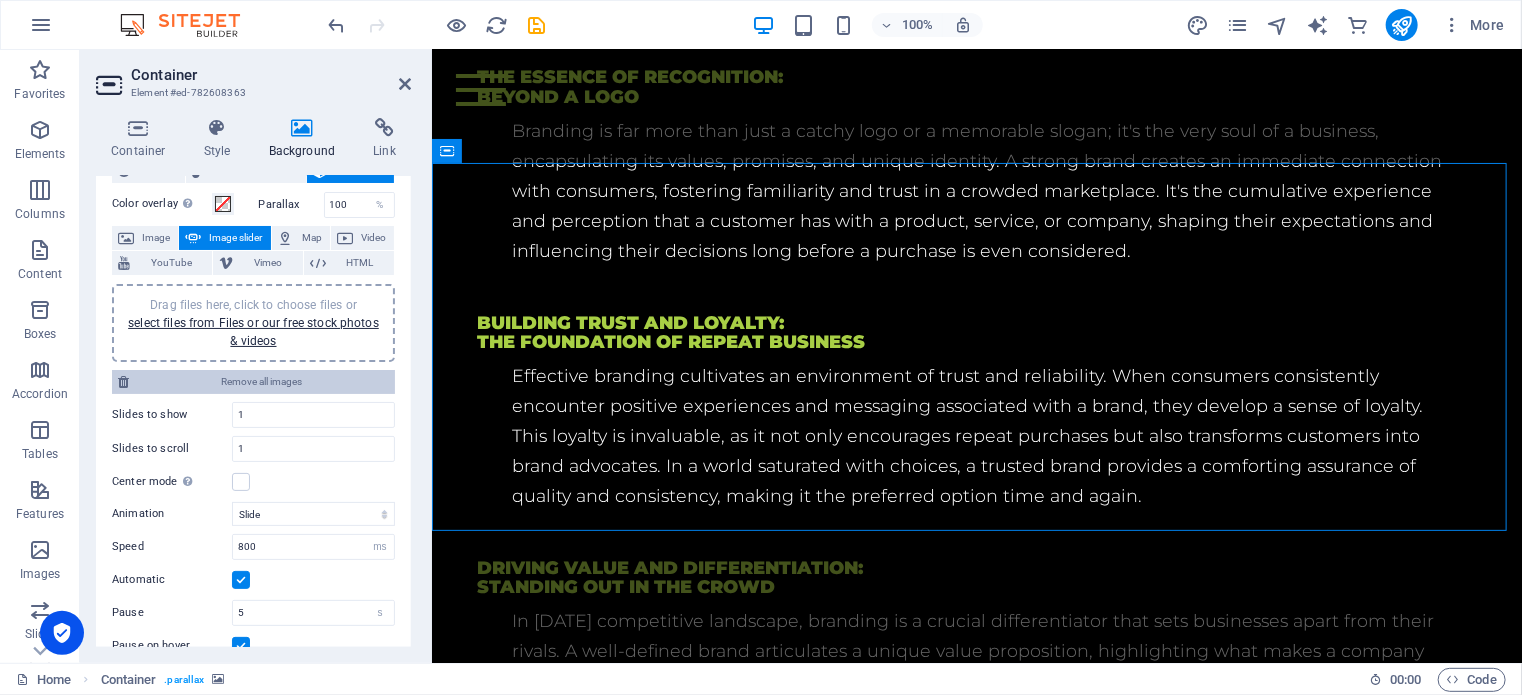 scroll, scrollTop: 100, scrollLeft: 0, axis: vertical 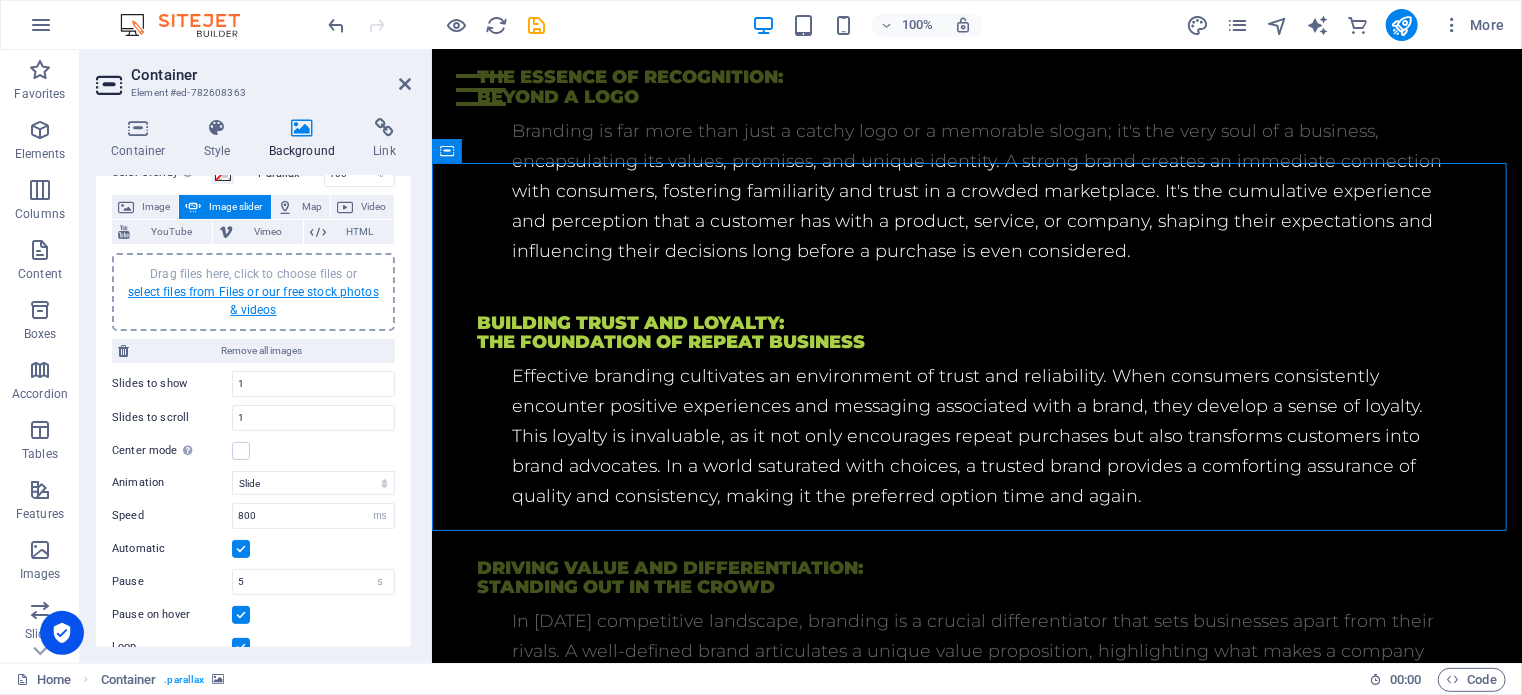 click on "select files from Files or our free stock photos & videos" at bounding box center [253, 301] 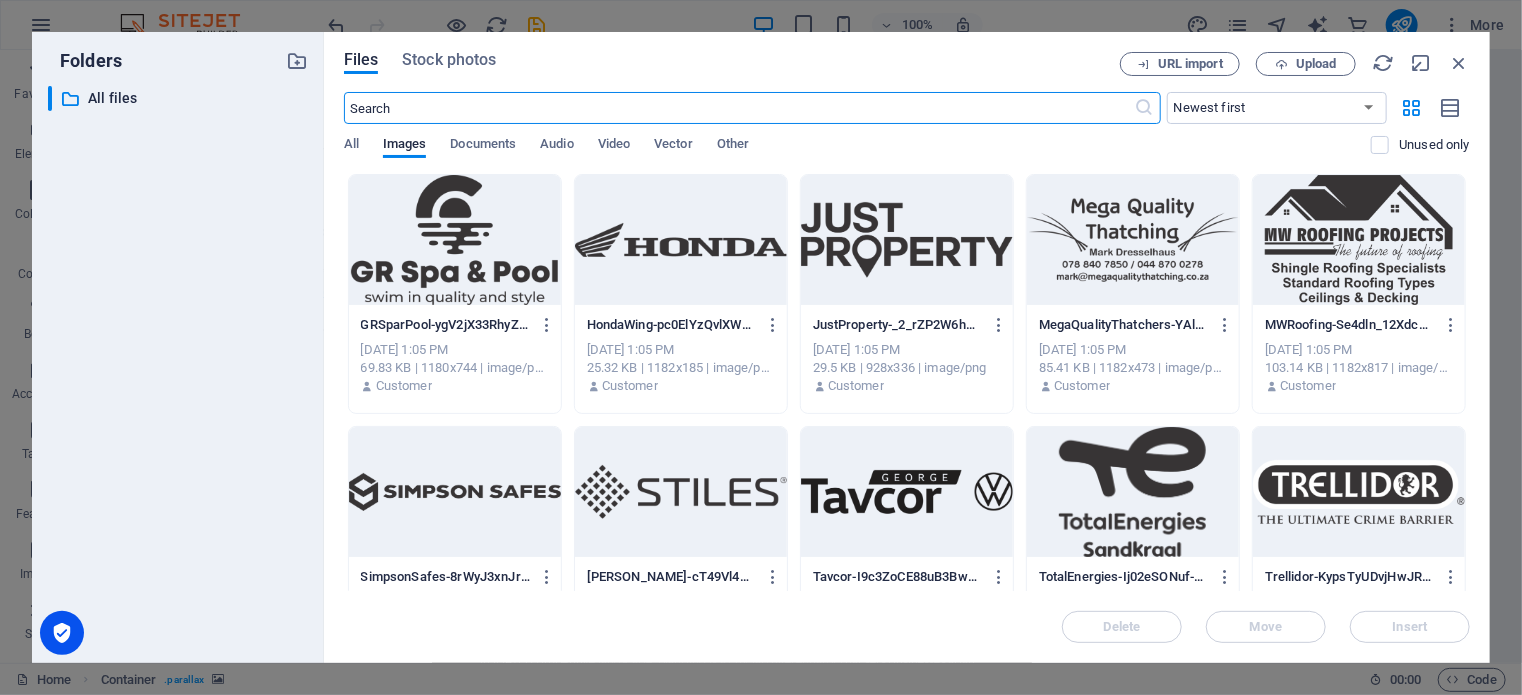 scroll, scrollTop: 4580, scrollLeft: 0, axis: vertical 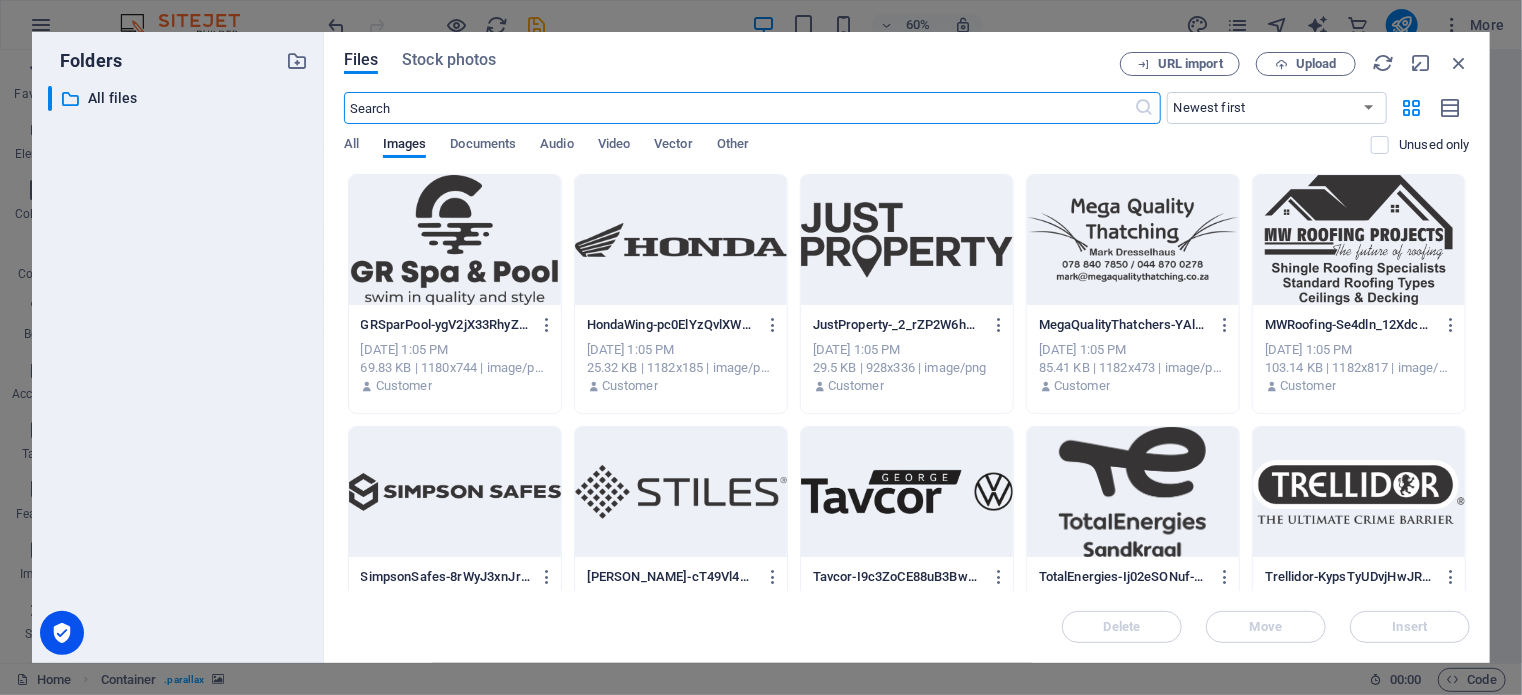 click at bounding box center (455, 240) 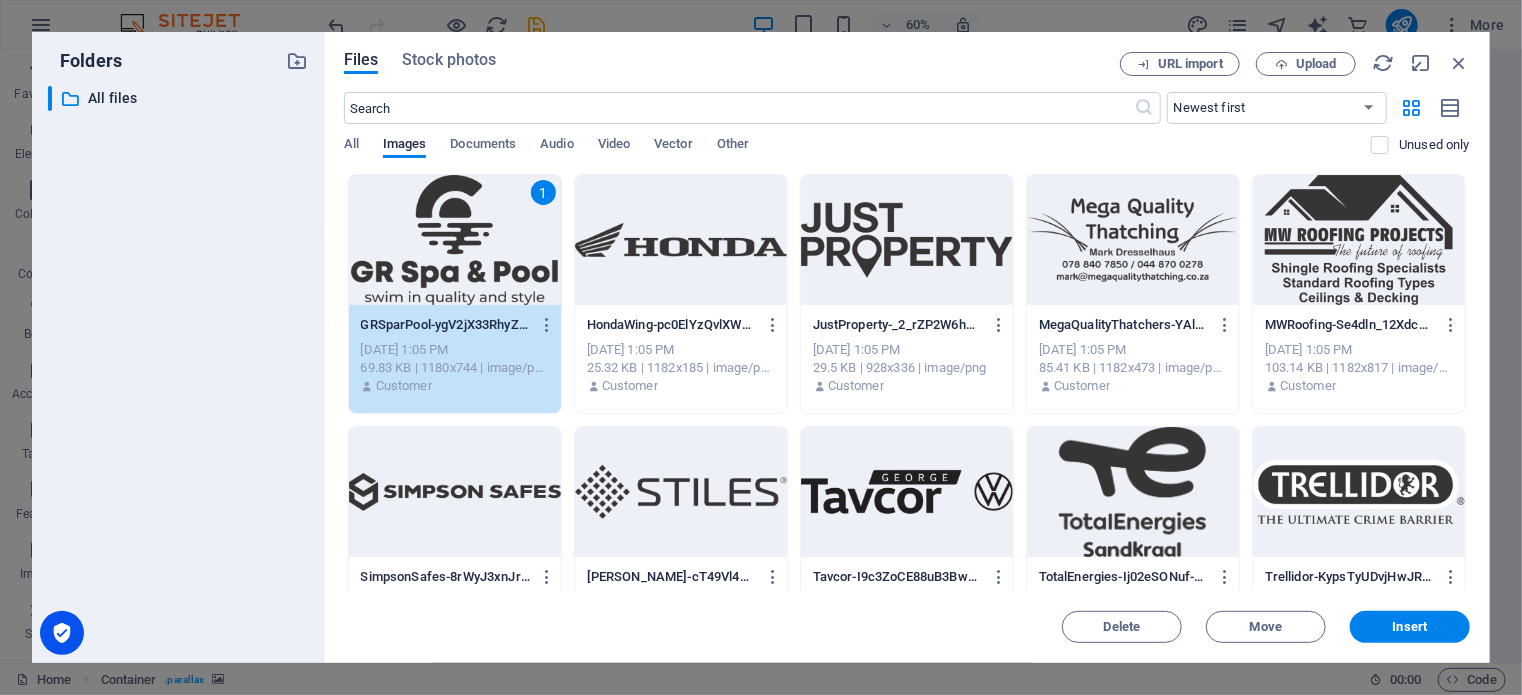 click at bounding box center (681, 240) 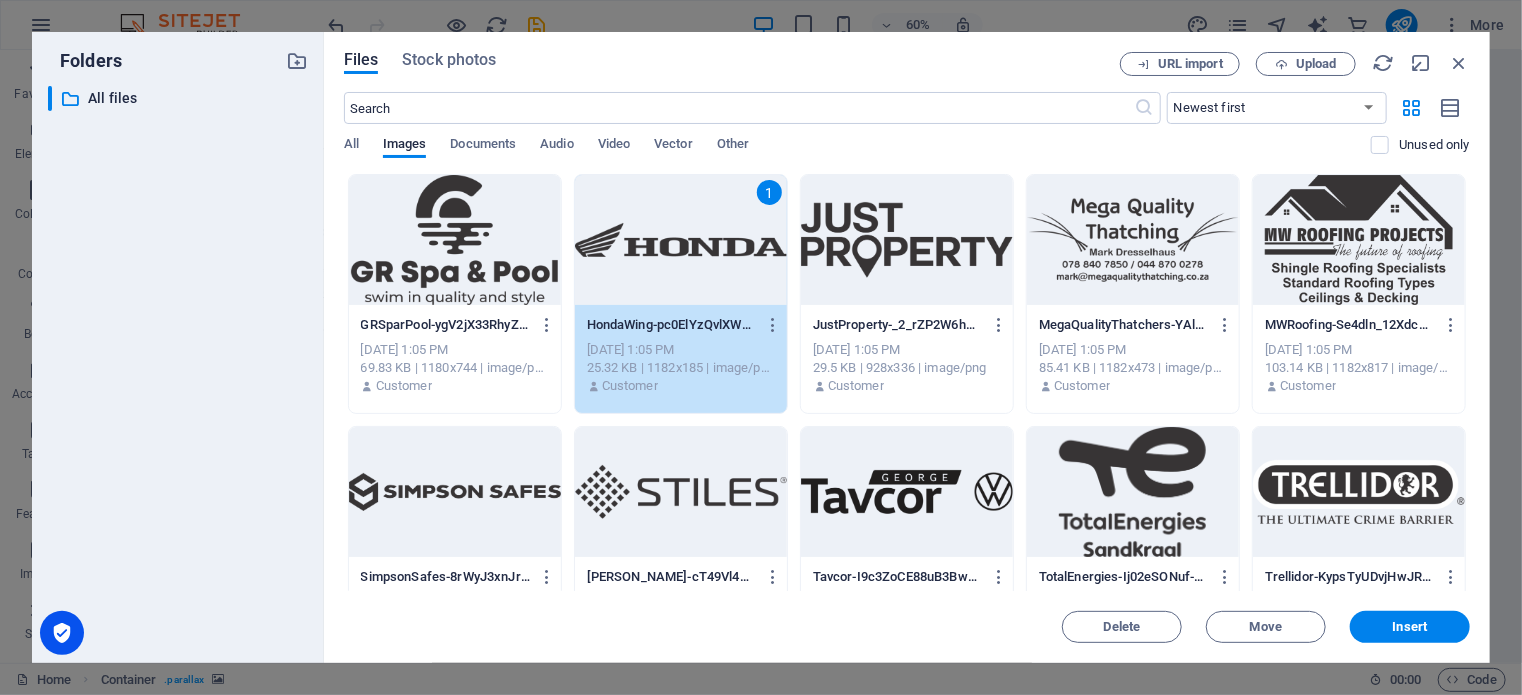 click at bounding box center (455, 240) 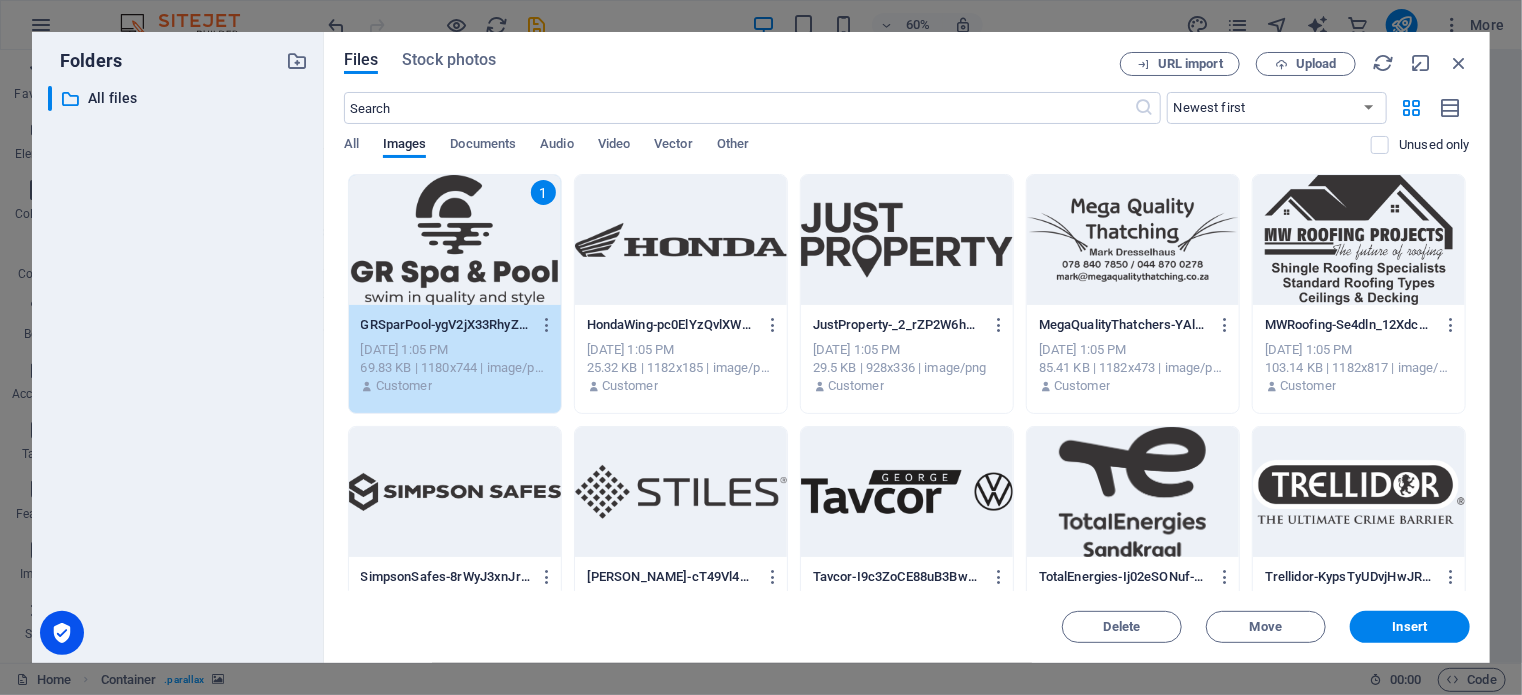 click at bounding box center [681, 240] 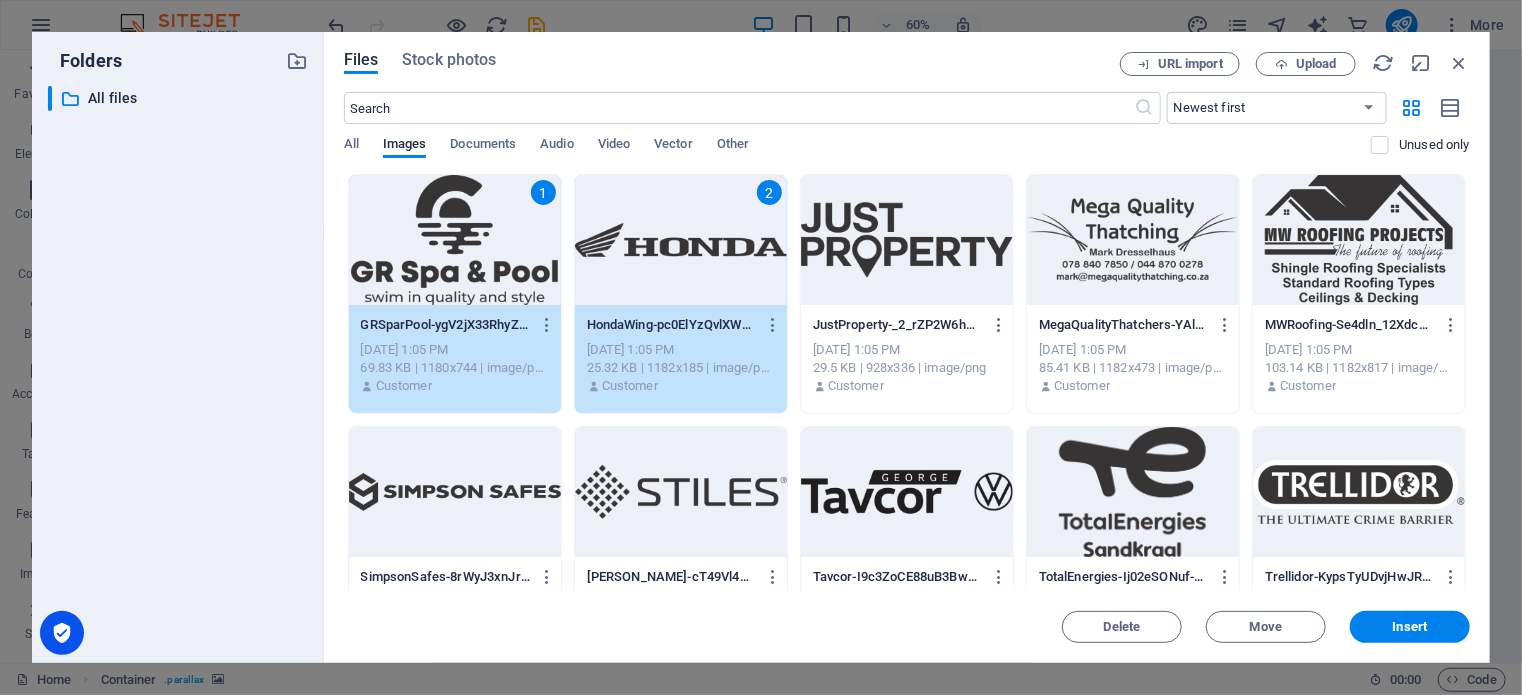 click at bounding box center (907, 240) 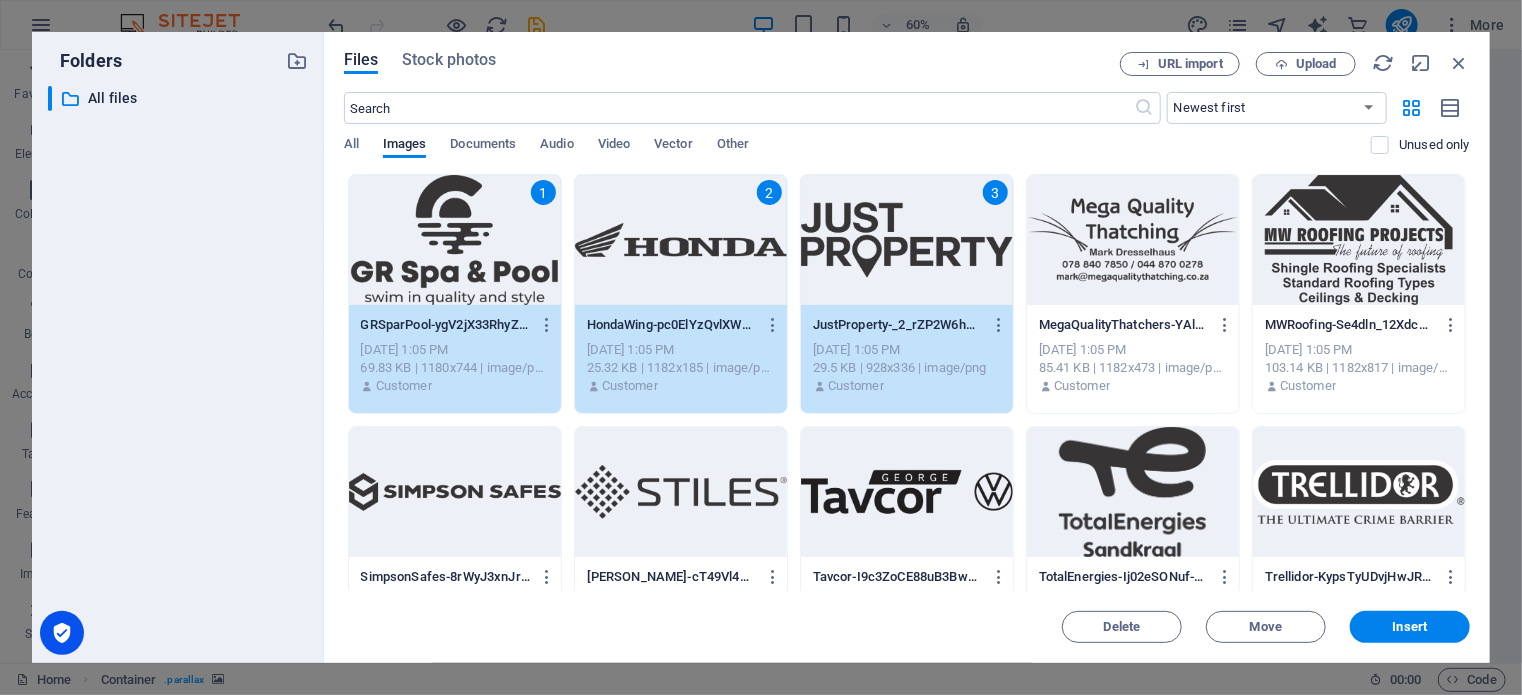 click at bounding box center [1133, 240] 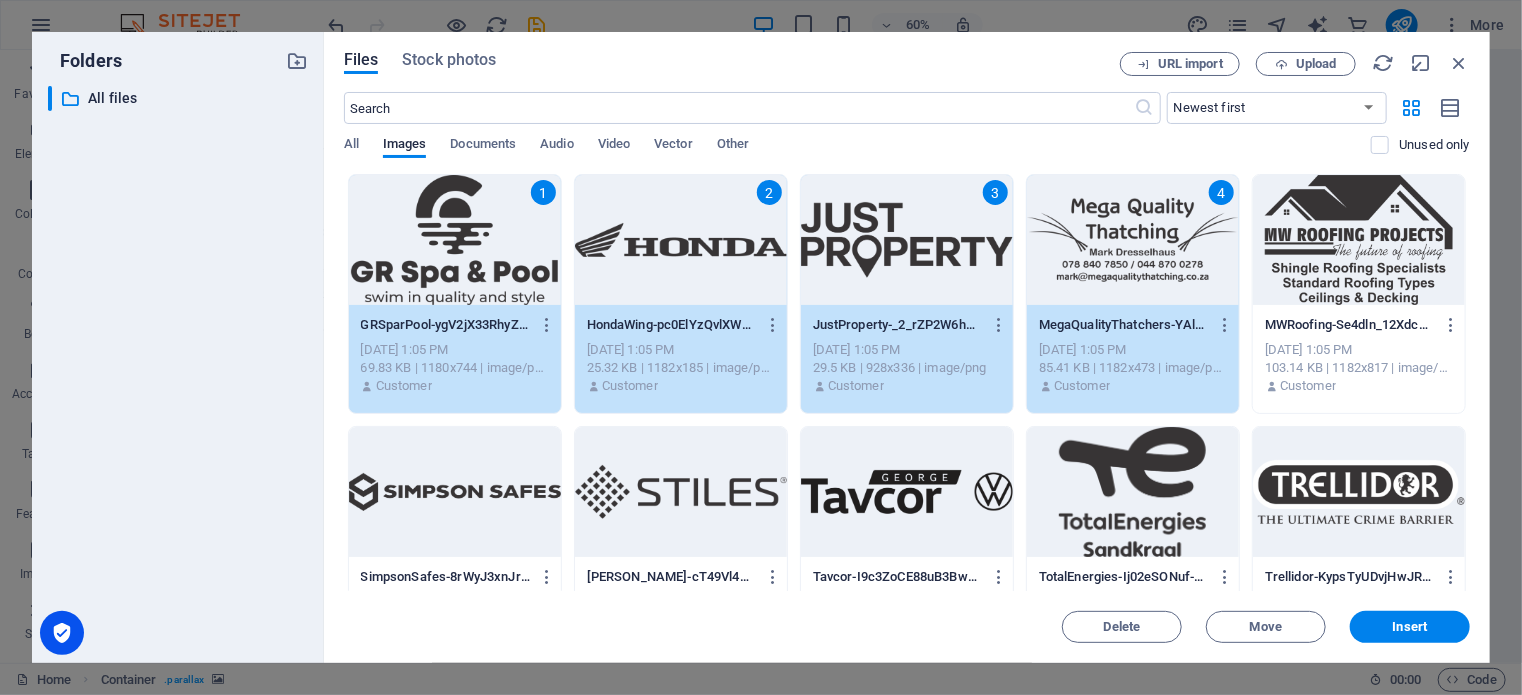 click at bounding box center (1359, 240) 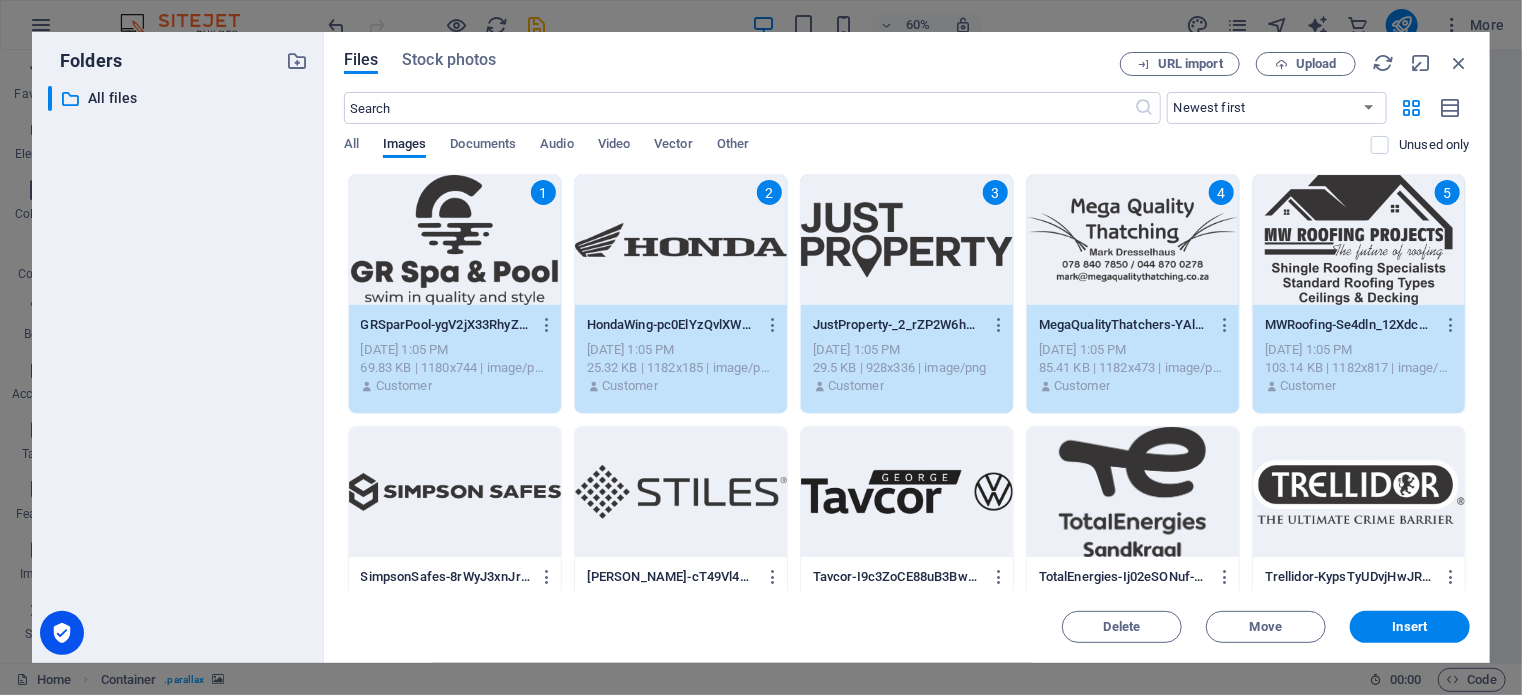 click at bounding box center [455, 492] 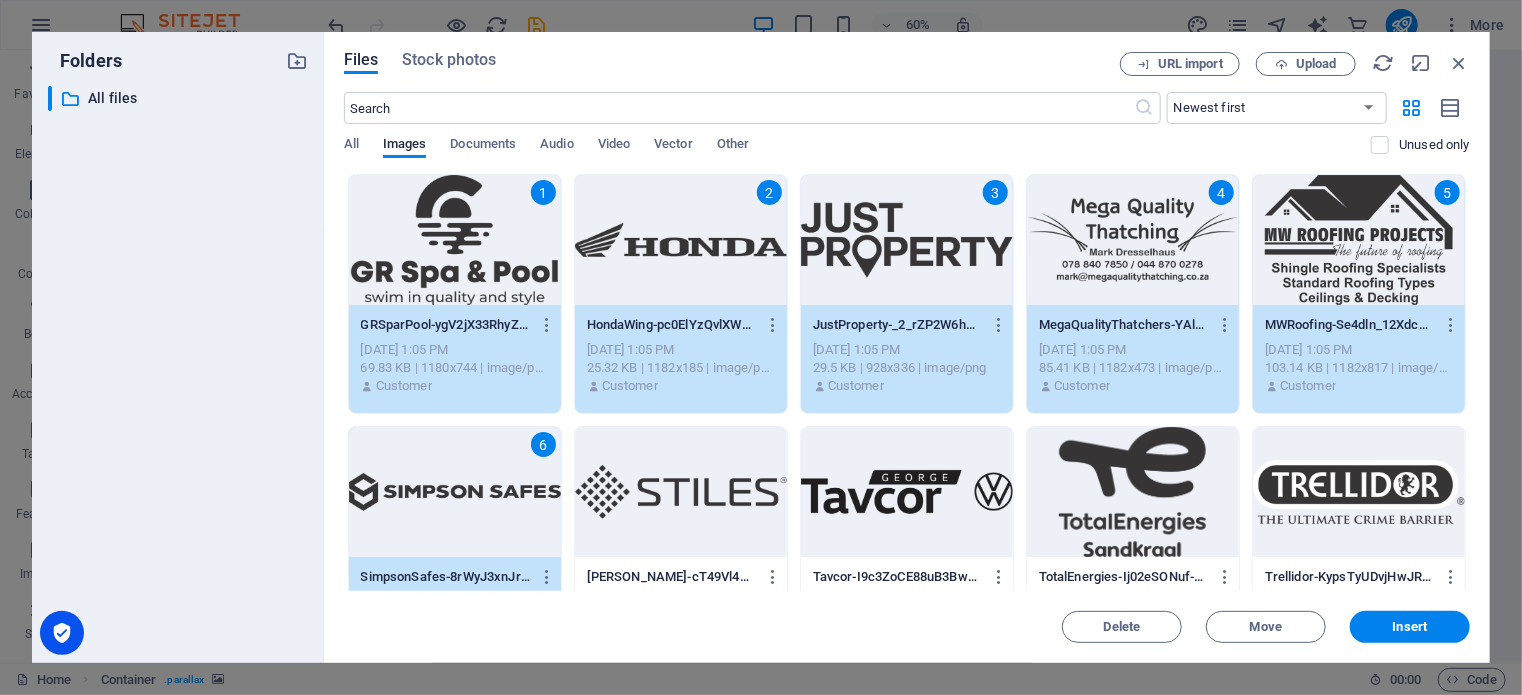 drag, startPoint x: 676, startPoint y: 478, endPoint x: 703, endPoint y: 472, distance: 27.658634 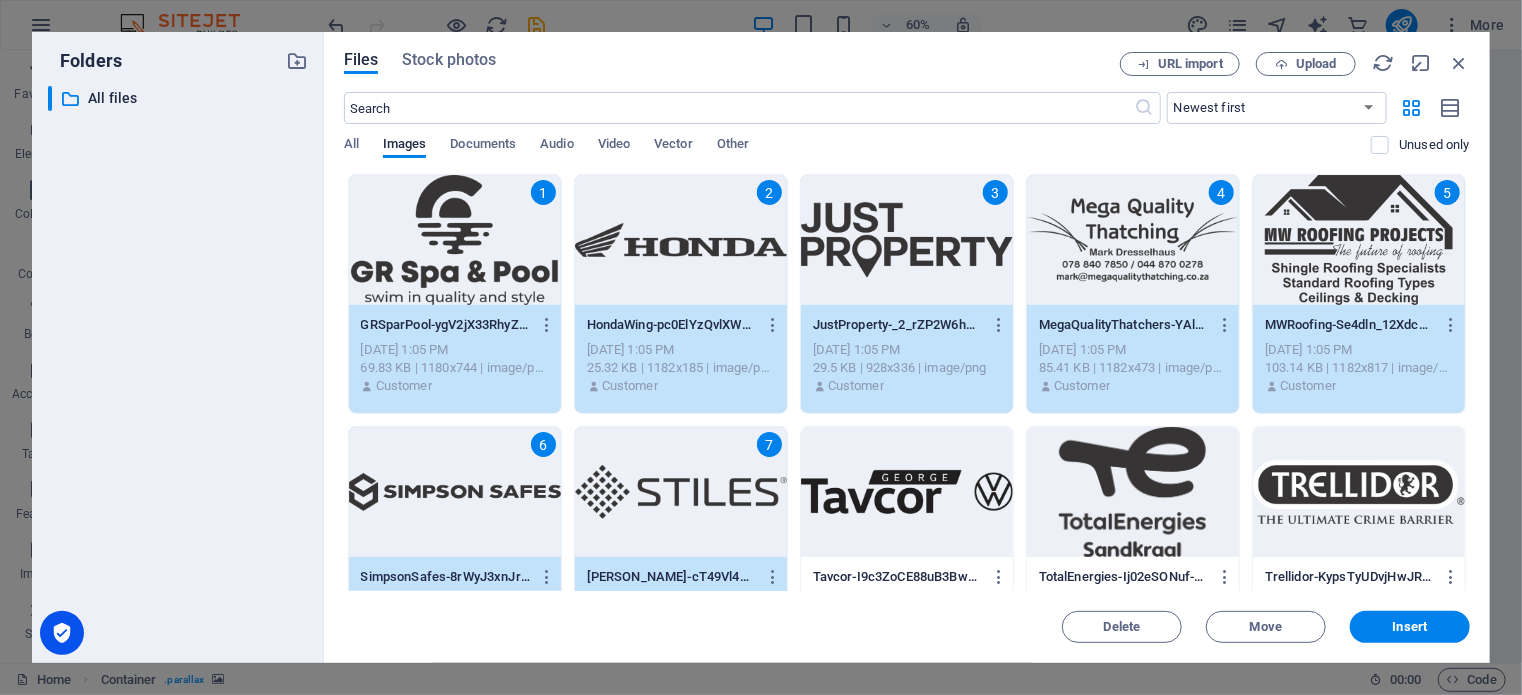 click at bounding box center (907, 492) 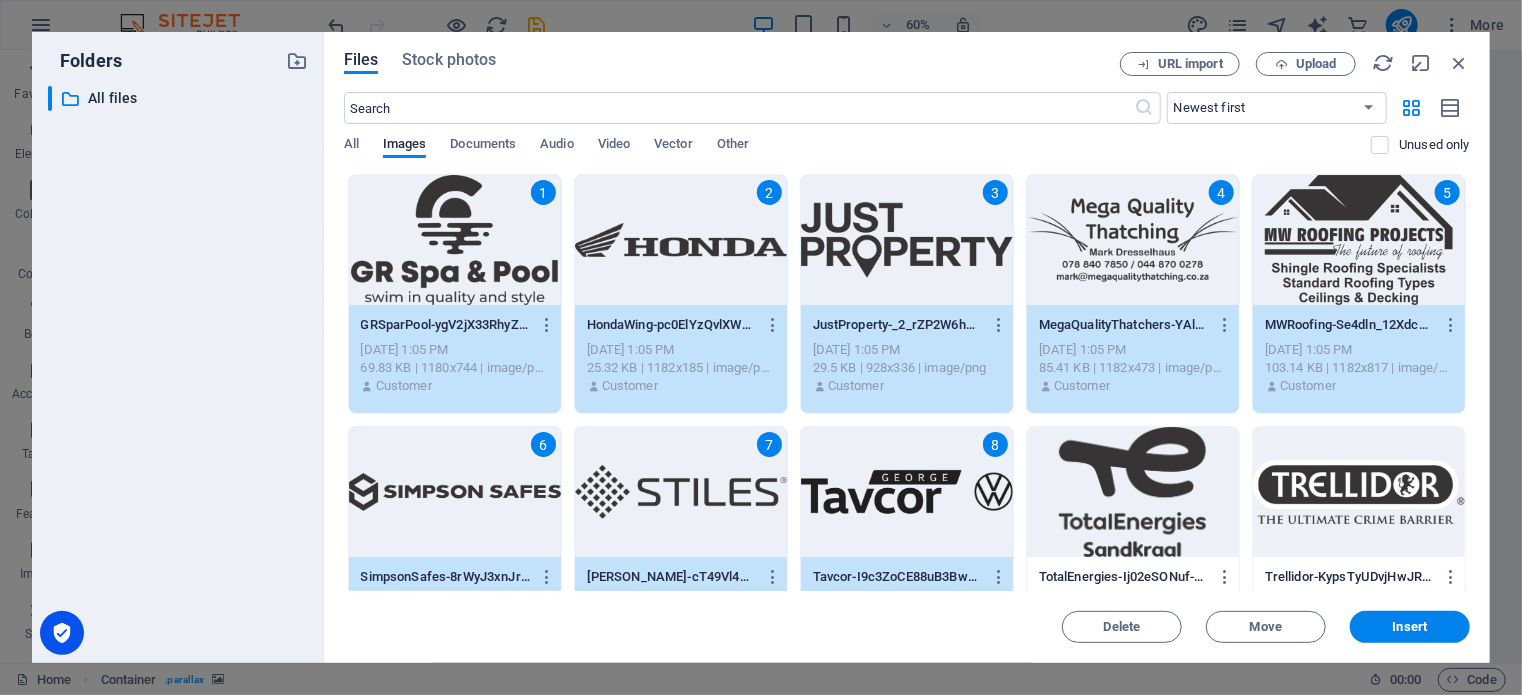 click at bounding box center (1133, 492) 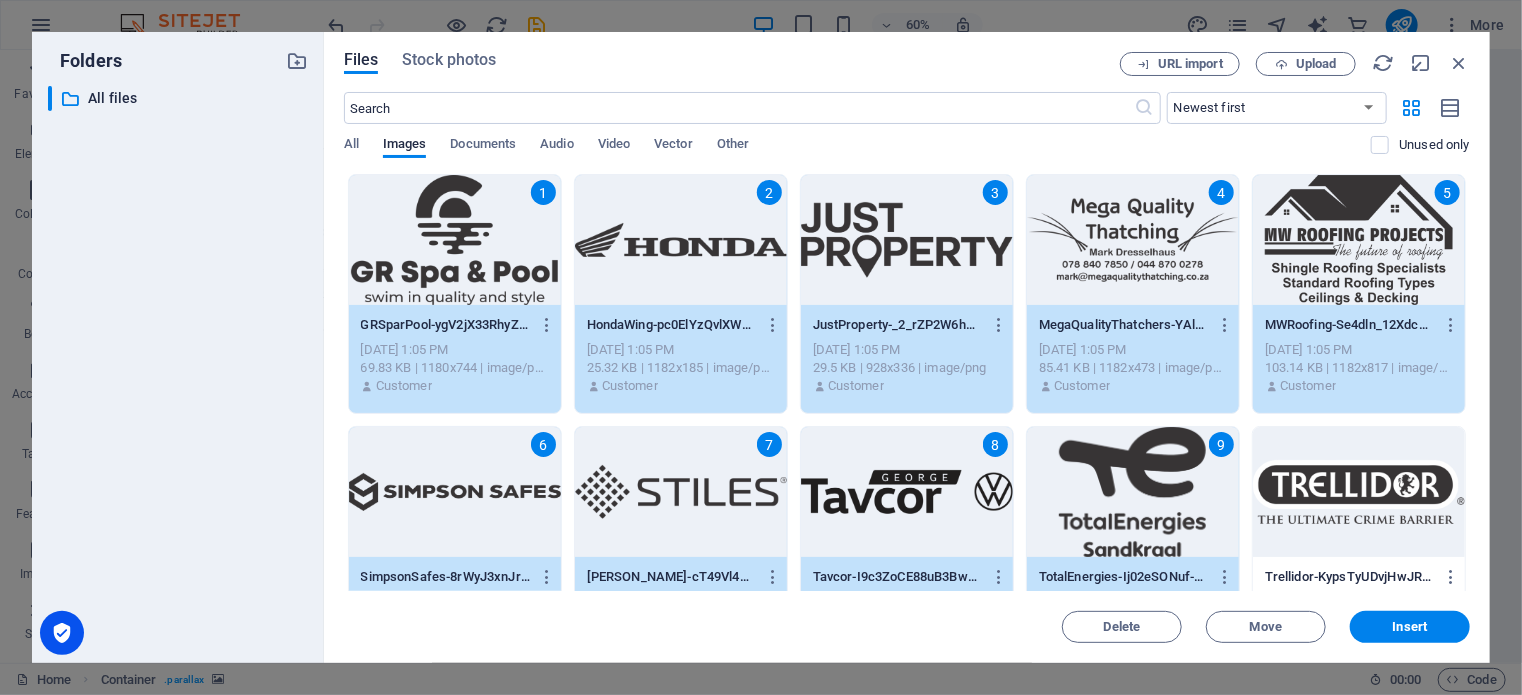 click at bounding box center (1359, 492) 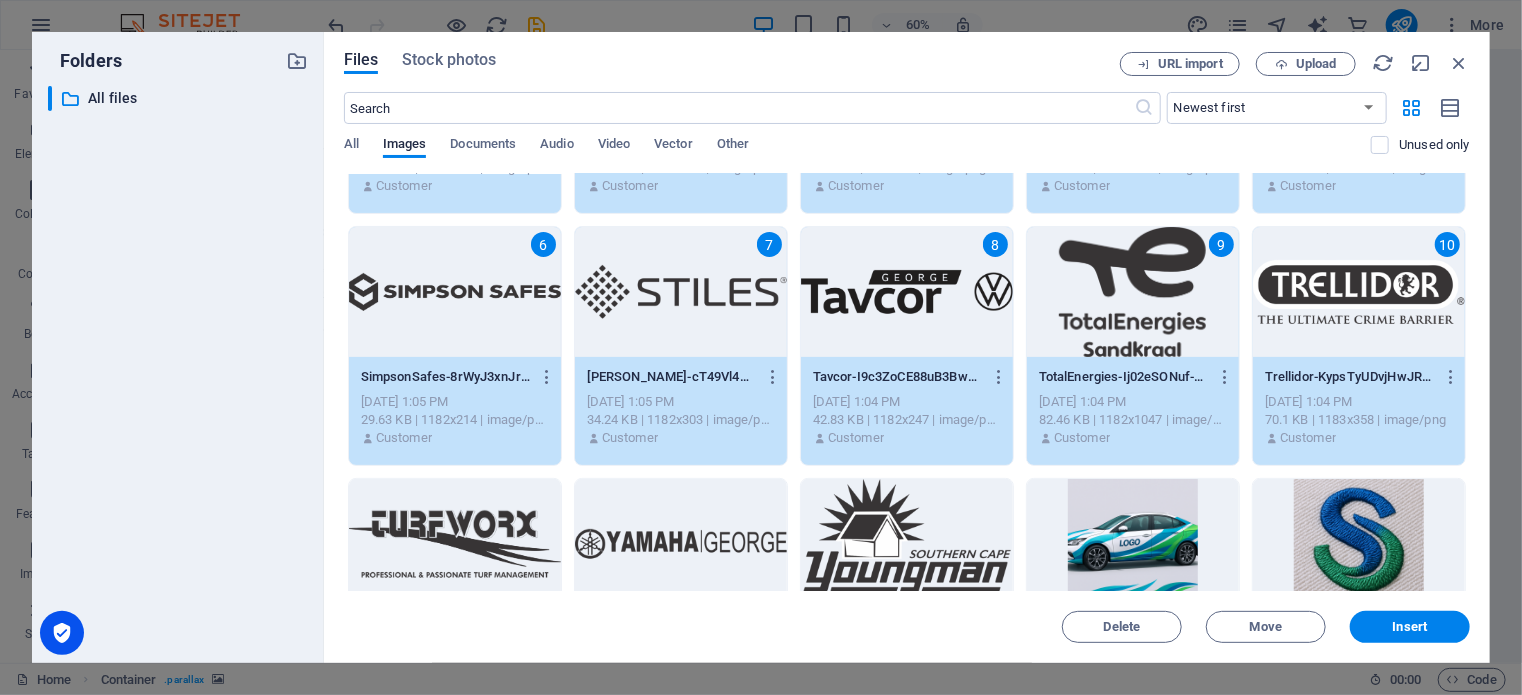 scroll, scrollTop: 400, scrollLeft: 0, axis: vertical 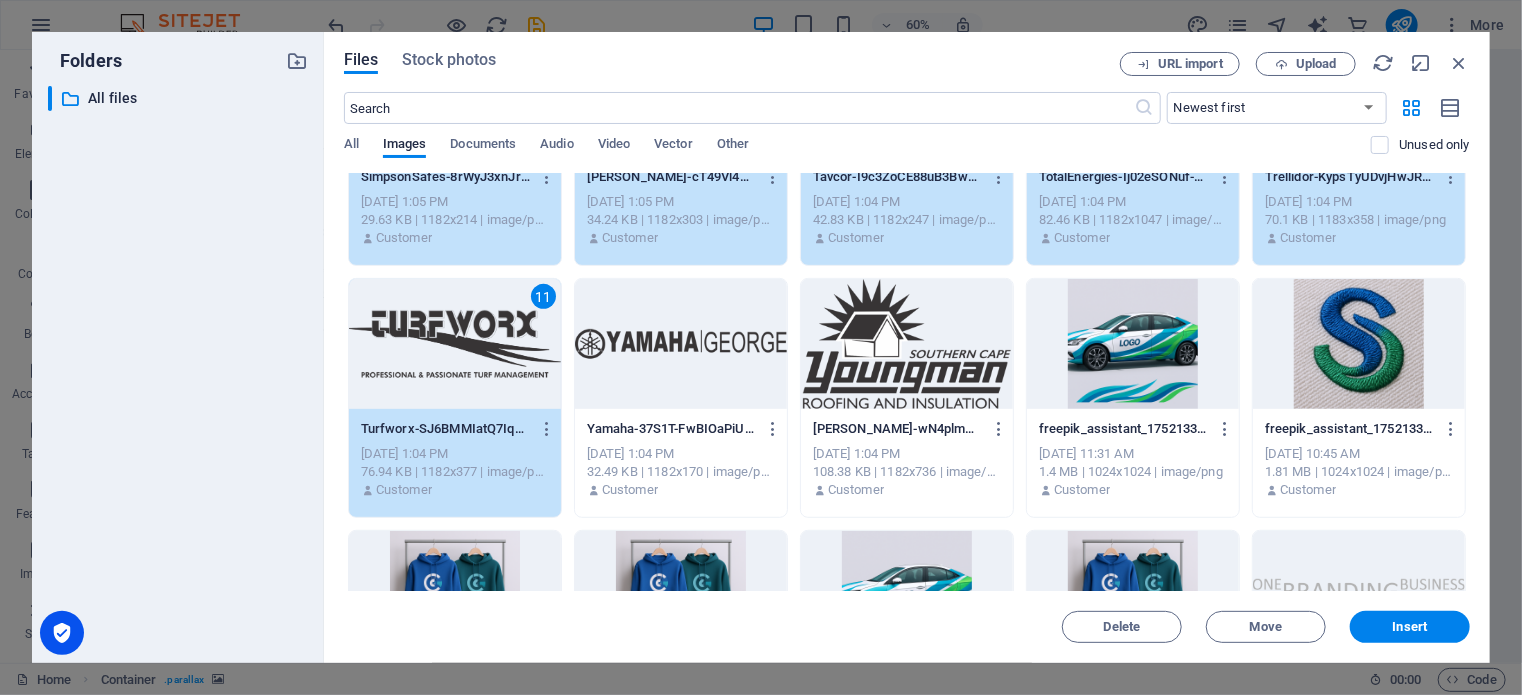 click at bounding box center (681, 344) 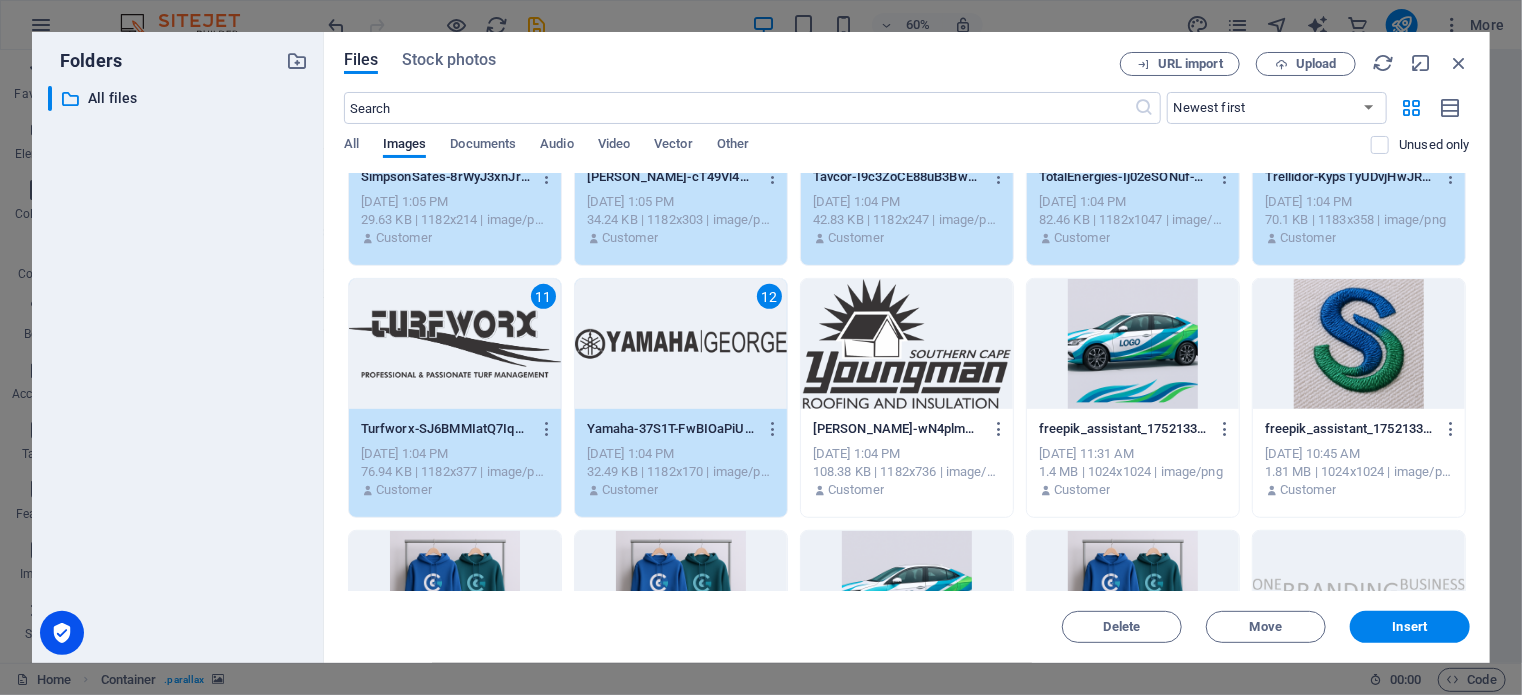 click at bounding box center [907, 344] 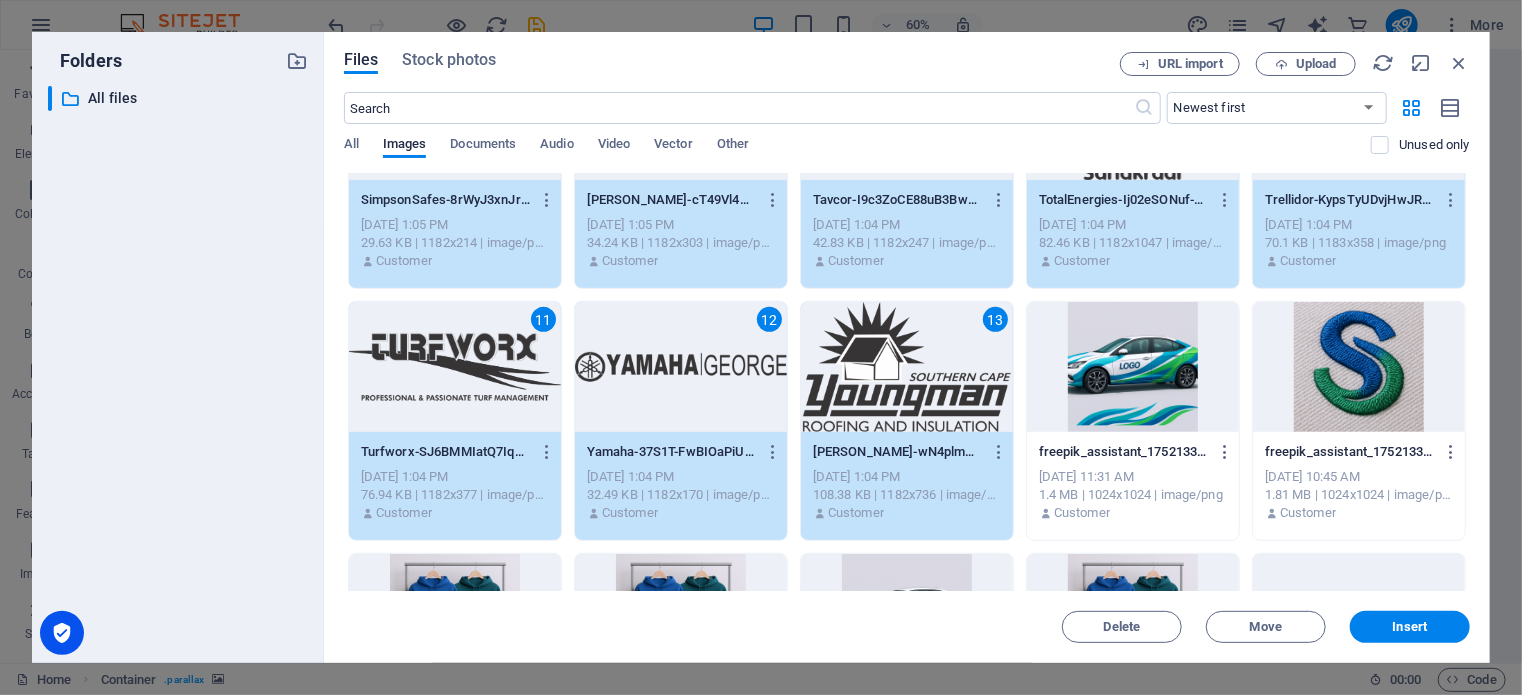 scroll, scrollTop: 400, scrollLeft: 0, axis: vertical 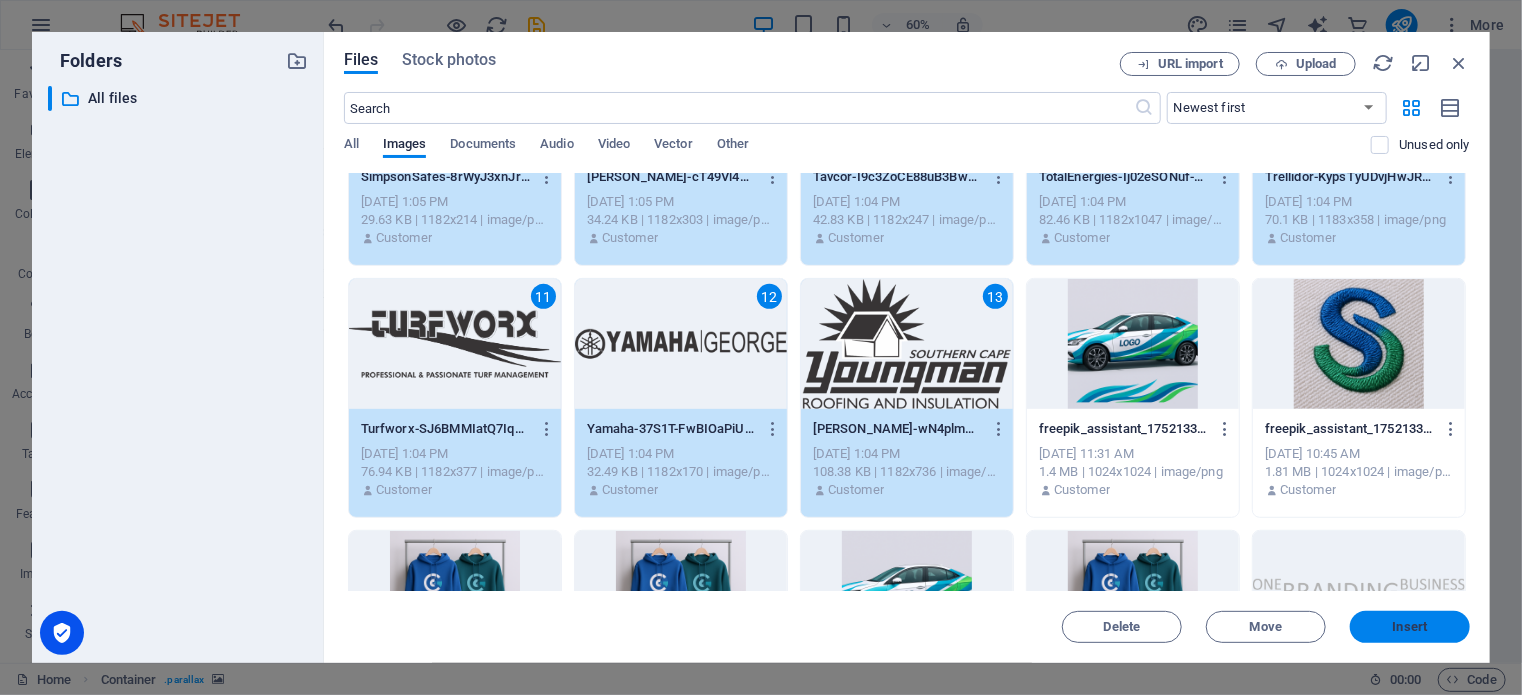 click on "Insert" at bounding box center [1410, 627] 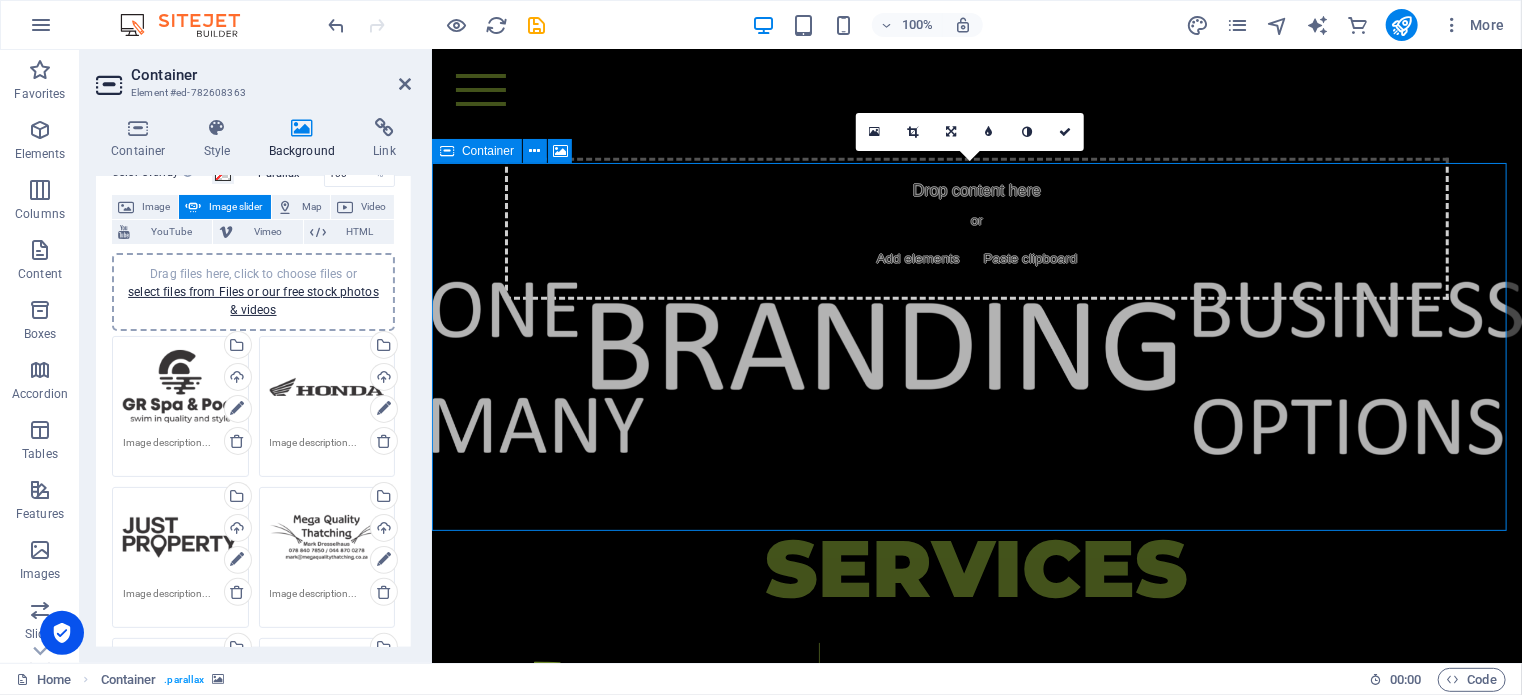scroll, scrollTop: 3776, scrollLeft: 0, axis: vertical 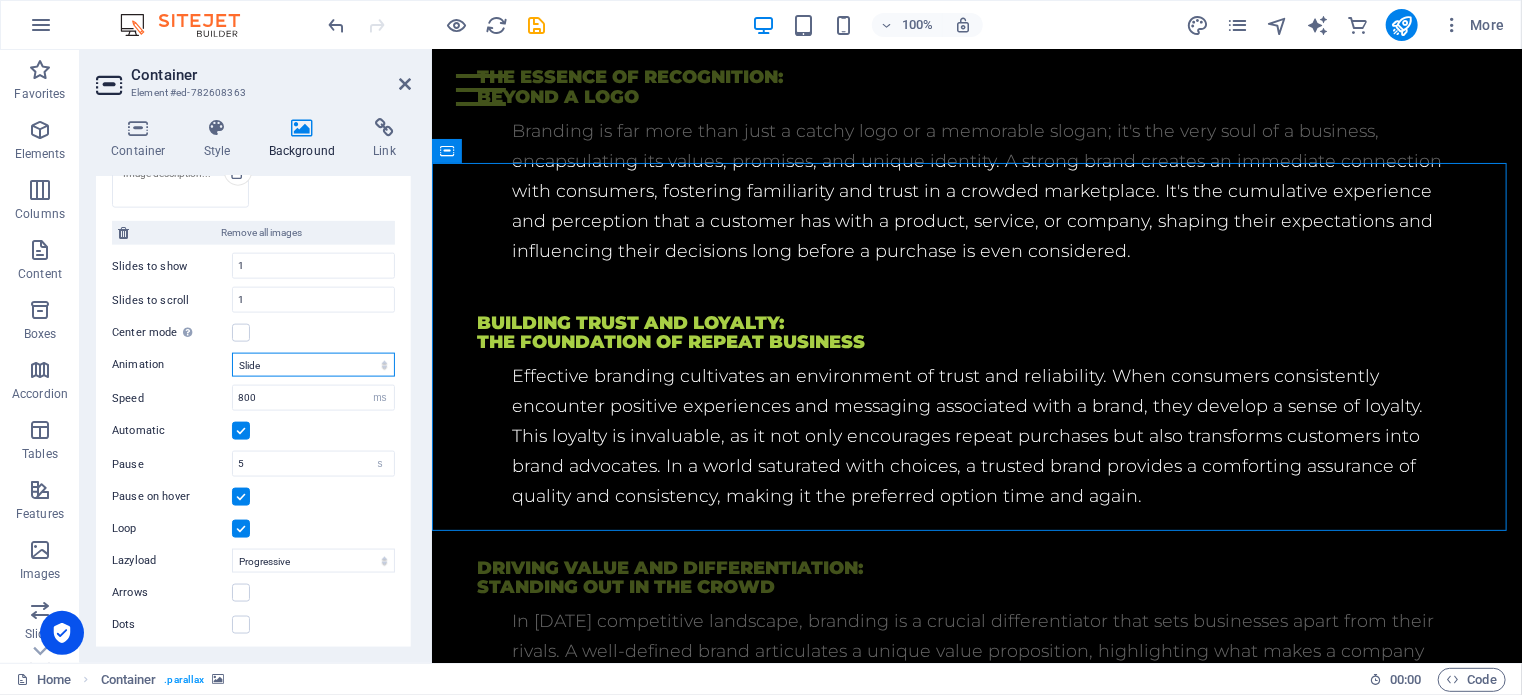 click on "Slide Fade" at bounding box center [313, 365] 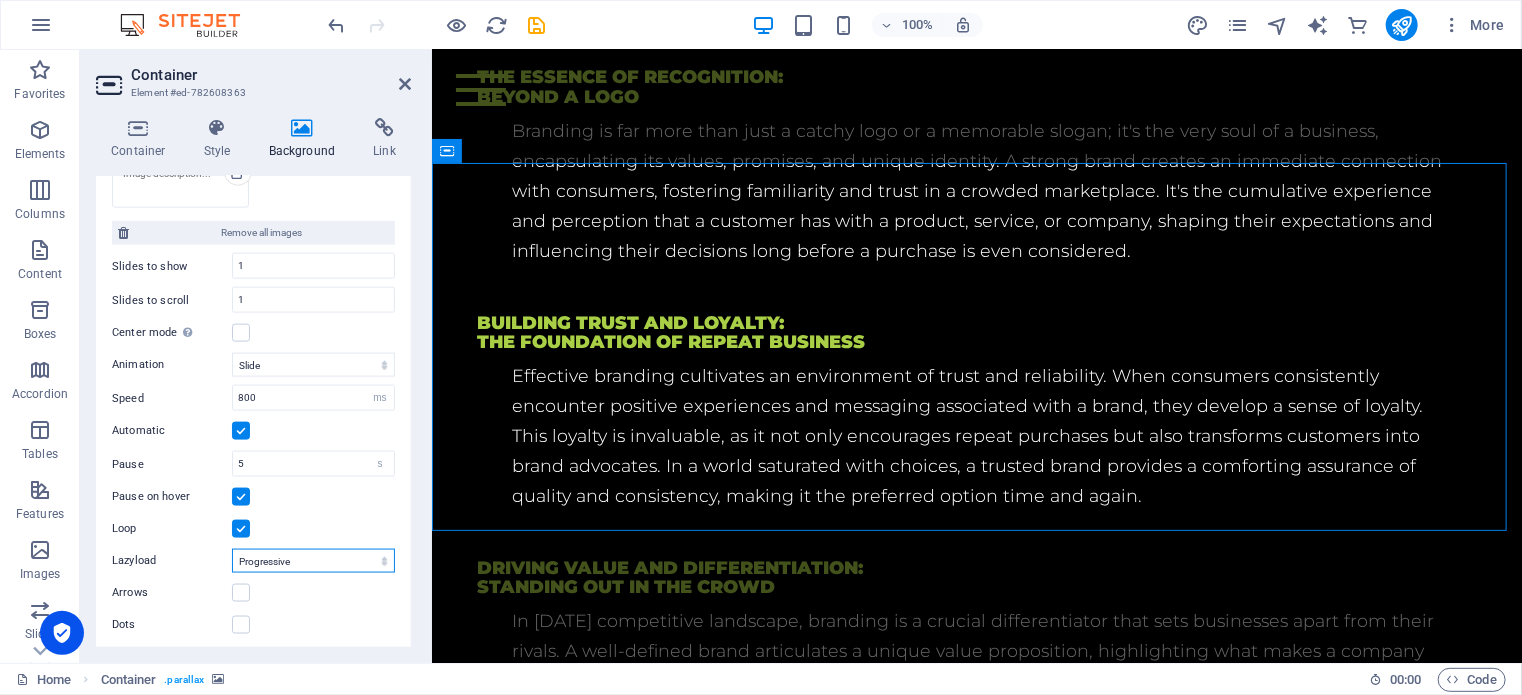 click on "Off On demand Progressive" at bounding box center [313, 561] 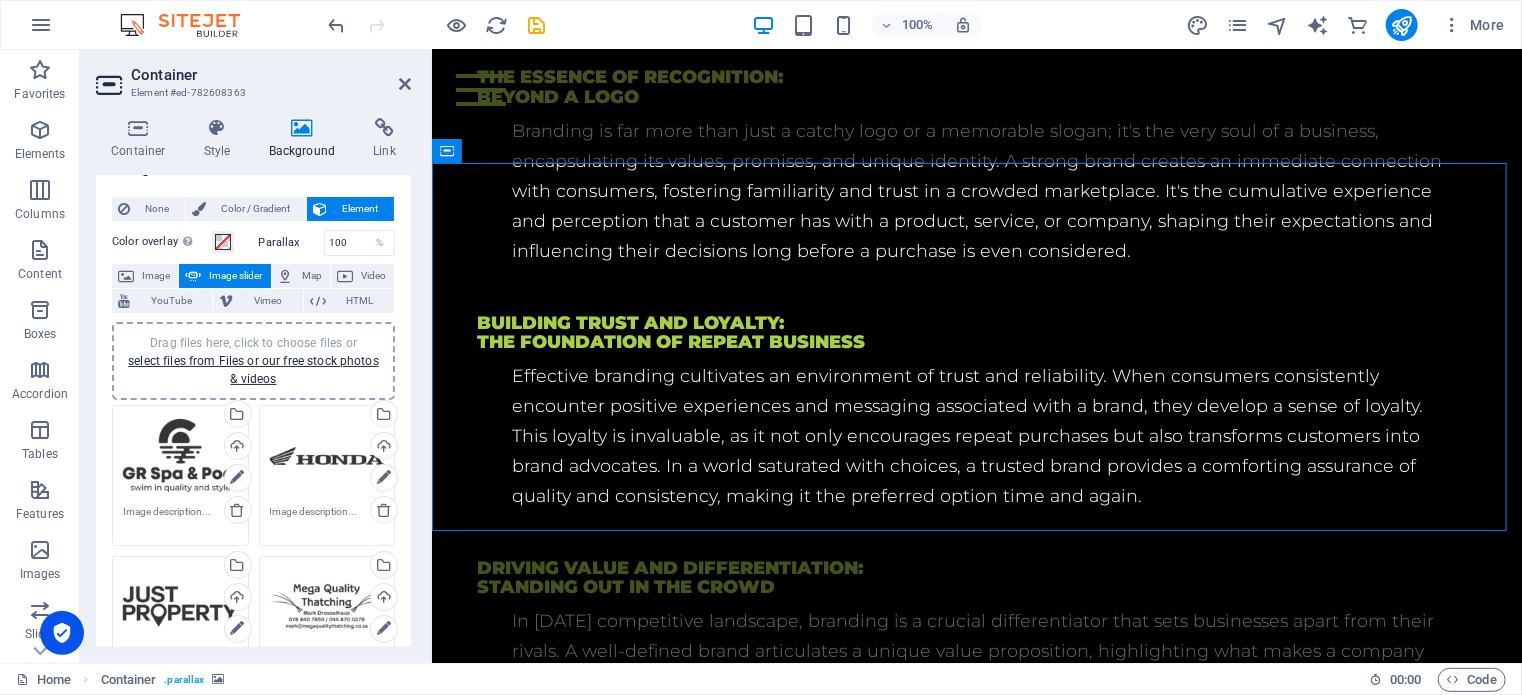 scroll, scrollTop: 0, scrollLeft: 0, axis: both 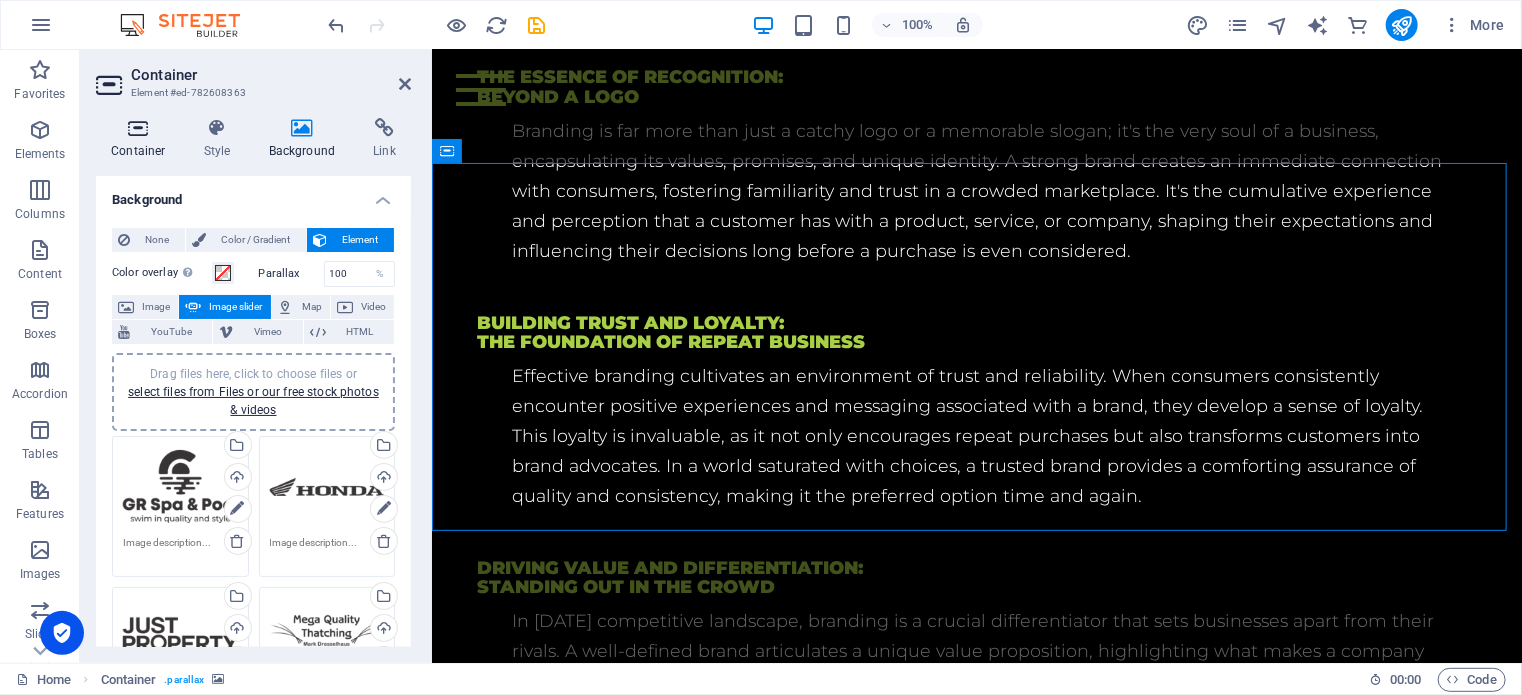 click on "Container" at bounding box center (142, 139) 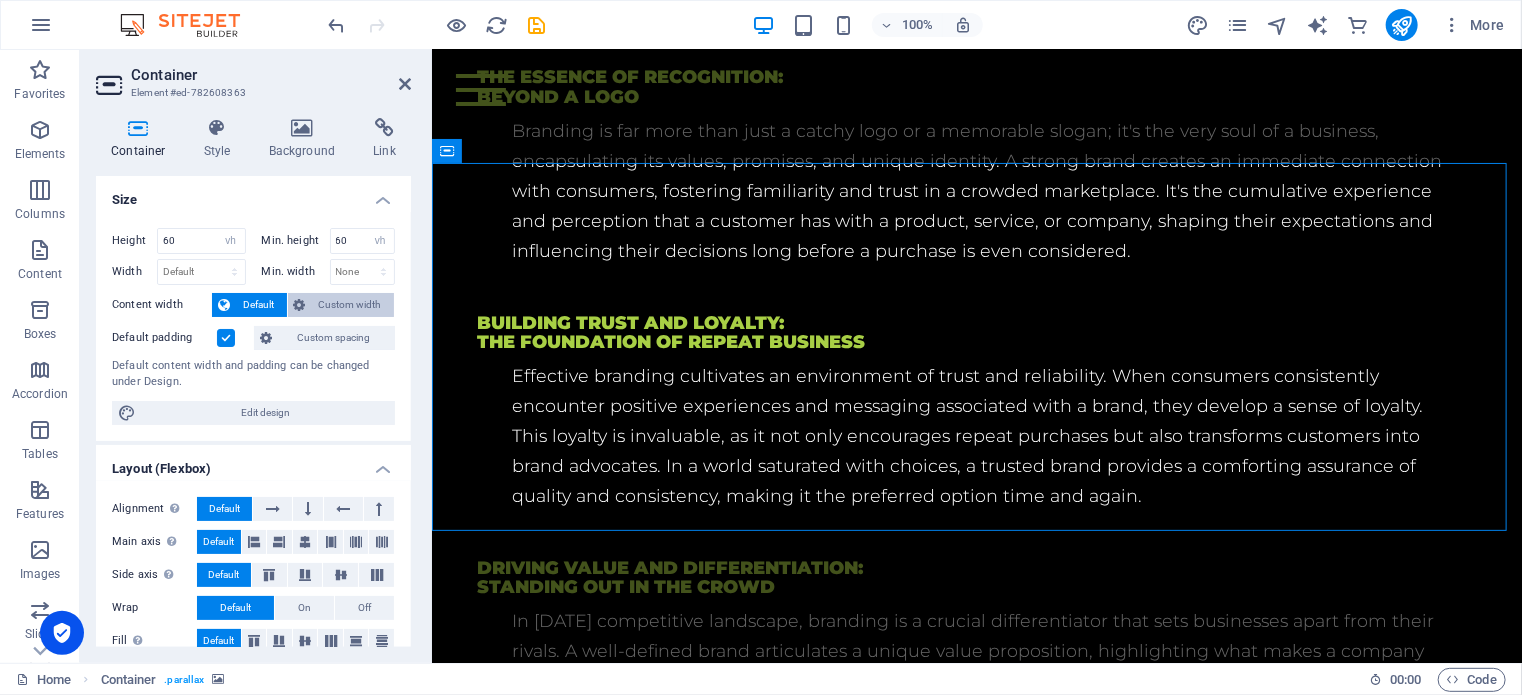 click on "Custom width" at bounding box center (350, 305) 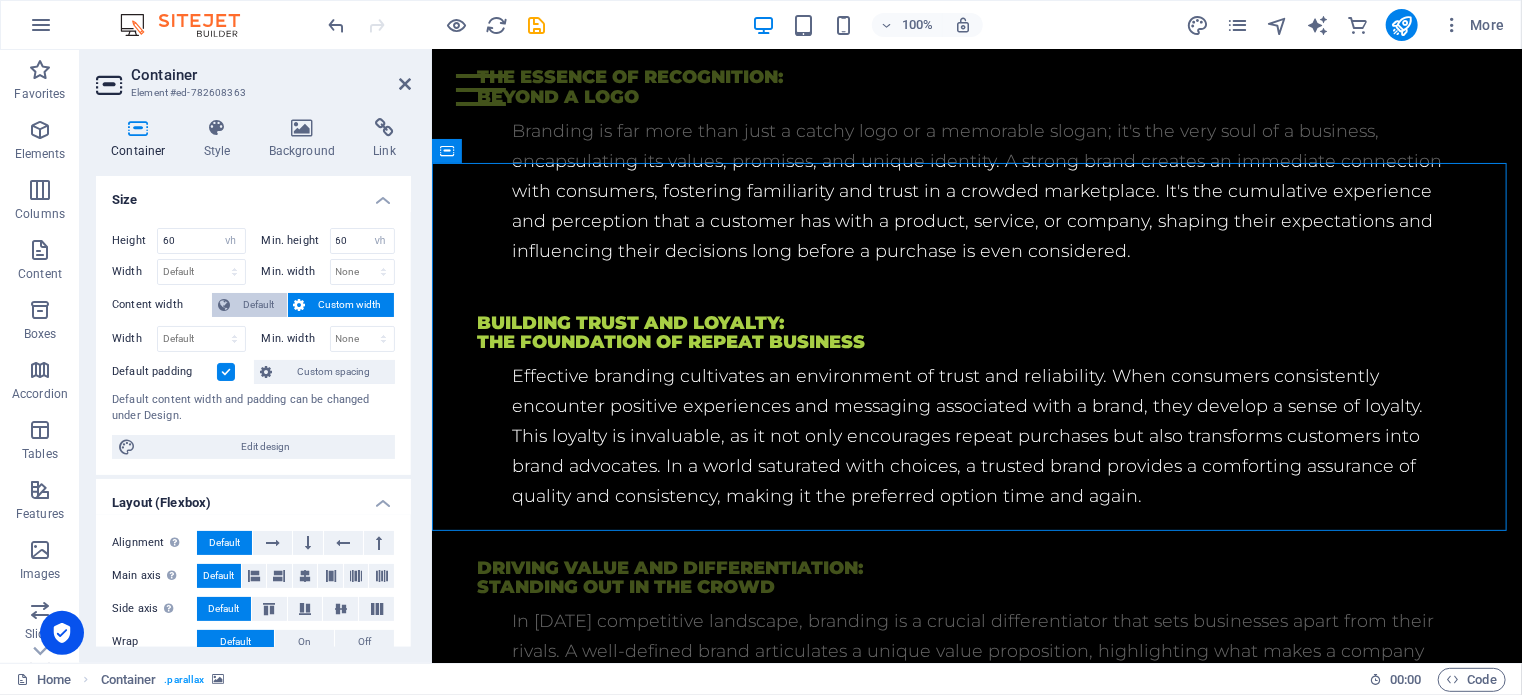click on "Default" at bounding box center [258, 305] 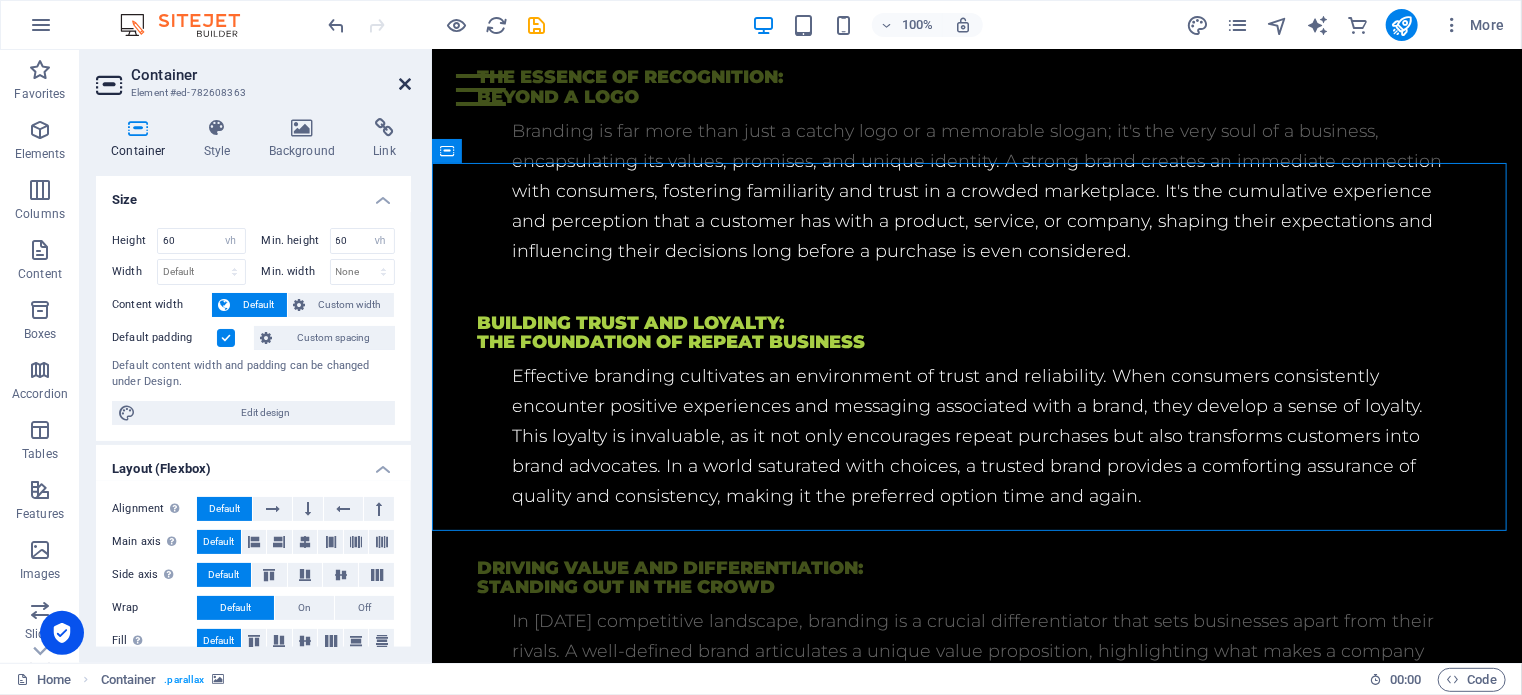 click at bounding box center [405, 84] 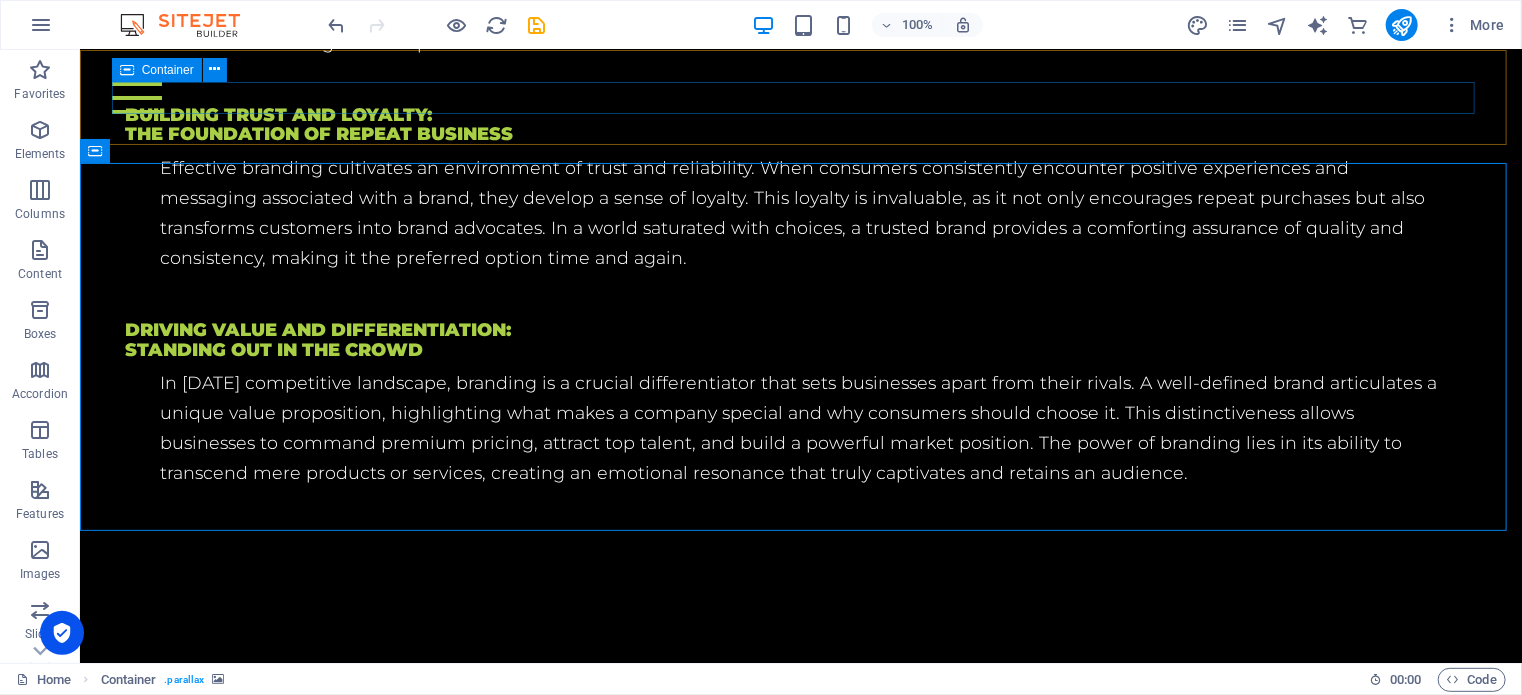scroll, scrollTop: 3246, scrollLeft: 0, axis: vertical 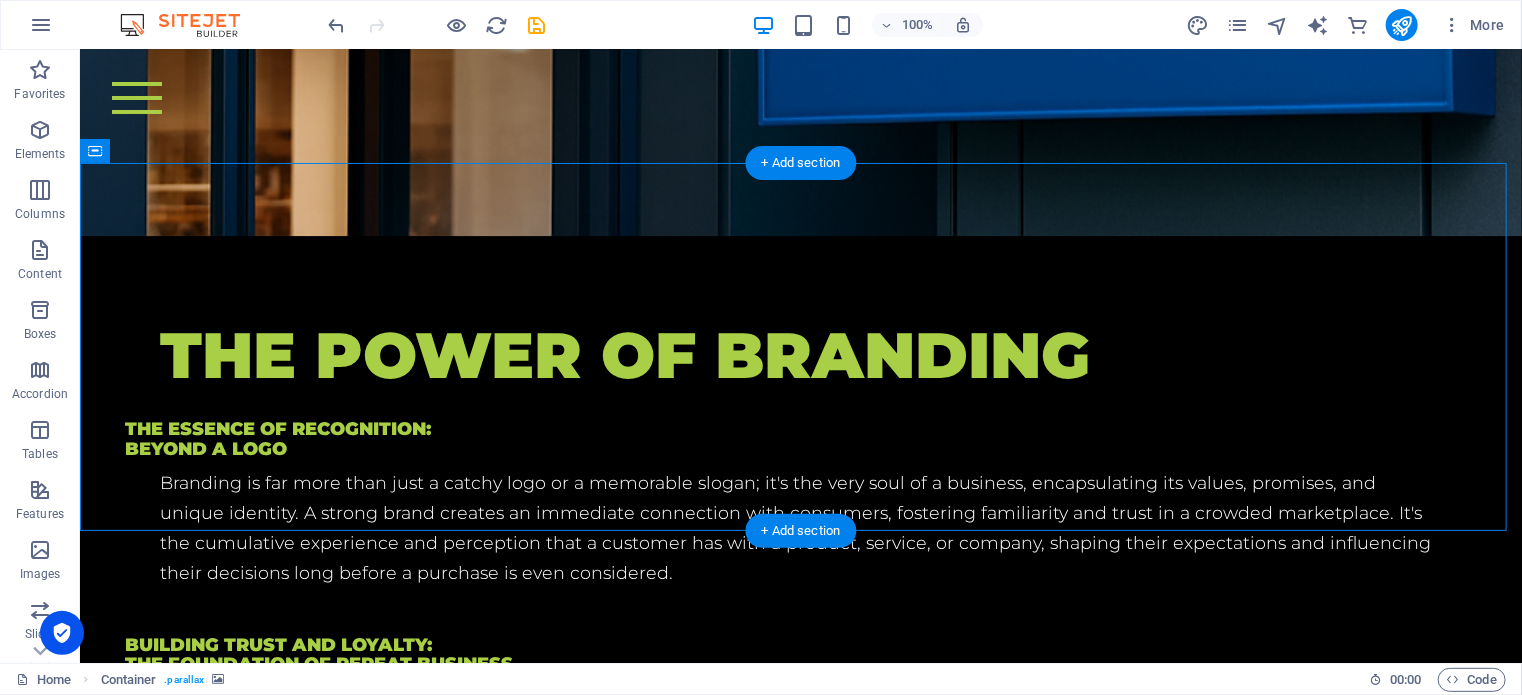 click at bounding box center [-2063, 3068] 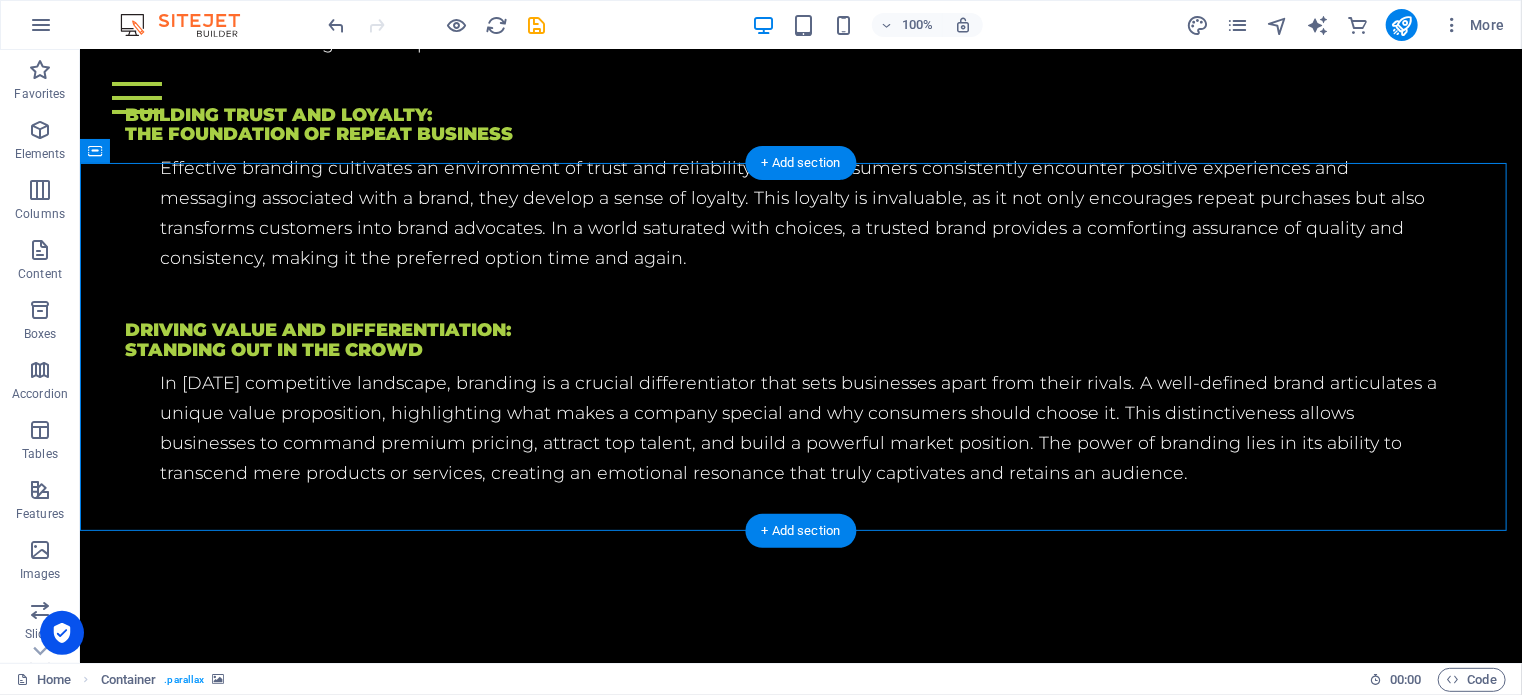 select on "vh" 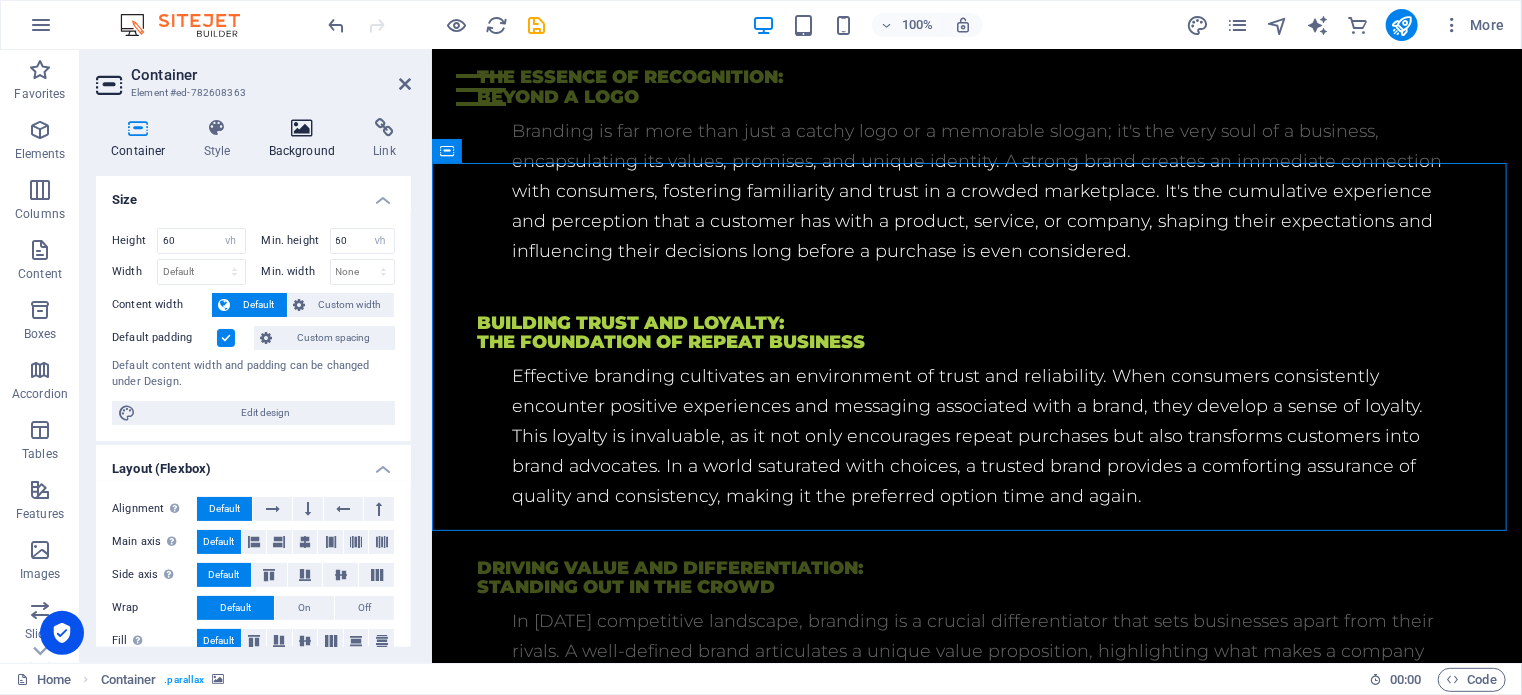 click at bounding box center (302, 128) 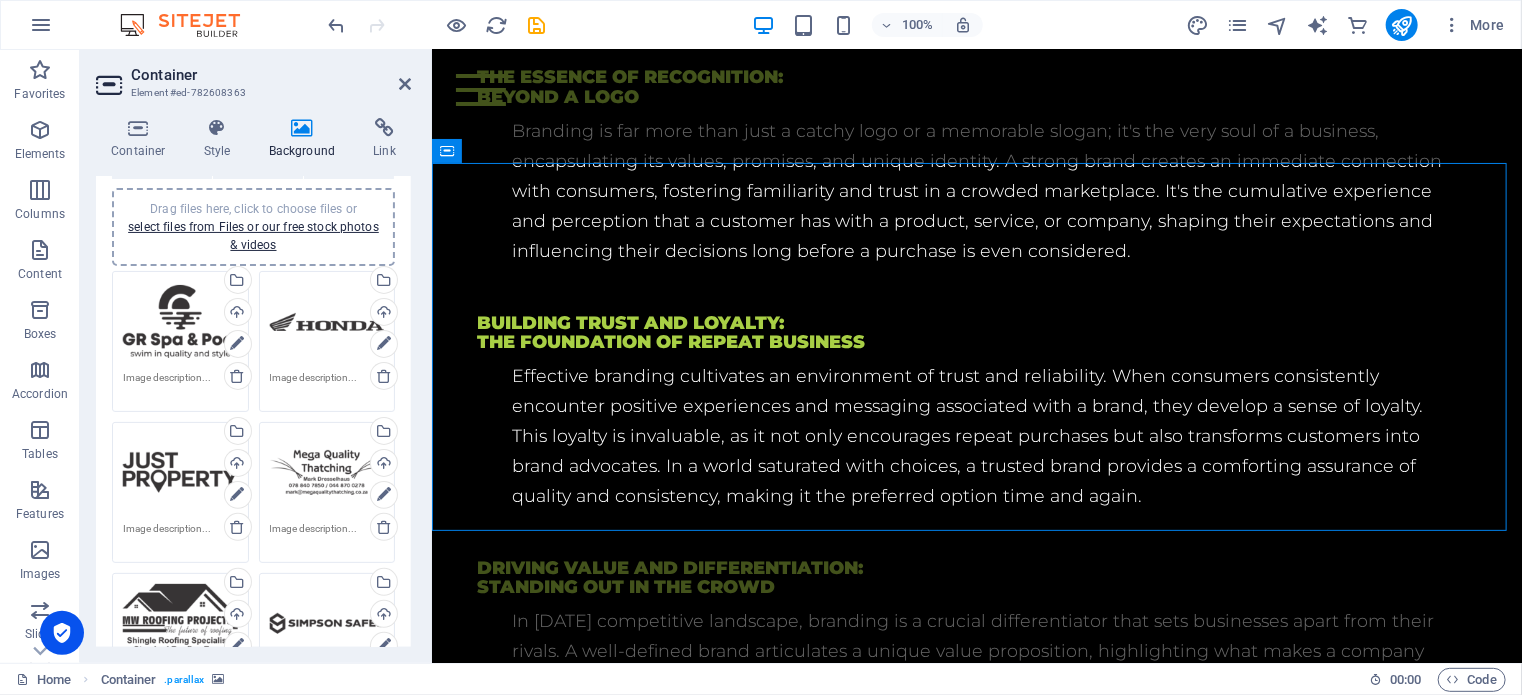 scroll, scrollTop: 200, scrollLeft: 0, axis: vertical 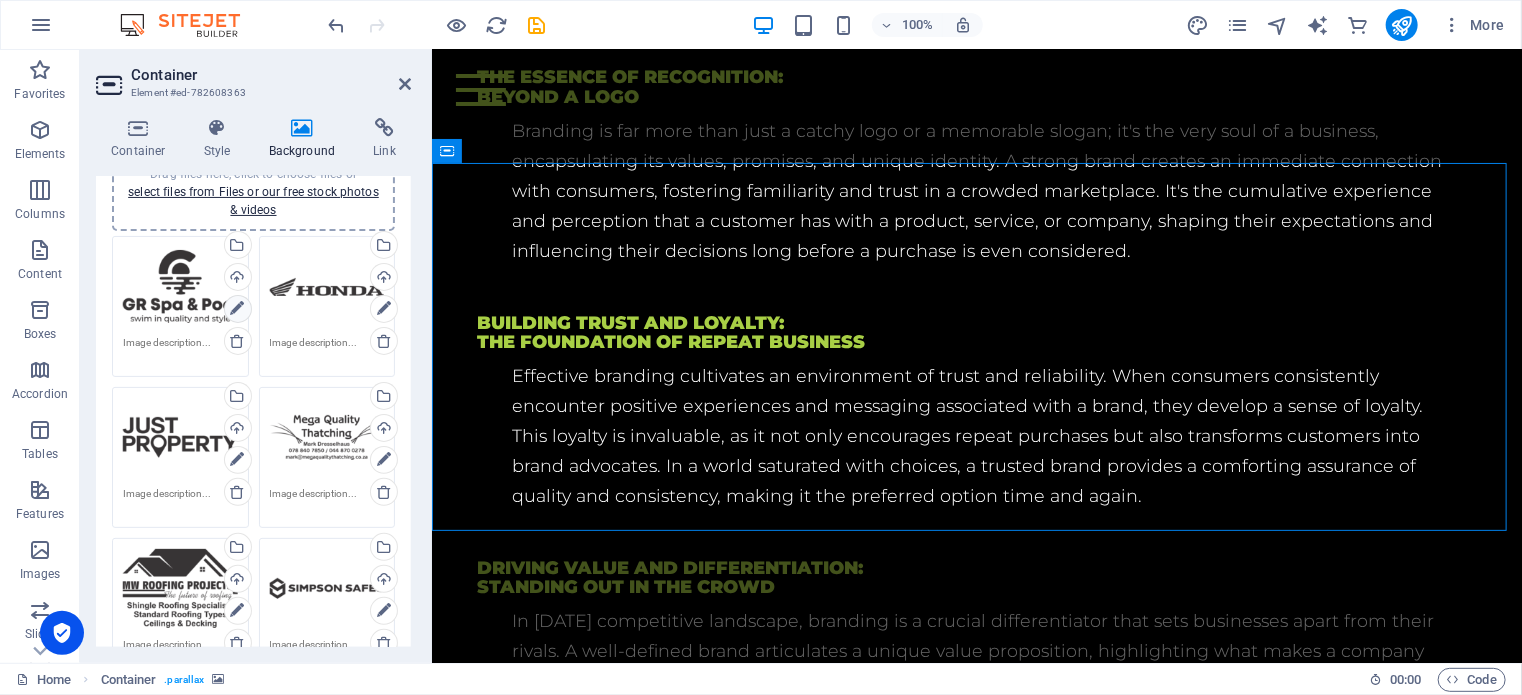 click at bounding box center (237, 309) 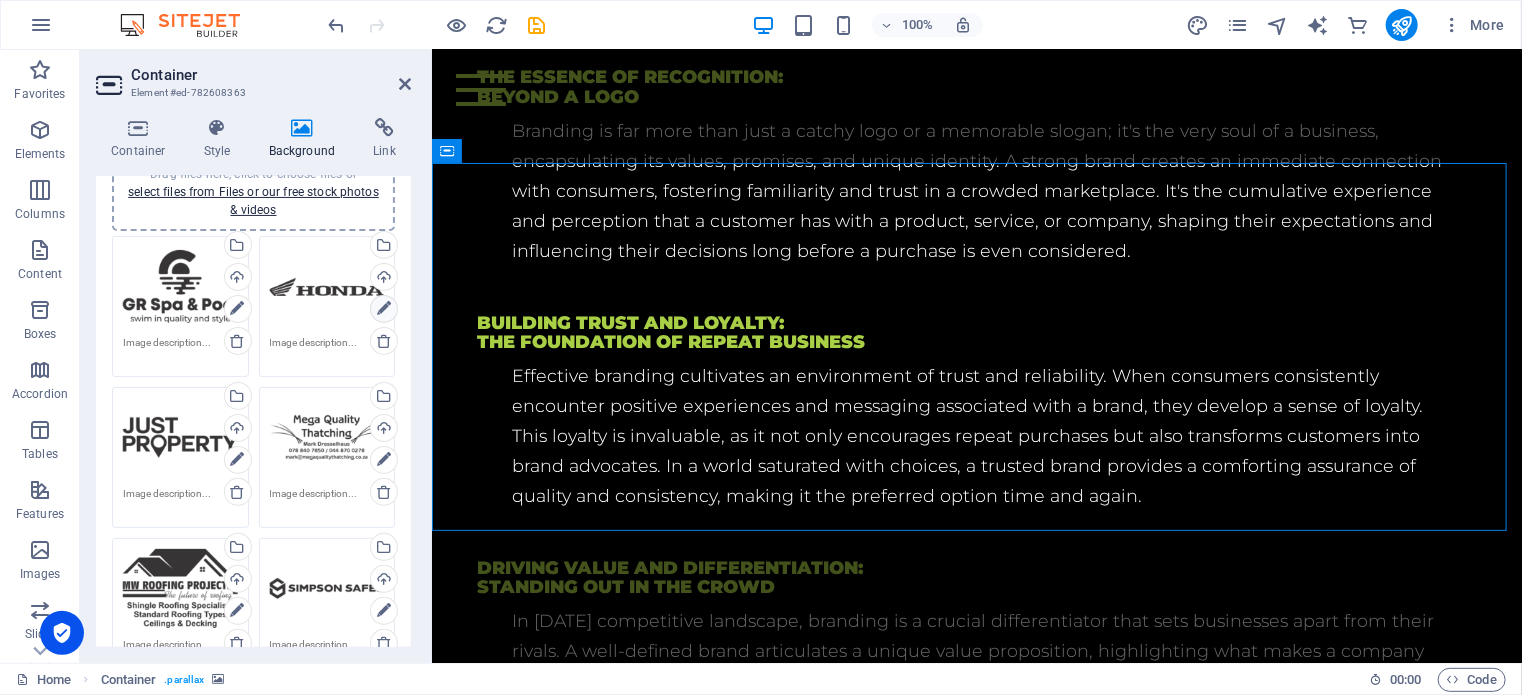 click at bounding box center (384, 309) 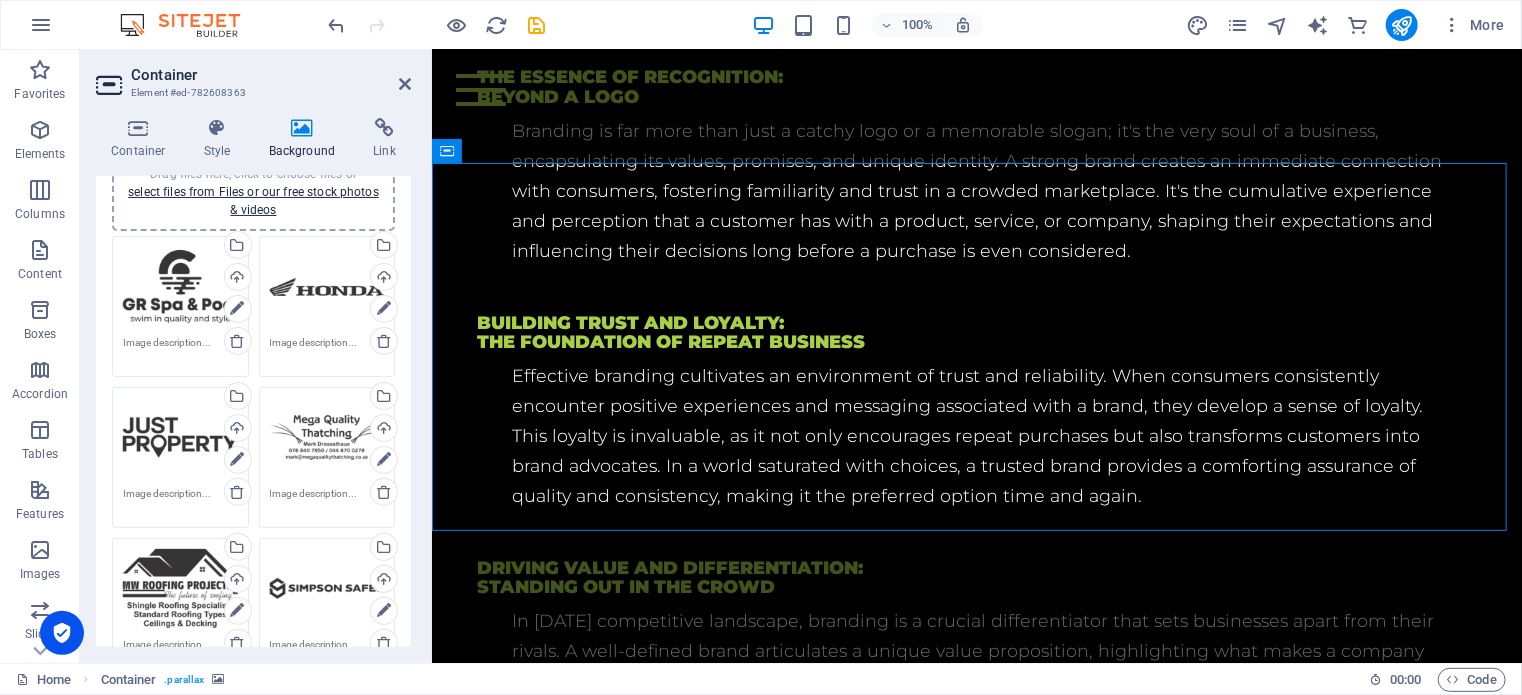 click on "Drag files here, click to choose files or select files from Files or our free stock photos & videos" at bounding box center [180, 287] 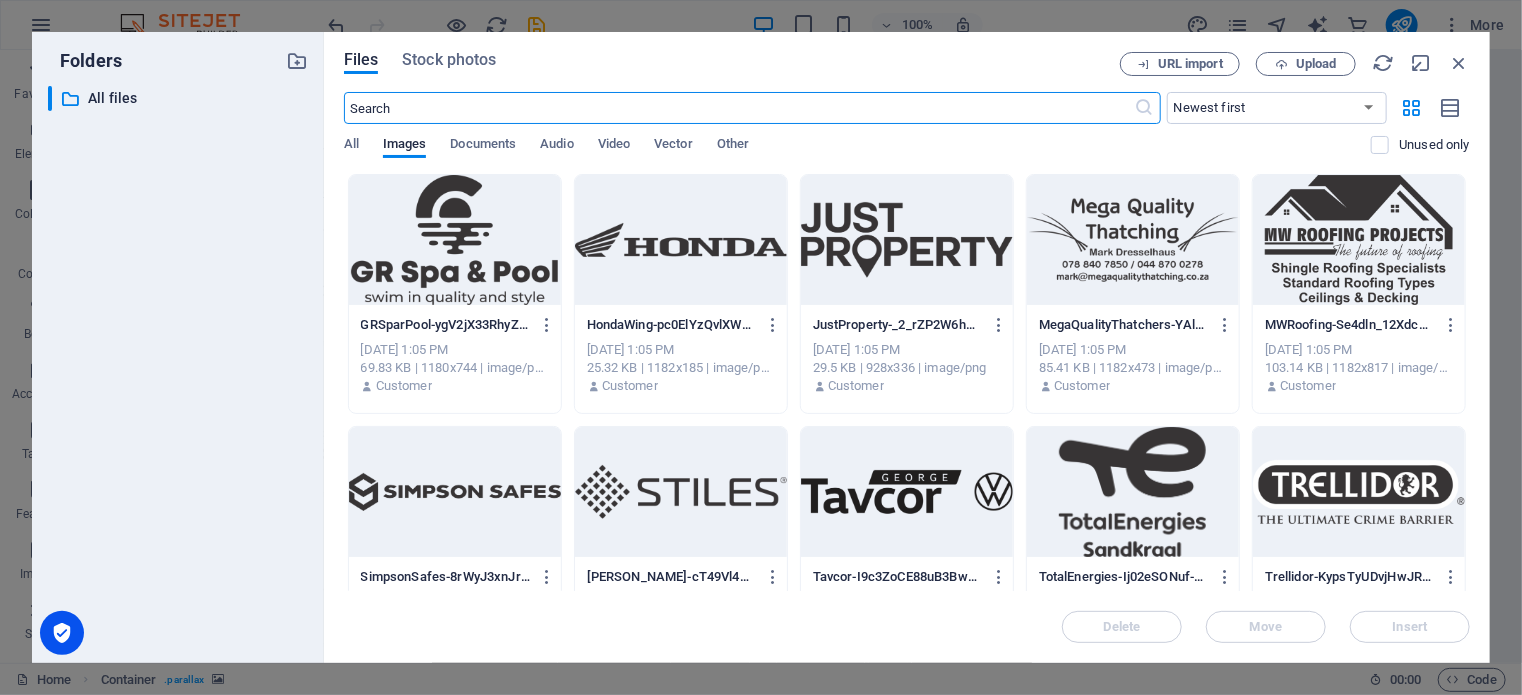 scroll, scrollTop: 4580, scrollLeft: 0, axis: vertical 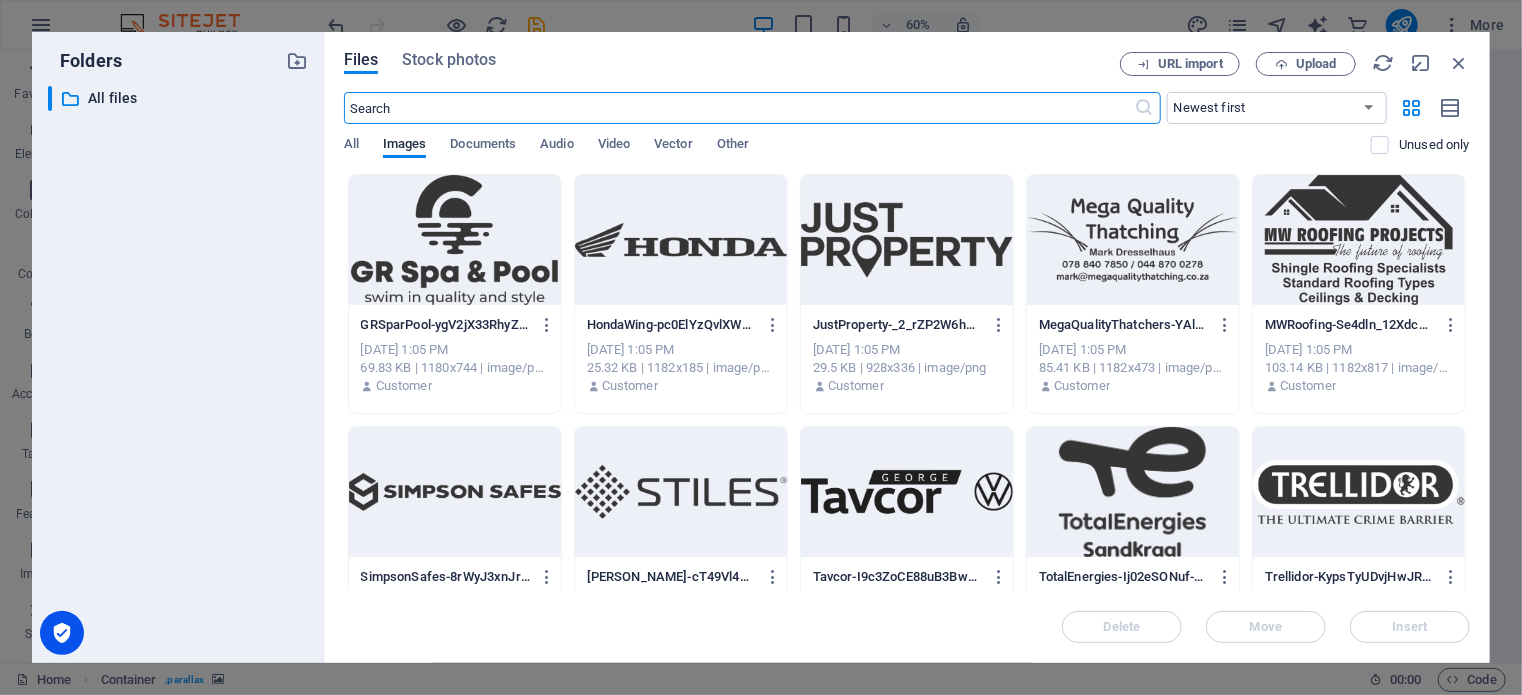 click at bounding box center [455, 240] 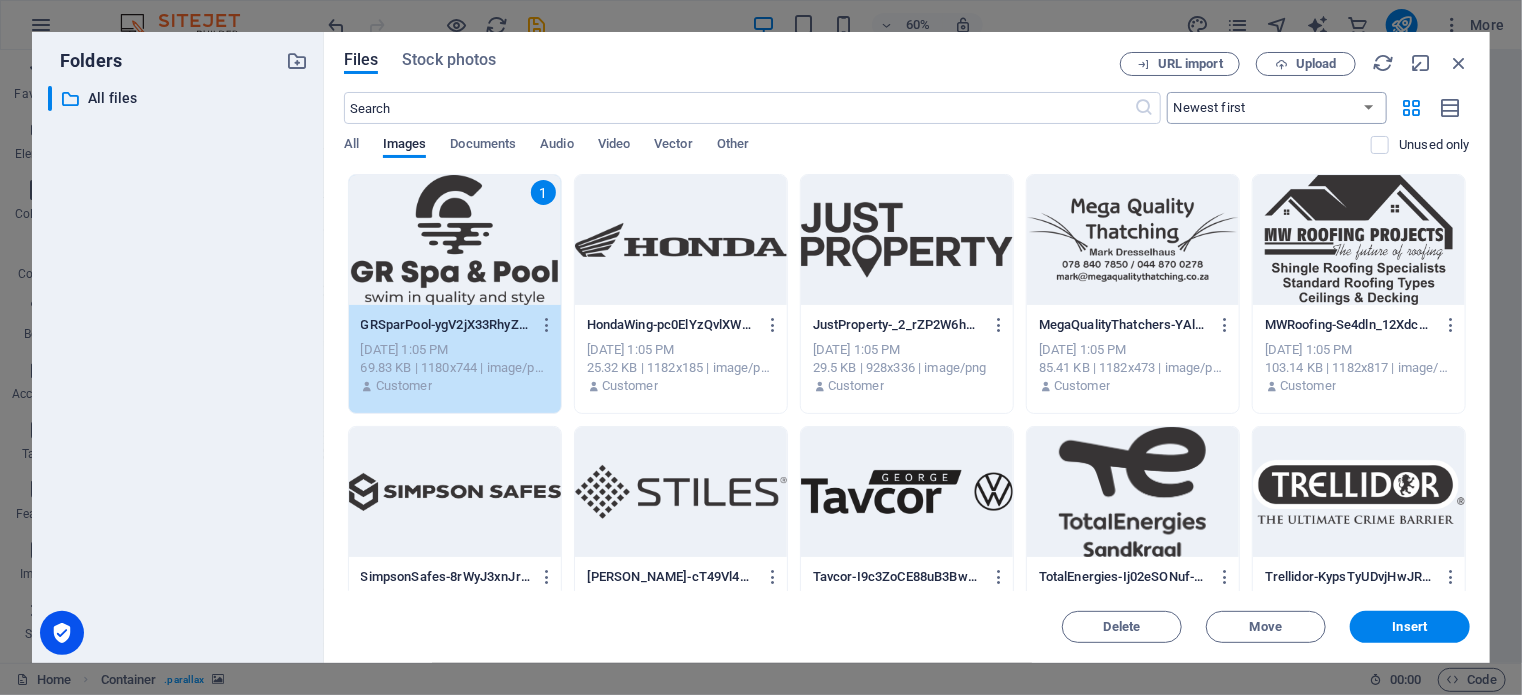 click on "Newest first Oldest first Name (A-Z) Name (Z-A) Size (0-9) Size (9-0) Resolution (0-9) Resolution (9-0)" at bounding box center [1277, 108] 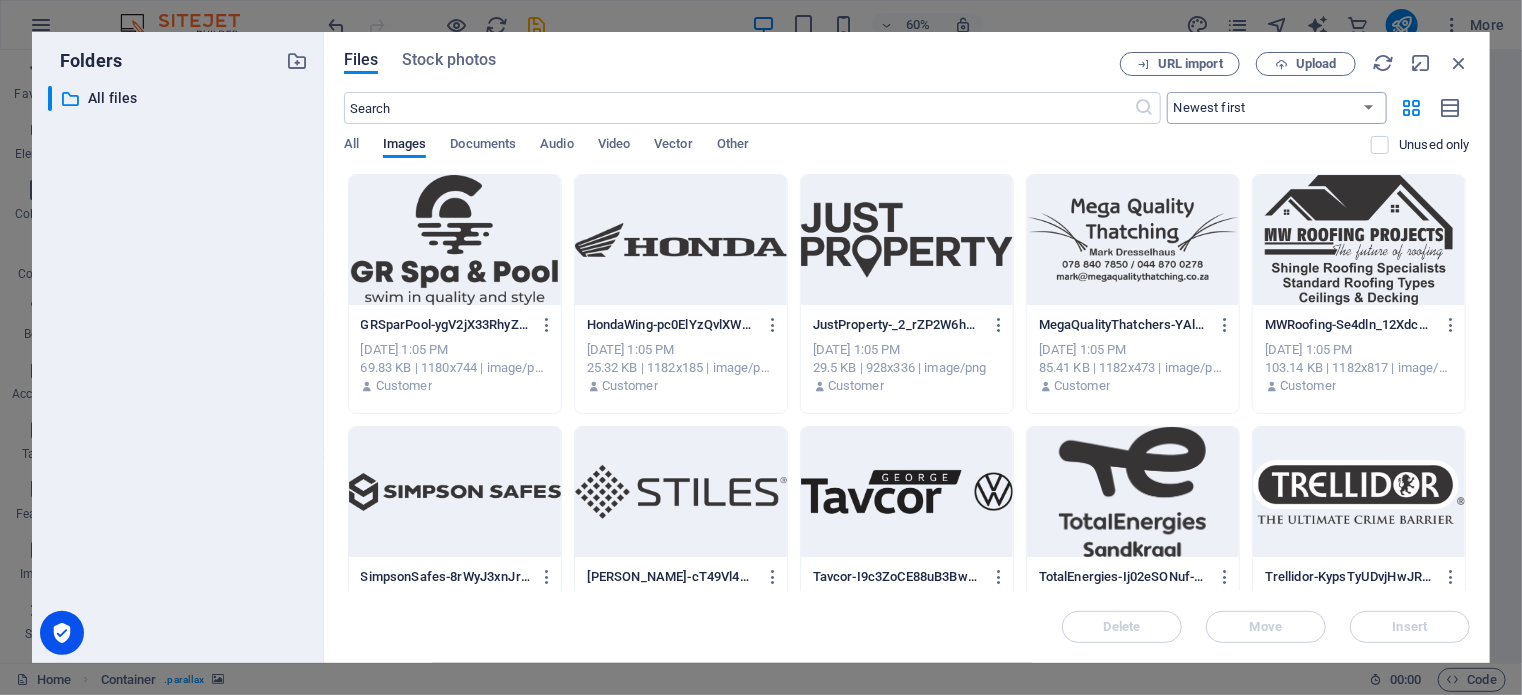 click on "Newest first Oldest first Name (A-Z) Name (Z-A) Size (0-9) Size (9-0) Resolution (0-9) Resolution (9-0)" at bounding box center [1277, 108] 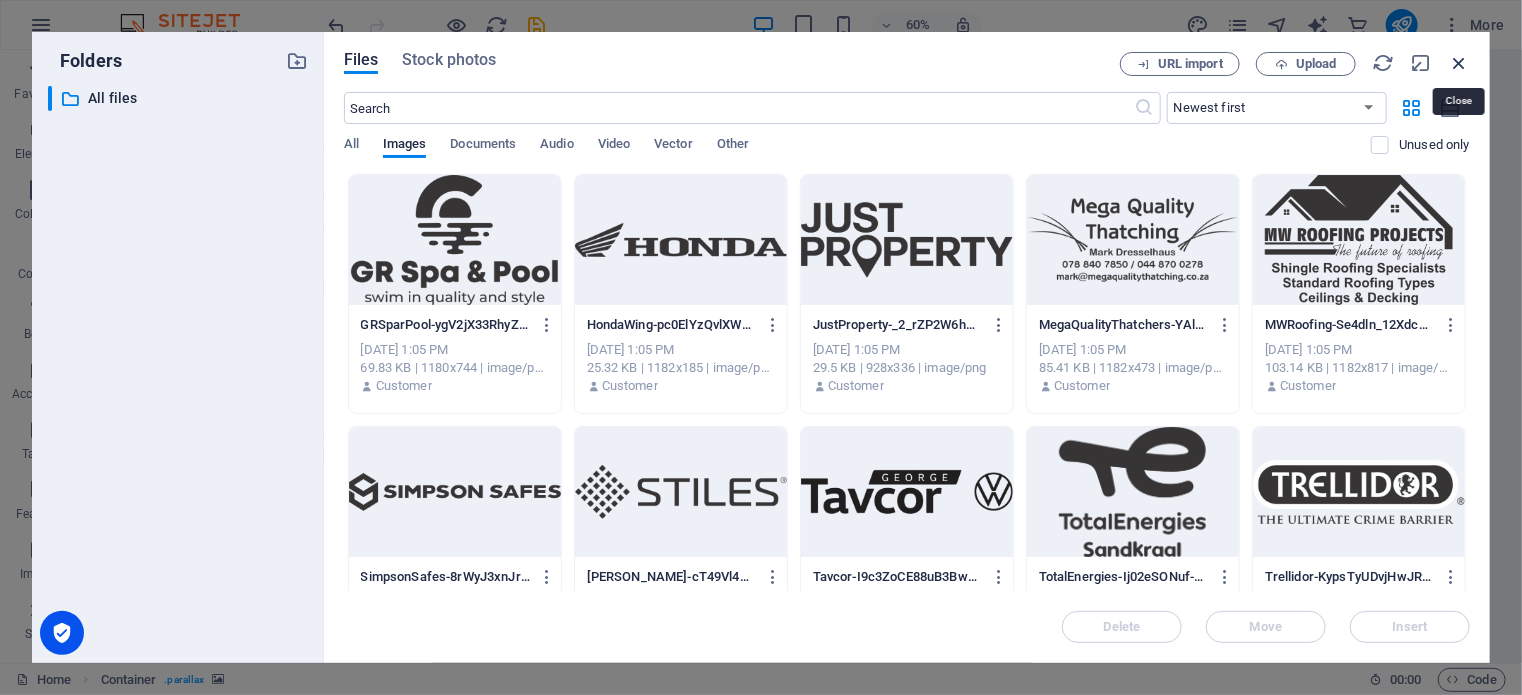 click at bounding box center (1459, 63) 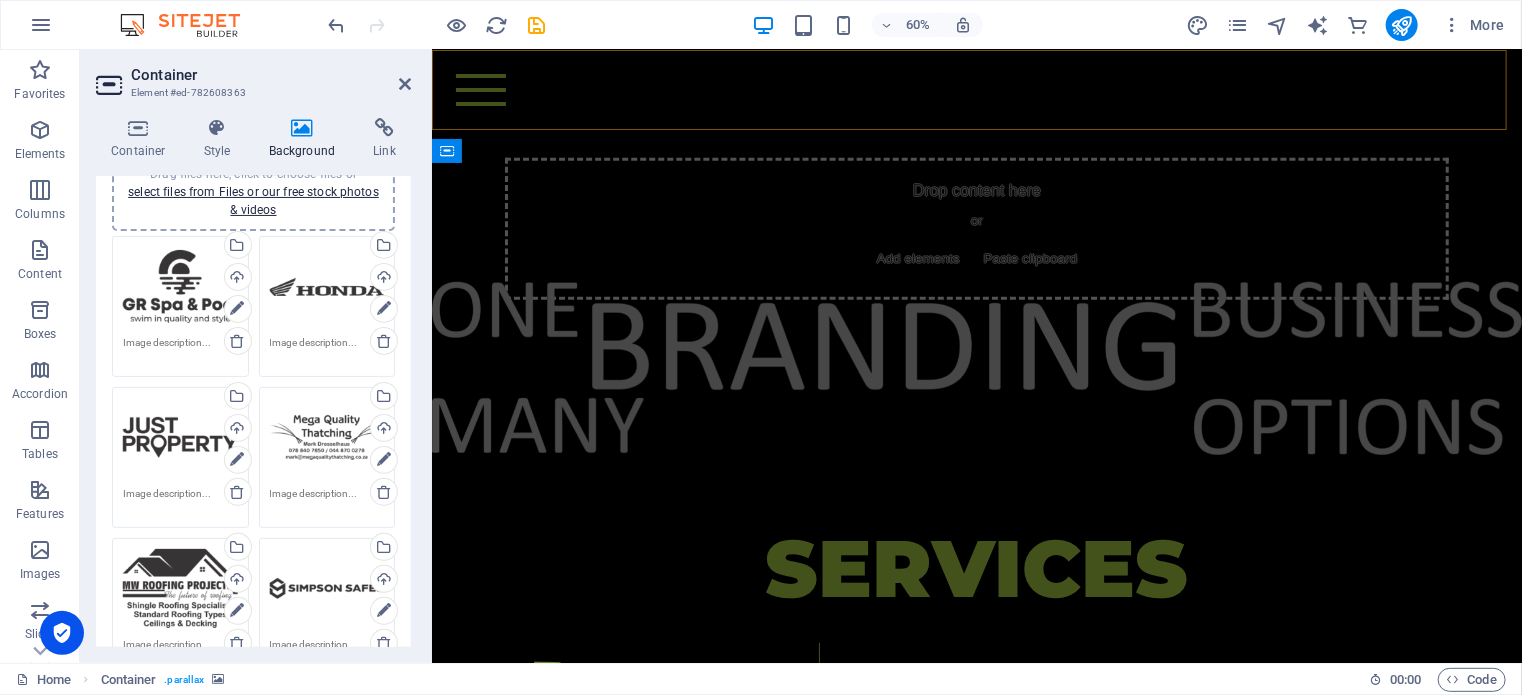 scroll, scrollTop: 3776, scrollLeft: 0, axis: vertical 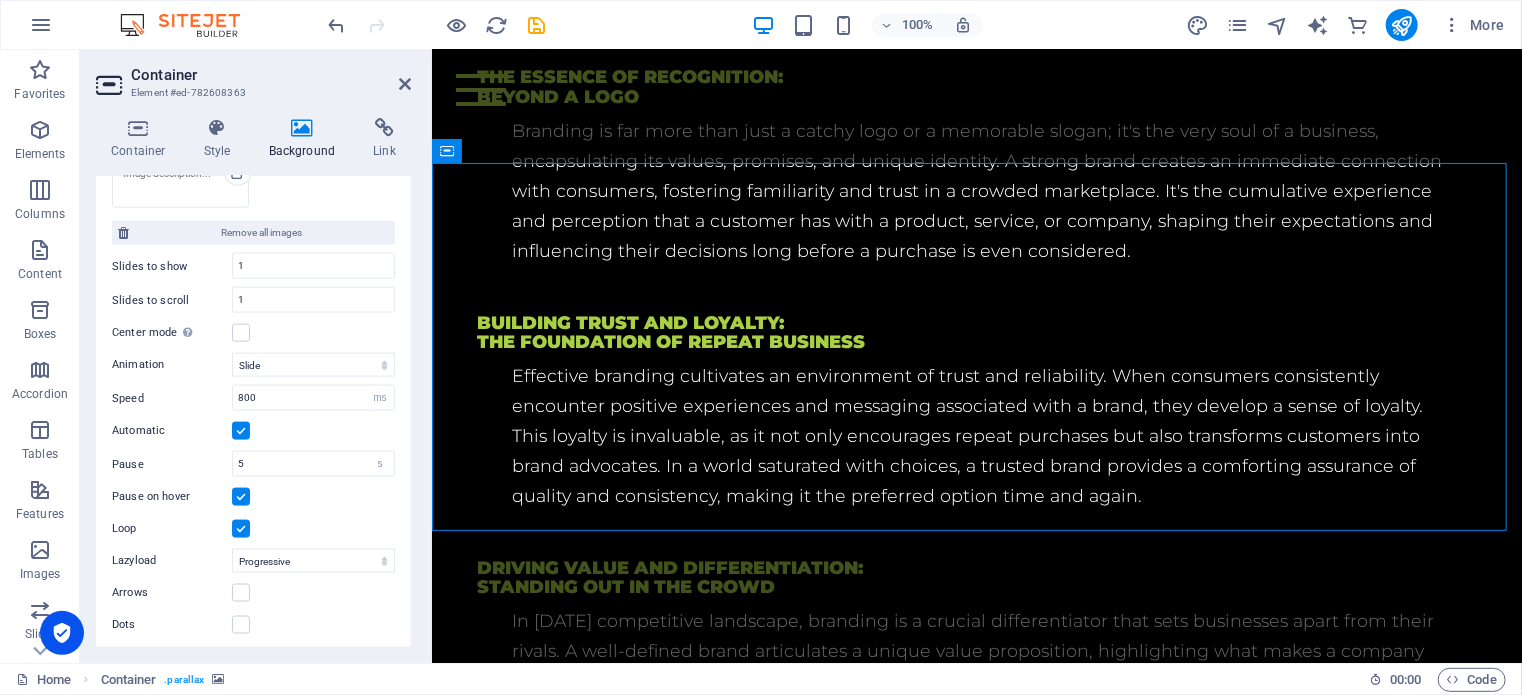 click at bounding box center (241, 431) 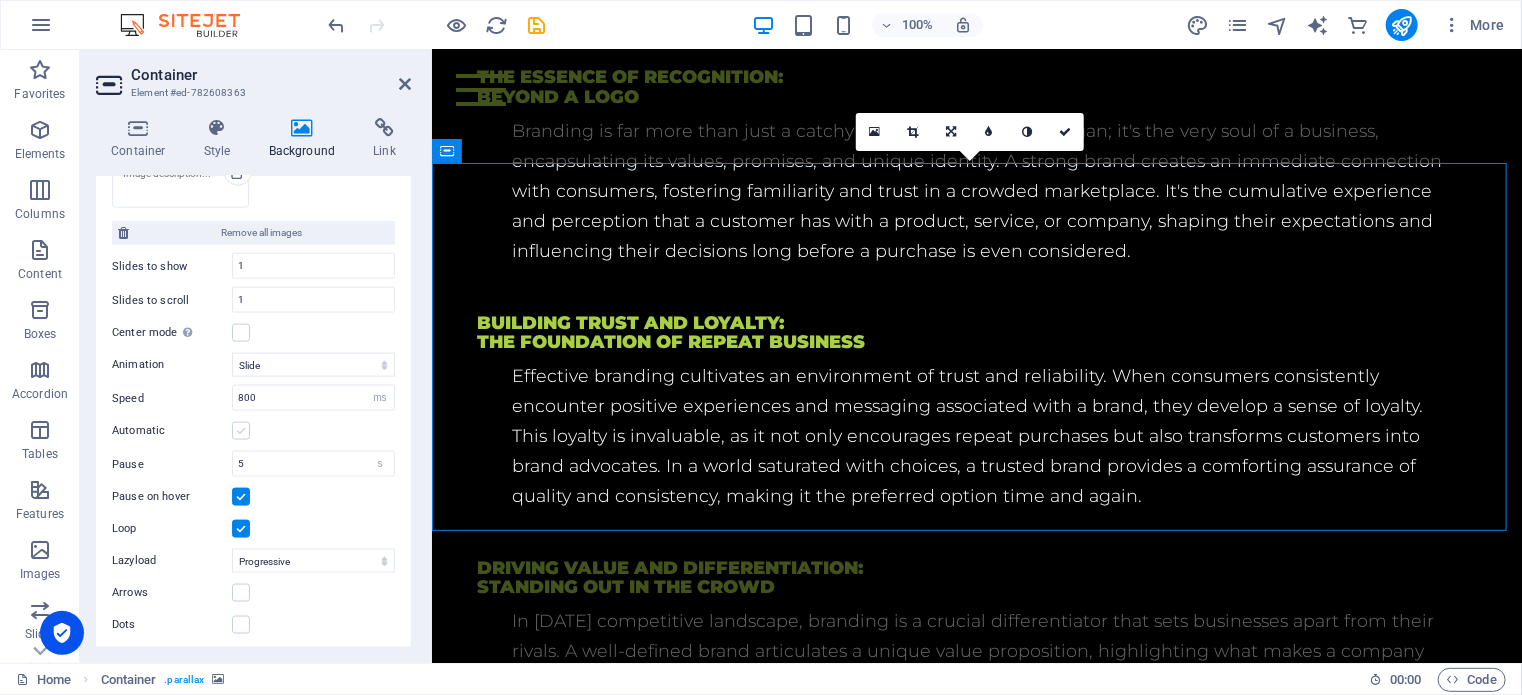 click at bounding box center [241, 431] 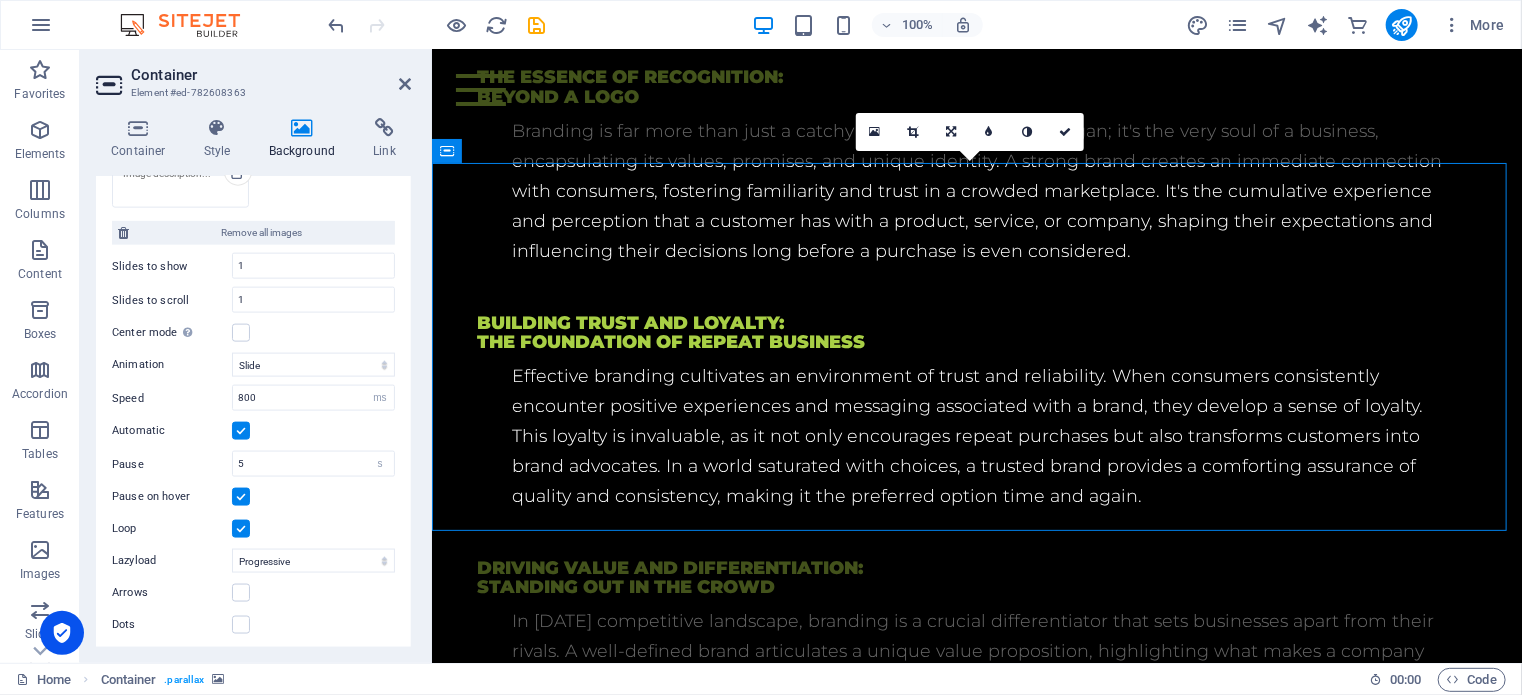 click at bounding box center [241, 431] 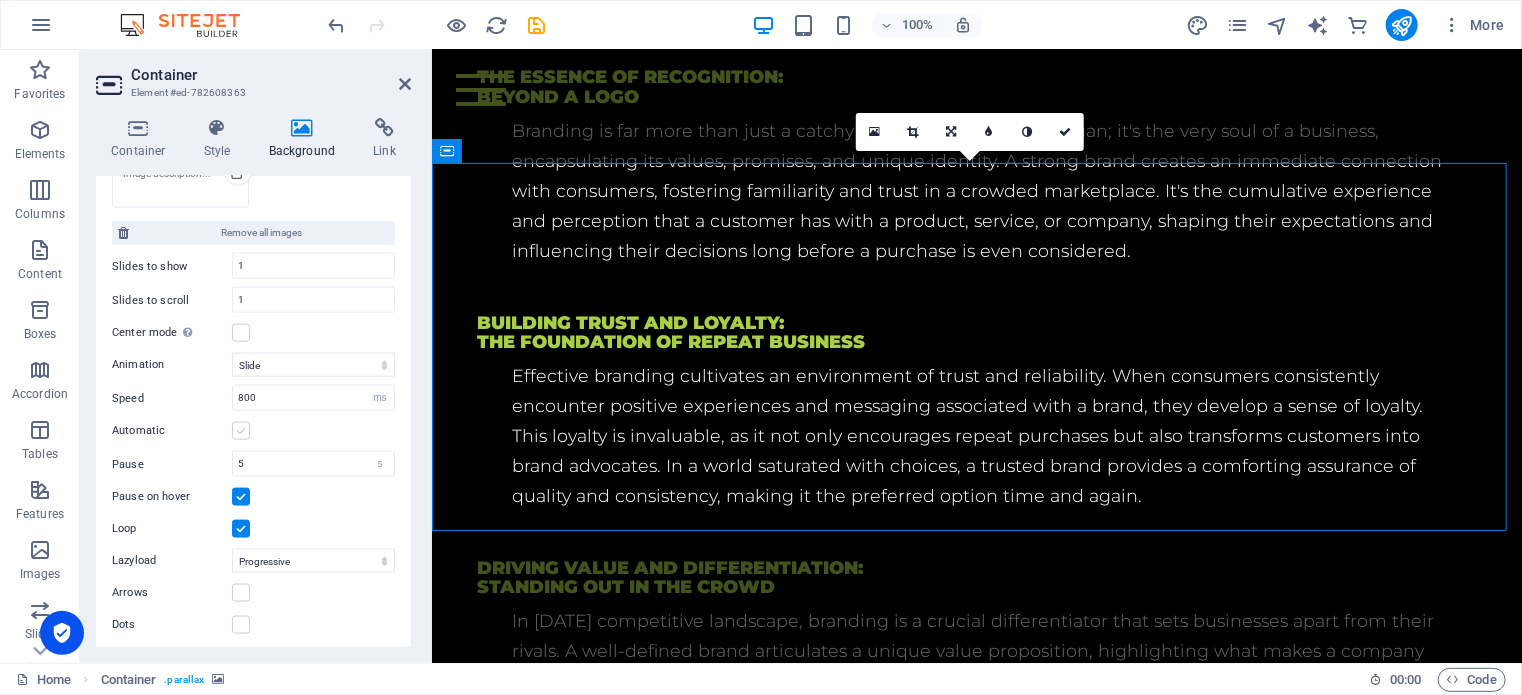 click at bounding box center [241, 431] 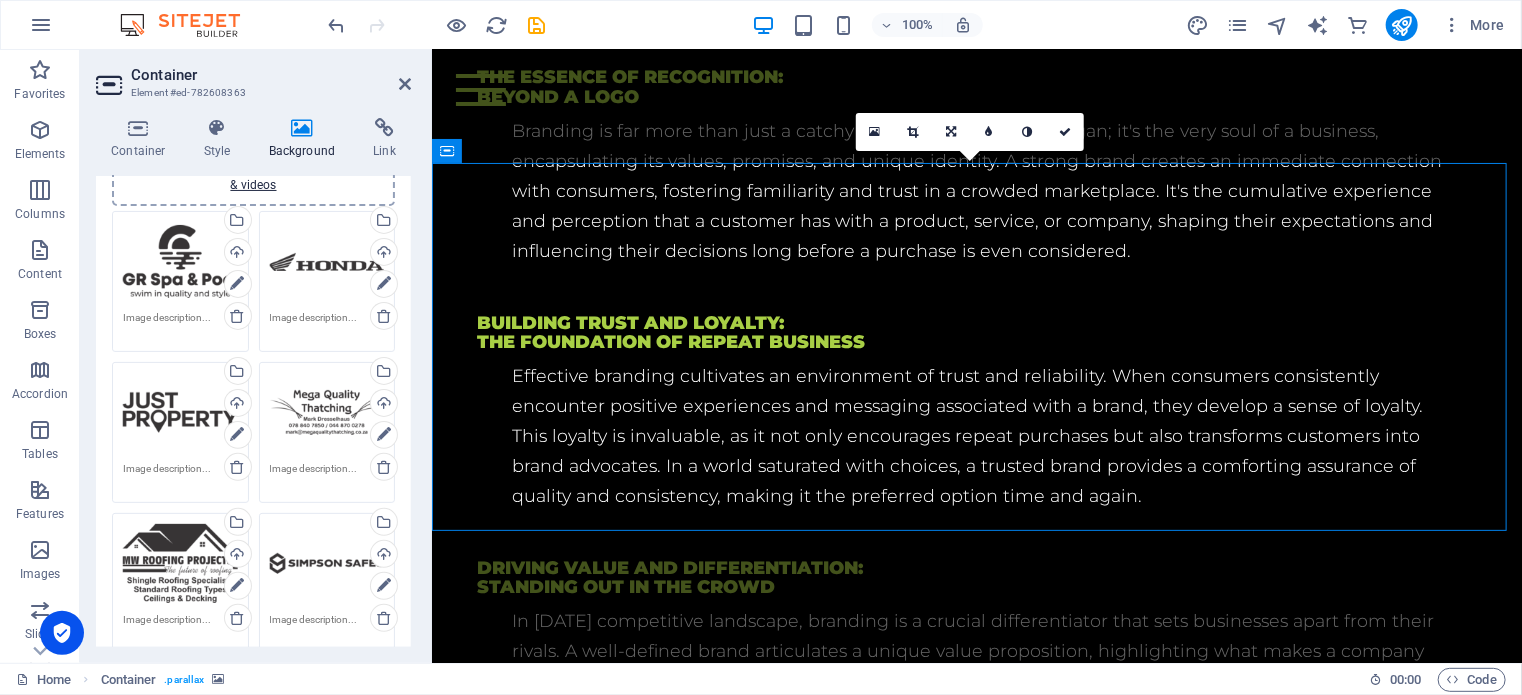 scroll, scrollTop: 197, scrollLeft: 0, axis: vertical 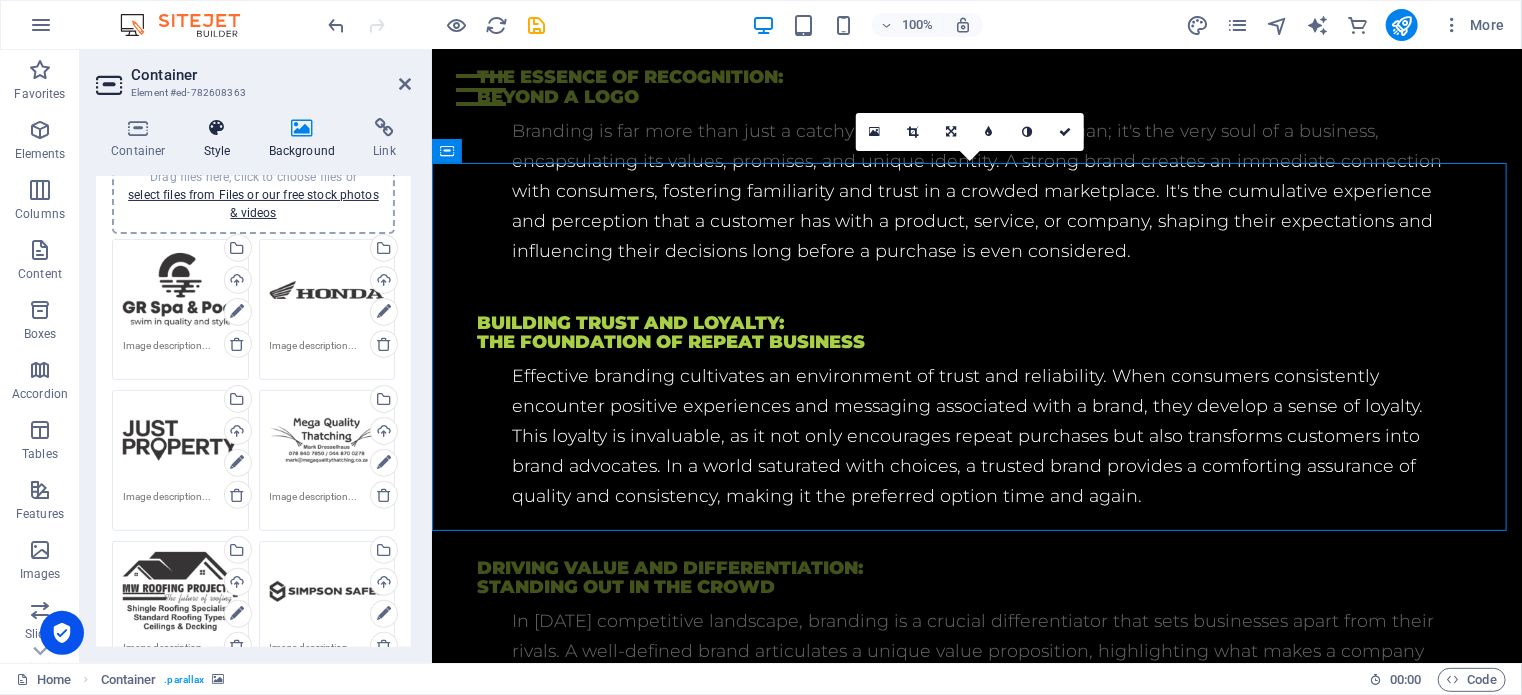 click at bounding box center [217, 128] 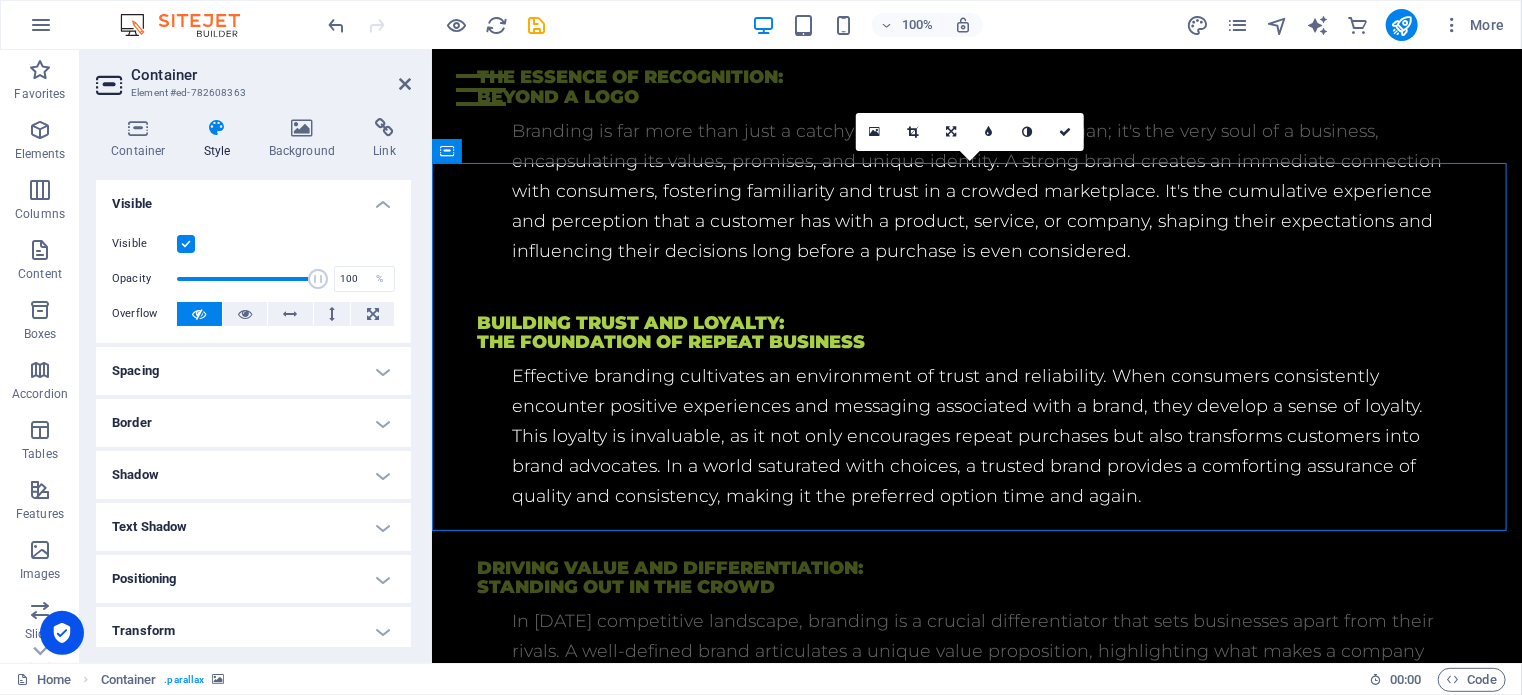 click on "Spacing" at bounding box center [253, 371] 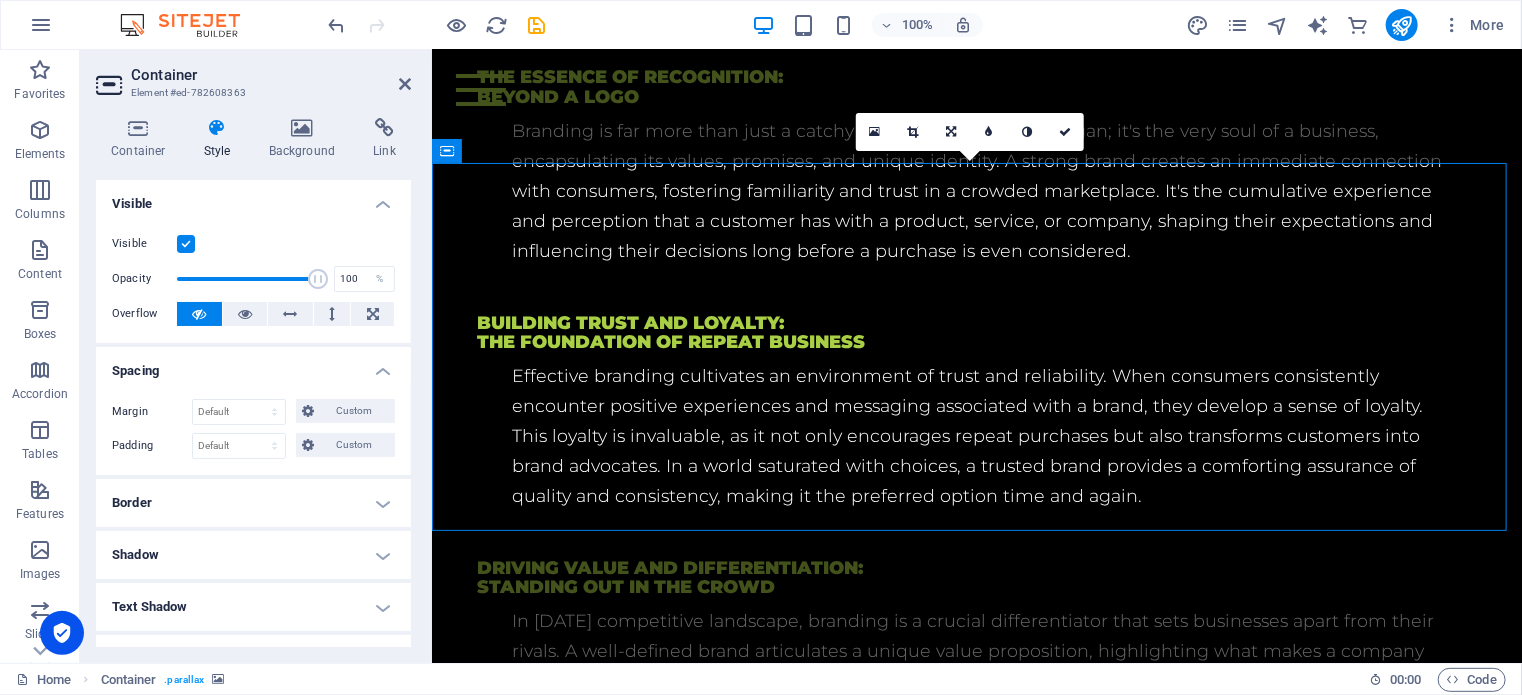 click on "Spacing" at bounding box center [253, 365] 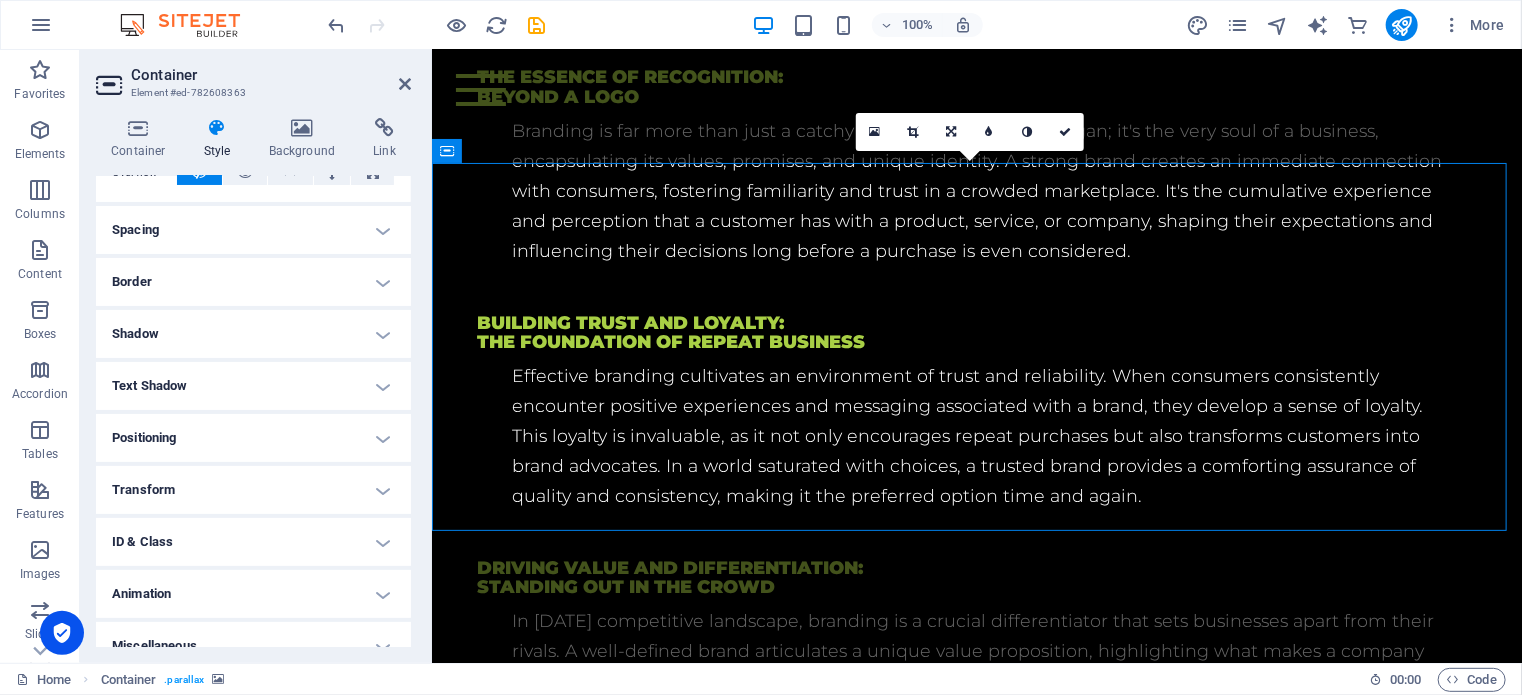 scroll, scrollTop: 163, scrollLeft: 0, axis: vertical 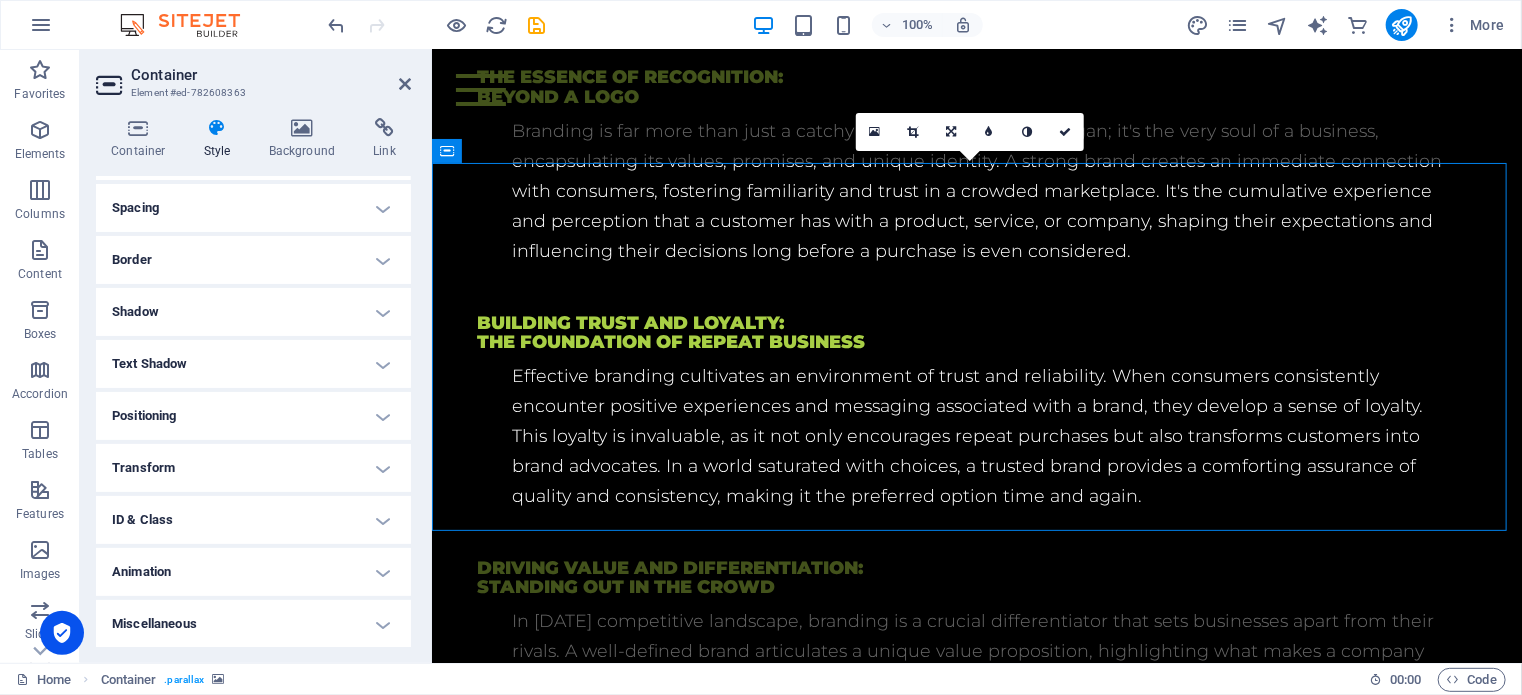 click on "Positioning" at bounding box center [253, 416] 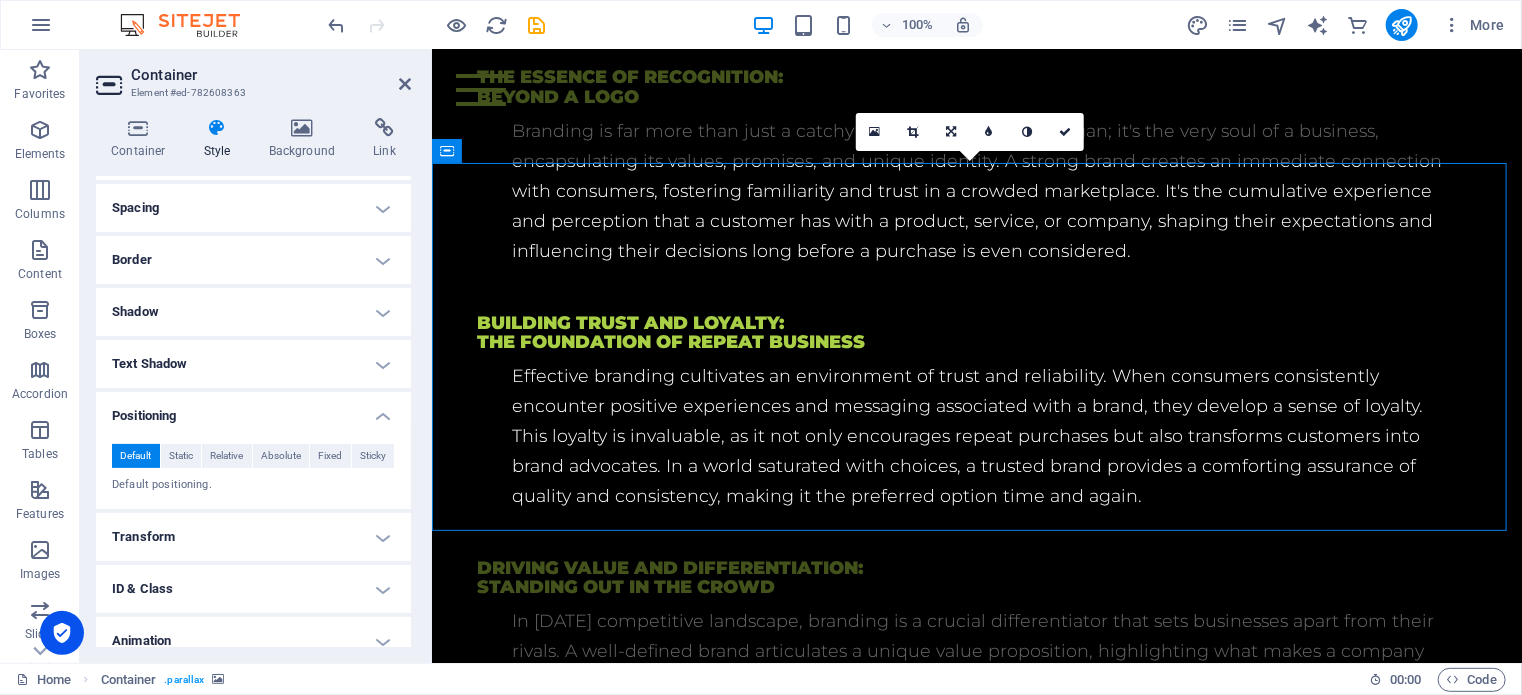 click on "Positioning" at bounding box center (253, 410) 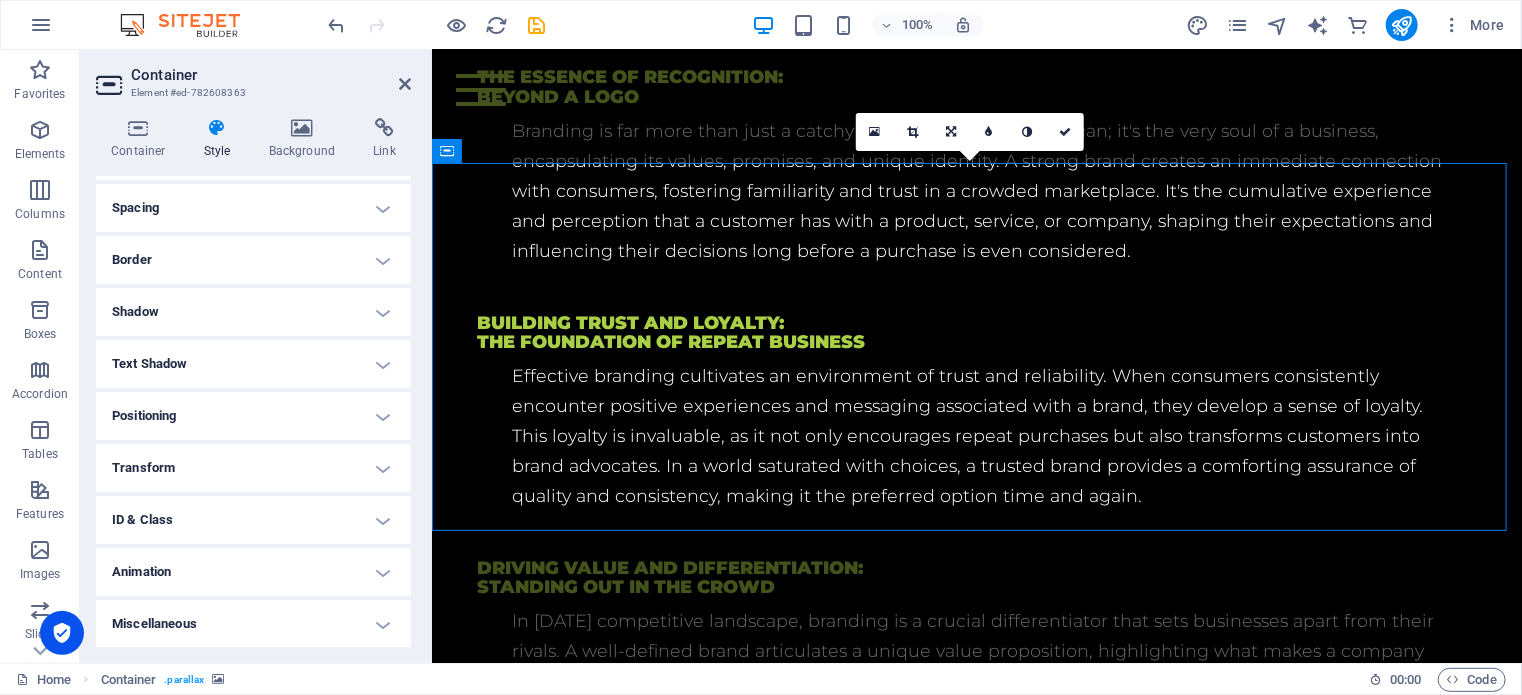 click on "Miscellaneous" at bounding box center (253, 624) 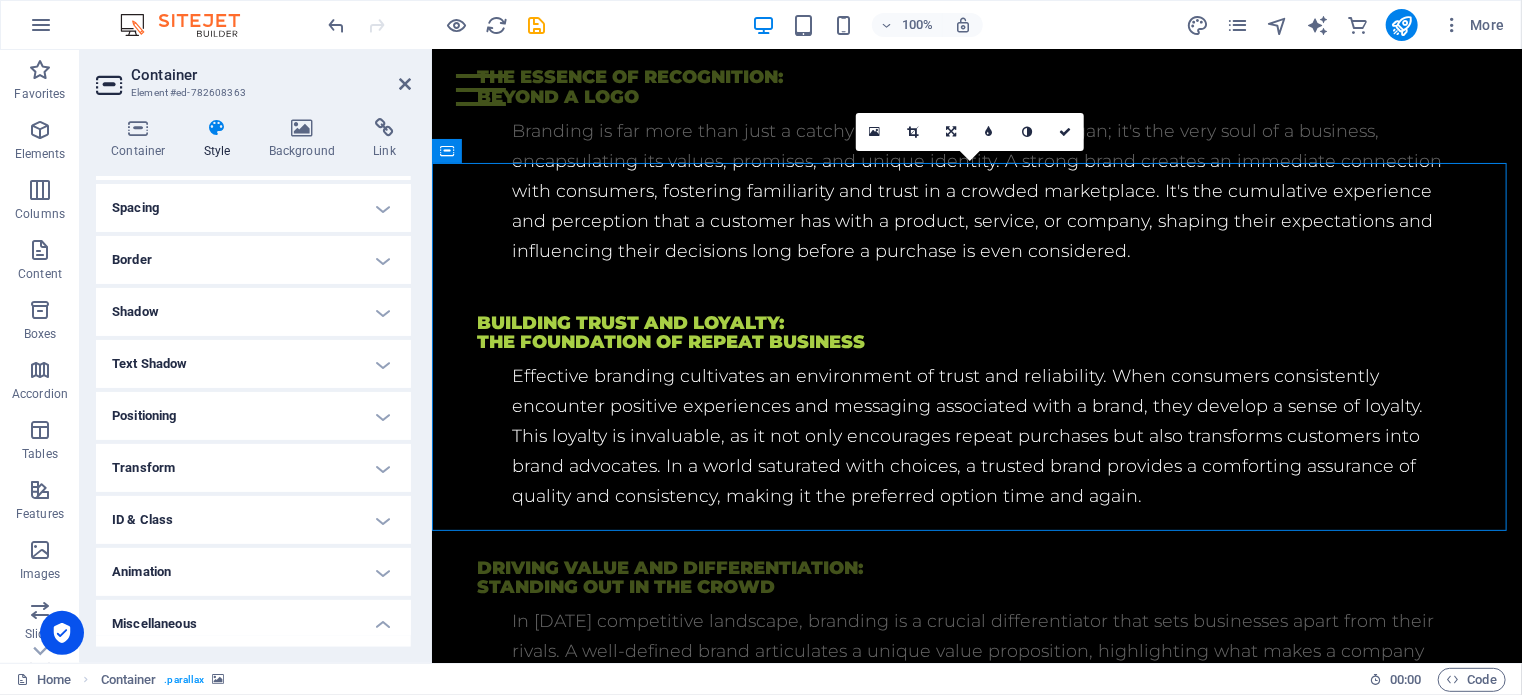 scroll, scrollTop: 286, scrollLeft: 0, axis: vertical 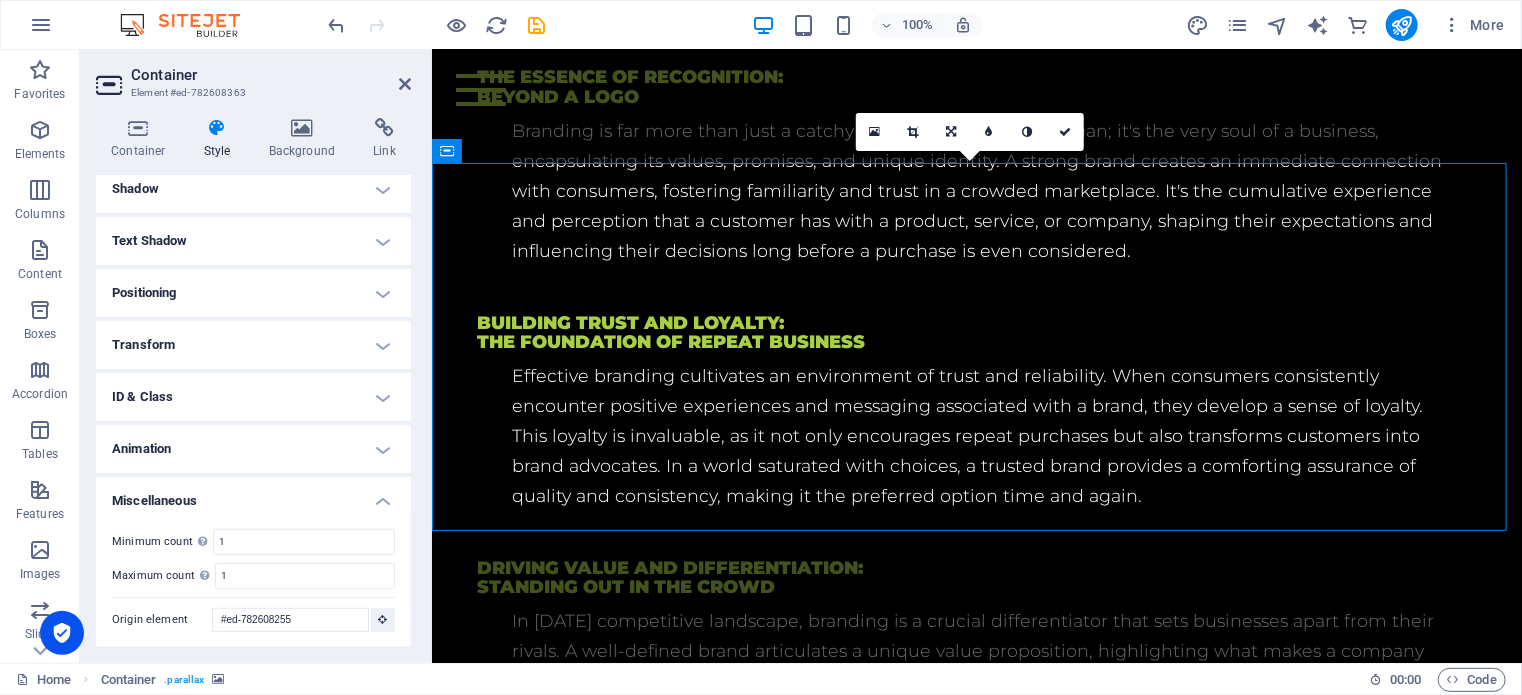 click on "Animation" at bounding box center (253, 449) 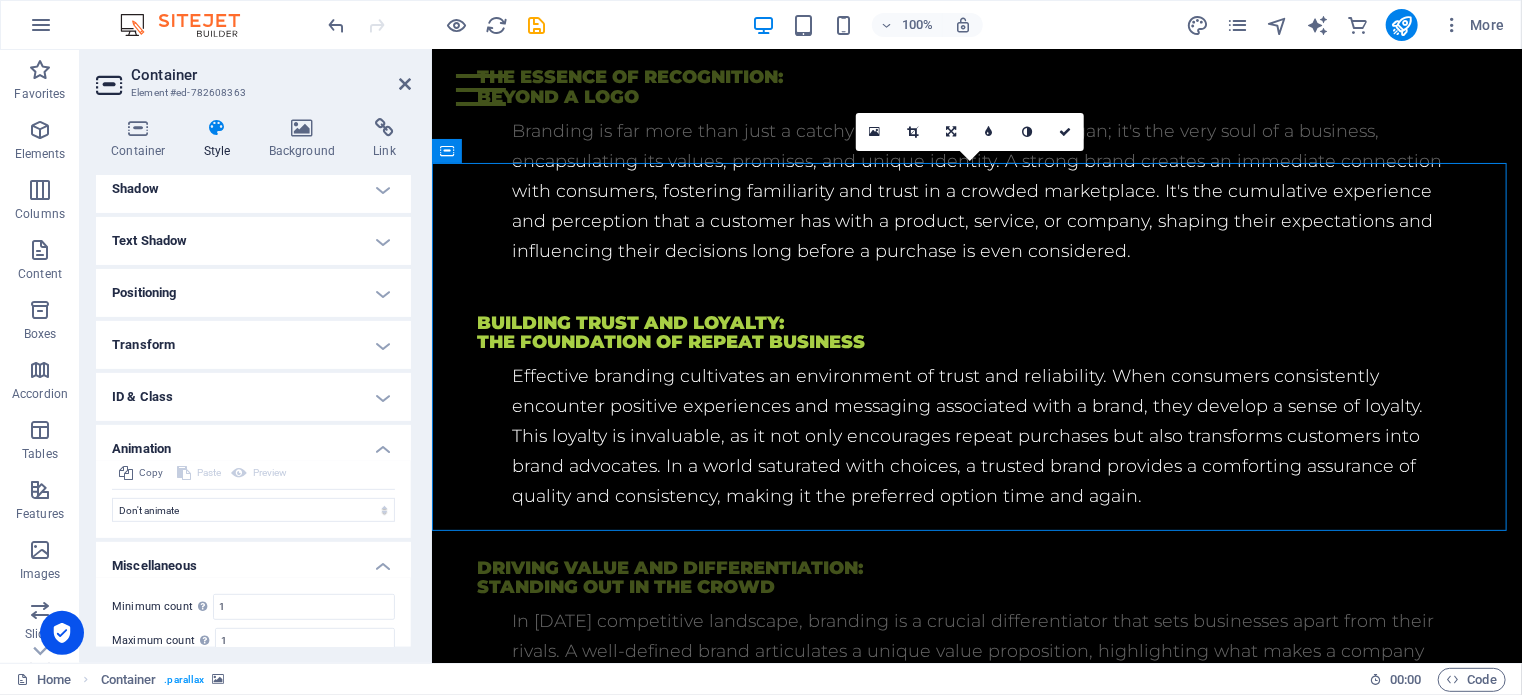 click on "Transform" at bounding box center [253, 345] 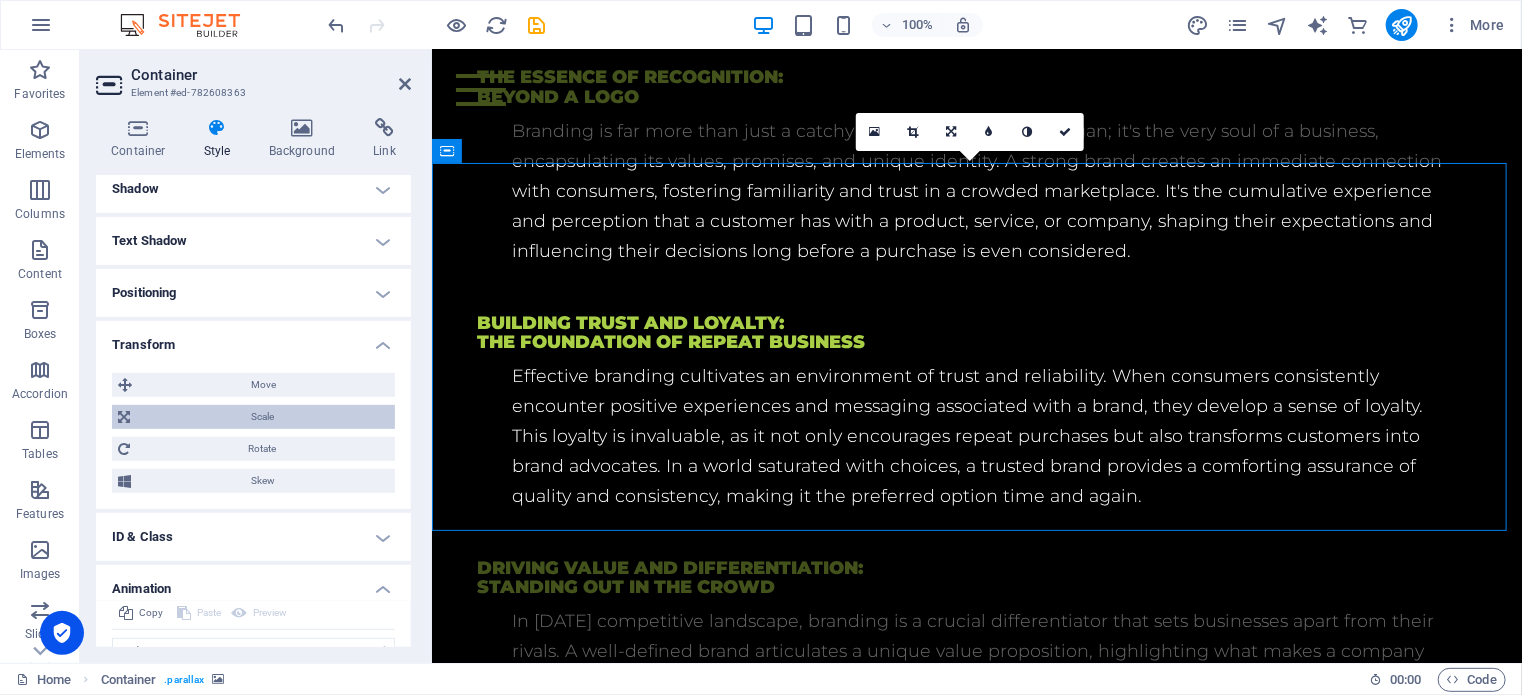 click on "Scale" at bounding box center (262, 417) 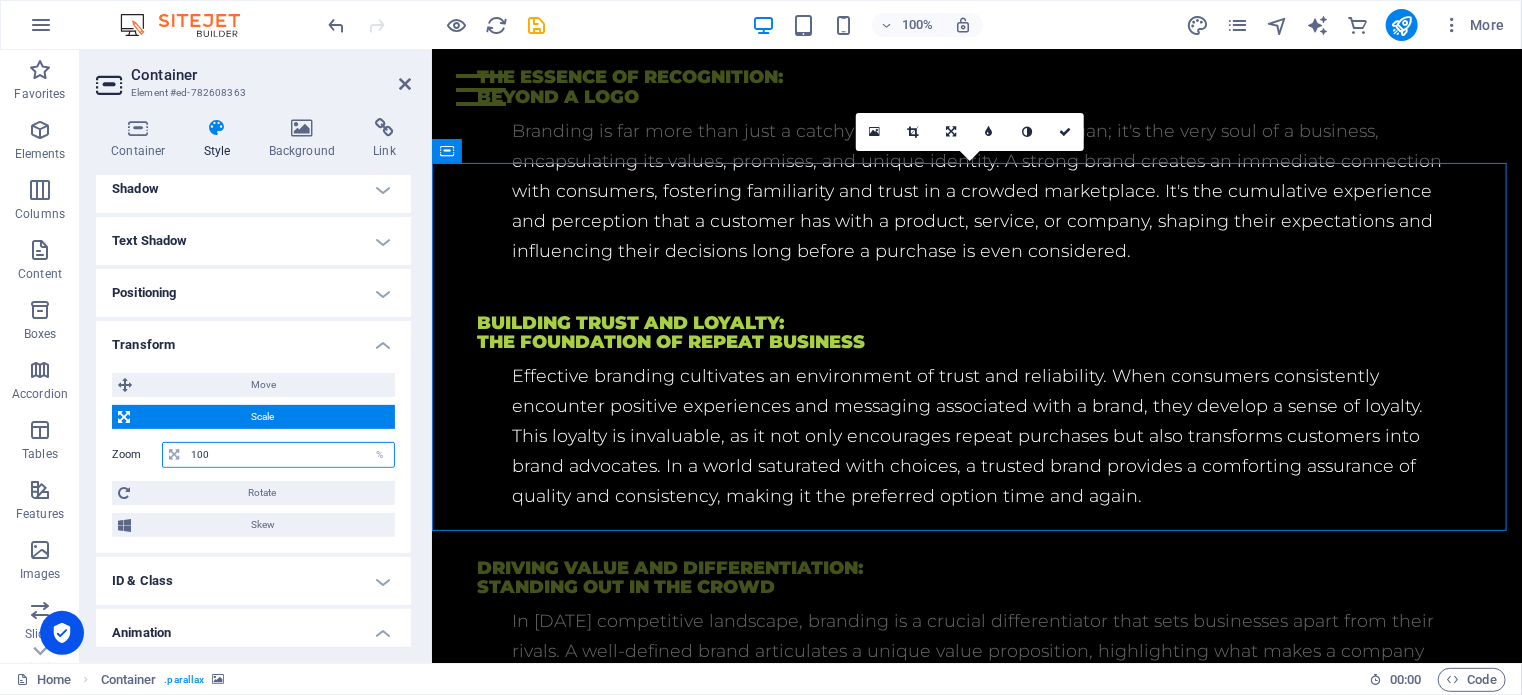 click on "100" at bounding box center (290, 455) 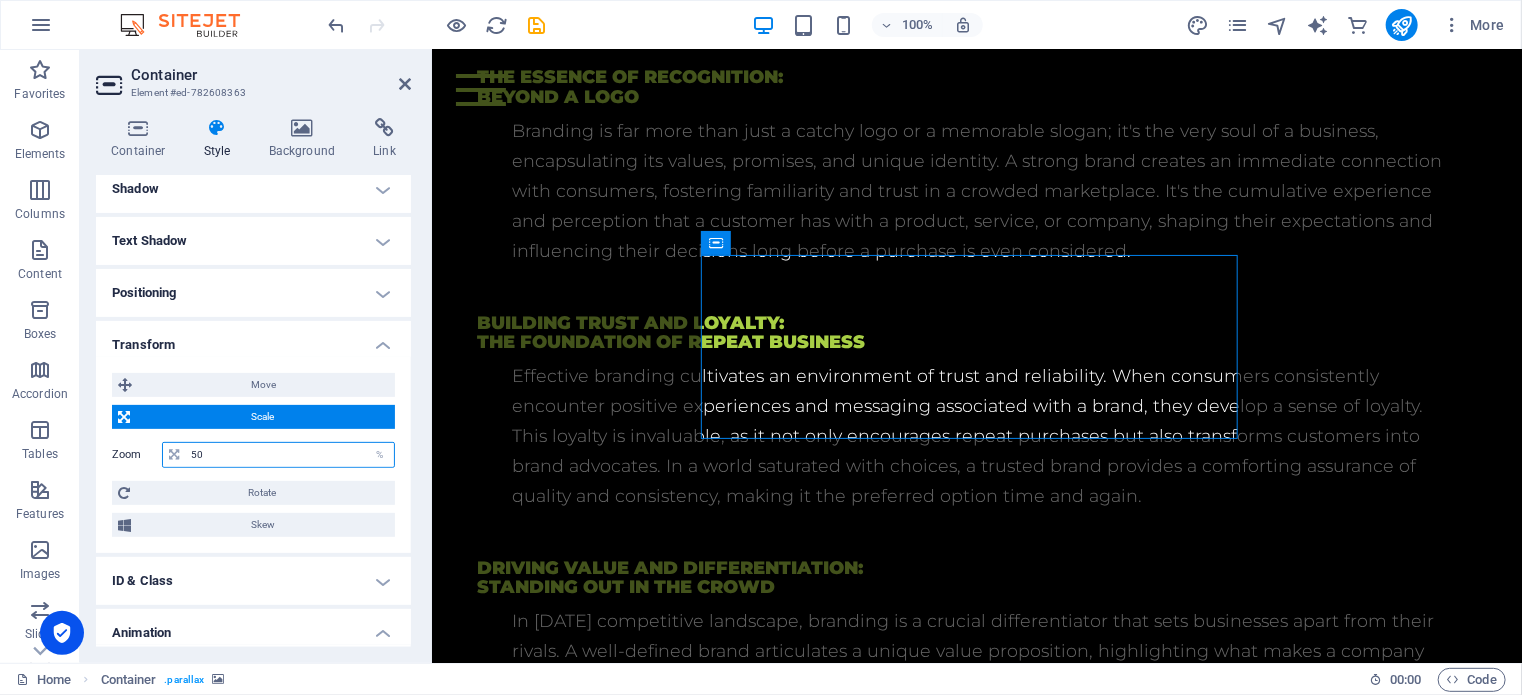 click on "50" at bounding box center (290, 455) 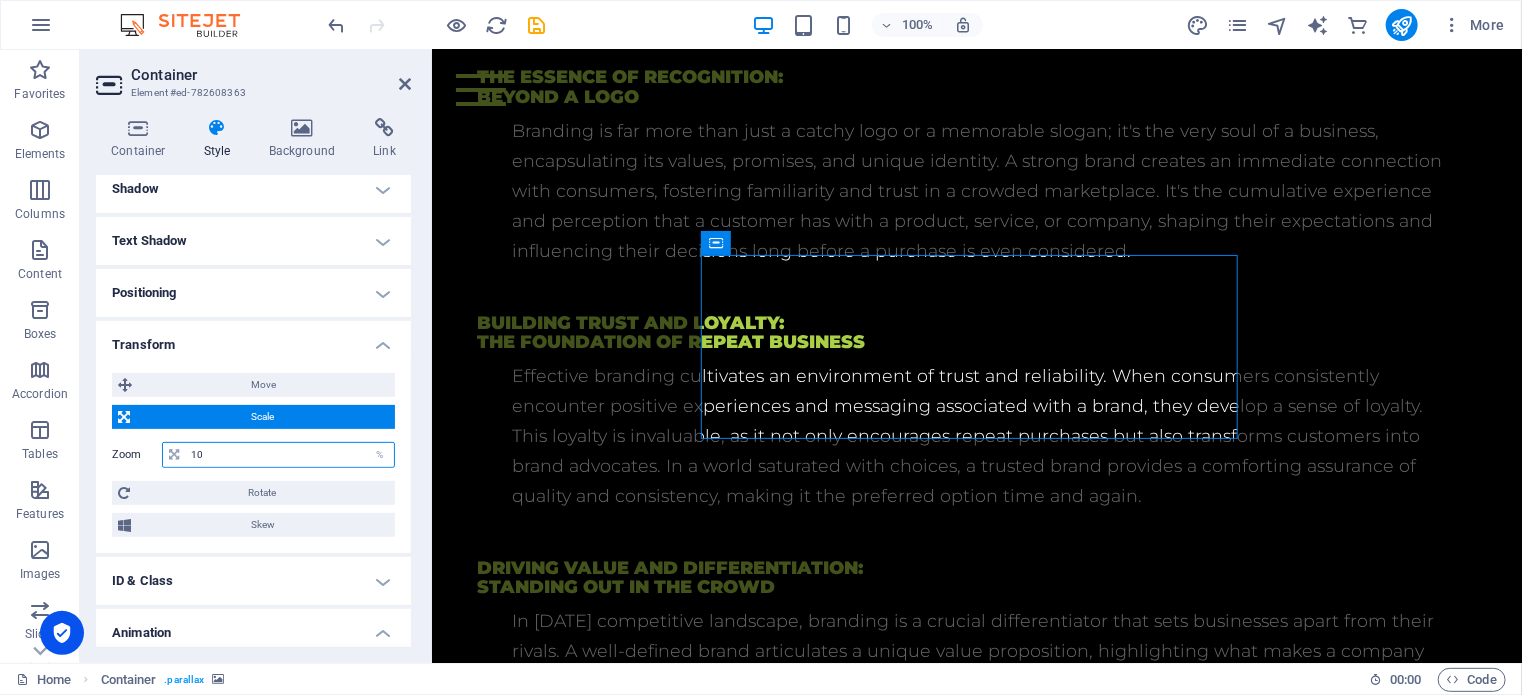 type on "100" 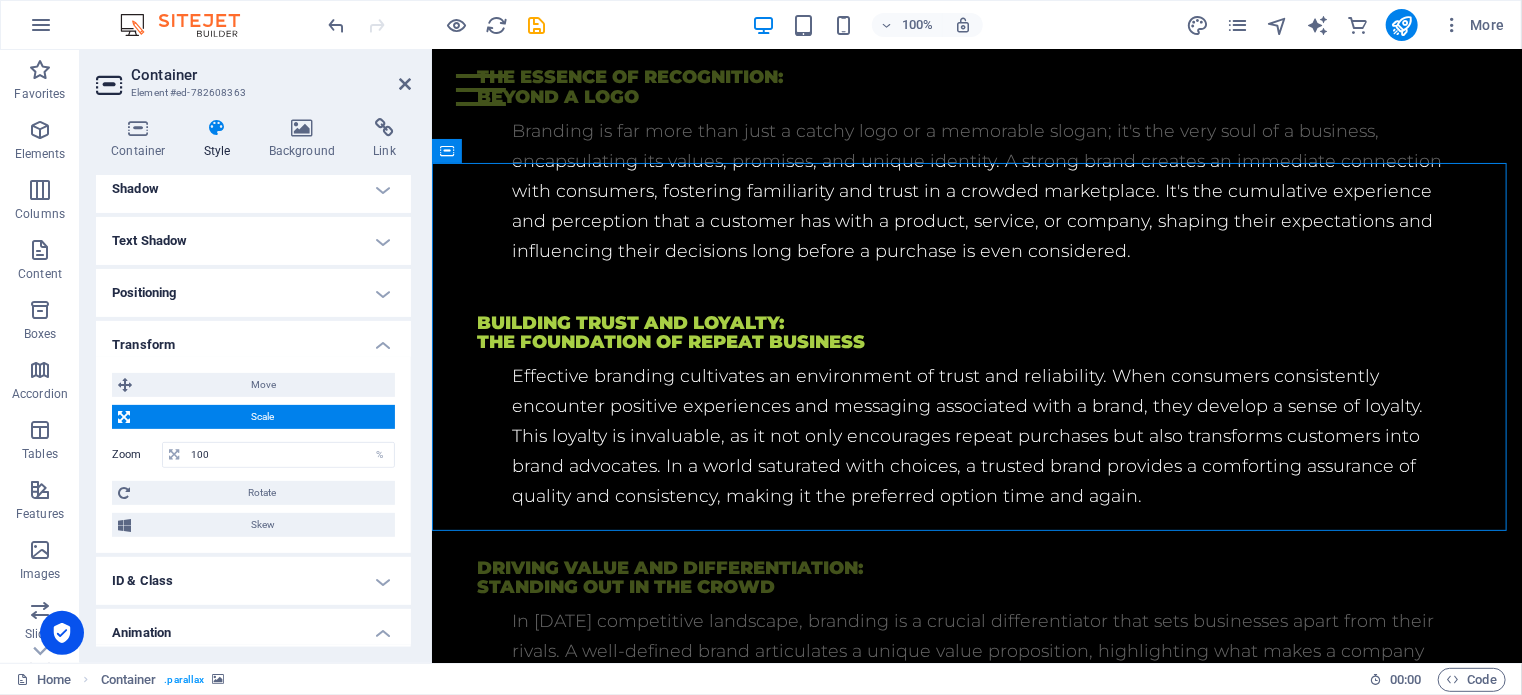 click on "Positioning" at bounding box center [253, 293] 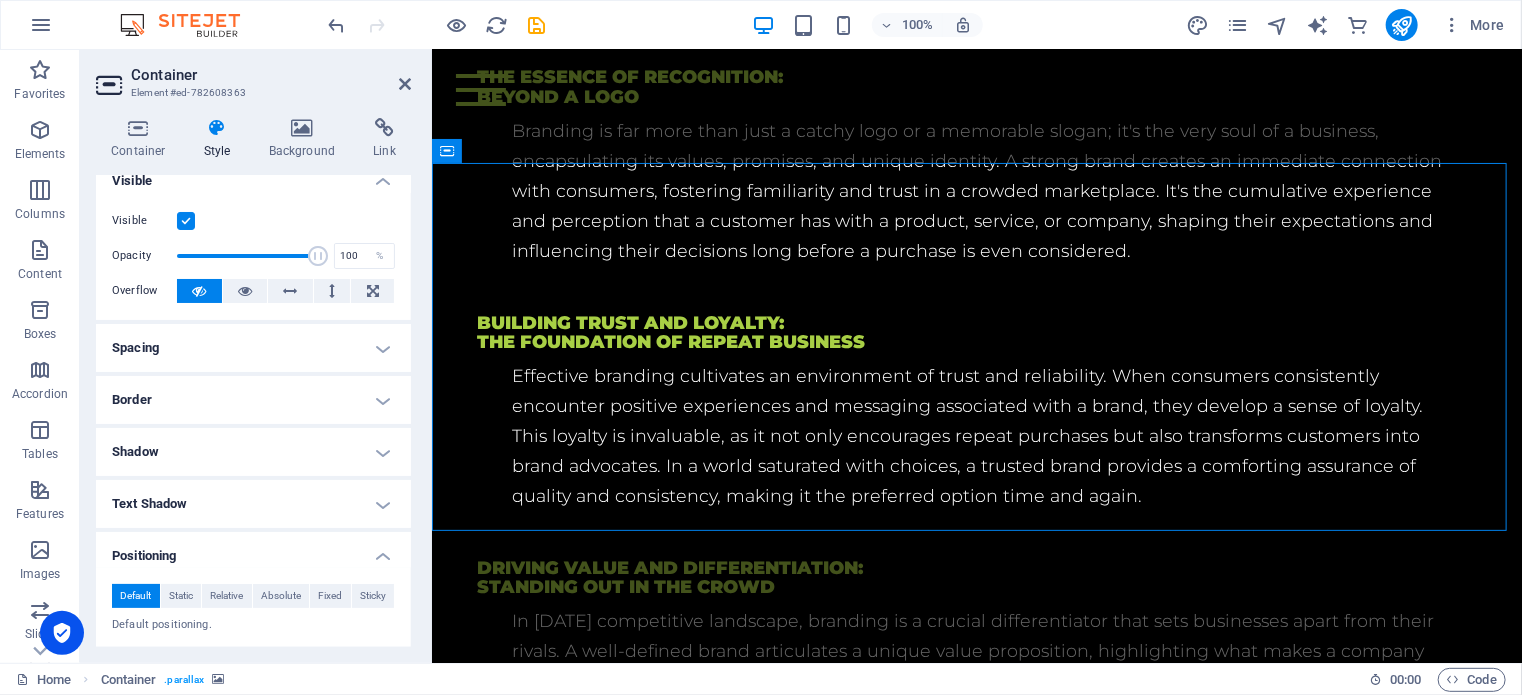scroll, scrollTop: 0, scrollLeft: 0, axis: both 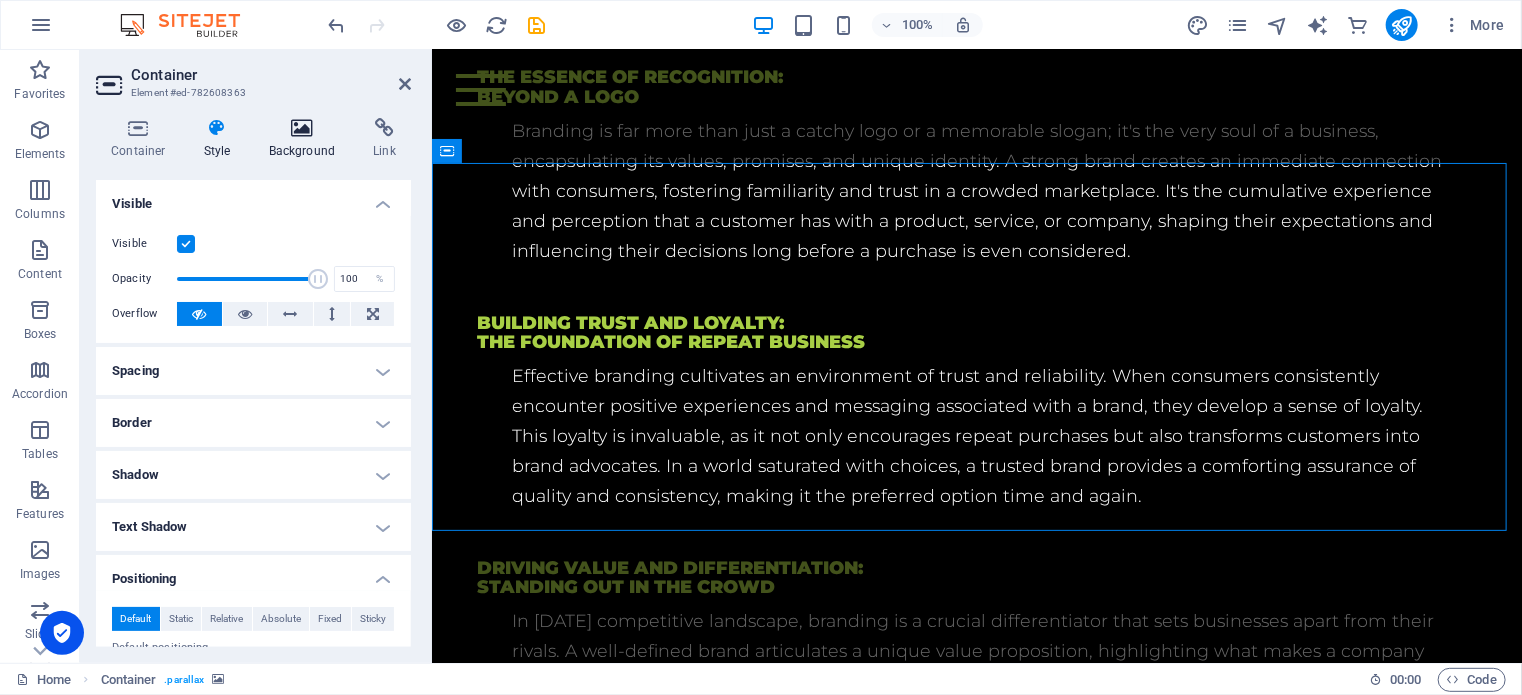 click on "Background" at bounding box center [306, 139] 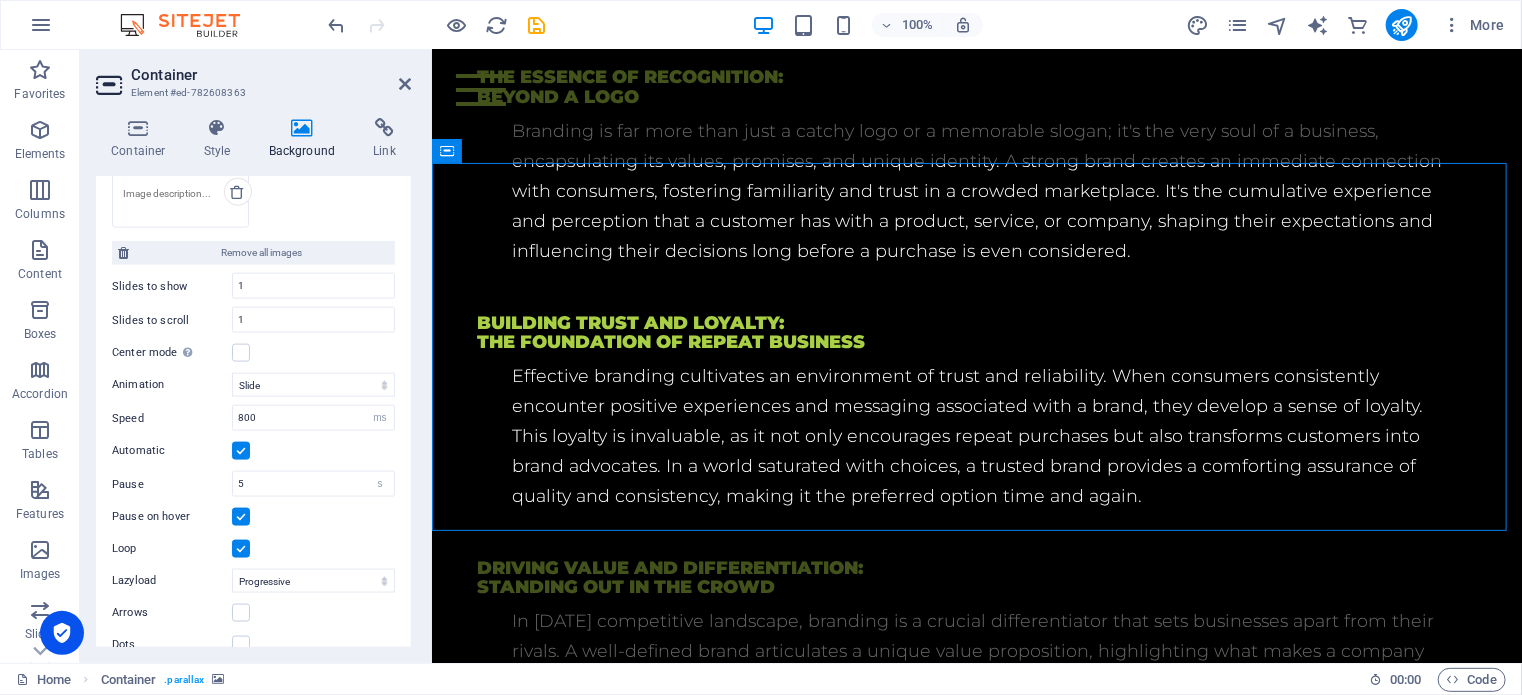 scroll, scrollTop: 1296, scrollLeft: 0, axis: vertical 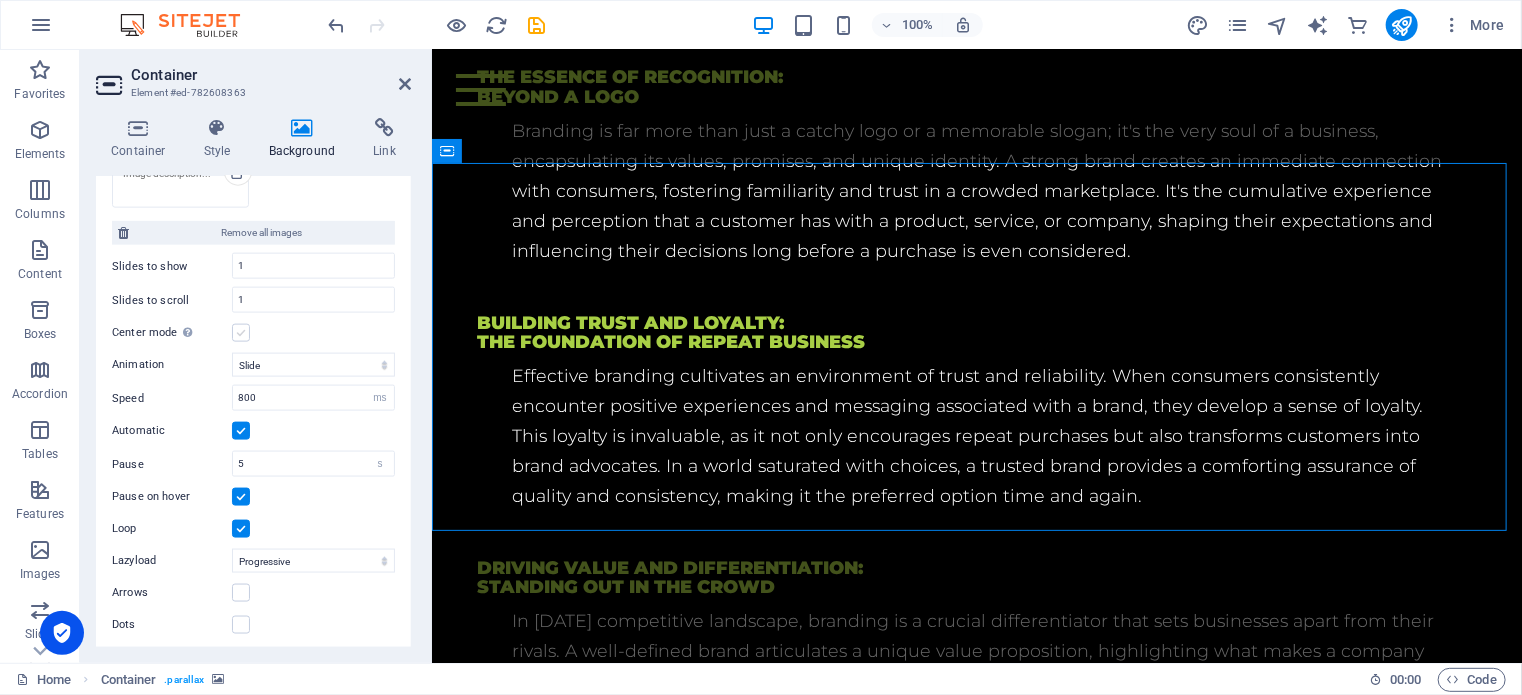 click at bounding box center (241, 333) 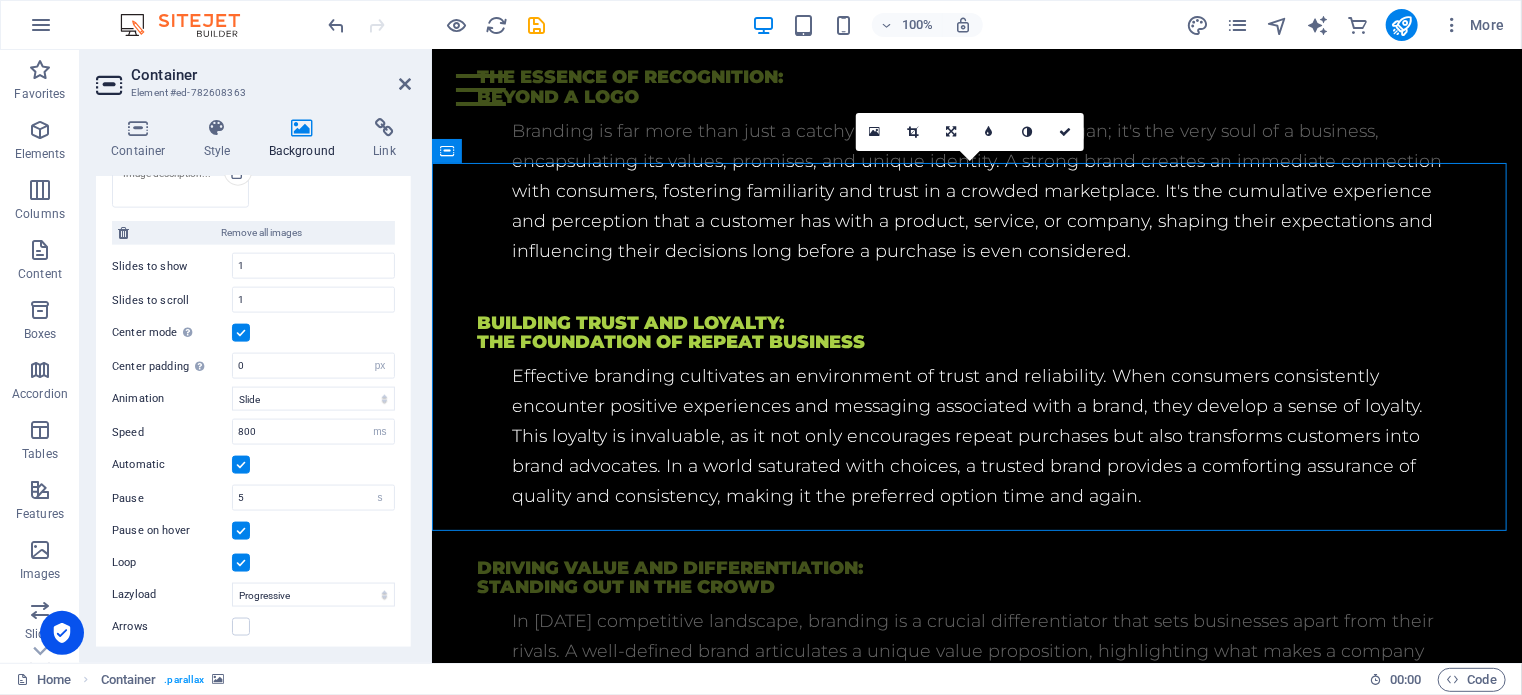 click at bounding box center (241, 333) 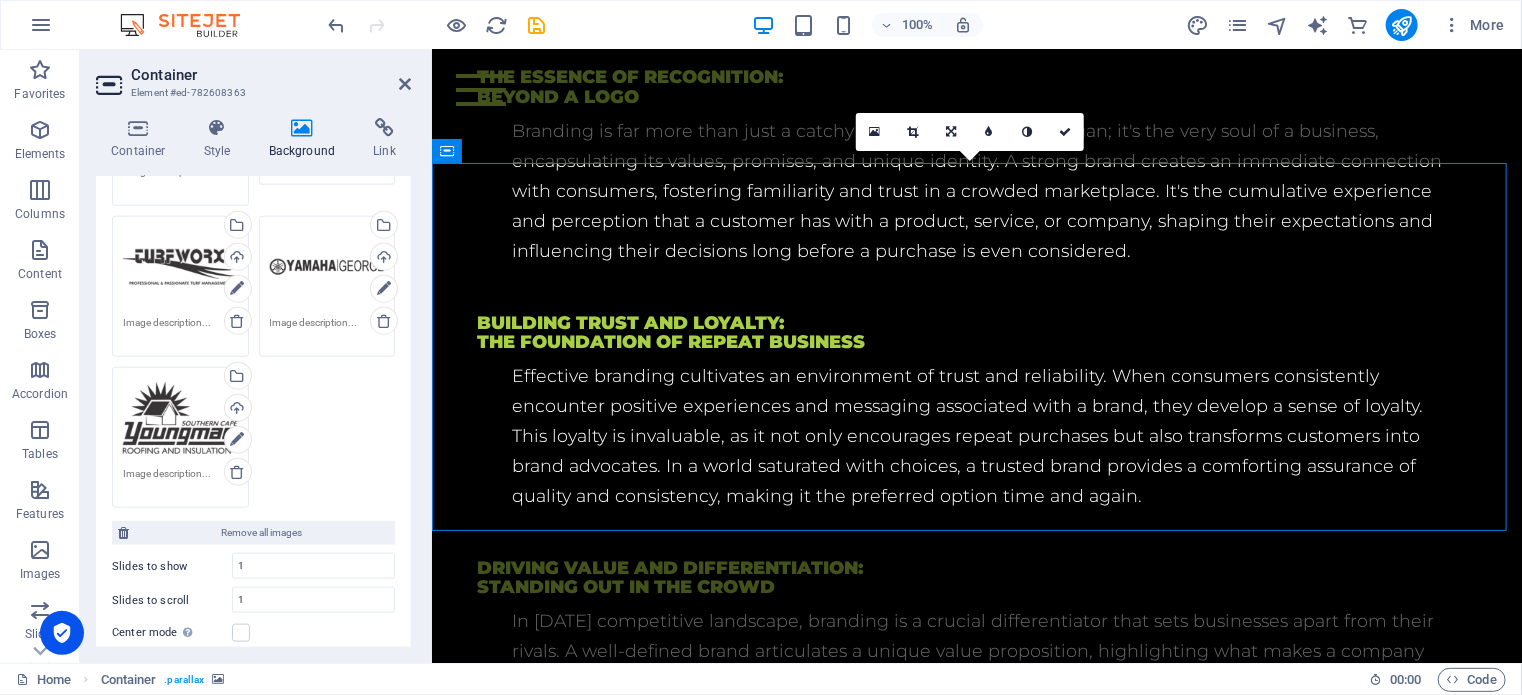 scroll, scrollTop: 796, scrollLeft: 0, axis: vertical 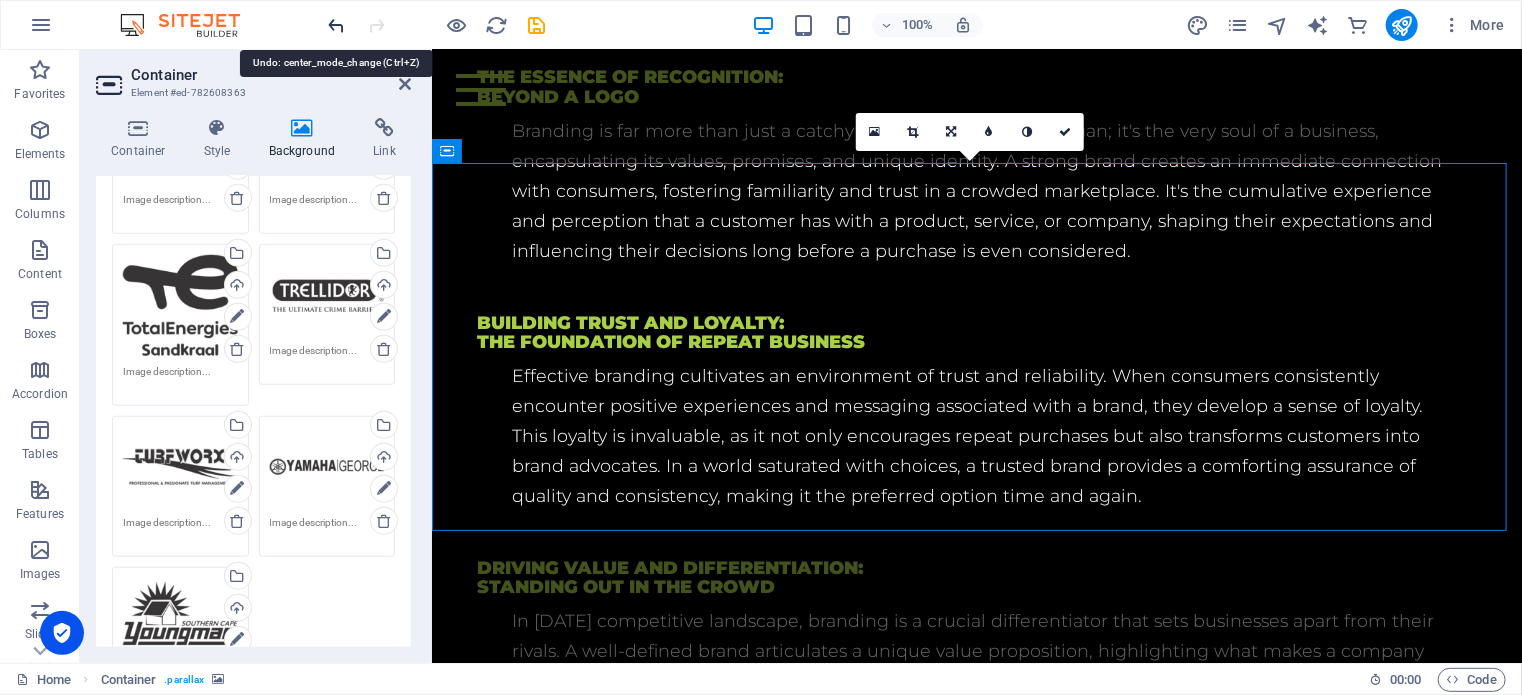 click at bounding box center (337, 25) 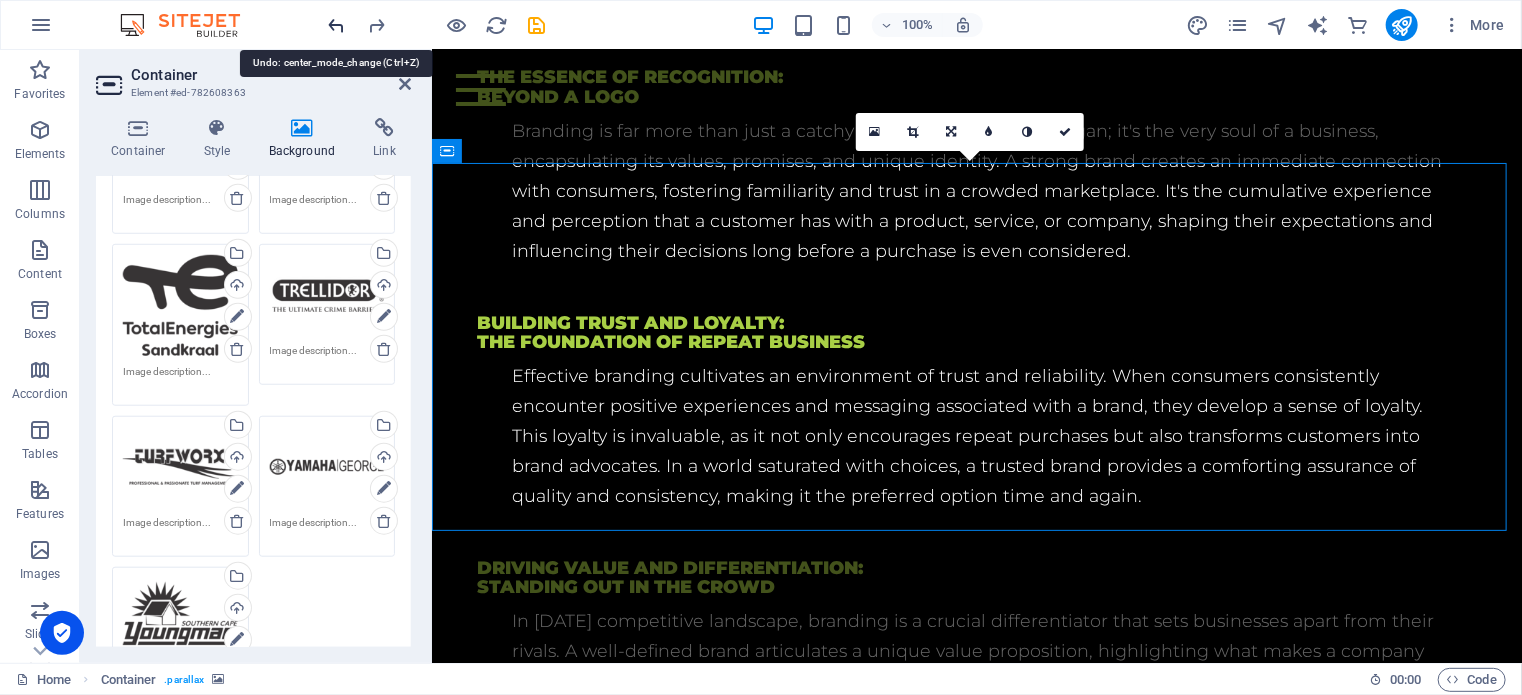 click at bounding box center (337, 25) 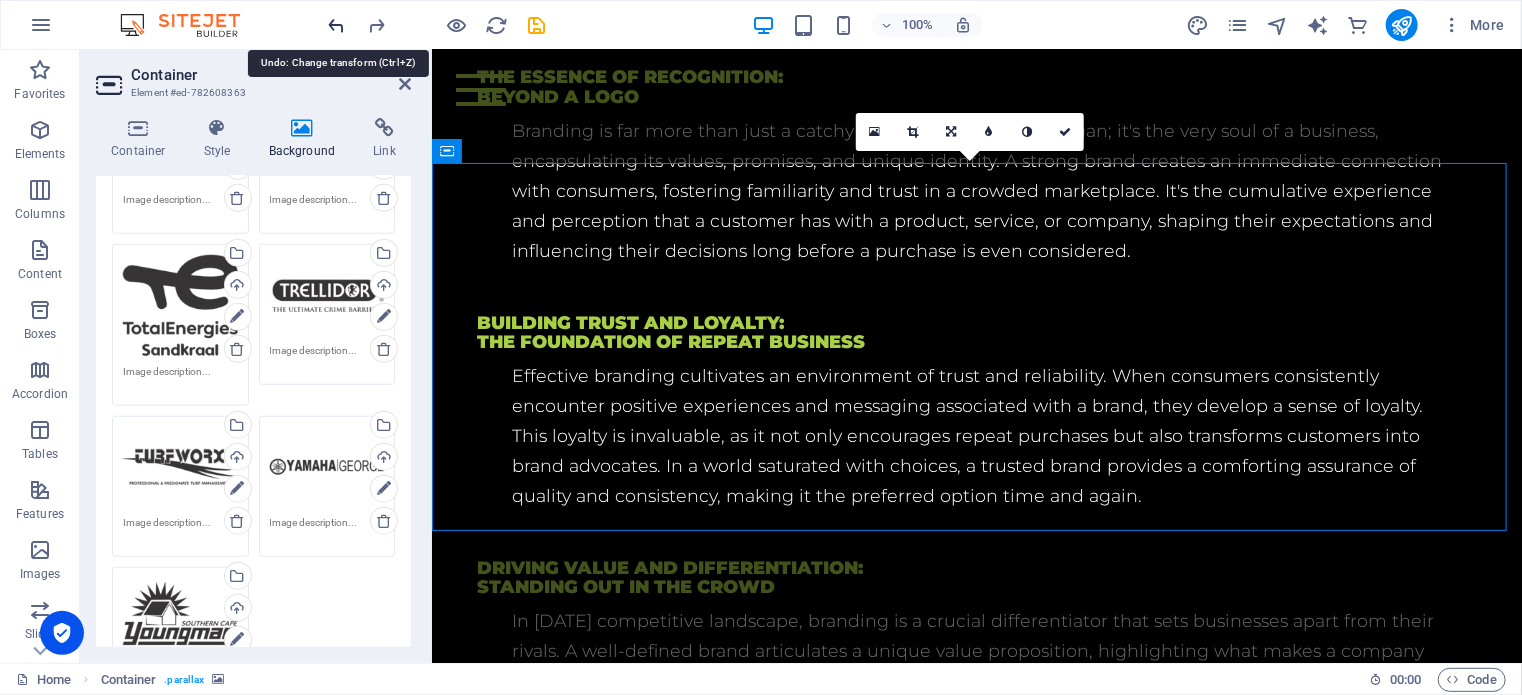 click at bounding box center (337, 25) 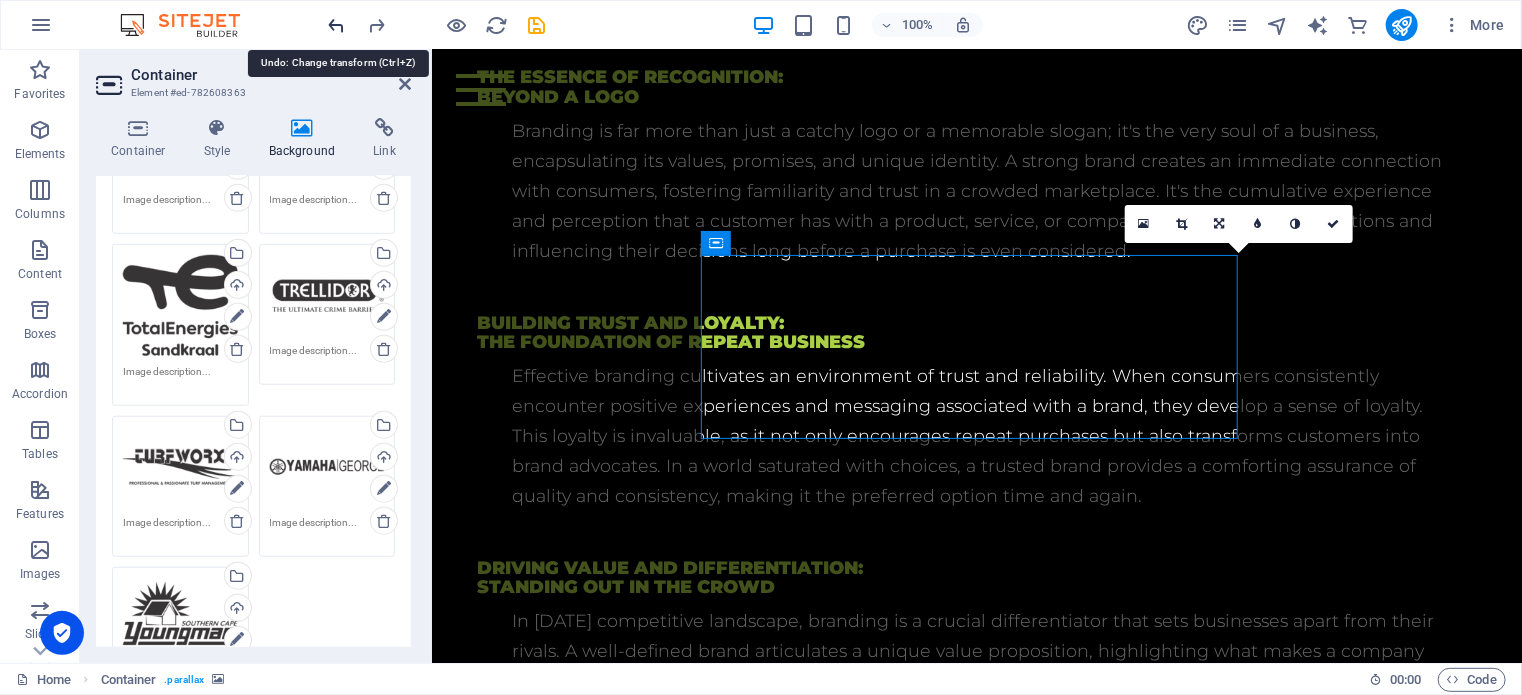 click at bounding box center (337, 25) 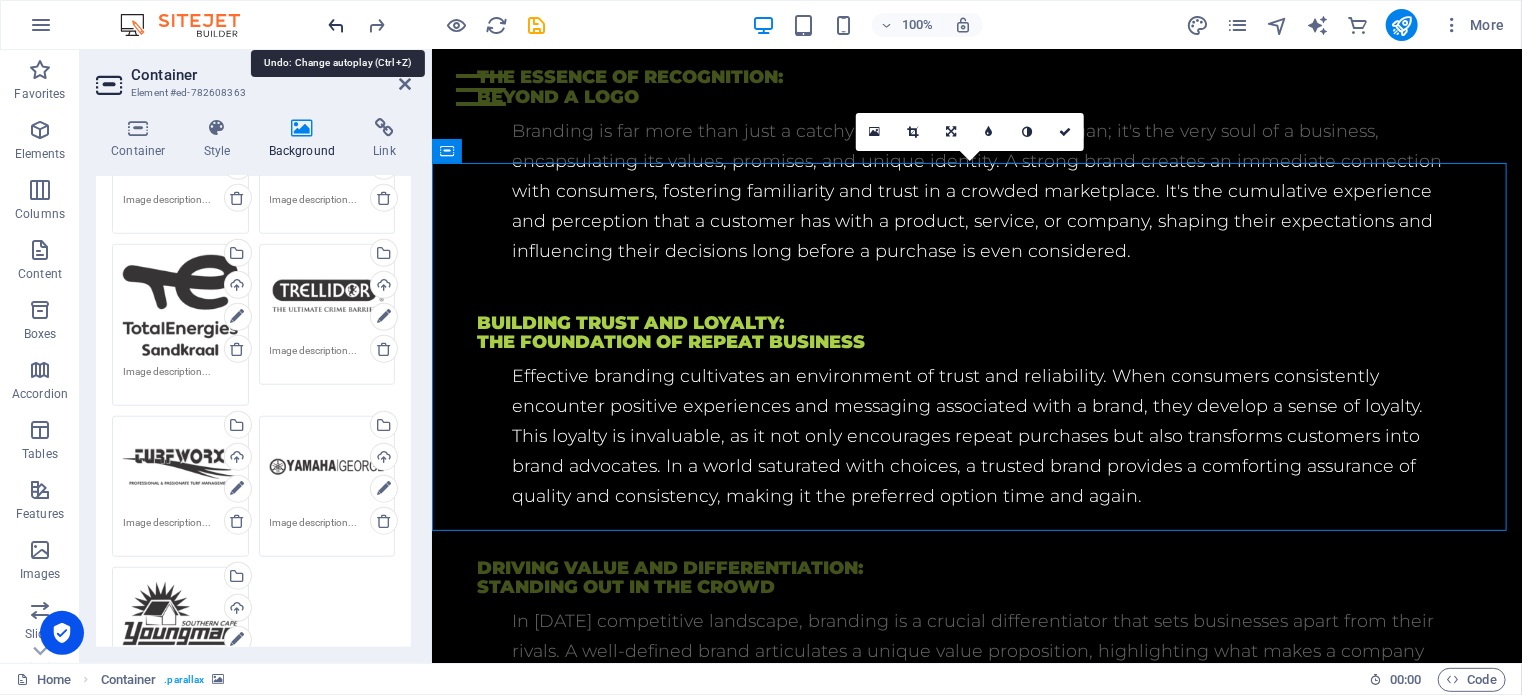 click at bounding box center [337, 25] 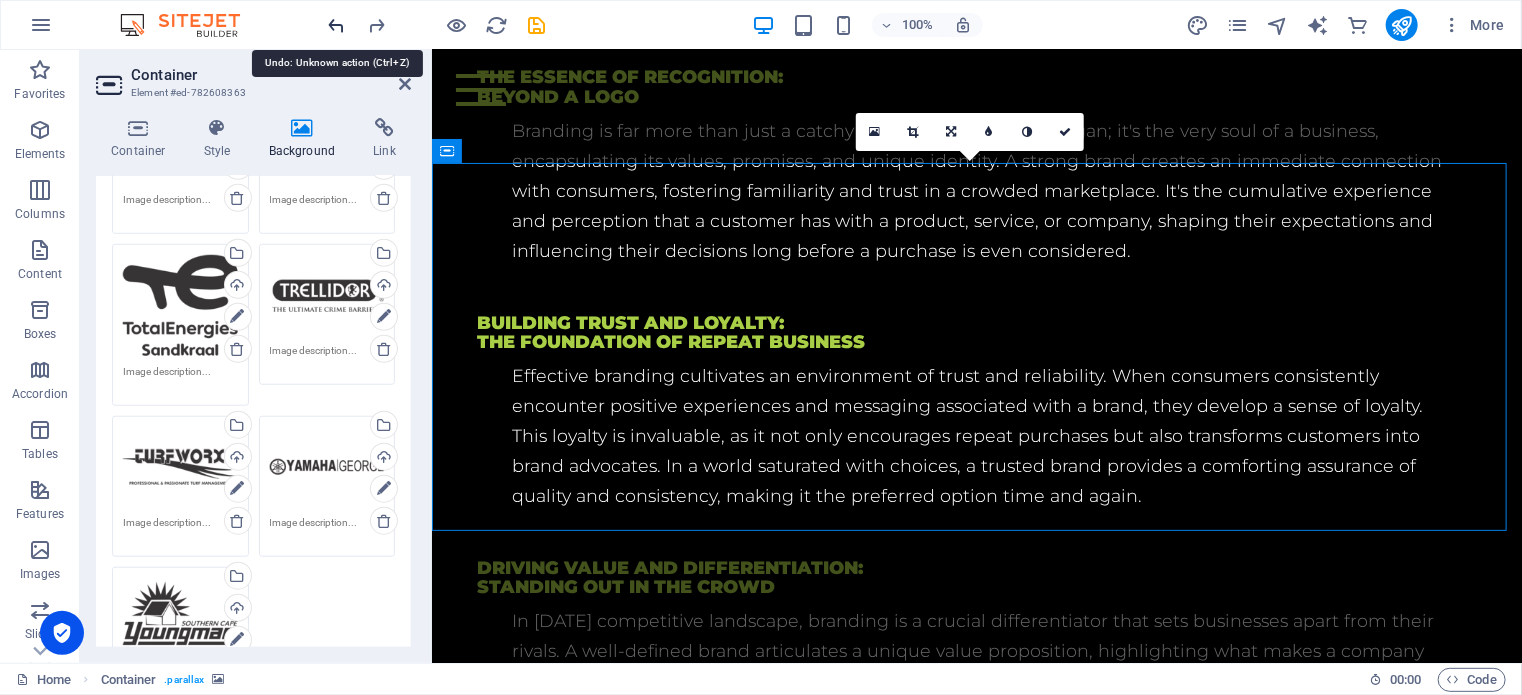 click at bounding box center (337, 25) 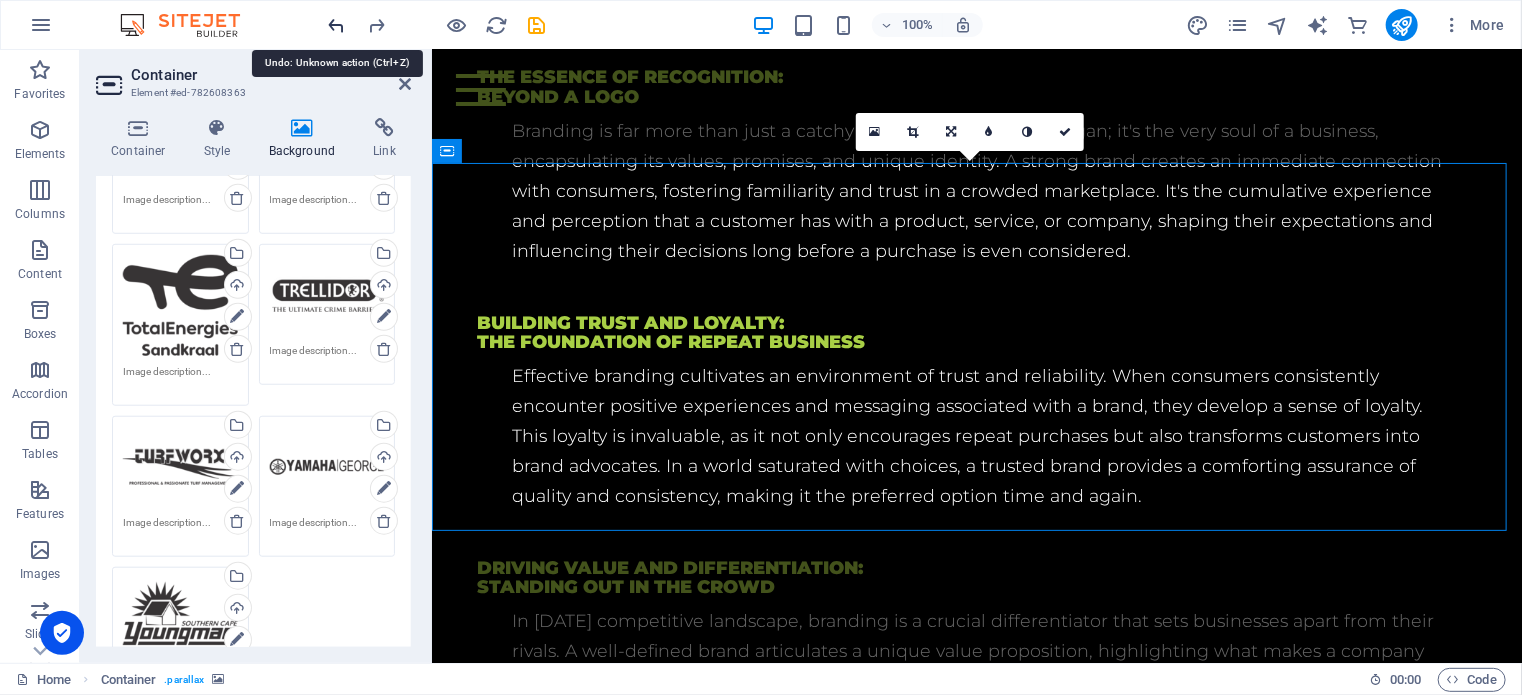 click at bounding box center [337, 25] 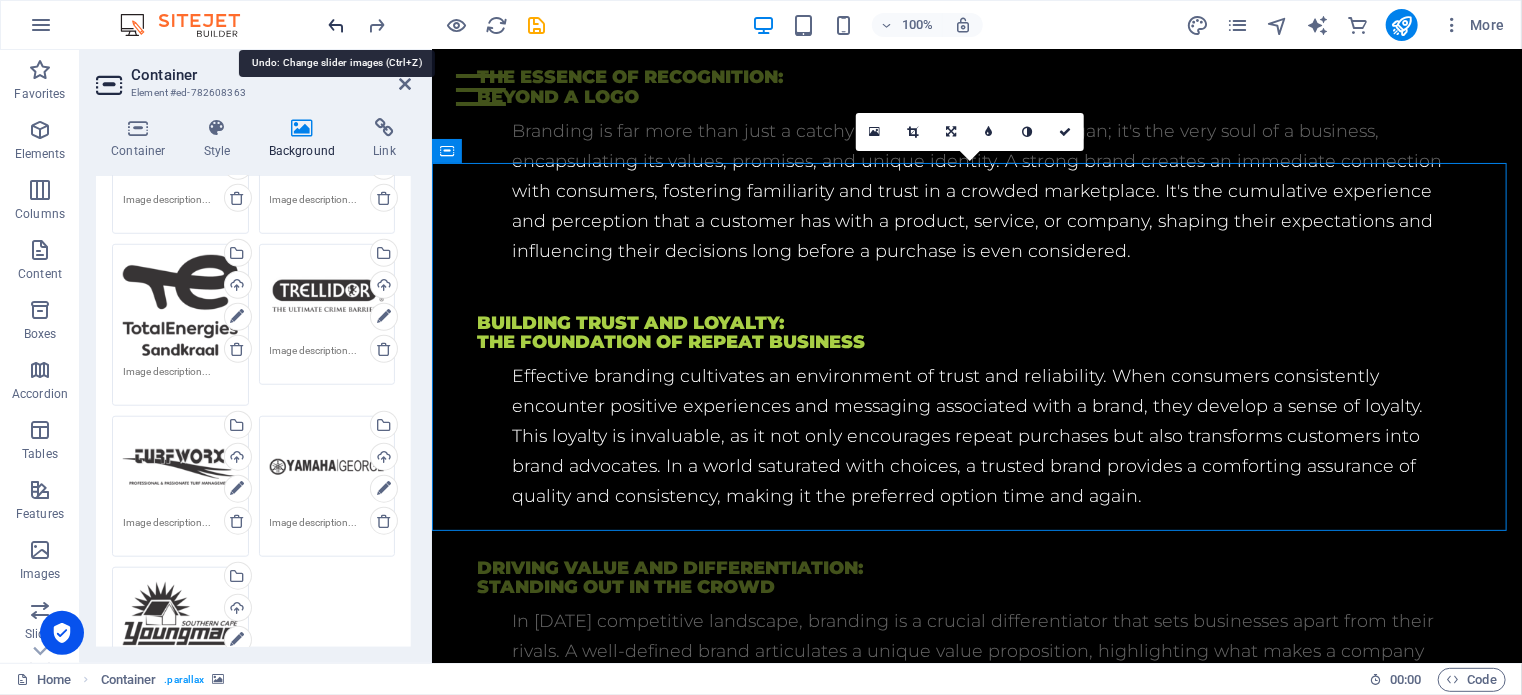 click at bounding box center [337, 25] 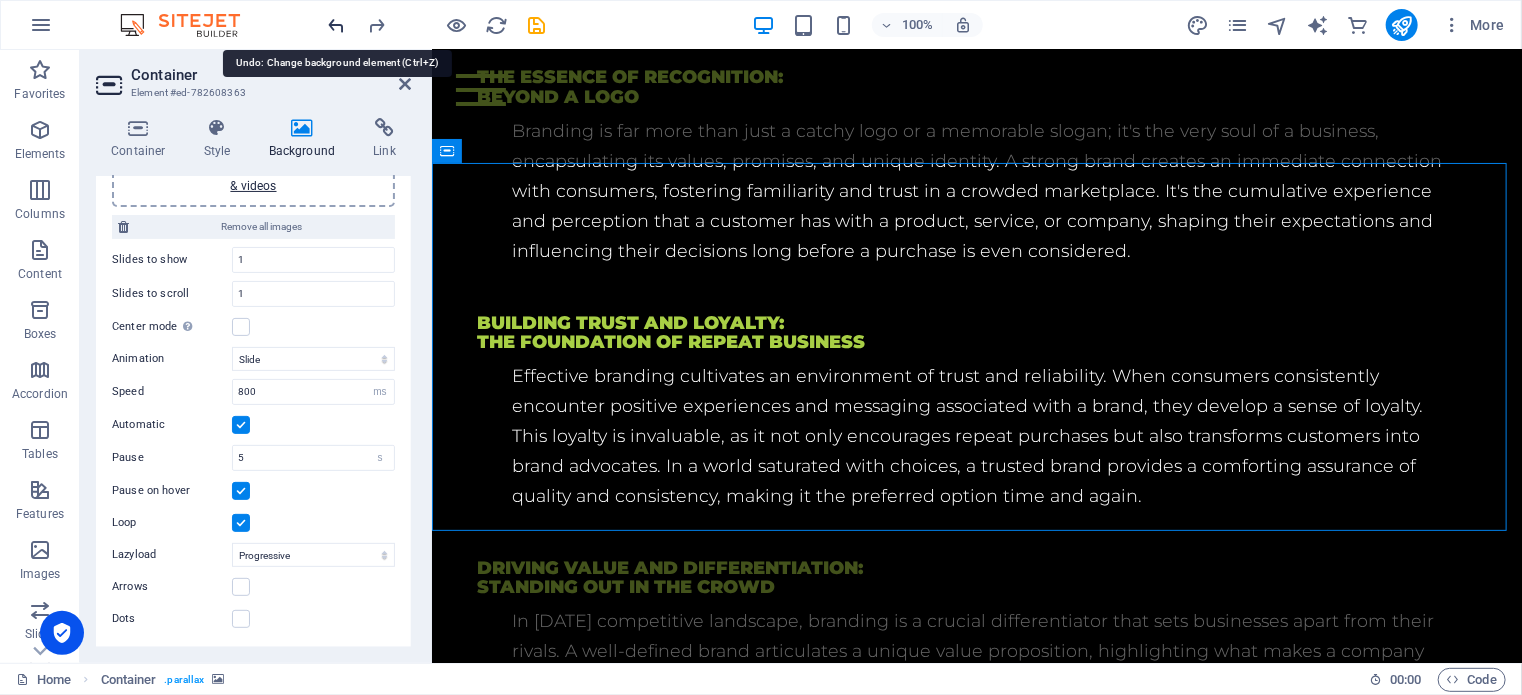 scroll, scrollTop: 220, scrollLeft: 0, axis: vertical 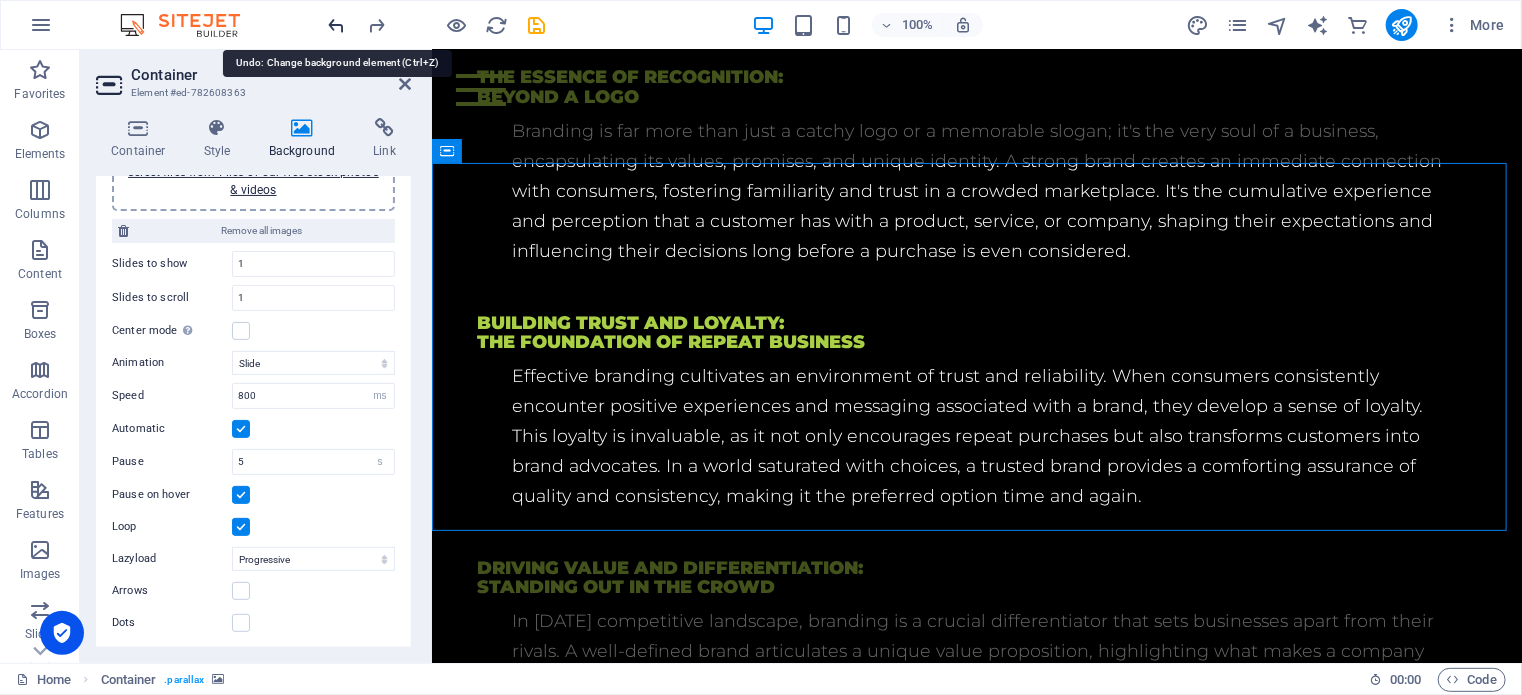 click at bounding box center (337, 25) 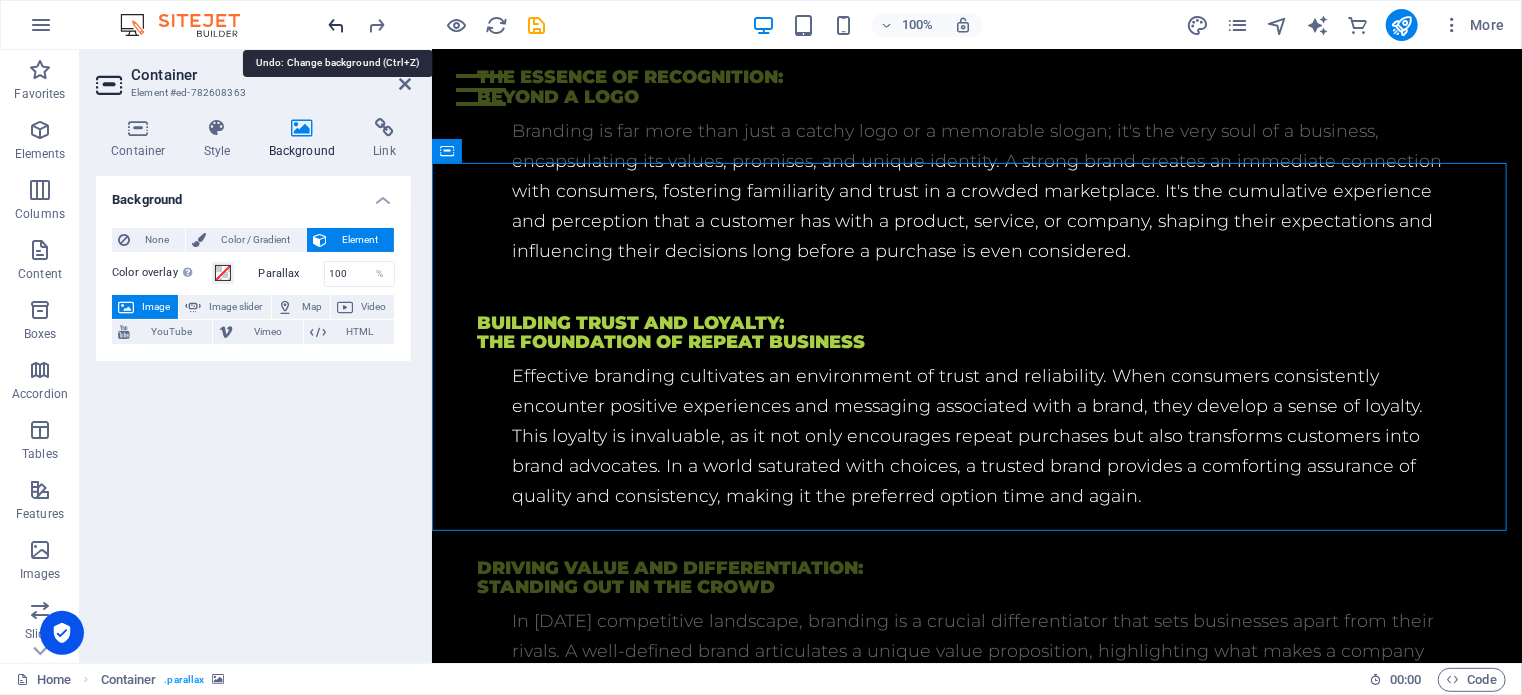 scroll, scrollTop: 0, scrollLeft: 0, axis: both 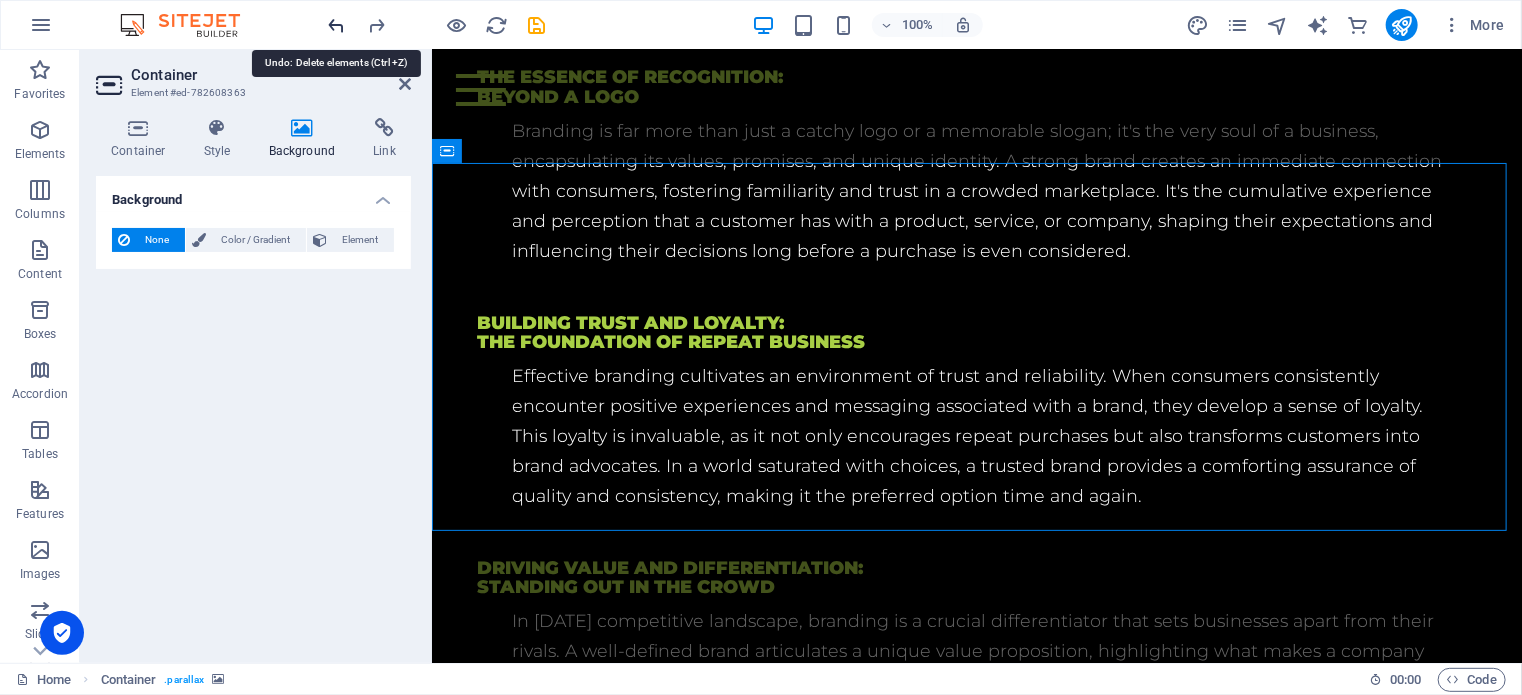click at bounding box center [337, 25] 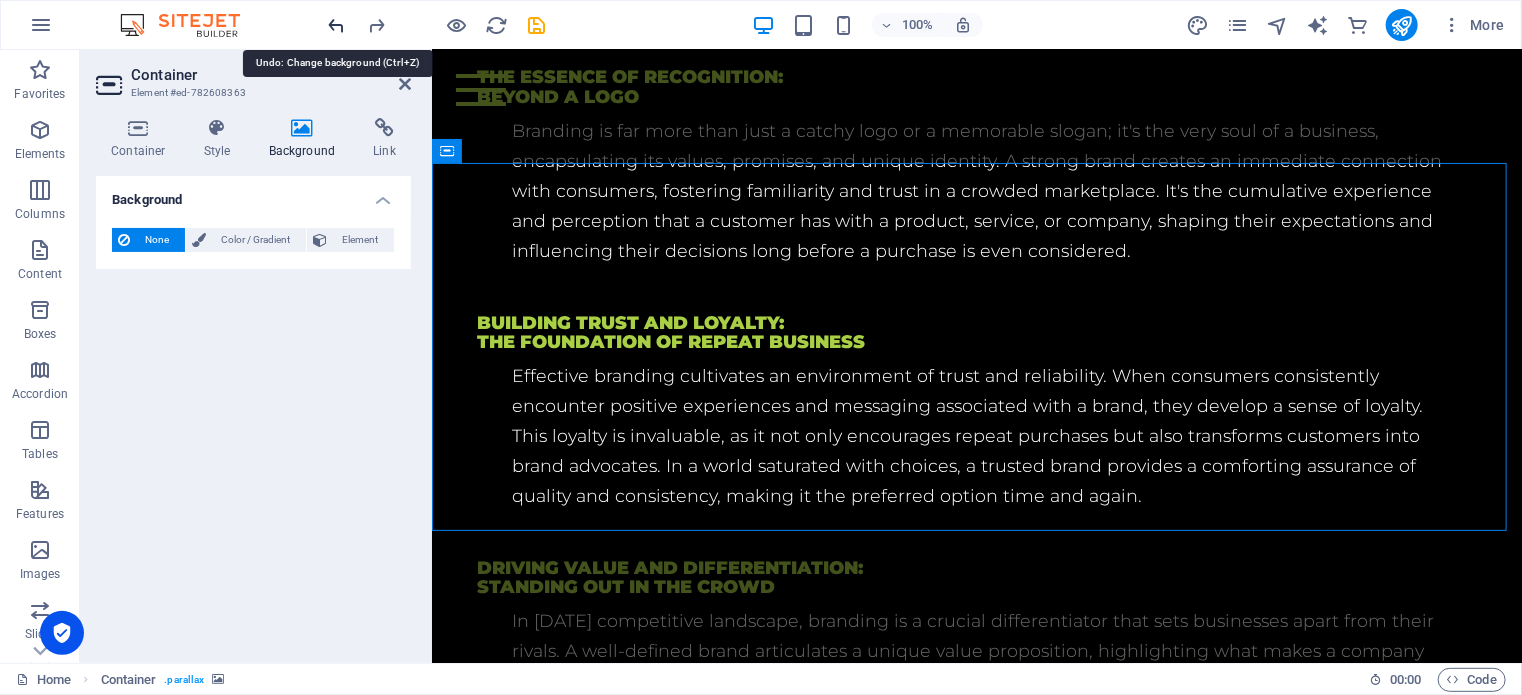 click at bounding box center (337, 25) 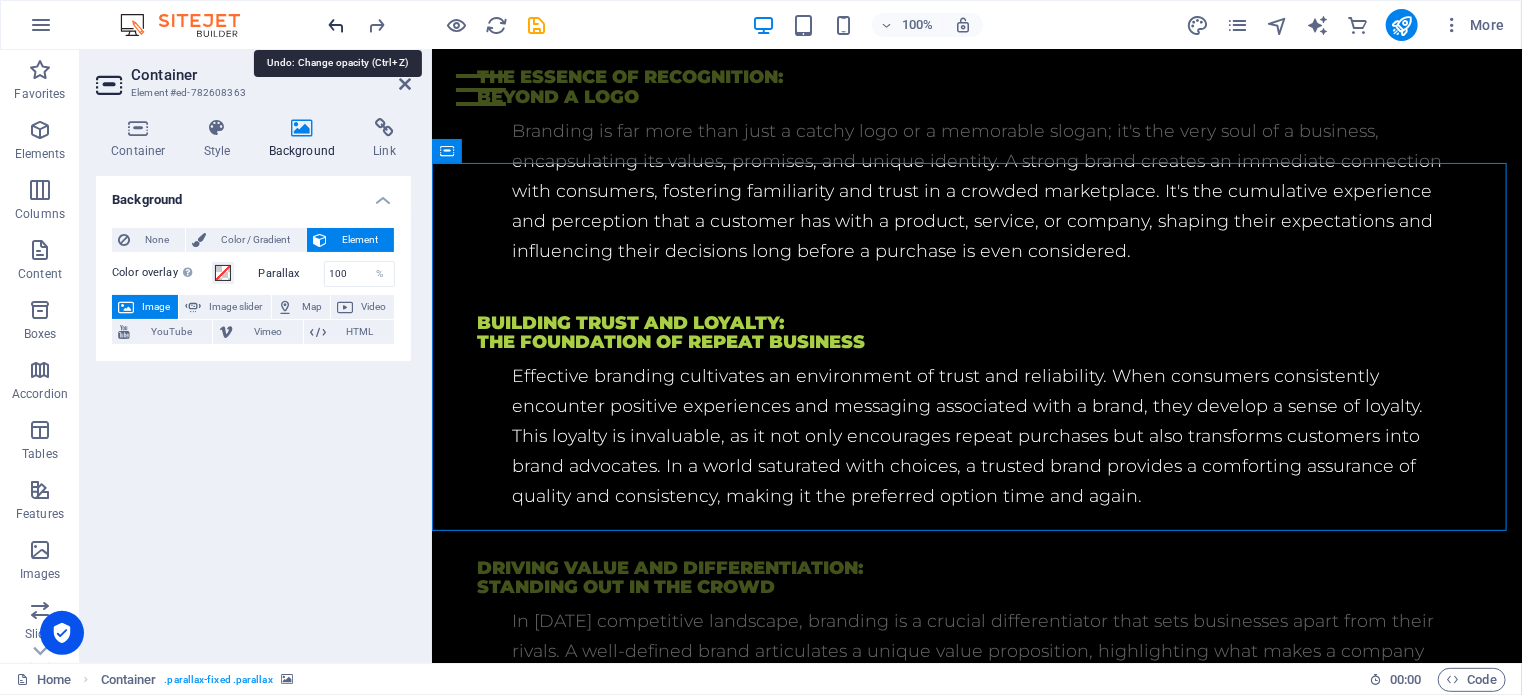 click at bounding box center [337, 25] 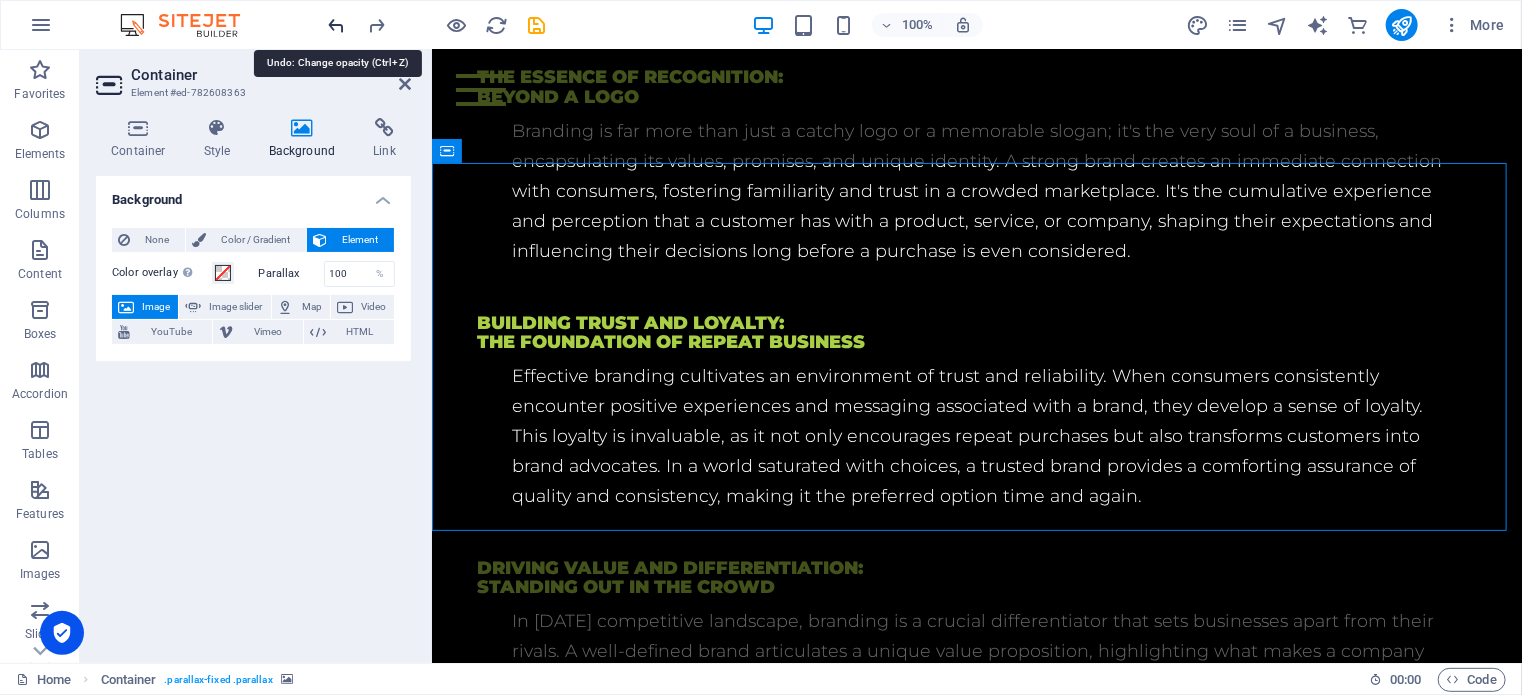 click at bounding box center (337, 25) 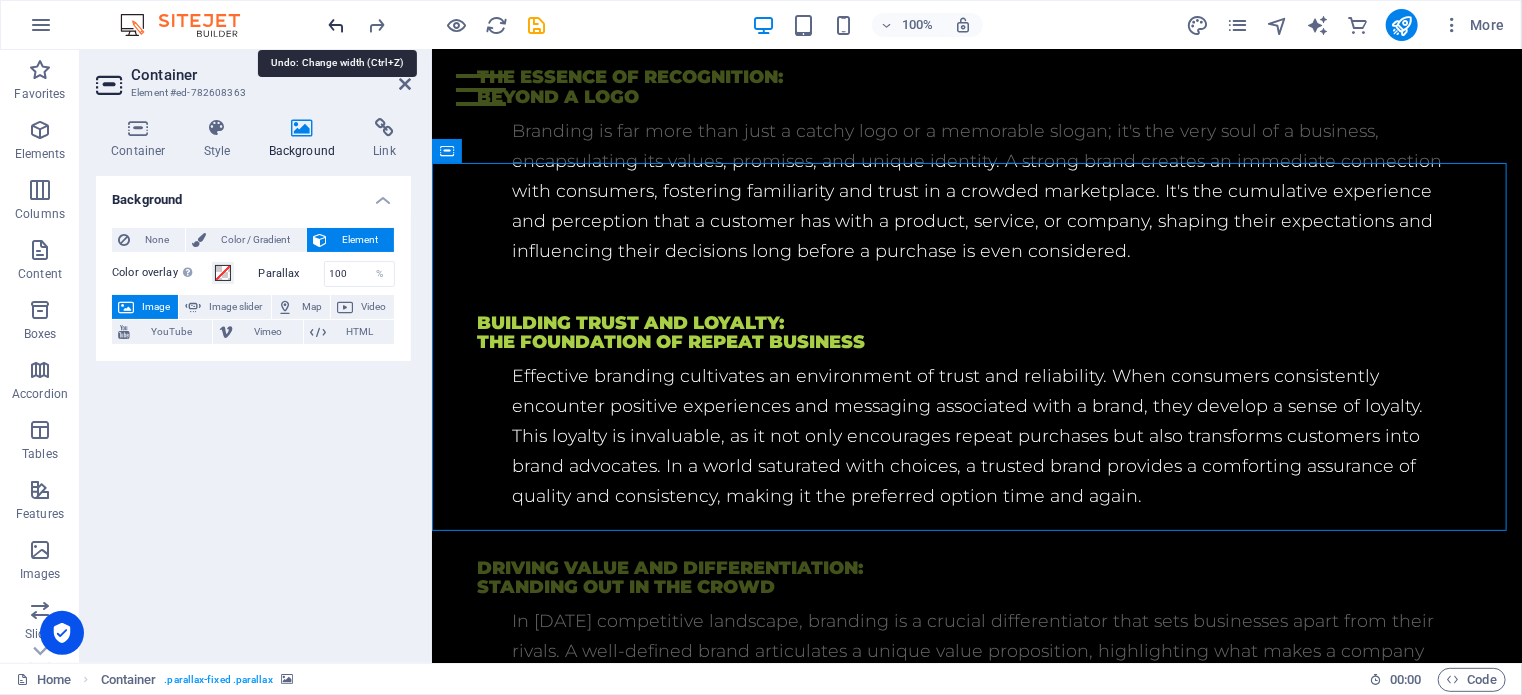 click at bounding box center (337, 25) 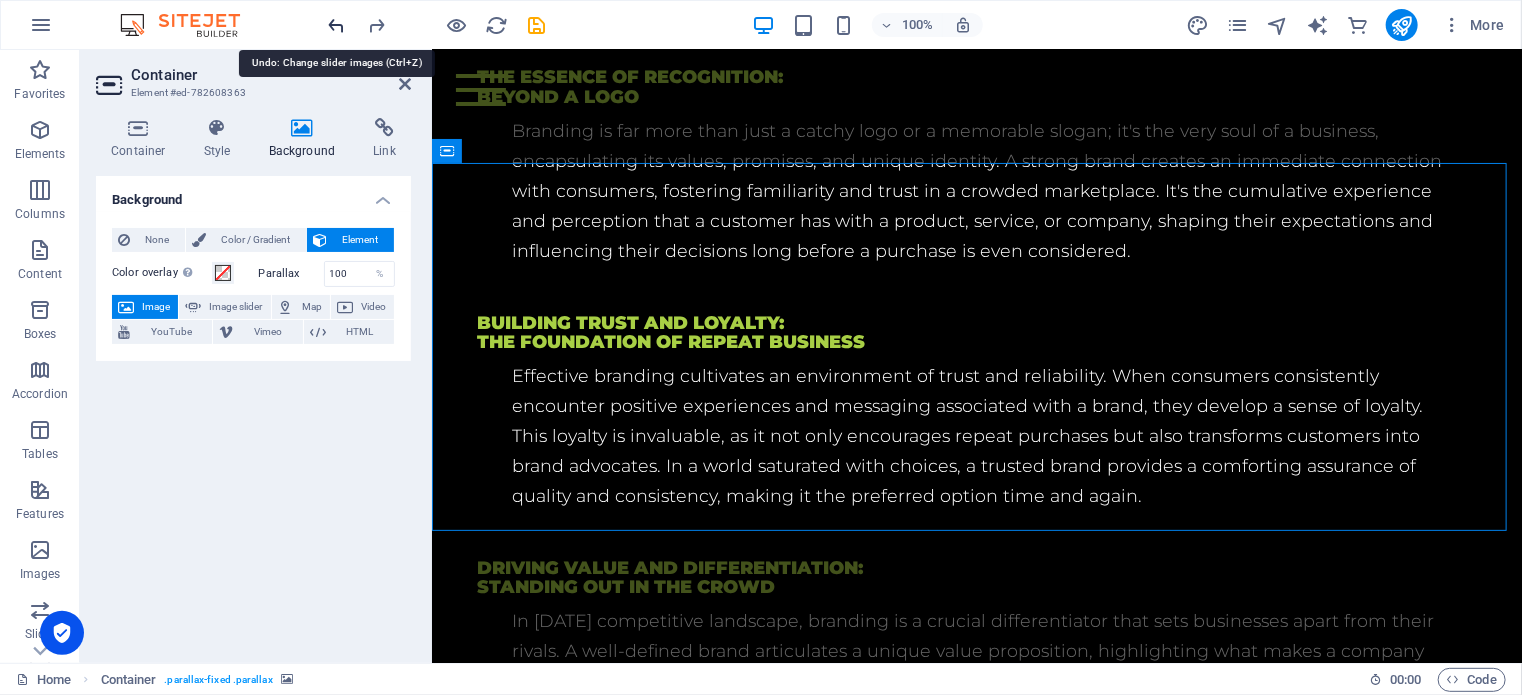 click at bounding box center (337, 25) 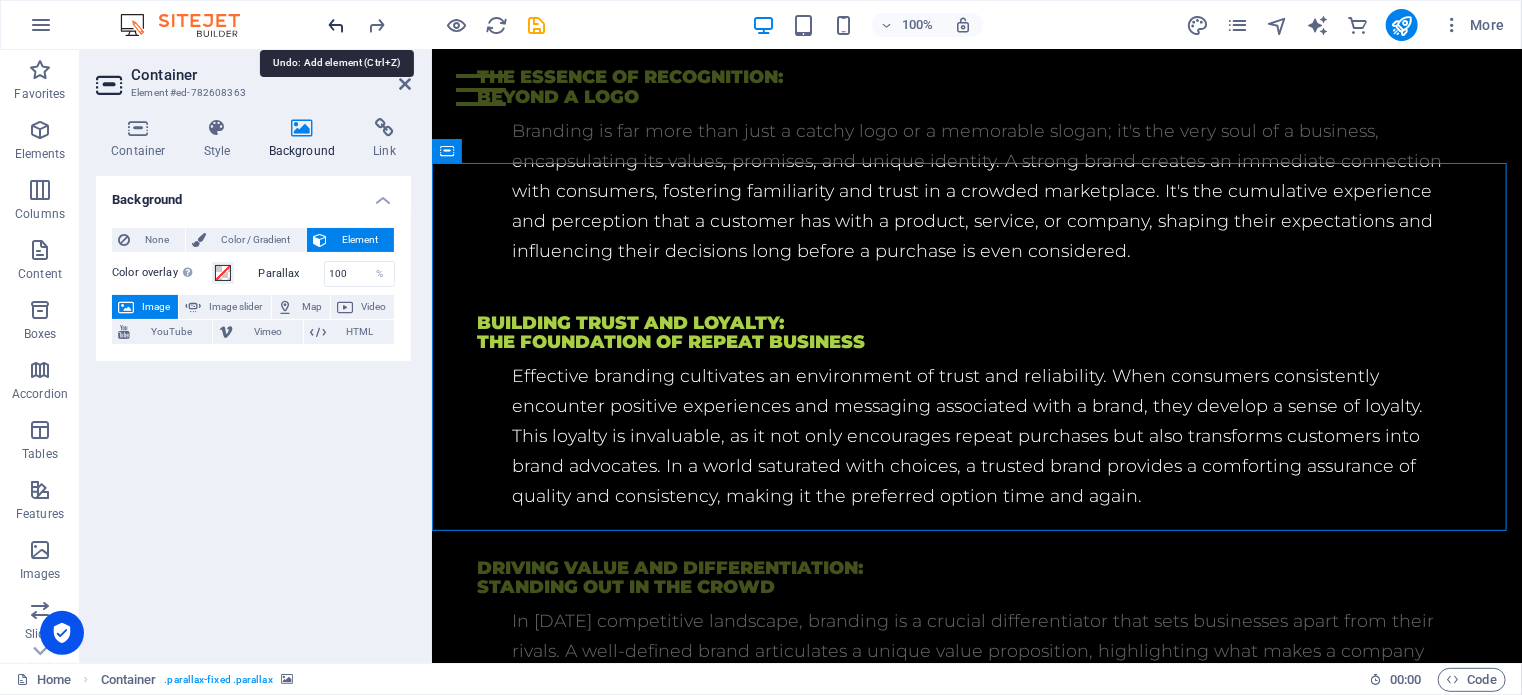click at bounding box center [337, 25] 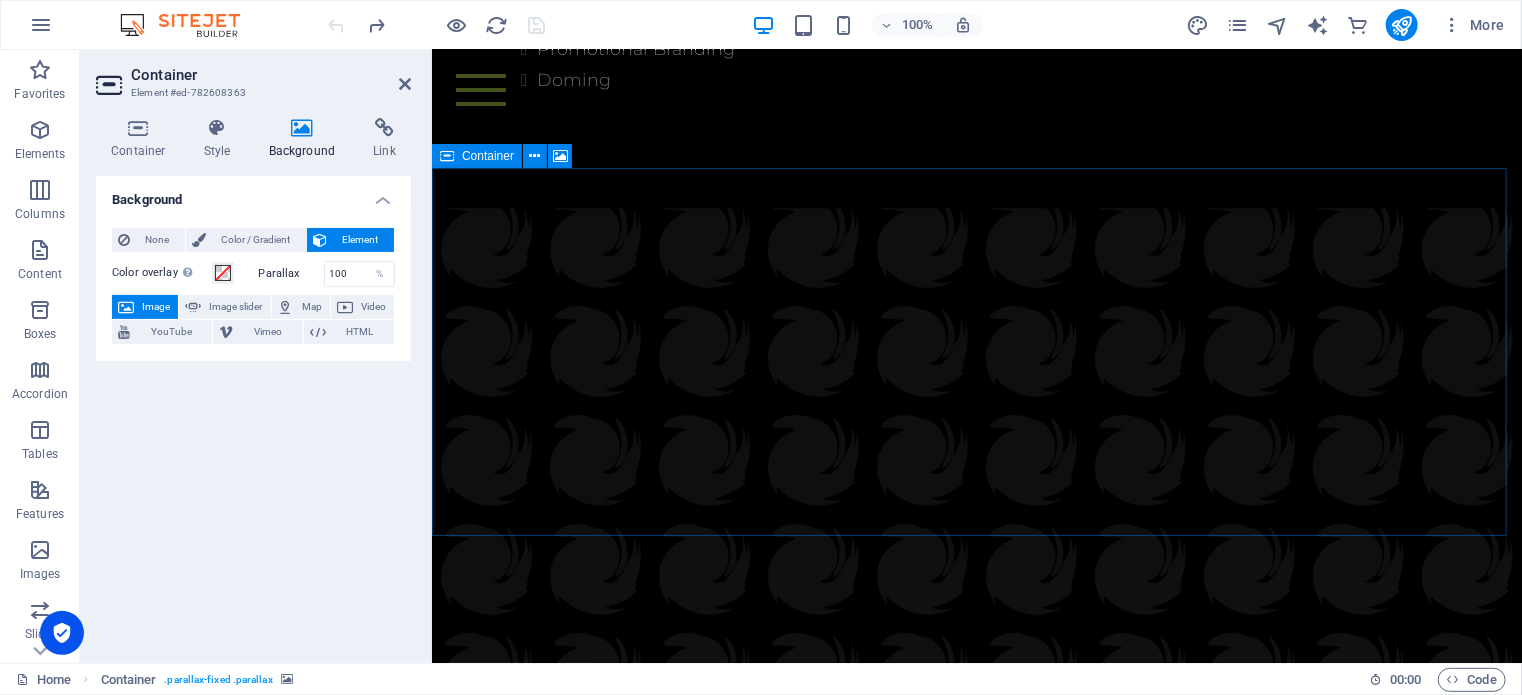 scroll, scrollTop: 6540, scrollLeft: 0, axis: vertical 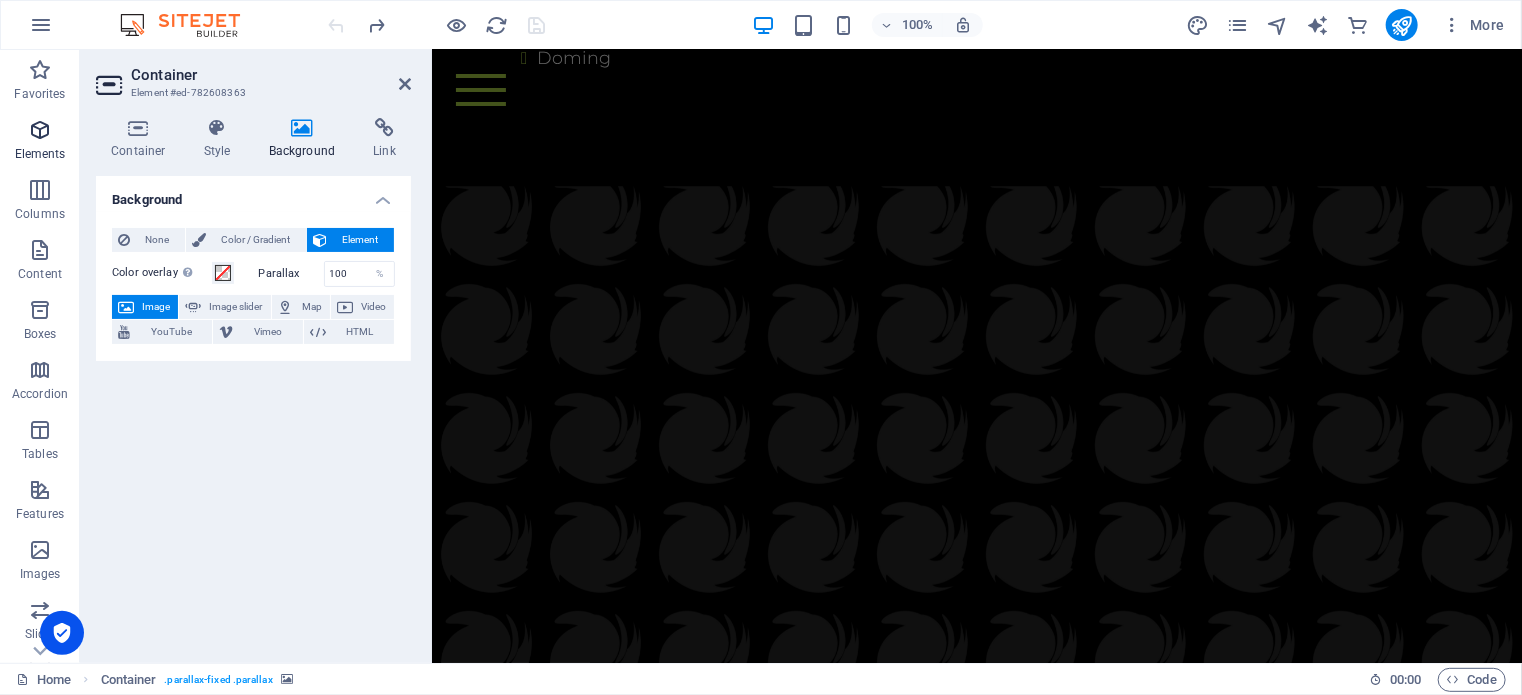 click at bounding box center (40, 130) 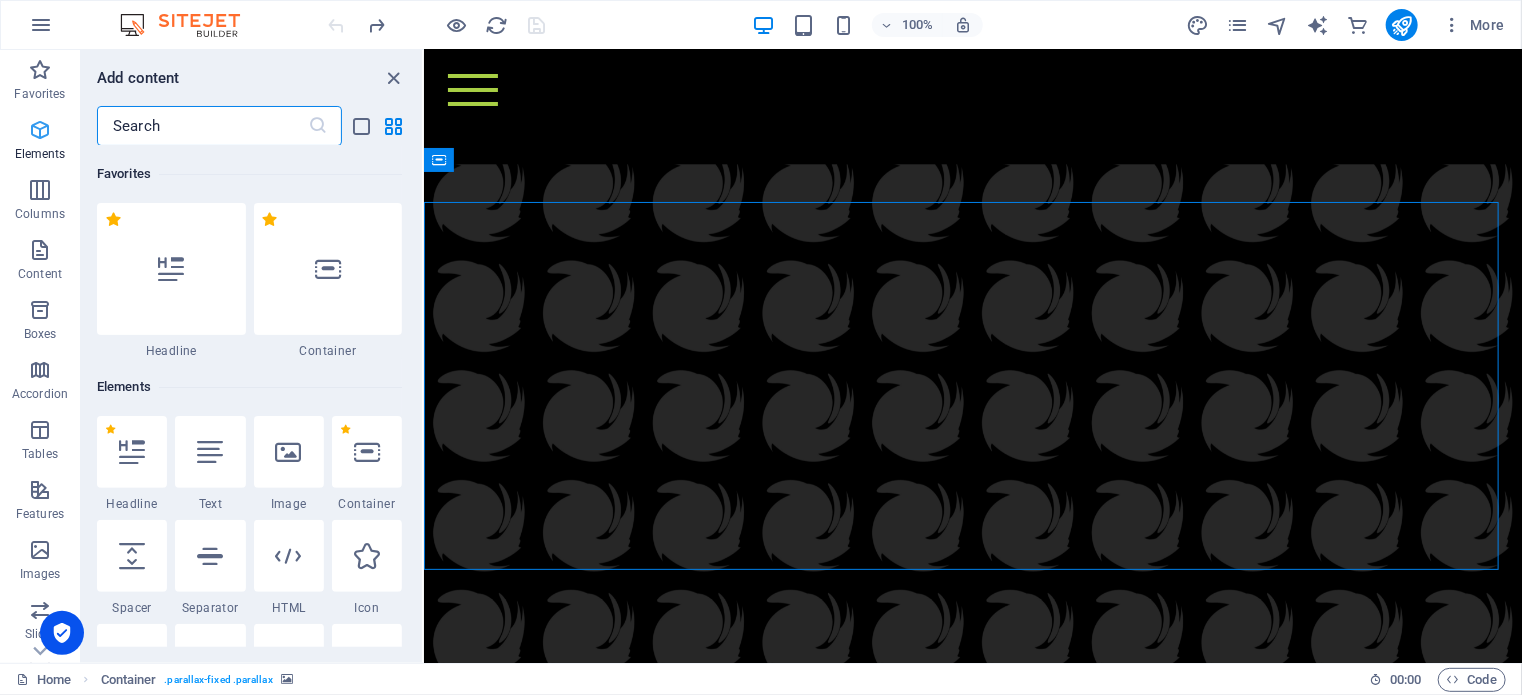 scroll, scrollTop: 3736, scrollLeft: 0, axis: vertical 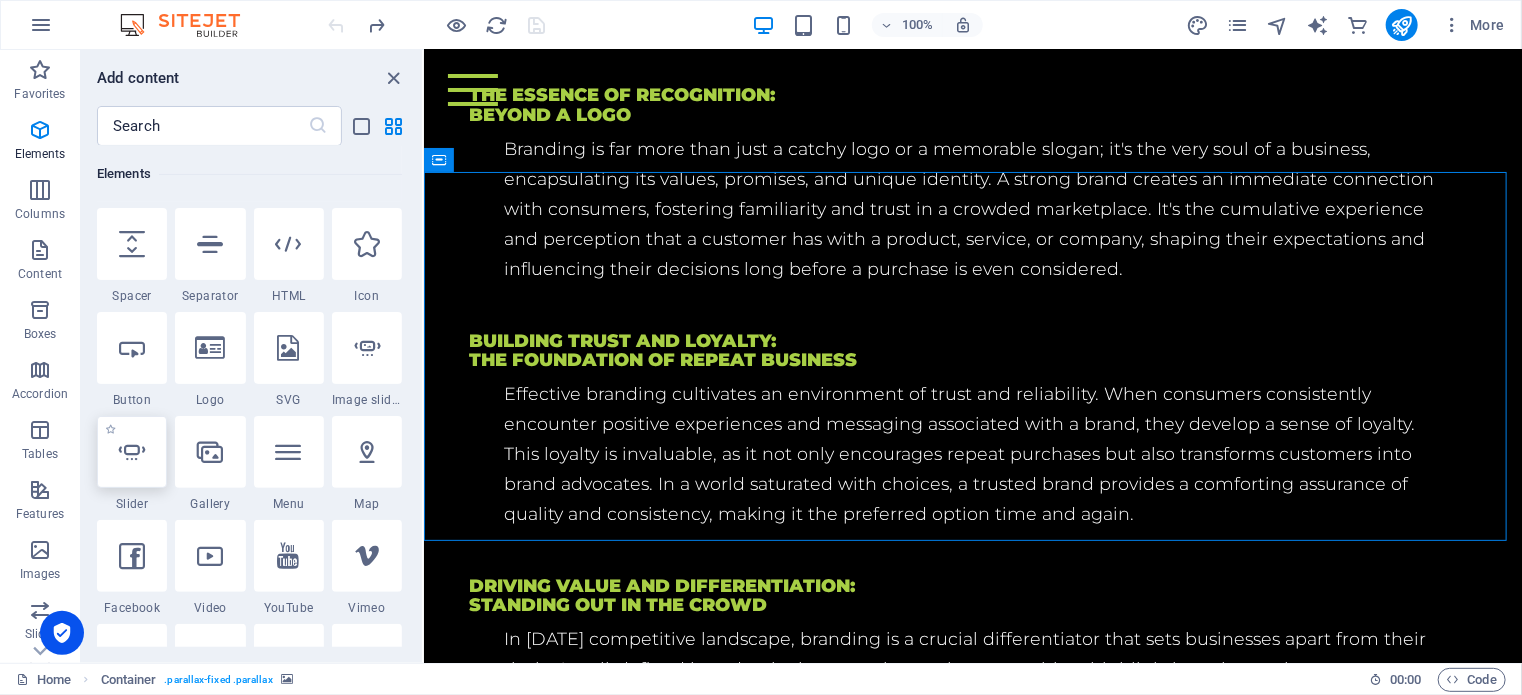 select on "ms" 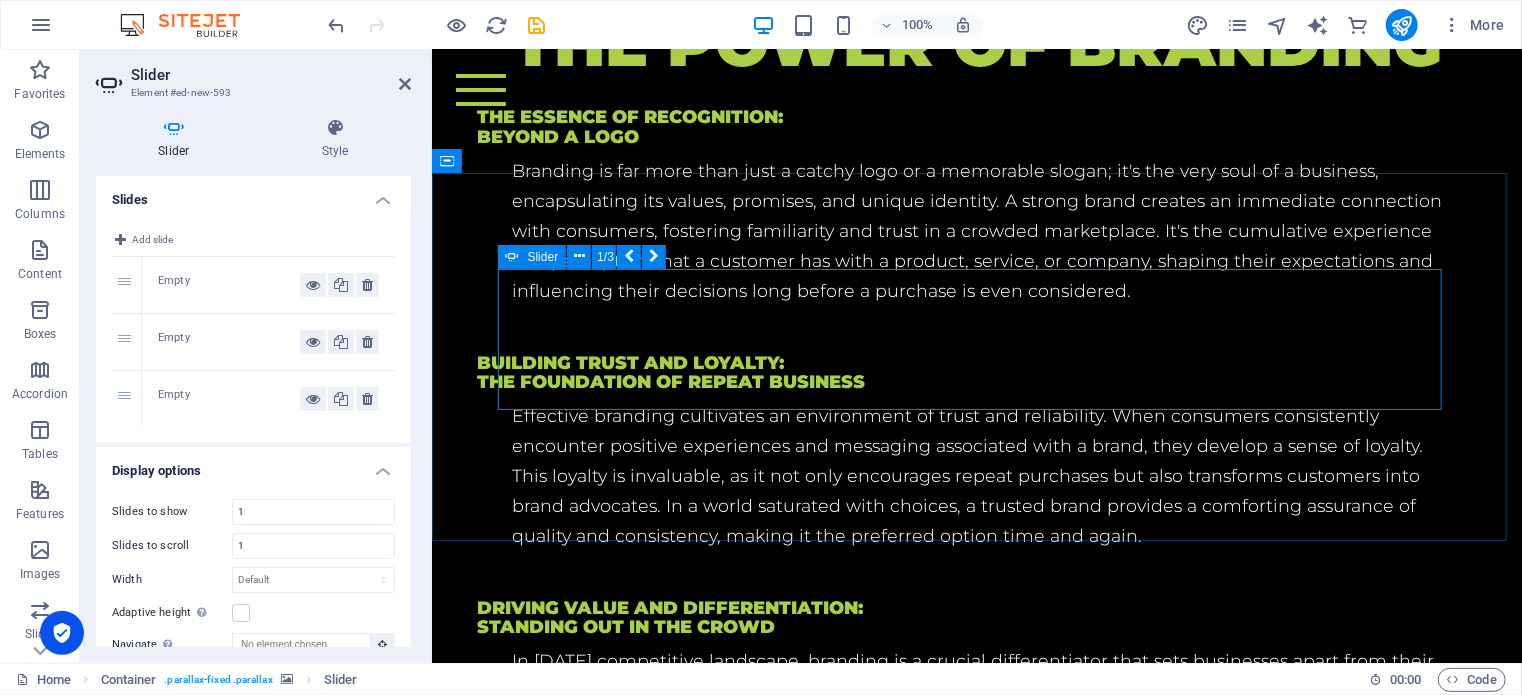 scroll, scrollTop: 3766, scrollLeft: 0, axis: vertical 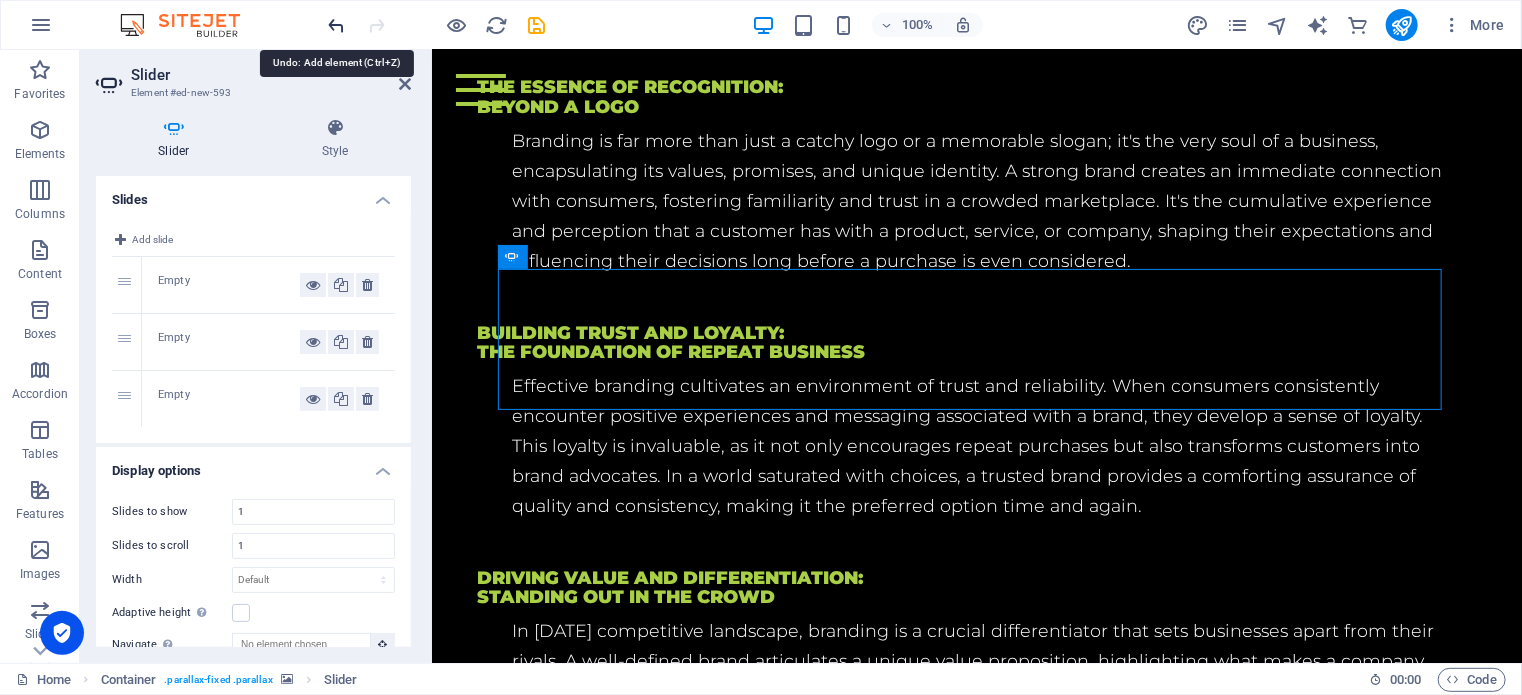 click at bounding box center [337, 25] 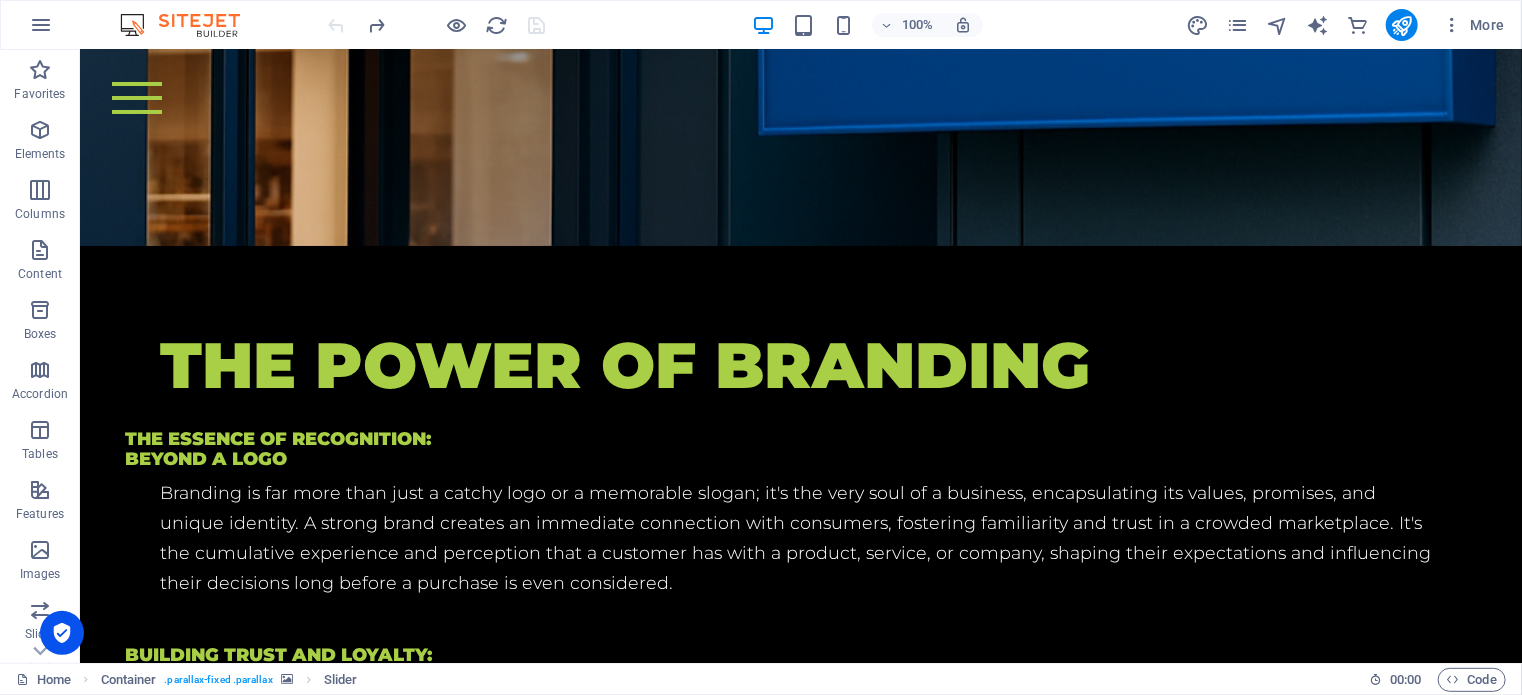 scroll, scrollTop: 3236, scrollLeft: 0, axis: vertical 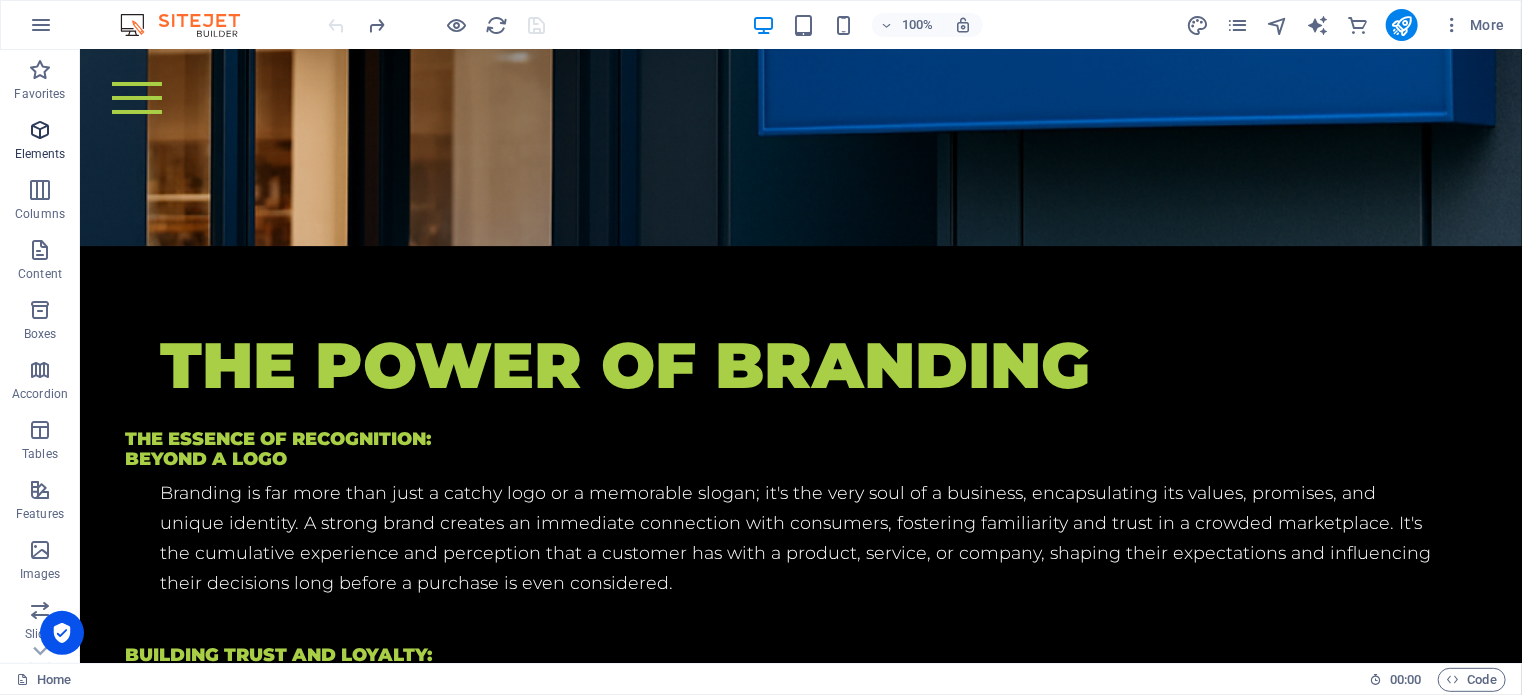 click at bounding box center [40, 130] 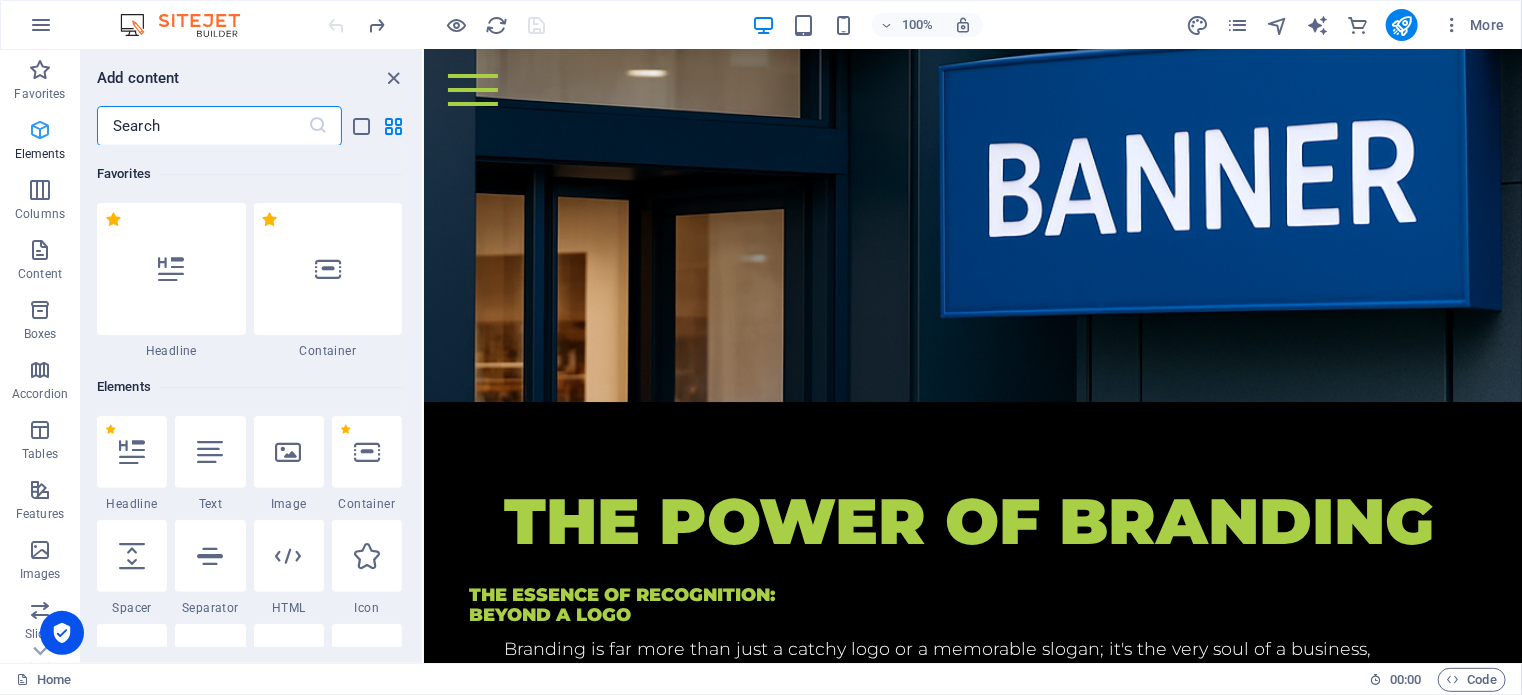 scroll, scrollTop: 3736, scrollLeft: 0, axis: vertical 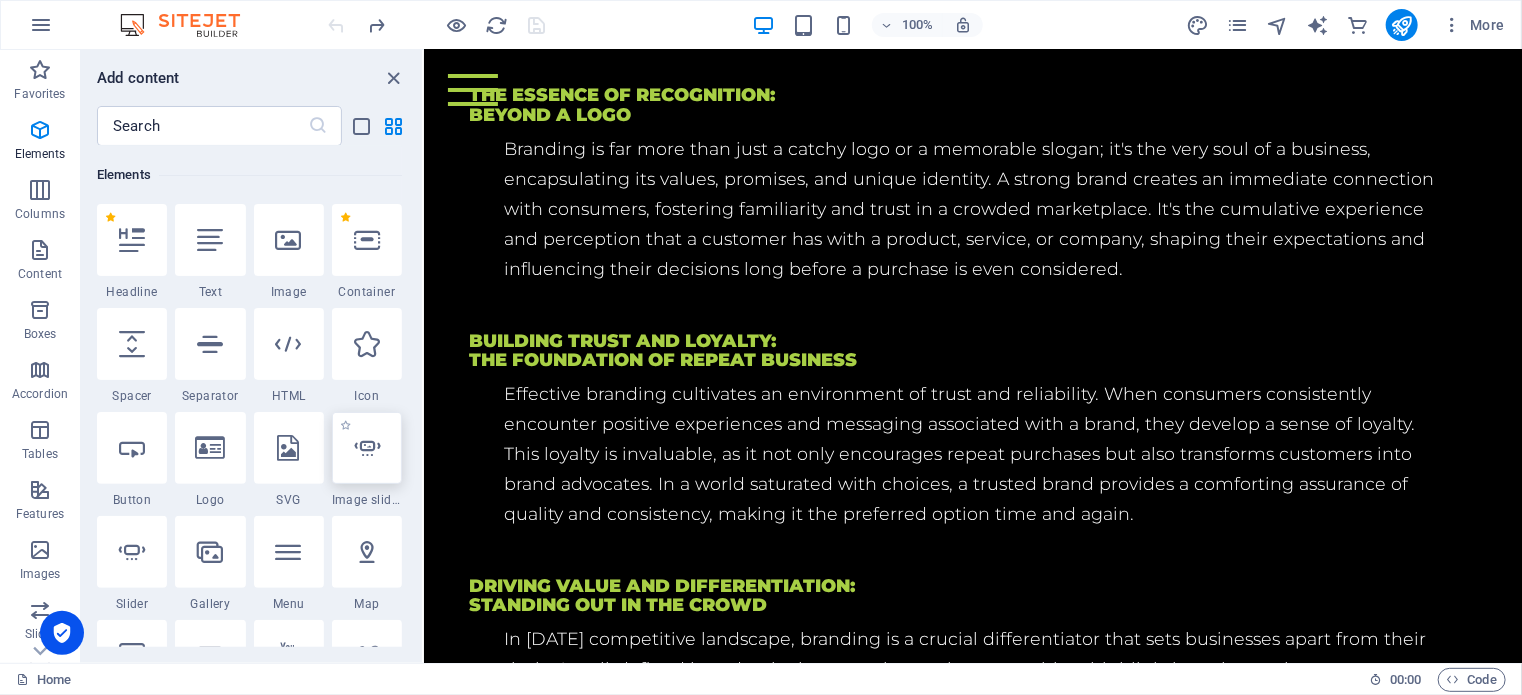select on "ms" 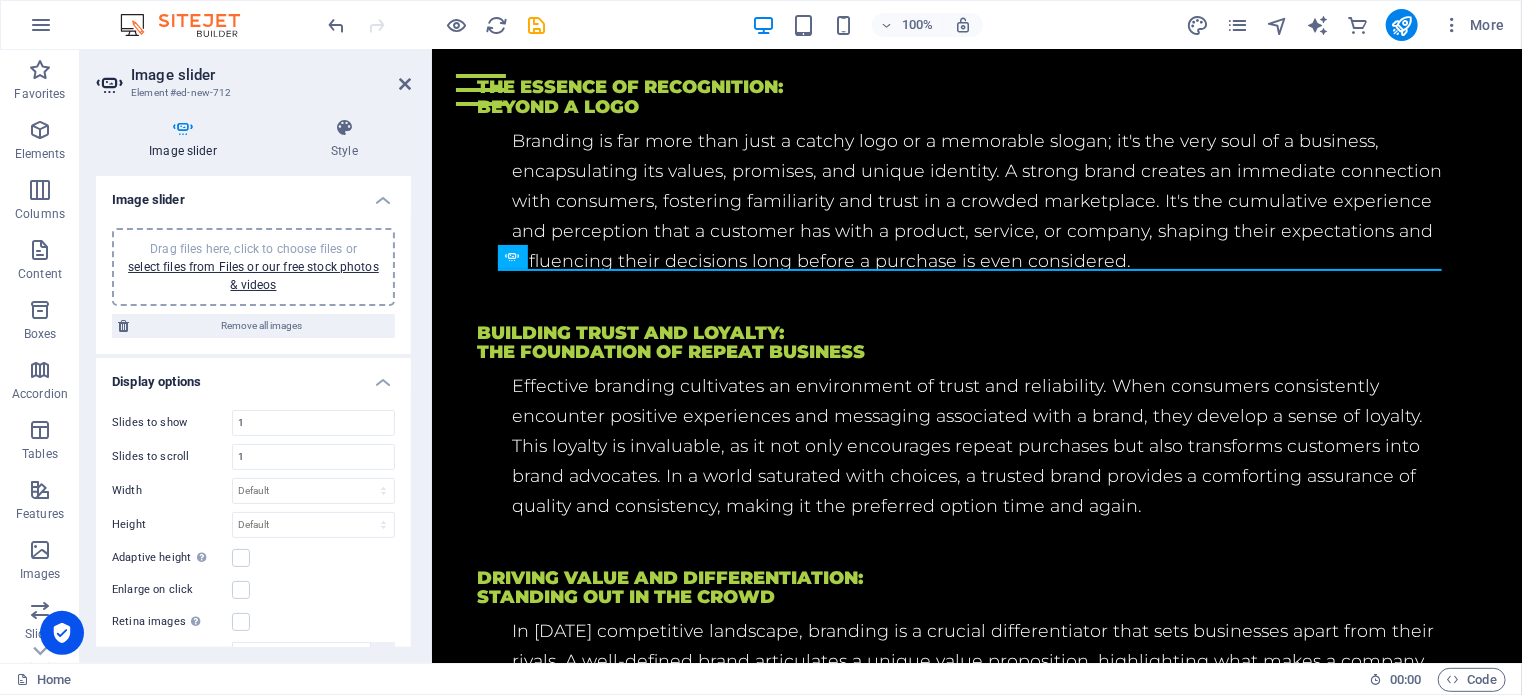 scroll, scrollTop: 3766, scrollLeft: 0, axis: vertical 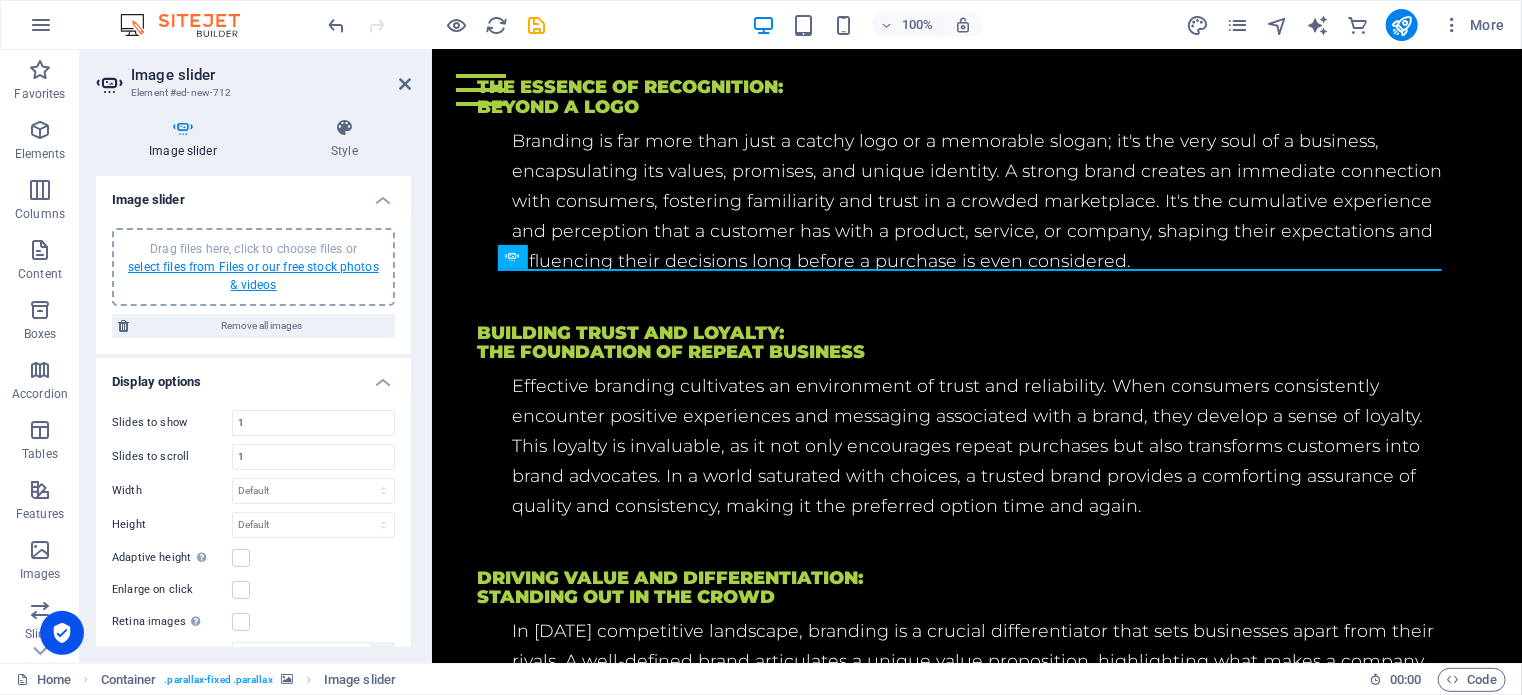 click on "select files from Files or our free stock photos & videos" at bounding box center [253, 276] 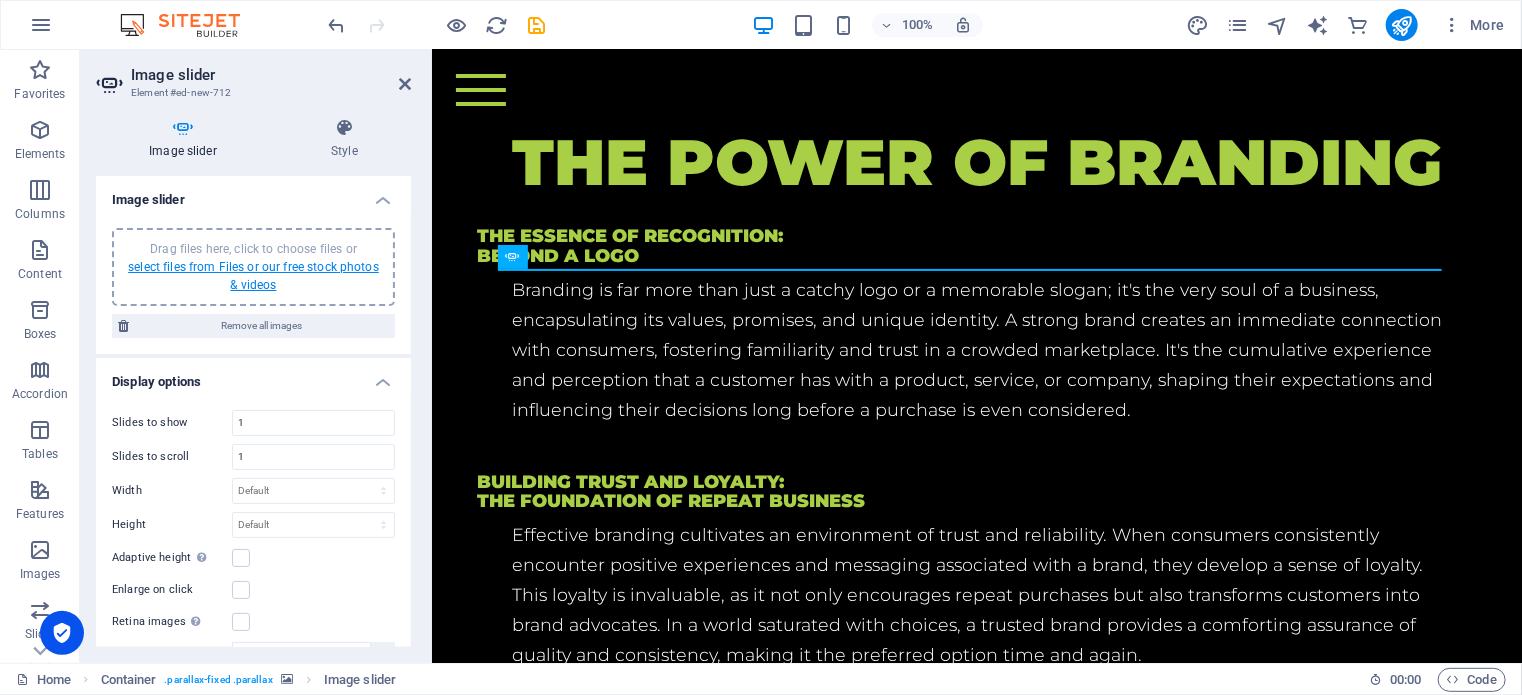 scroll, scrollTop: 4570, scrollLeft: 0, axis: vertical 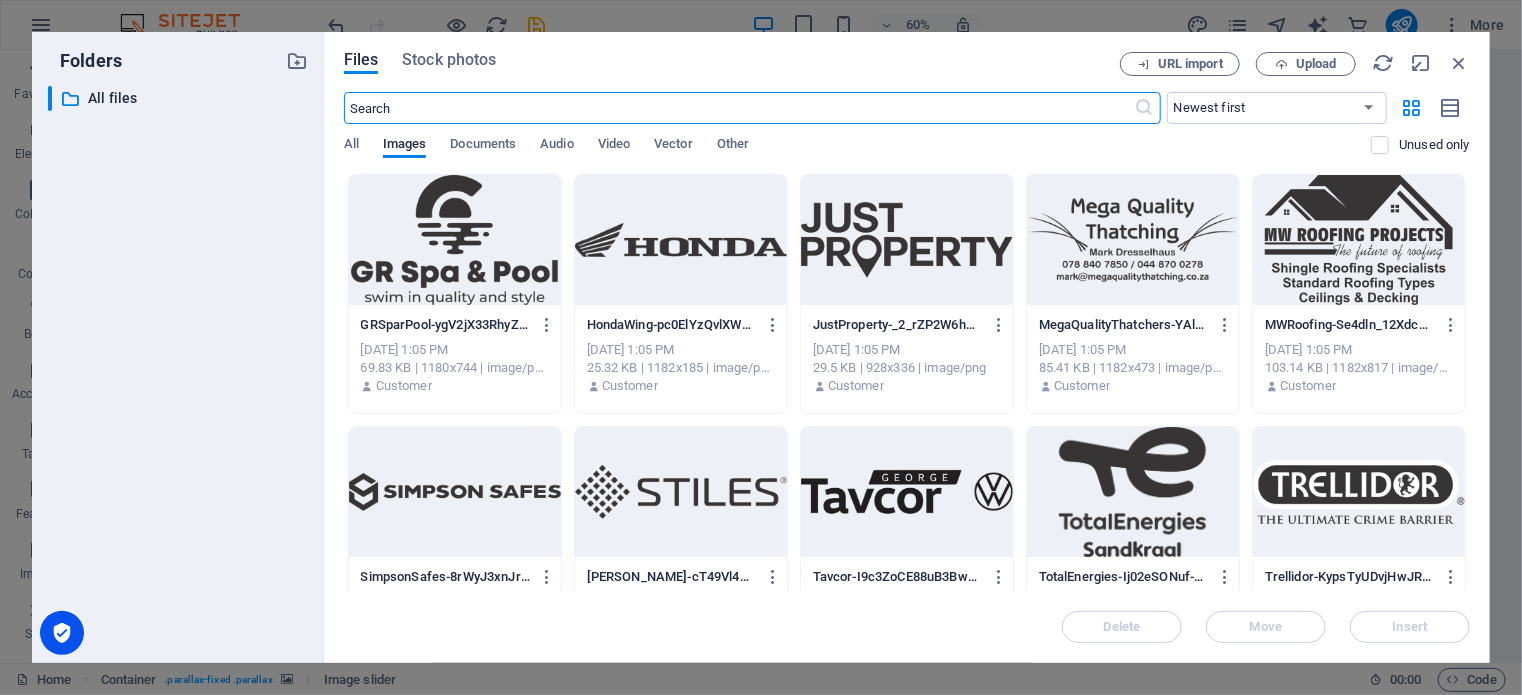 click at bounding box center (455, 240) 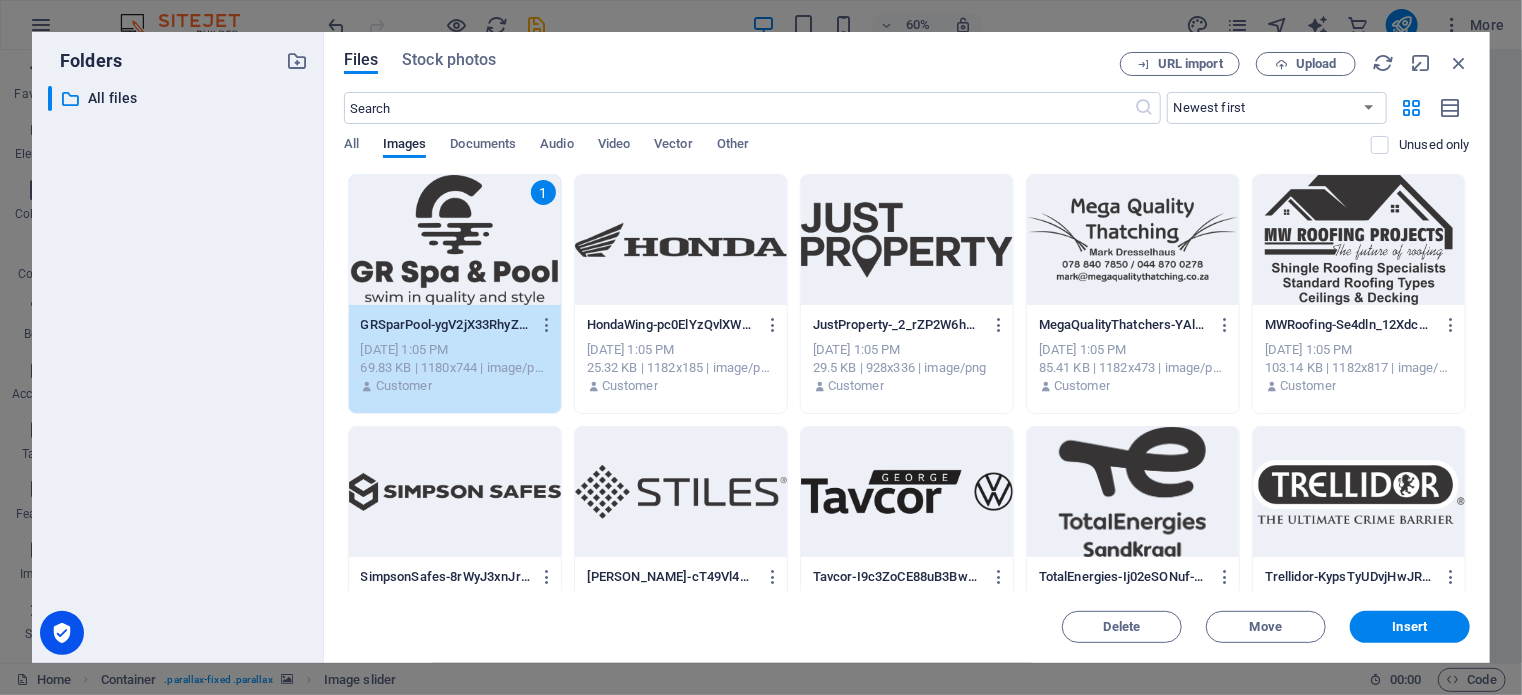 click at bounding box center [681, 240] 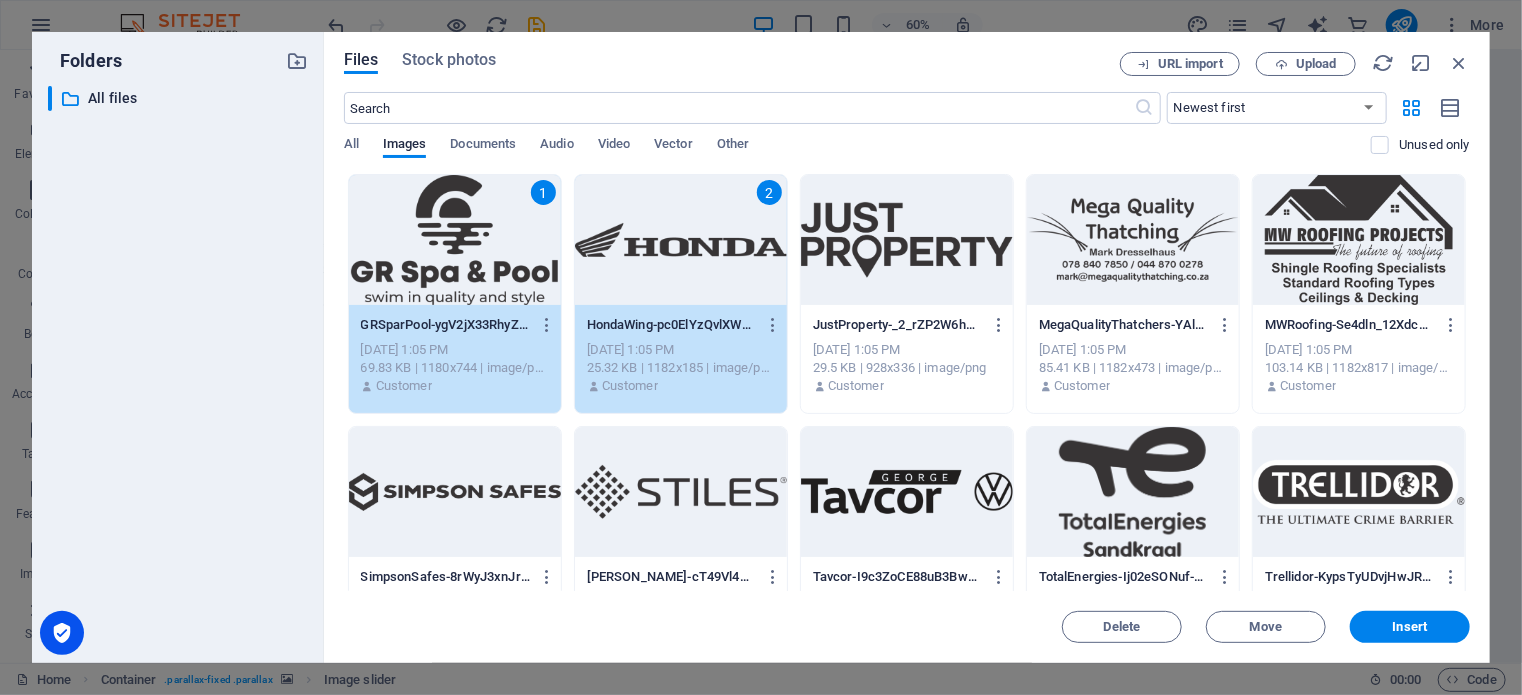 click at bounding box center [907, 240] 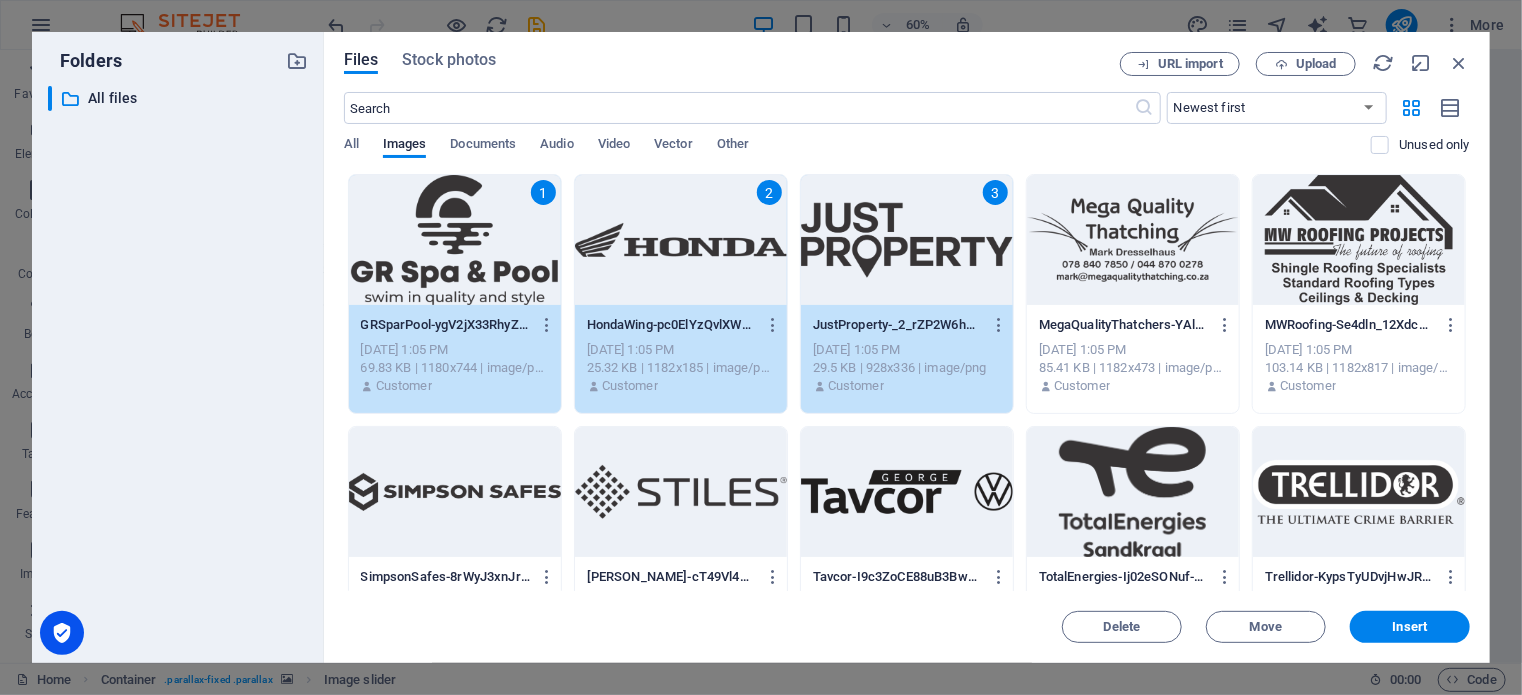 click at bounding box center [1133, 240] 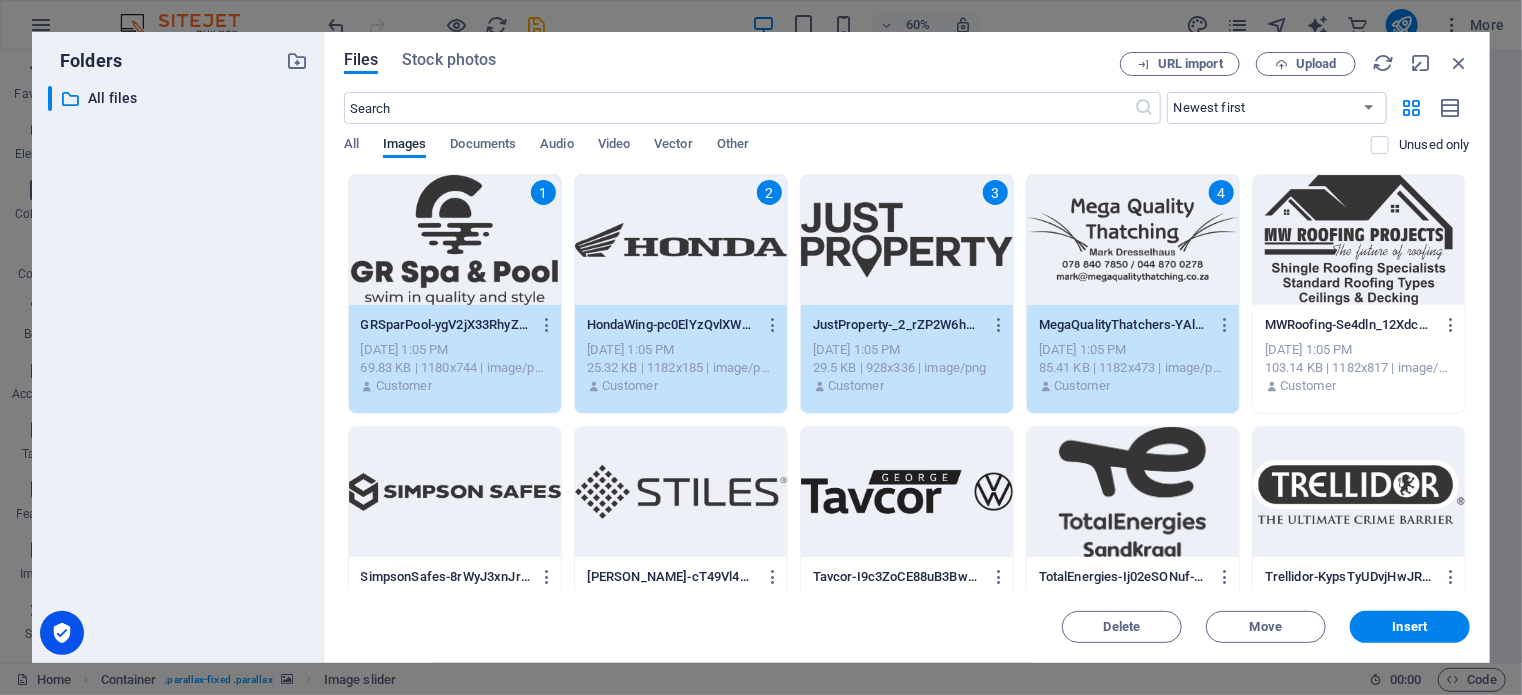 click at bounding box center [1359, 240] 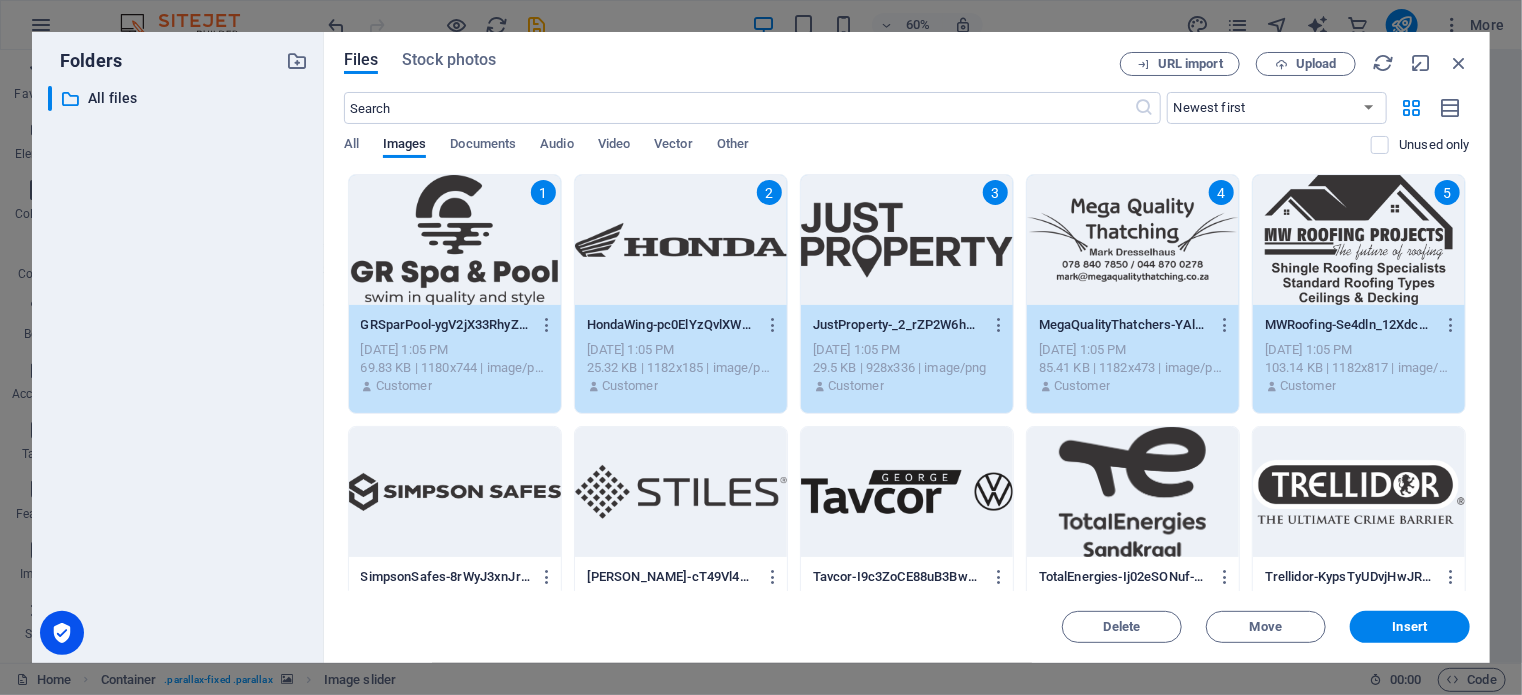 click at bounding box center (455, 492) 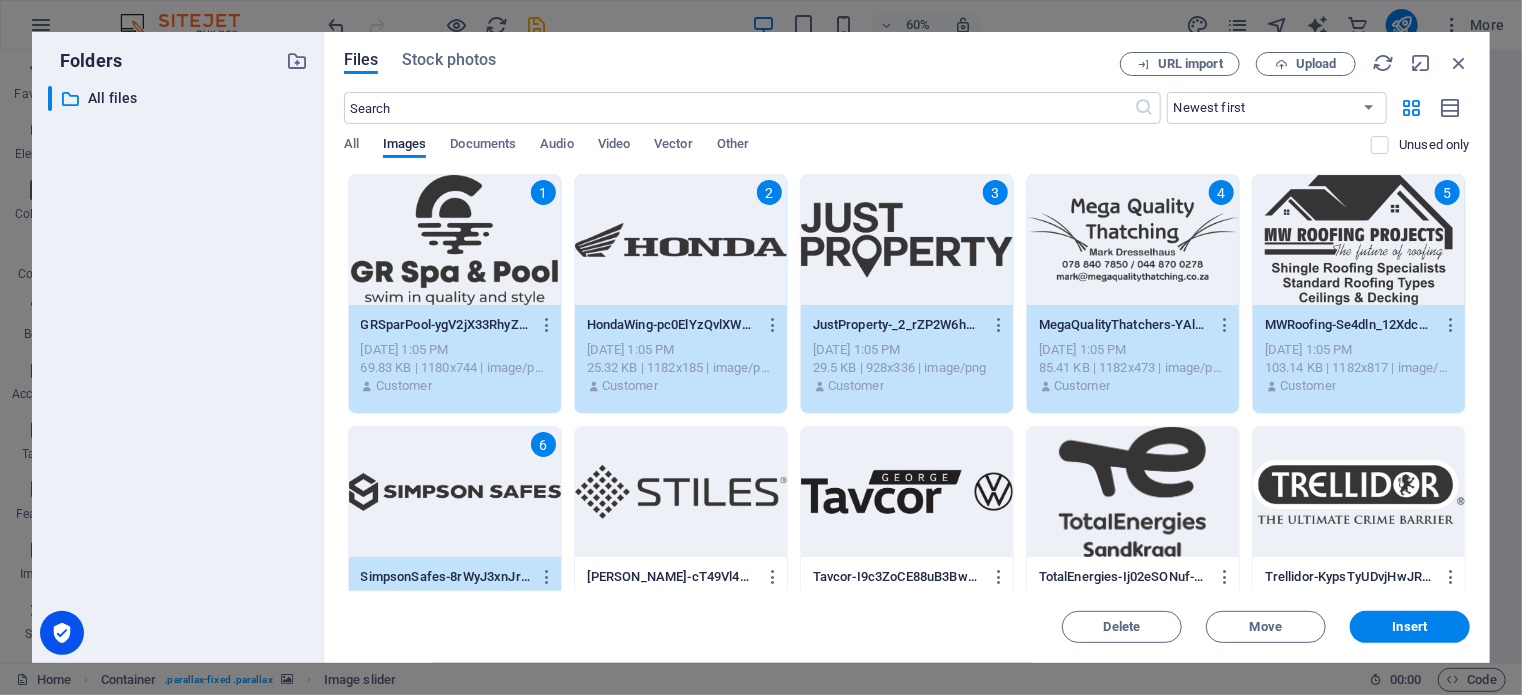 click at bounding box center (681, 492) 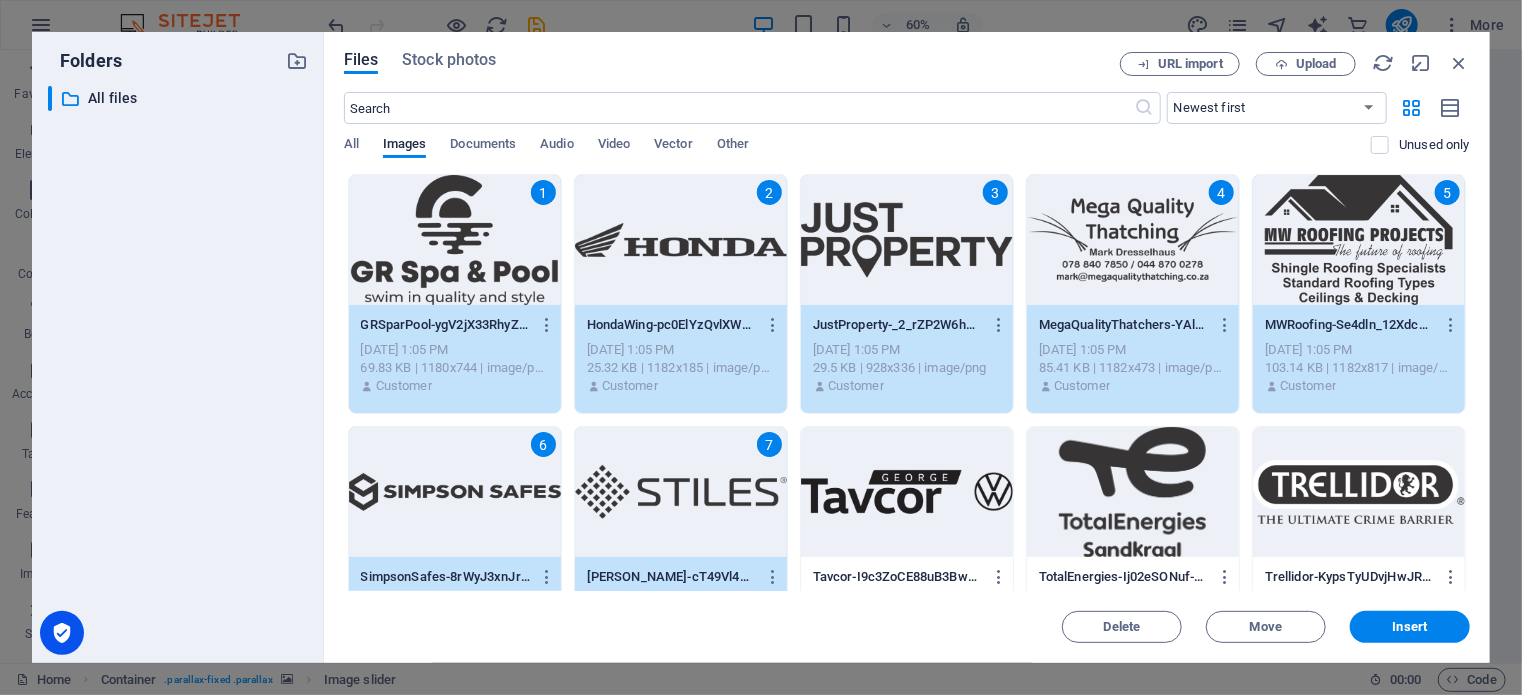 click at bounding box center (907, 492) 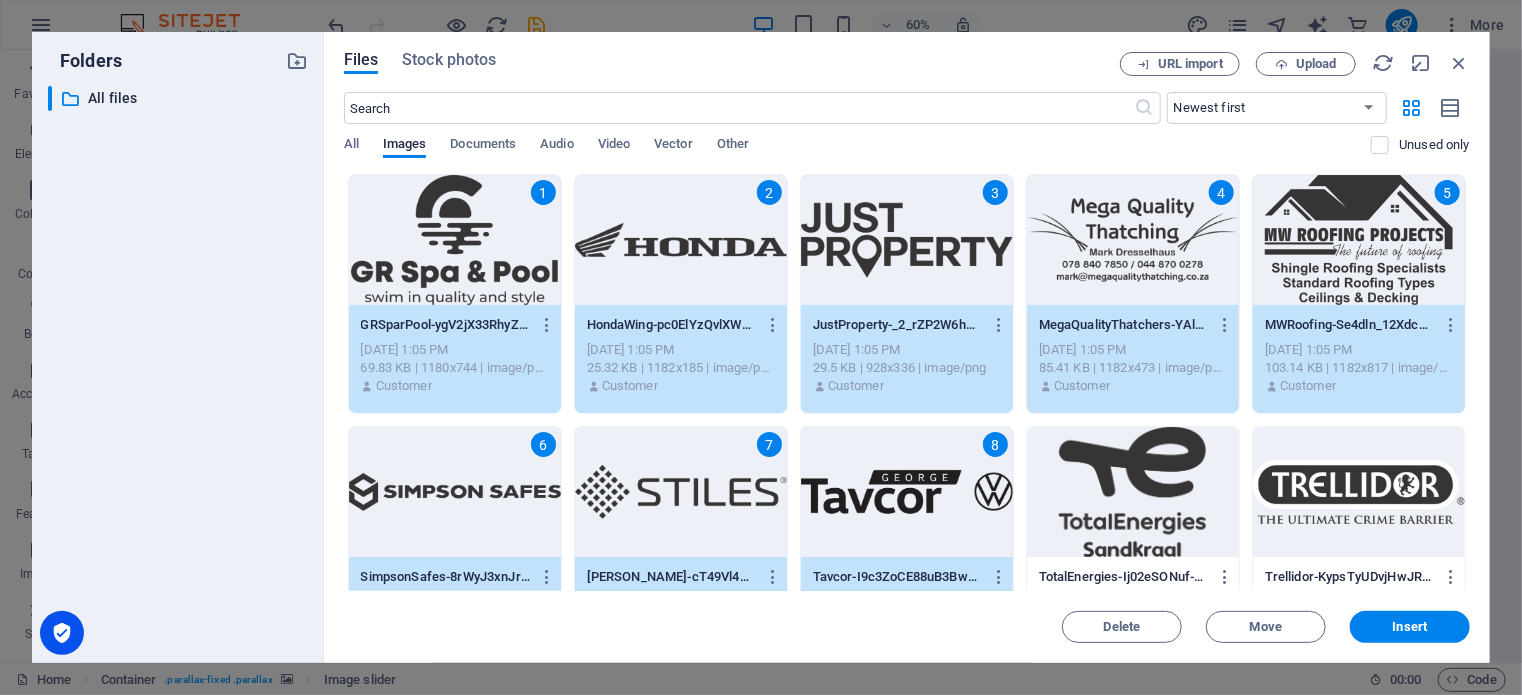click at bounding box center (1133, 492) 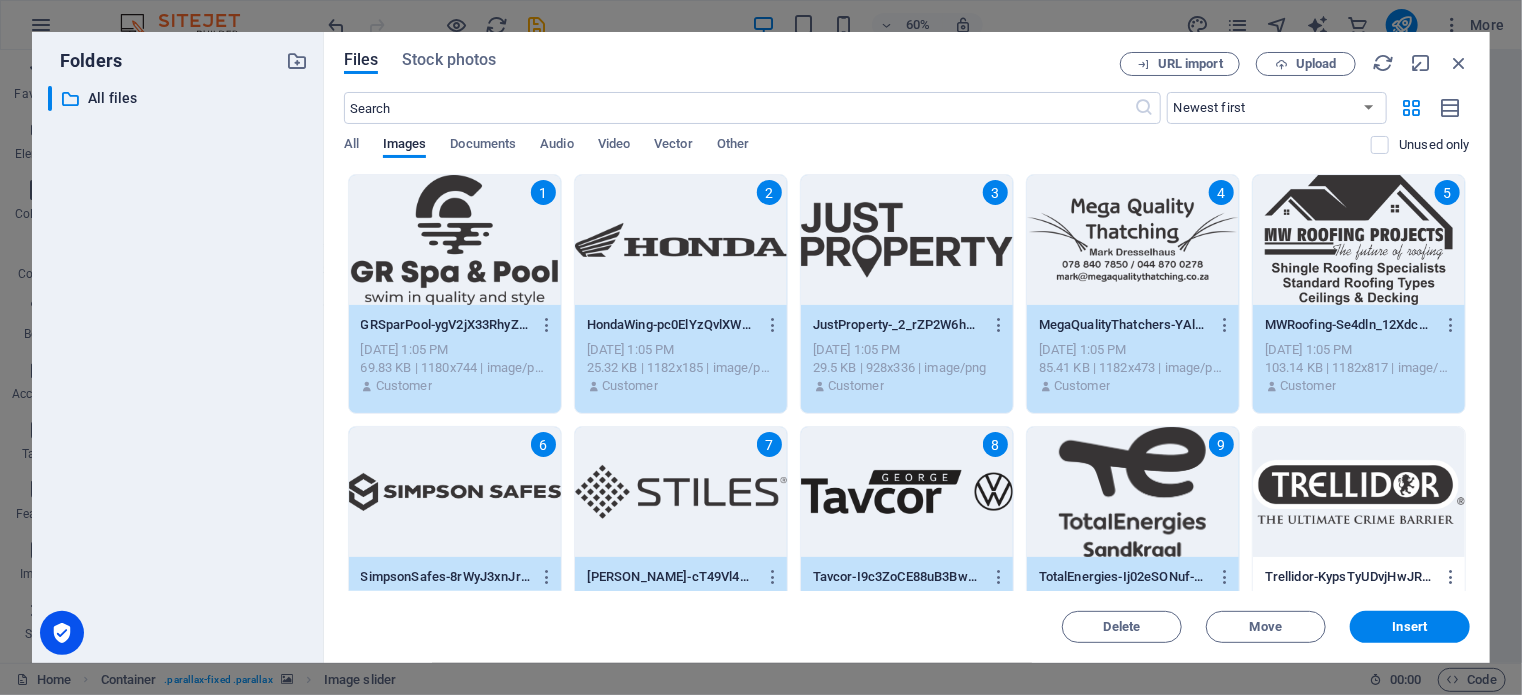 click at bounding box center [1359, 492] 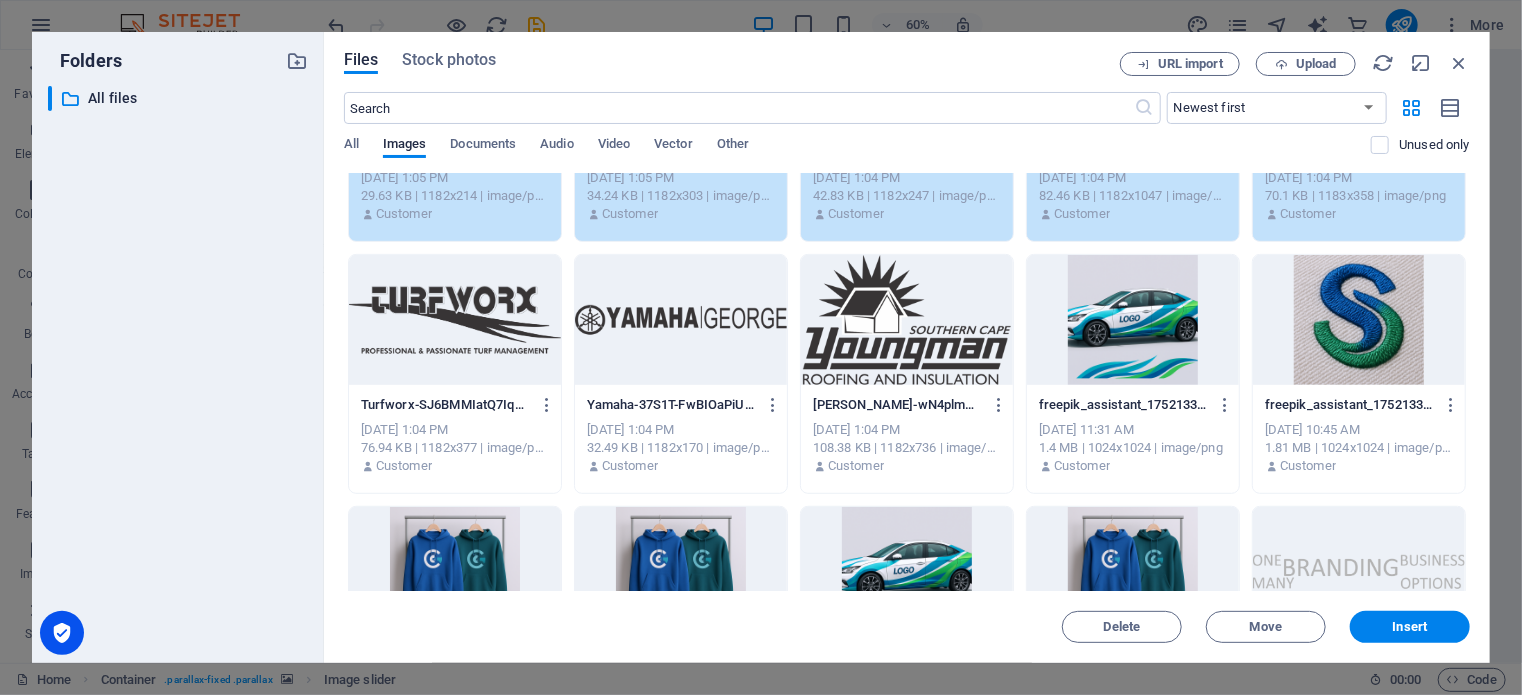 scroll, scrollTop: 500, scrollLeft: 0, axis: vertical 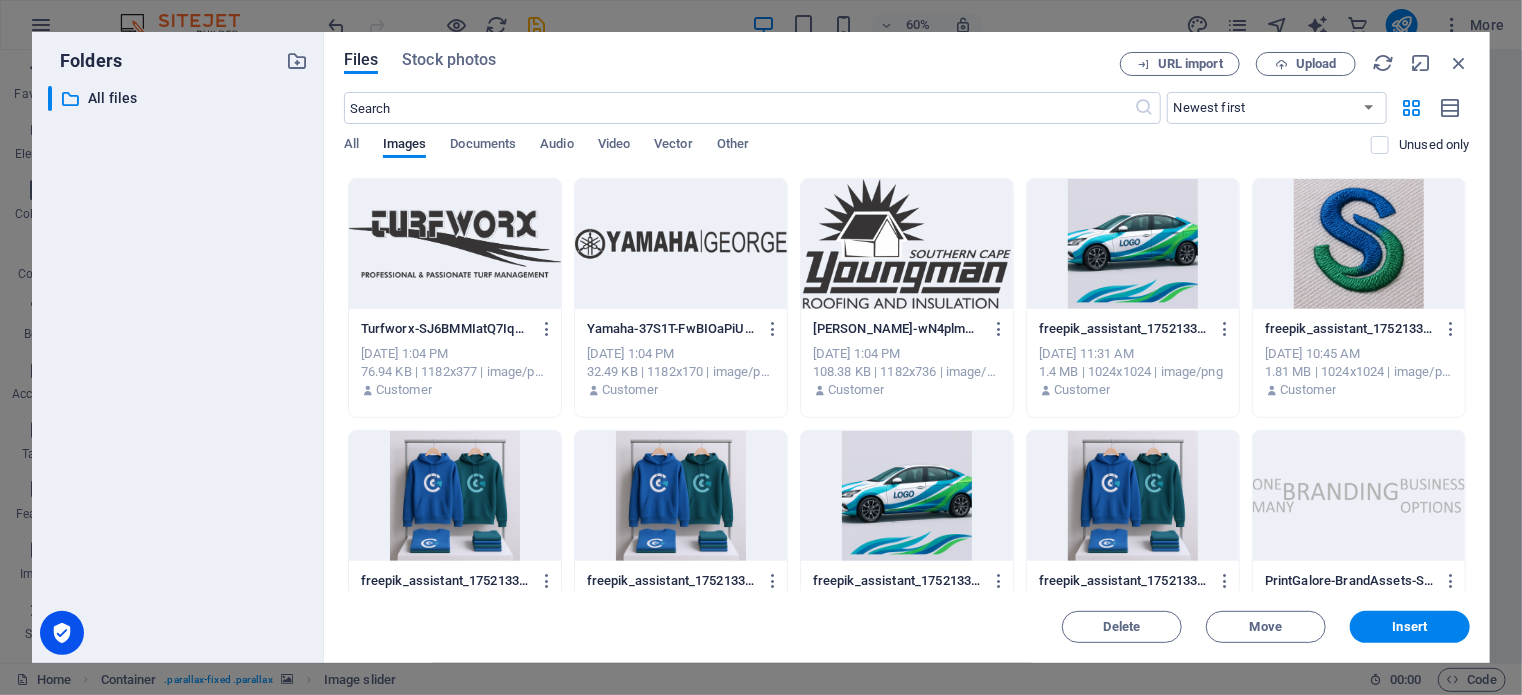 drag, startPoint x: 468, startPoint y: 244, endPoint x: 479, endPoint y: 244, distance: 11 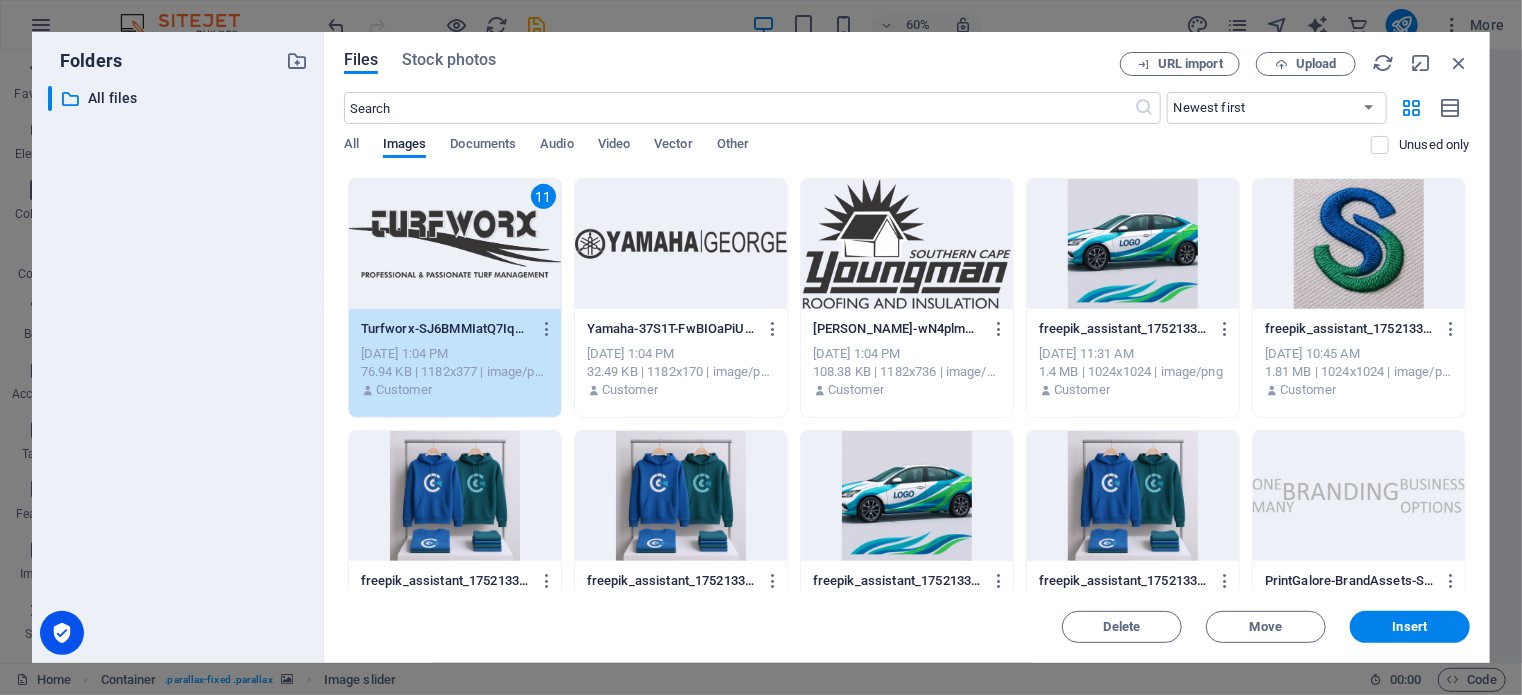 drag, startPoint x: 677, startPoint y: 243, endPoint x: 702, endPoint y: 241, distance: 25.079872 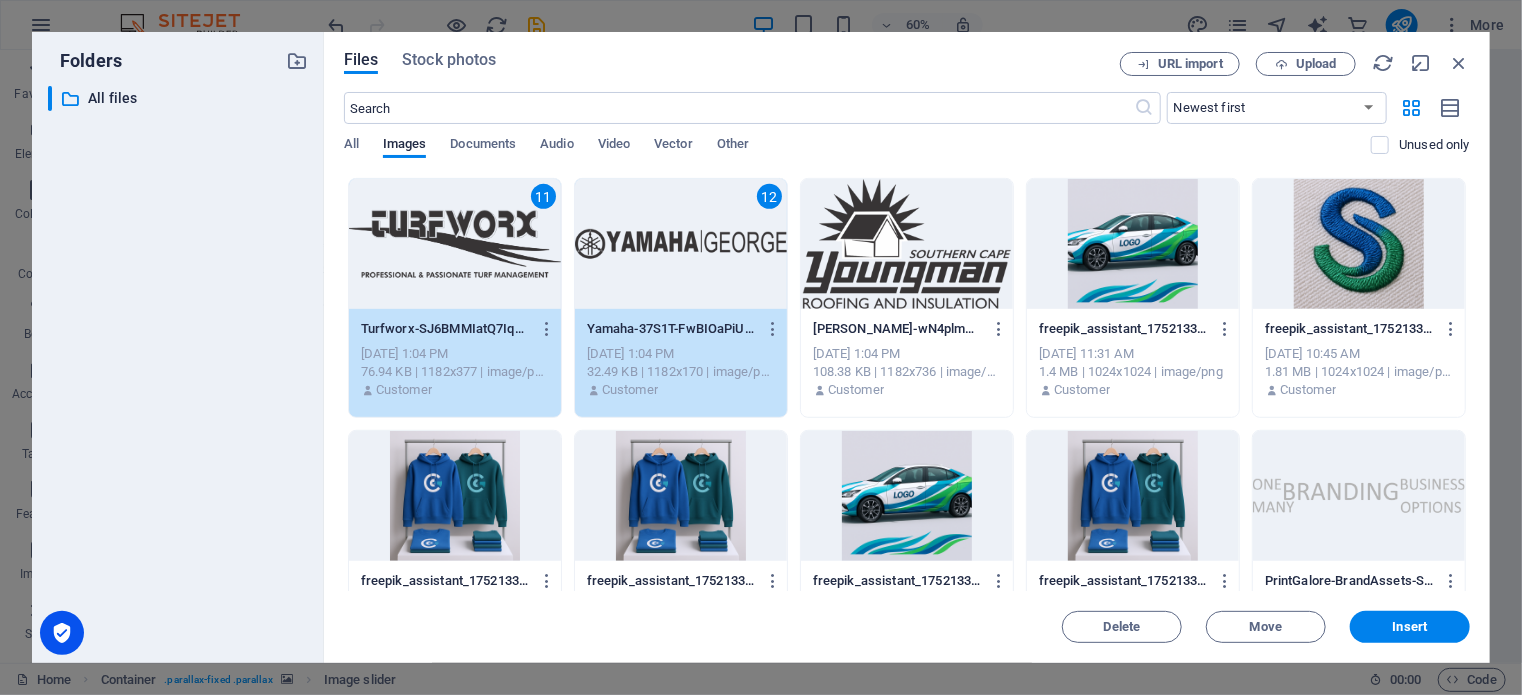 click at bounding box center [907, 244] 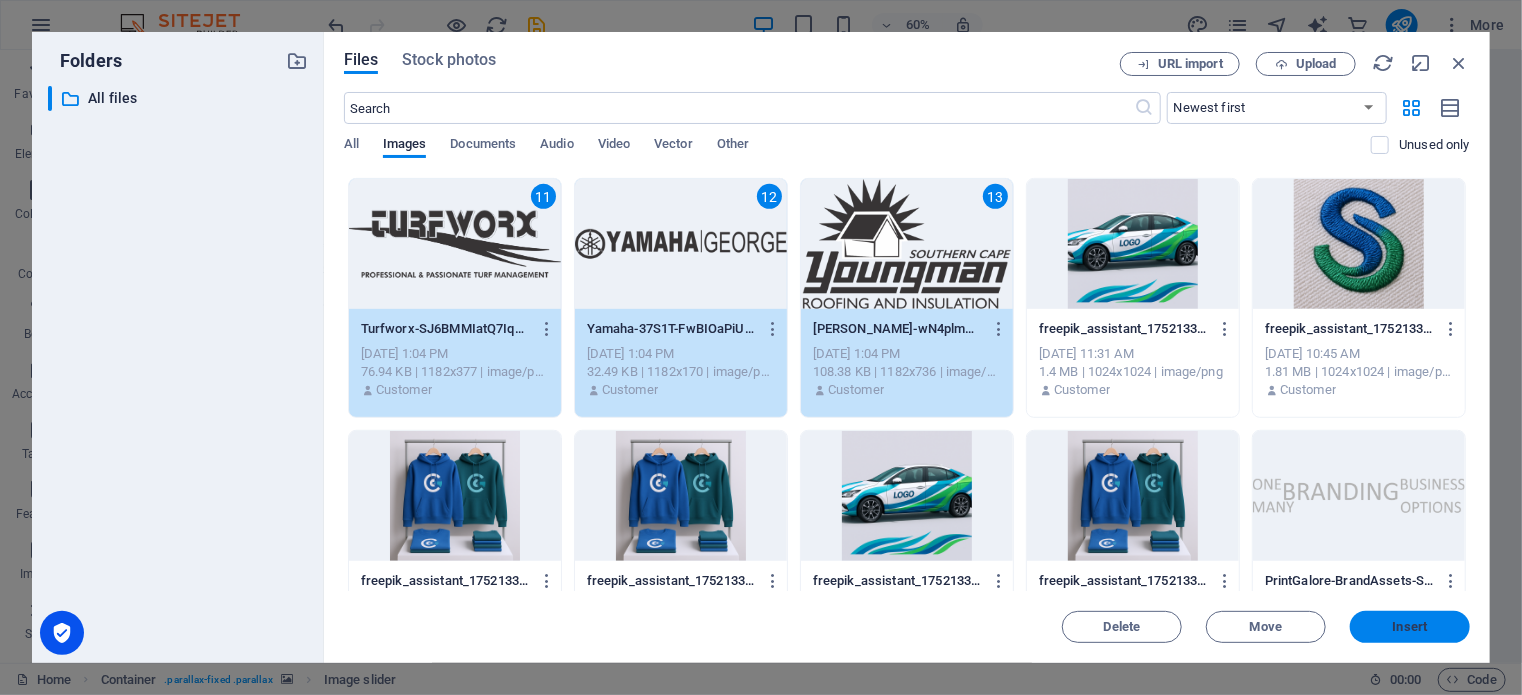 click on "Insert" at bounding box center (1410, 627) 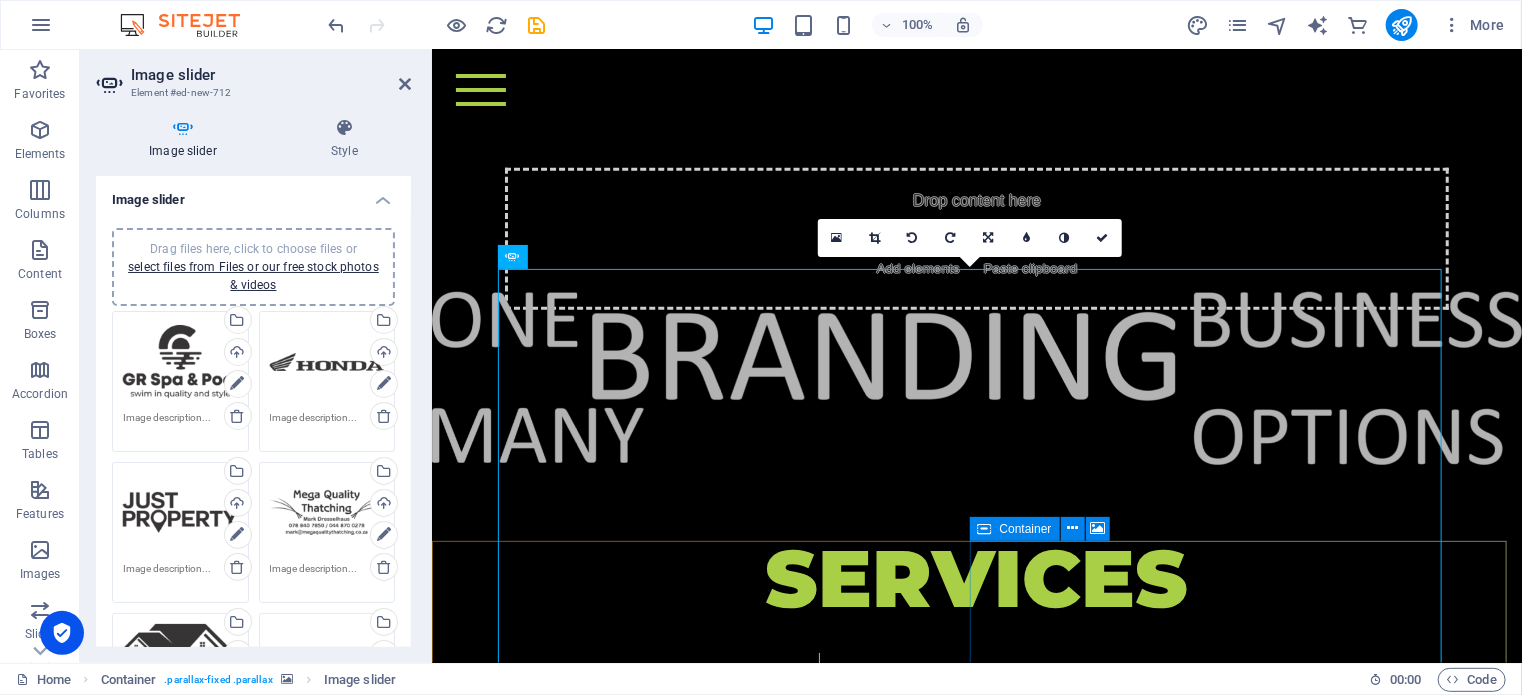 scroll, scrollTop: 3766, scrollLeft: 0, axis: vertical 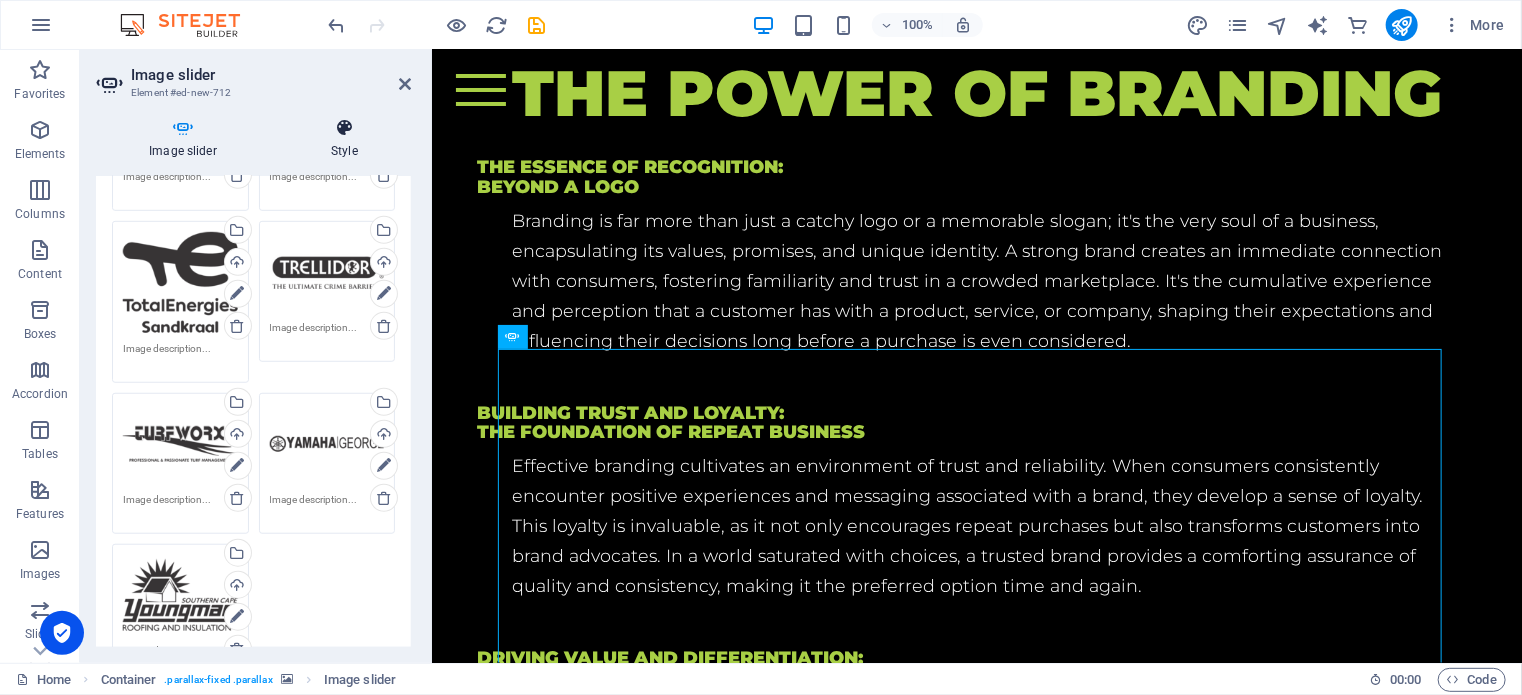 click on "Style" at bounding box center [344, 139] 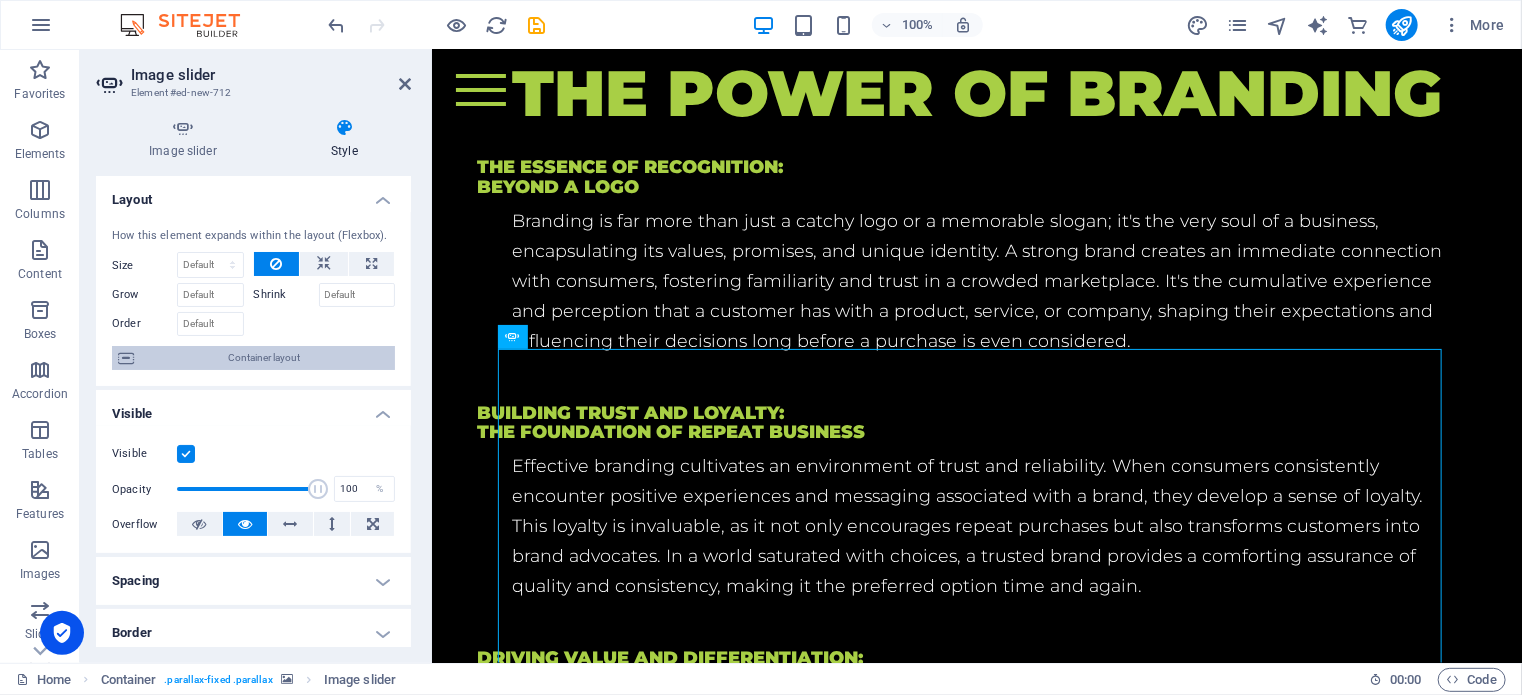 click on "Container layout" at bounding box center [264, 358] 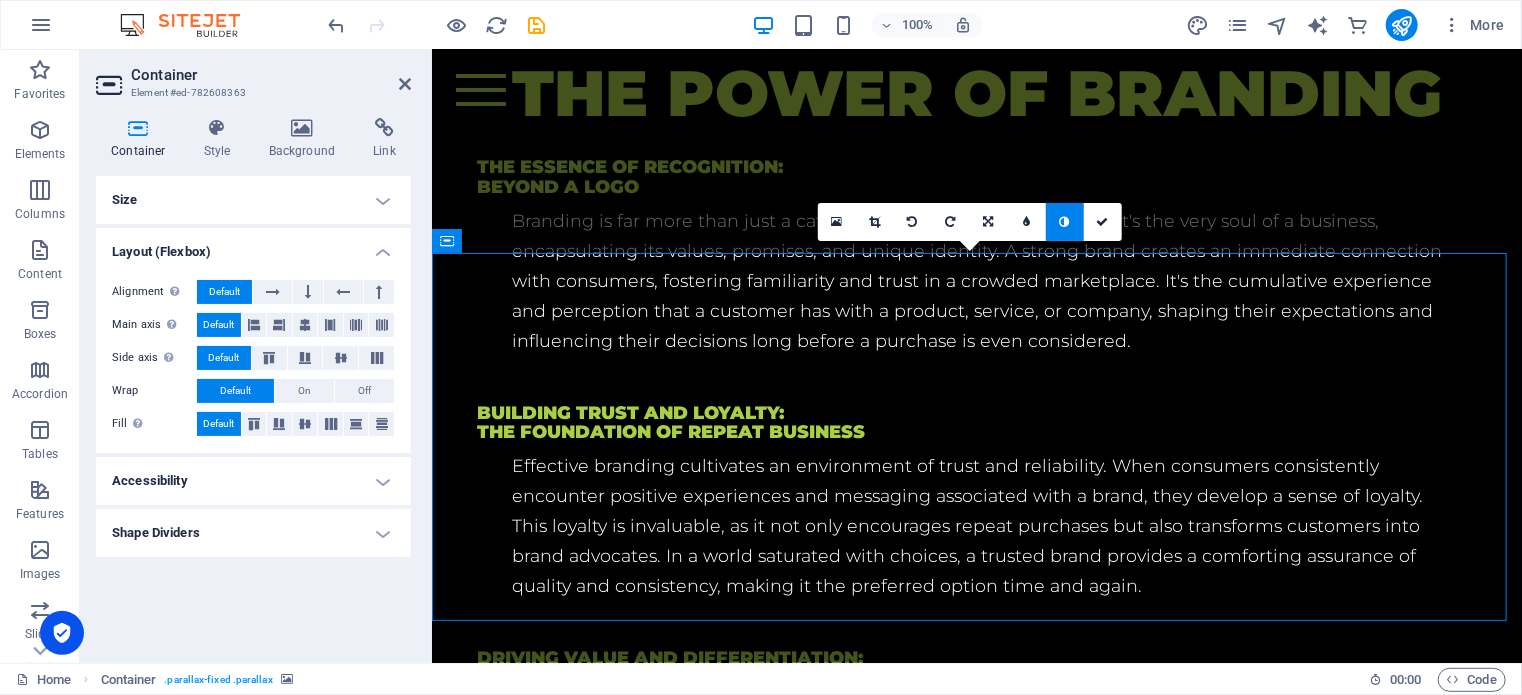 click on "Shape Dividers" at bounding box center (253, 533) 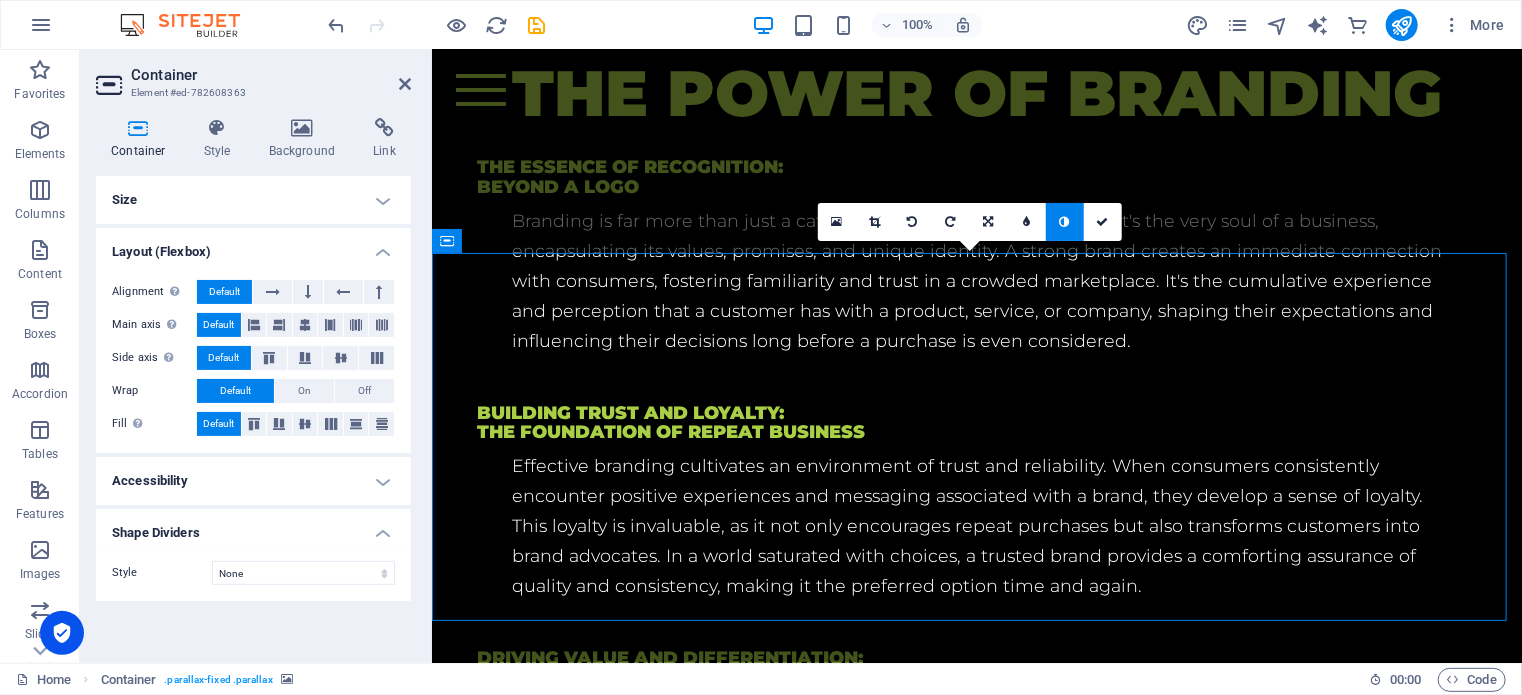 click on "Accessibility" at bounding box center (253, 481) 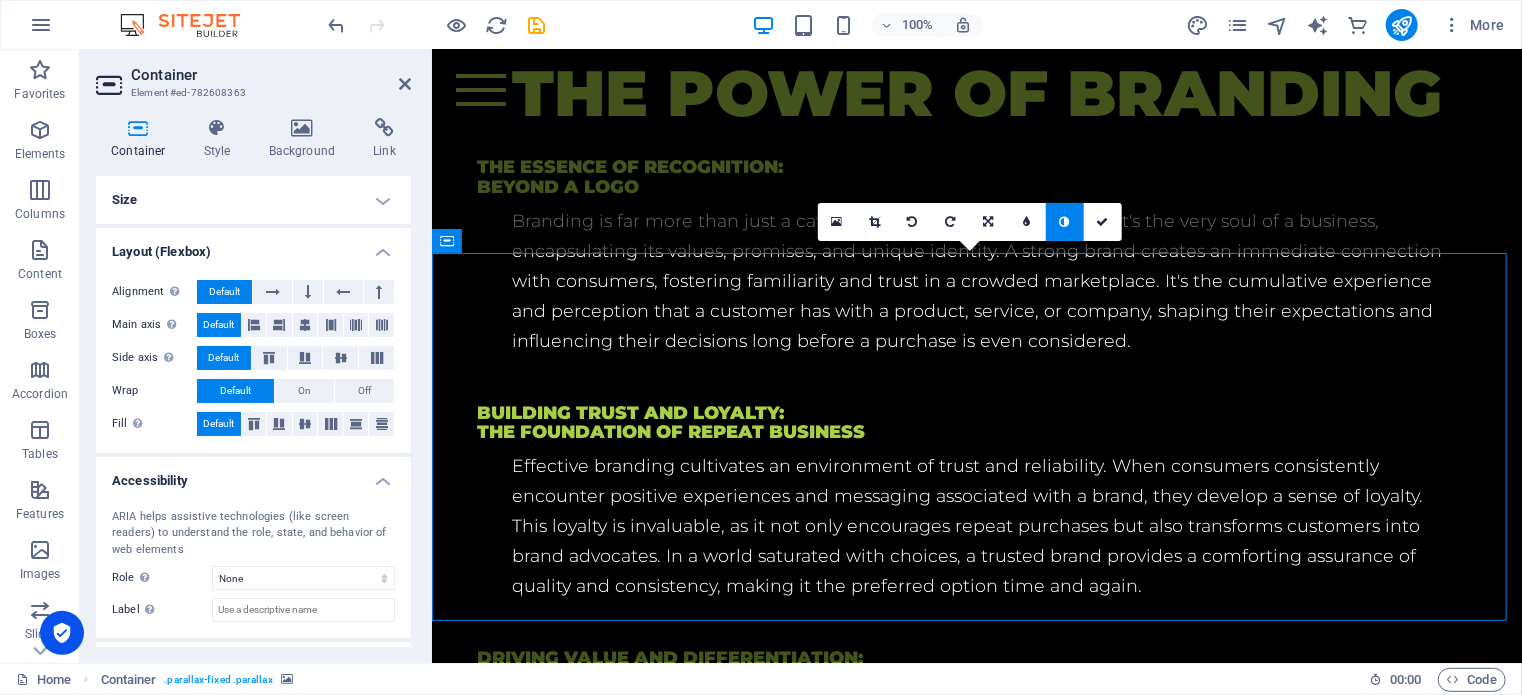 click on "Size" at bounding box center [253, 200] 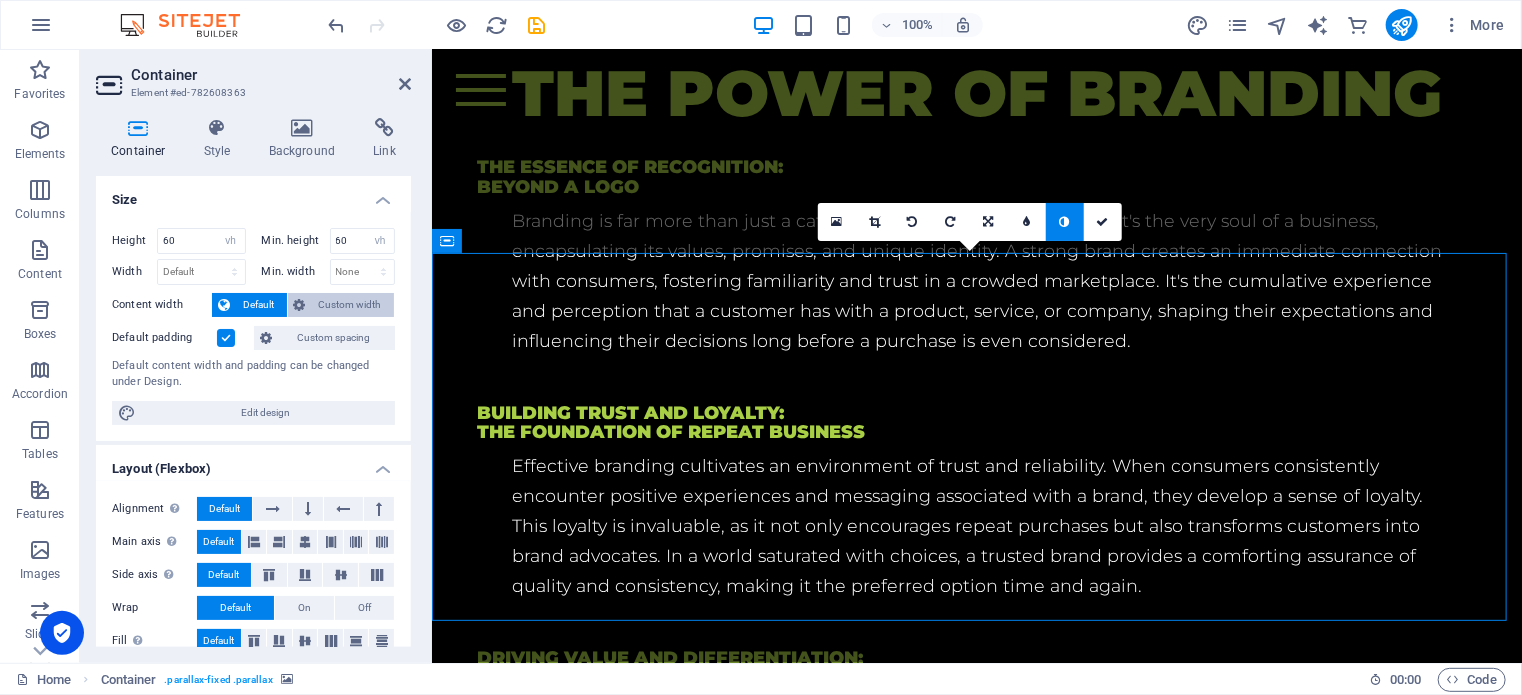 click on "Custom width" at bounding box center [350, 305] 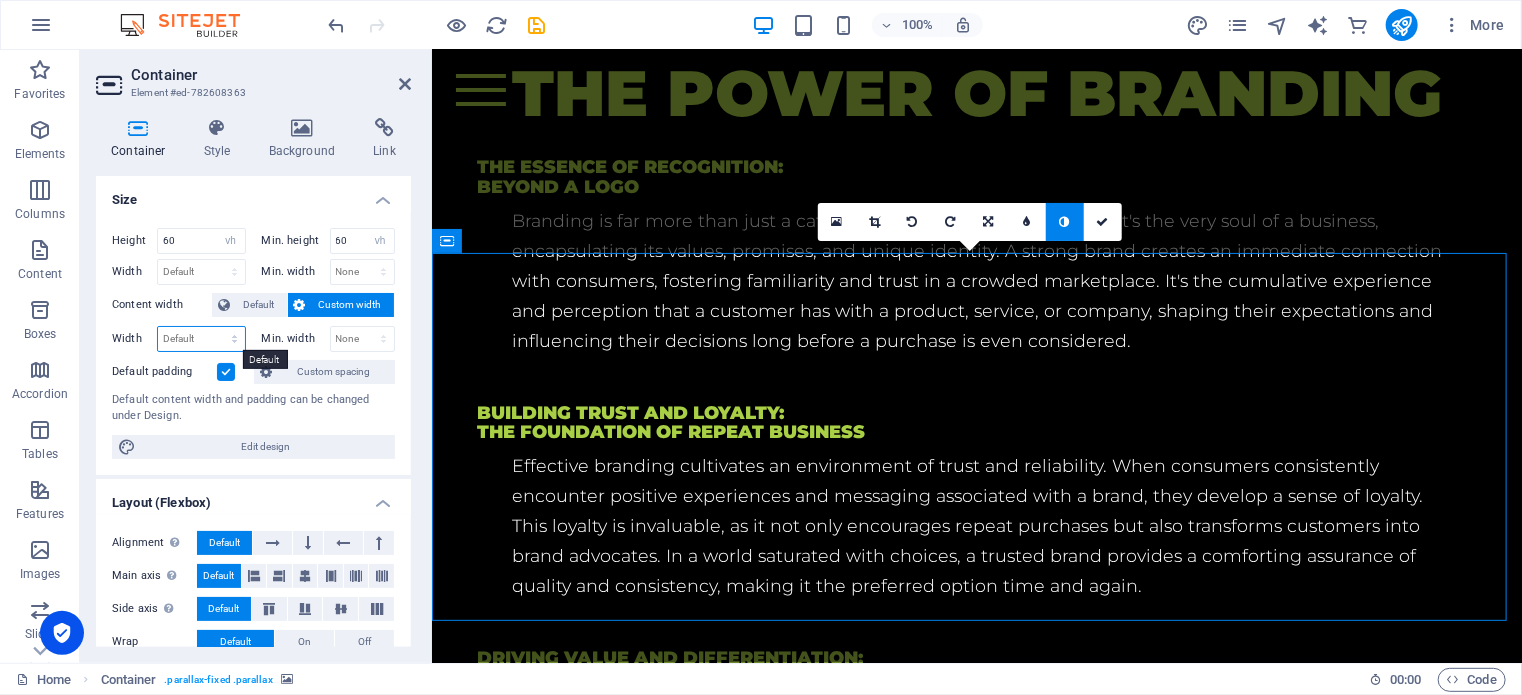 click on "Default px rem % em vh vw" at bounding box center (201, 339) 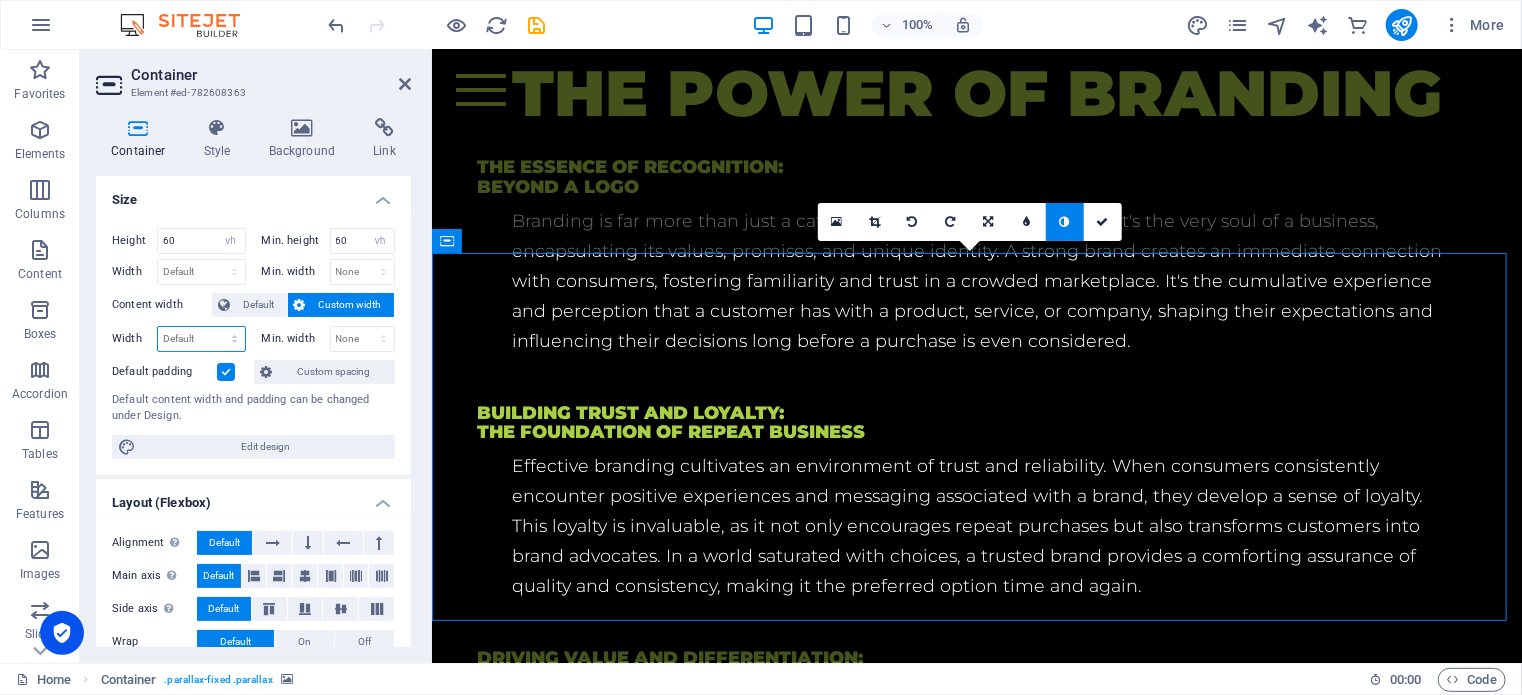 click on "Default px rem % em vh vw" at bounding box center [201, 339] 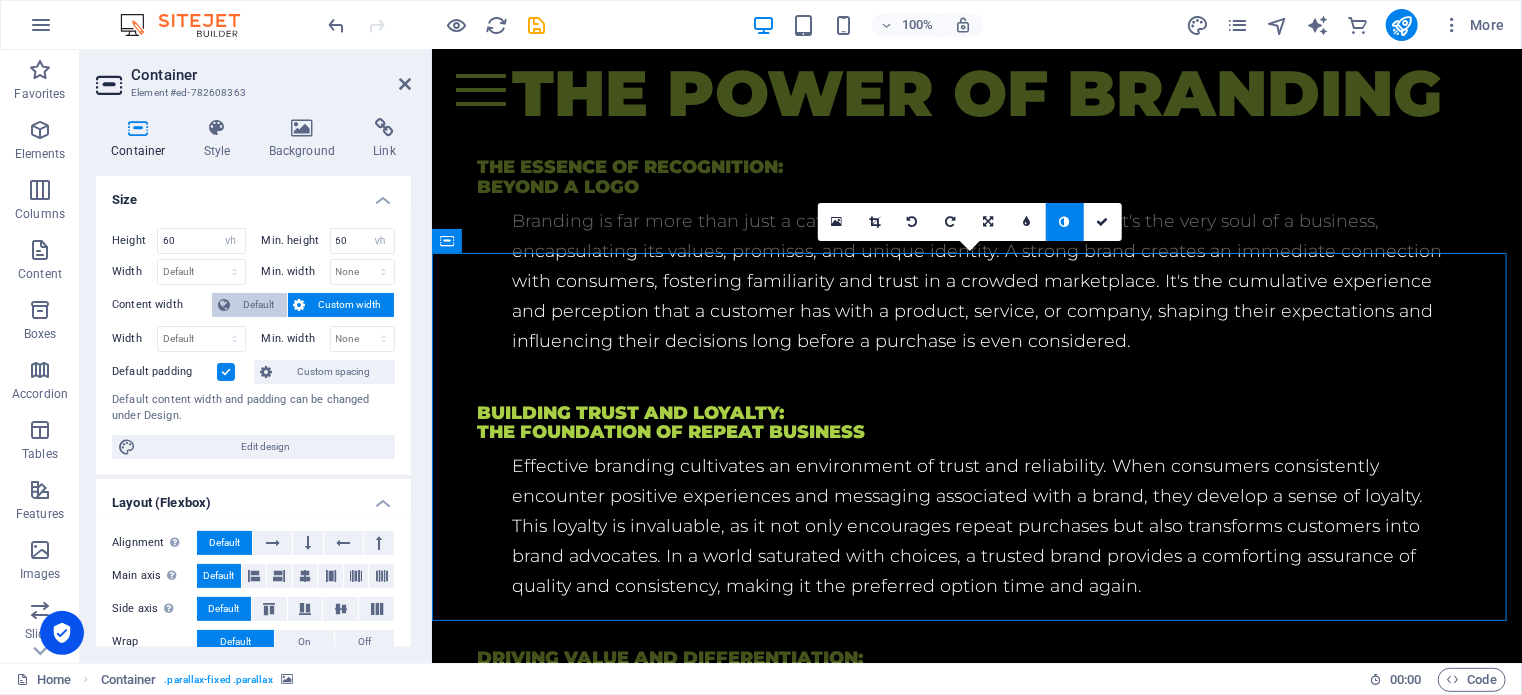 click on "Default" at bounding box center (258, 305) 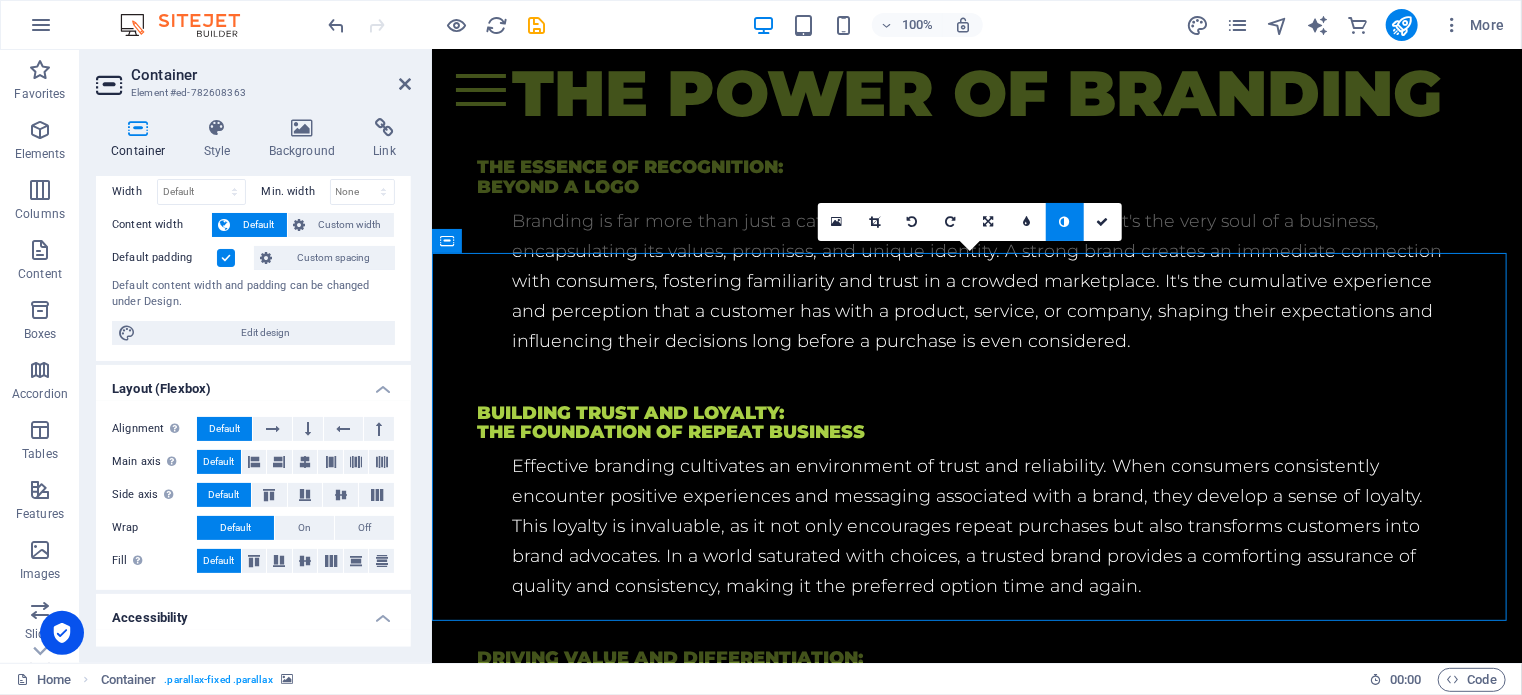 scroll, scrollTop: 3, scrollLeft: 0, axis: vertical 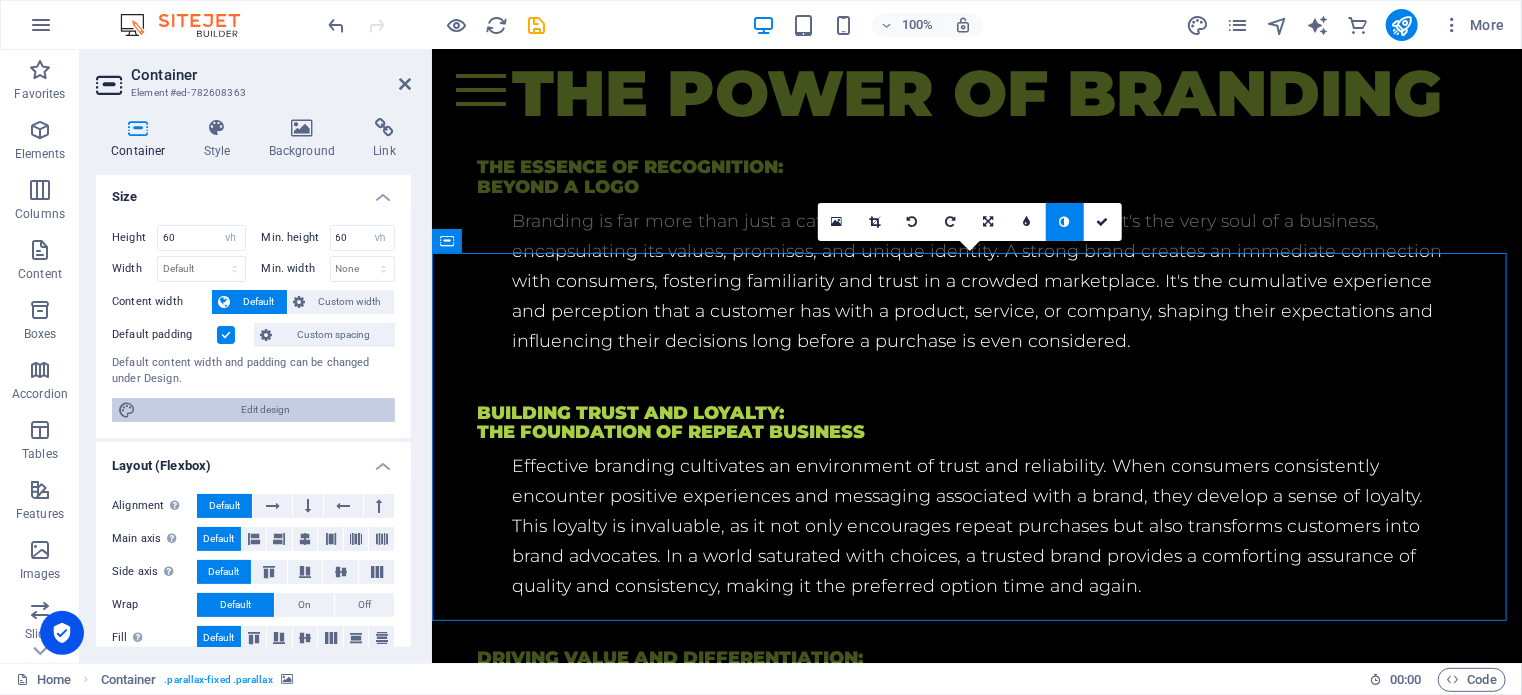 click on "Edit design" at bounding box center (265, 410) 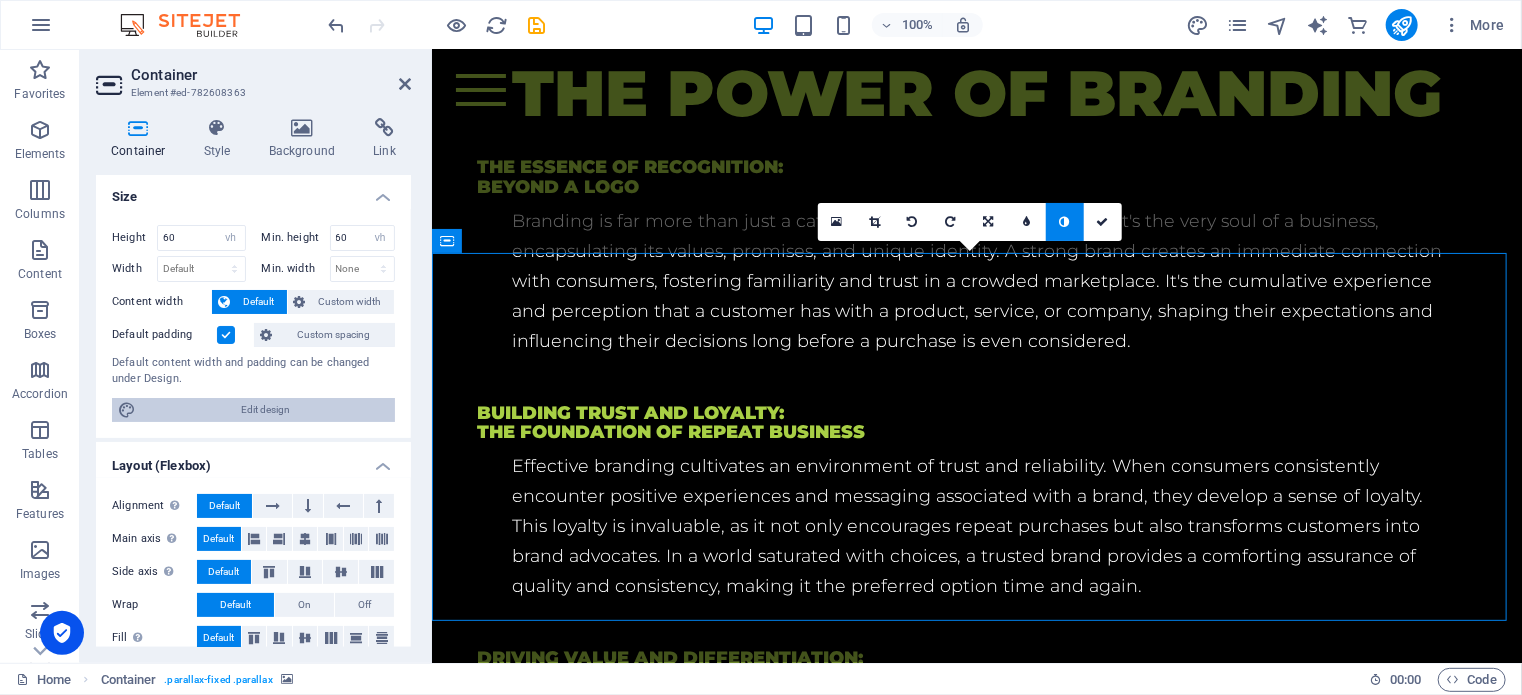 select on "rem" 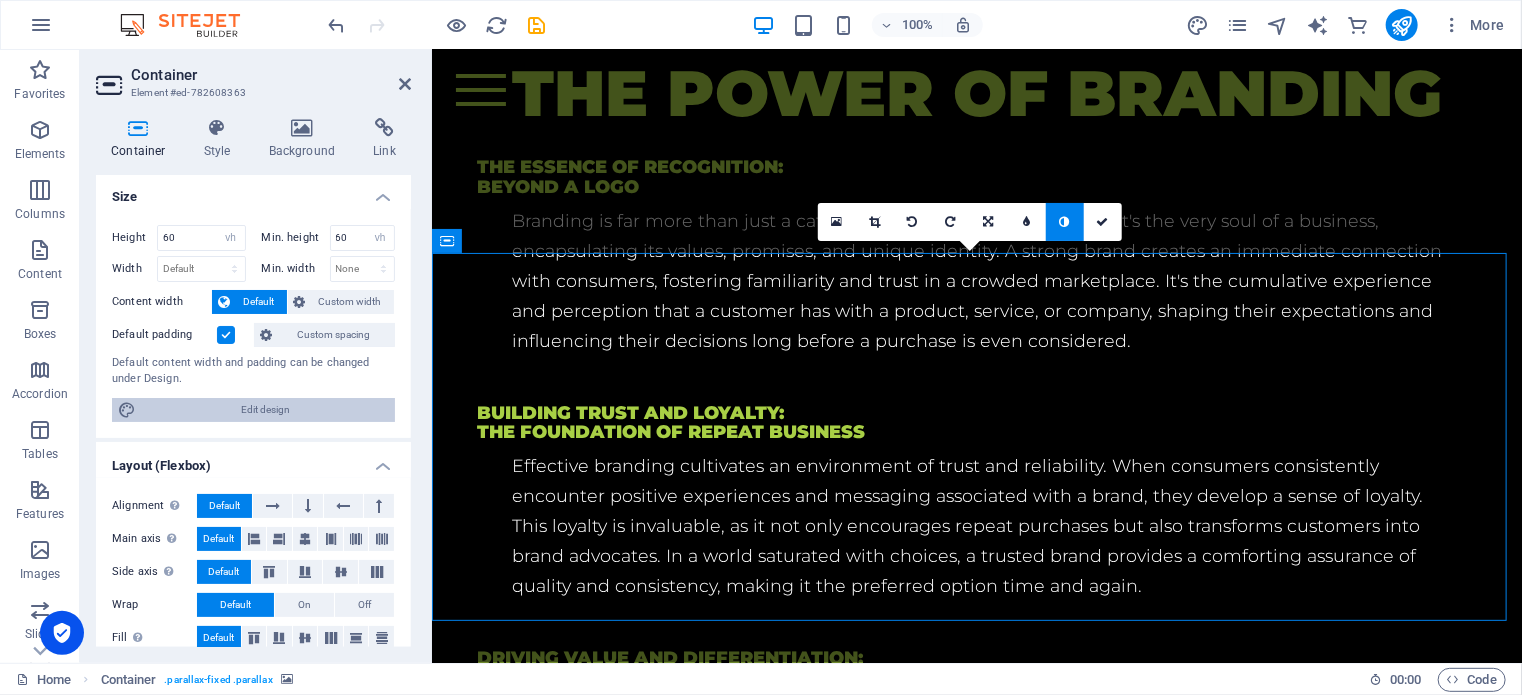 select on "300" 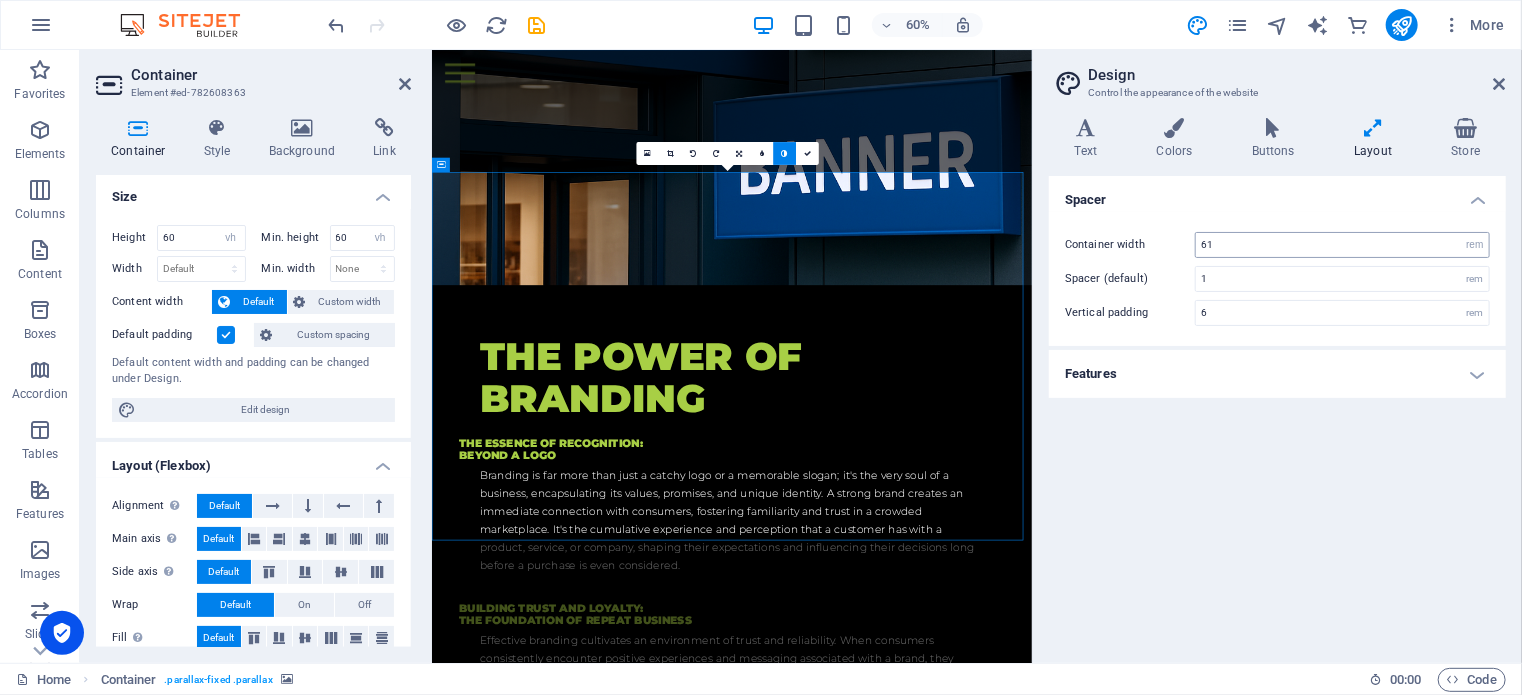 scroll, scrollTop: 4489, scrollLeft: 0, axis: vertical 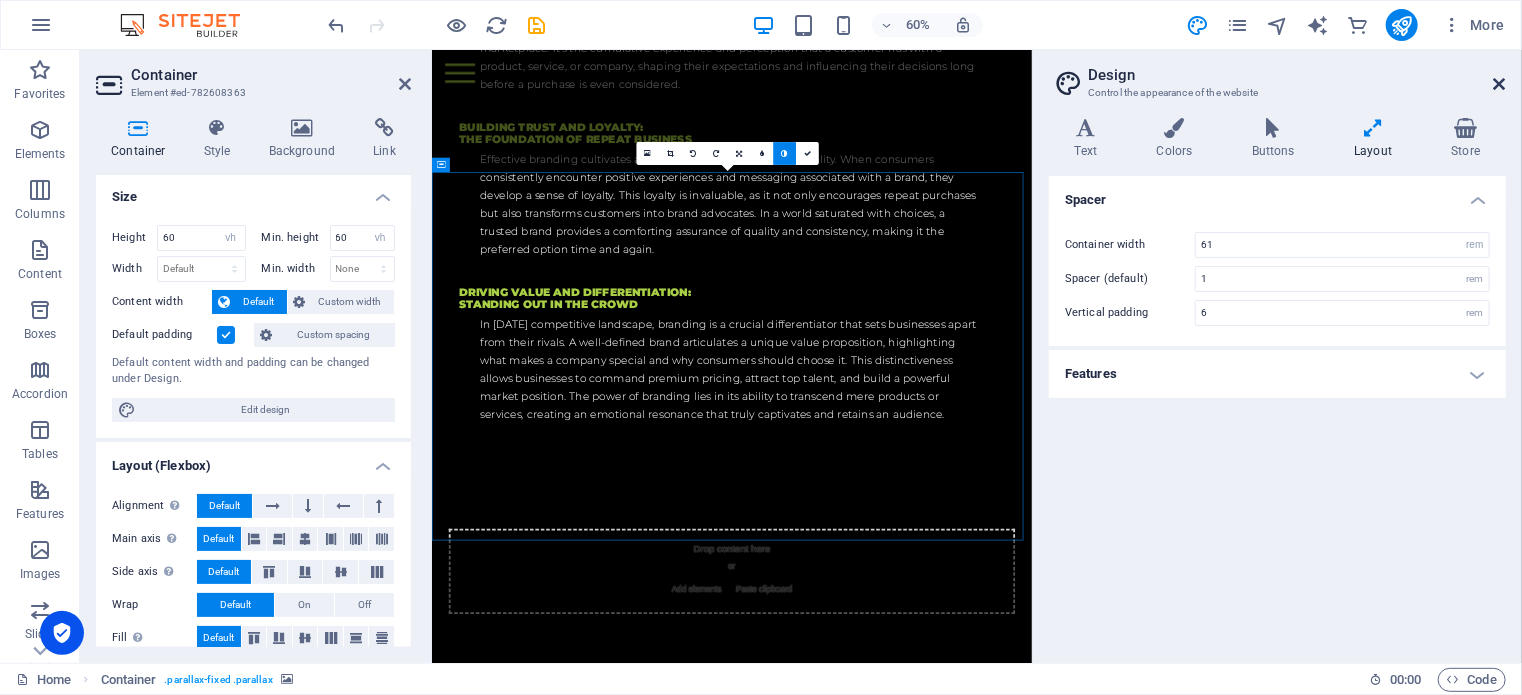 drag, startPoint x: 1504, startPoint y: 85, endPoint x: 1072, endPoint y: 33, distance: 435.11838 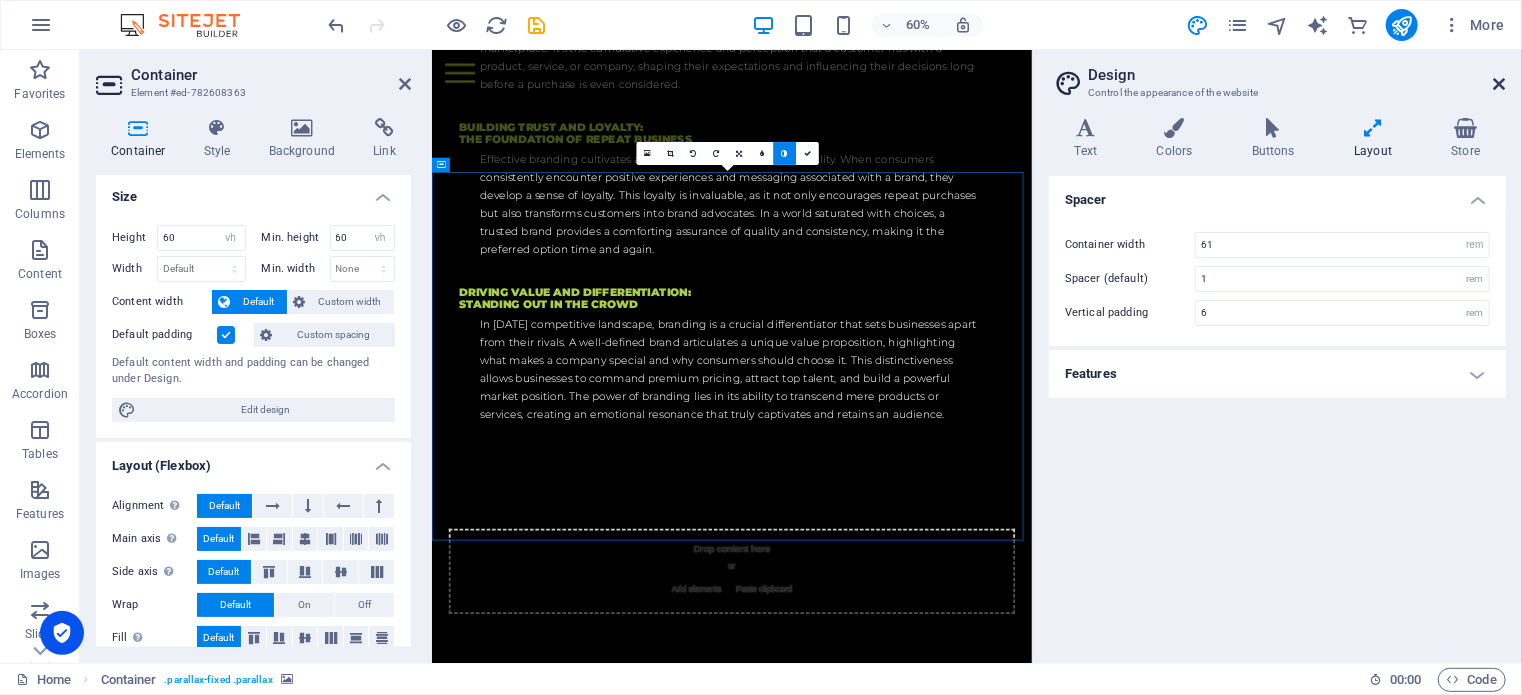 click at bounding box center (1500, 84) 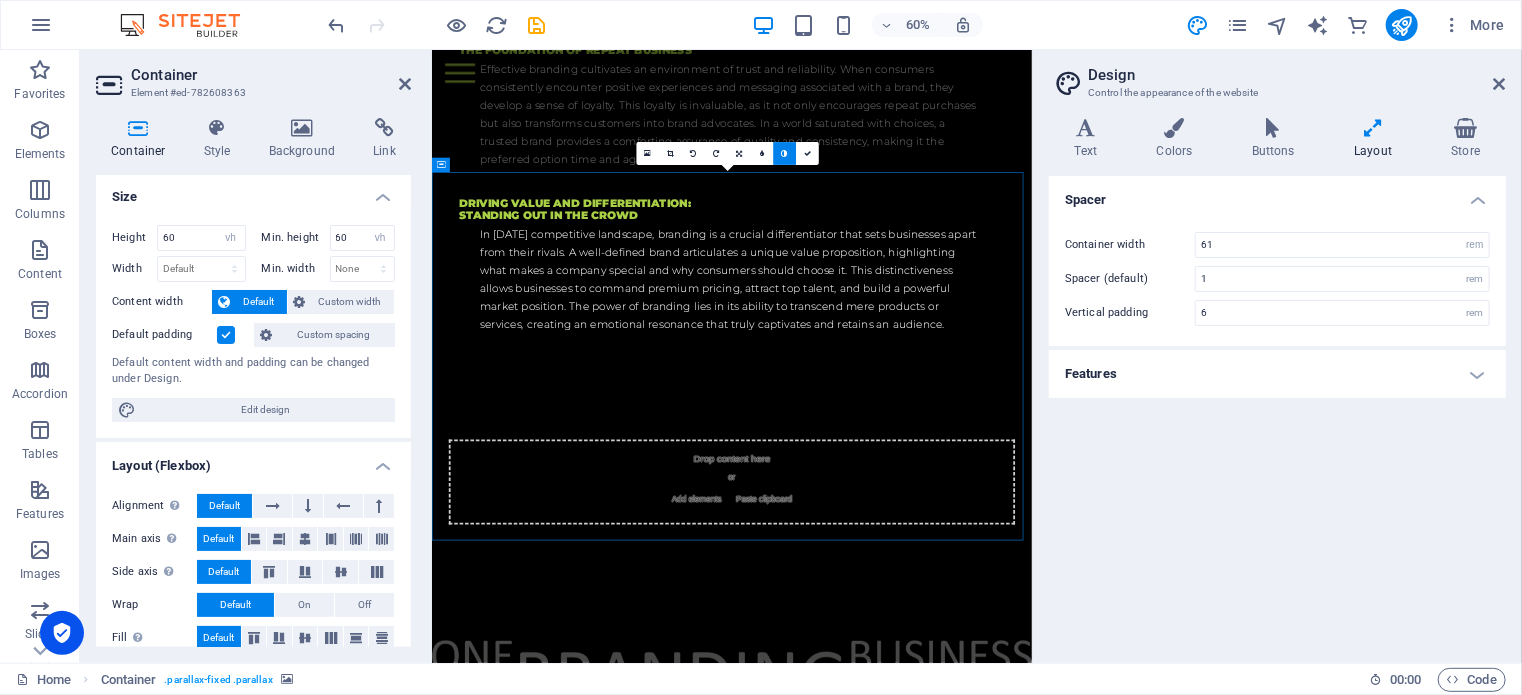 scroll, scrollTop: 3686, scrollLeft: 0, axis: vertical 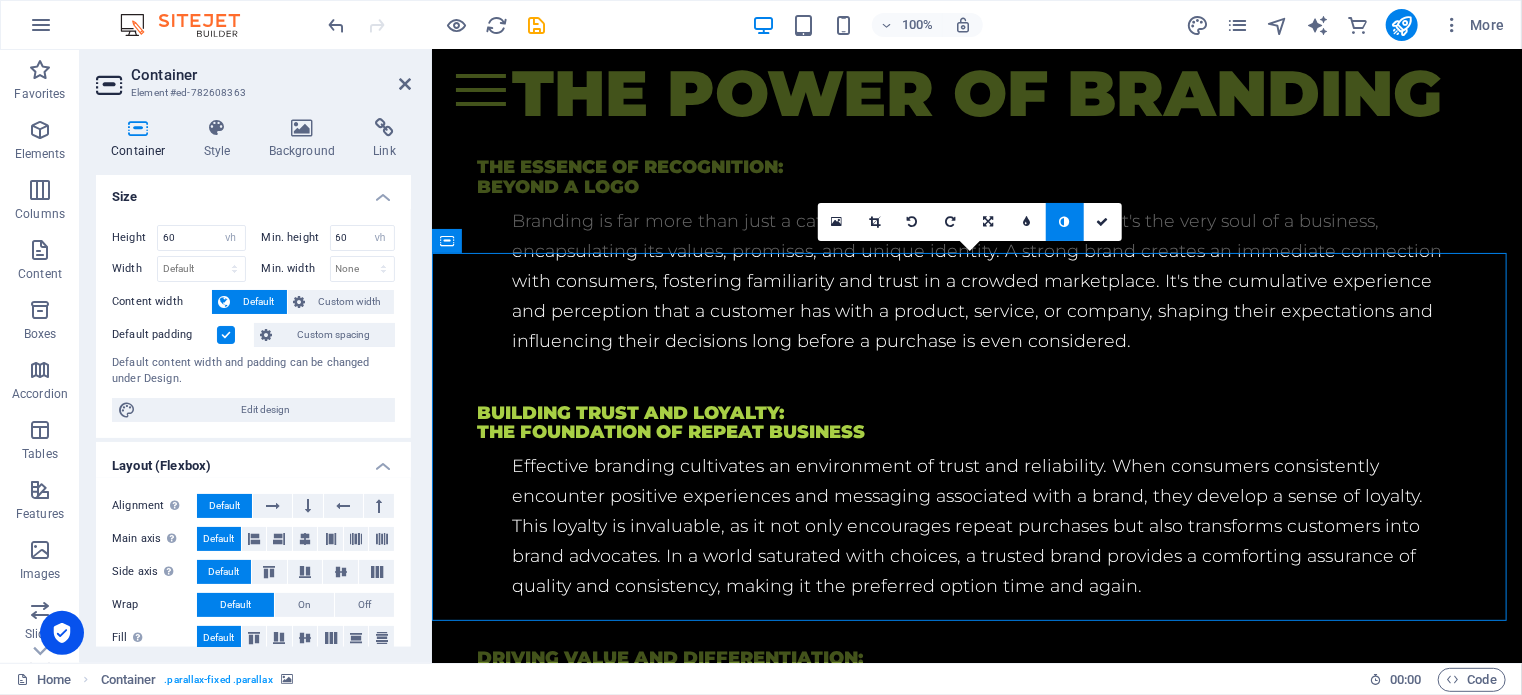 click on "Container" at bounding box center [142, 139] 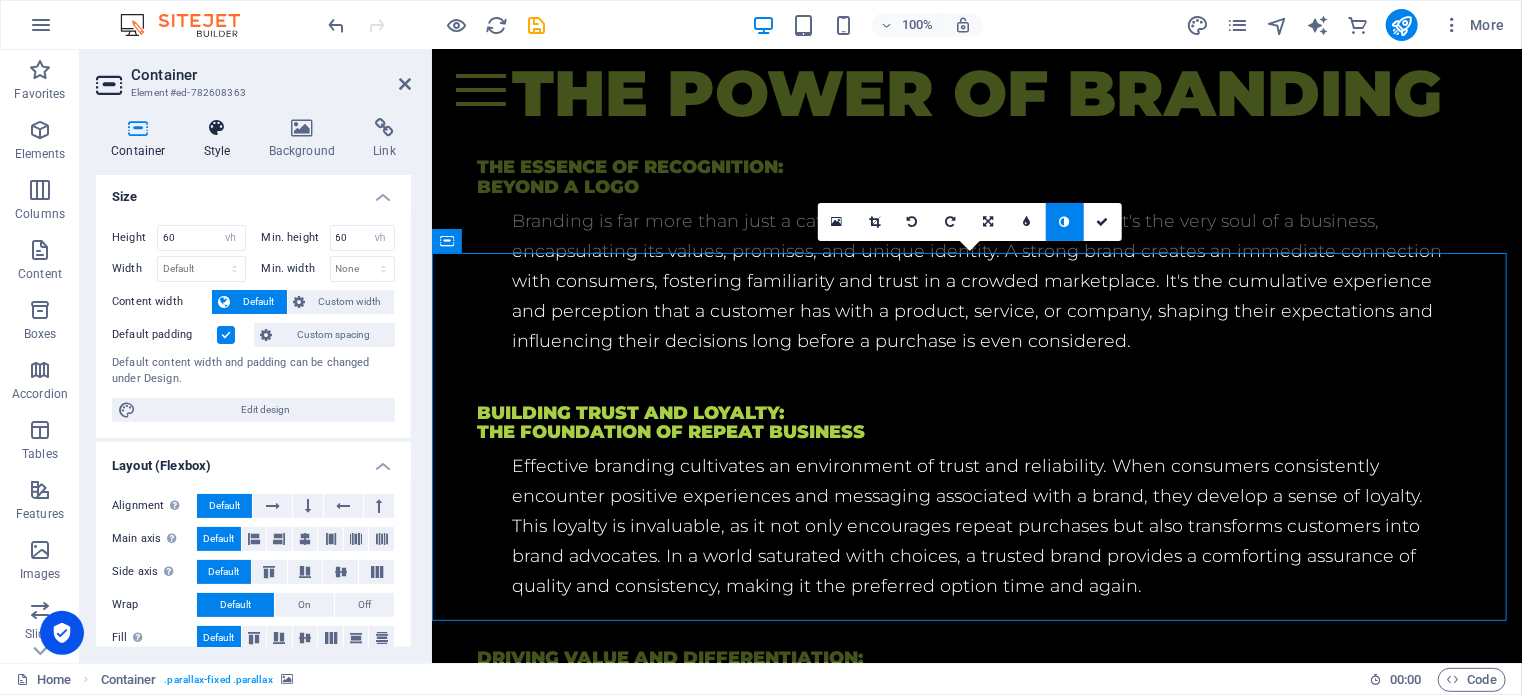 click at bounding box center (217, 128) 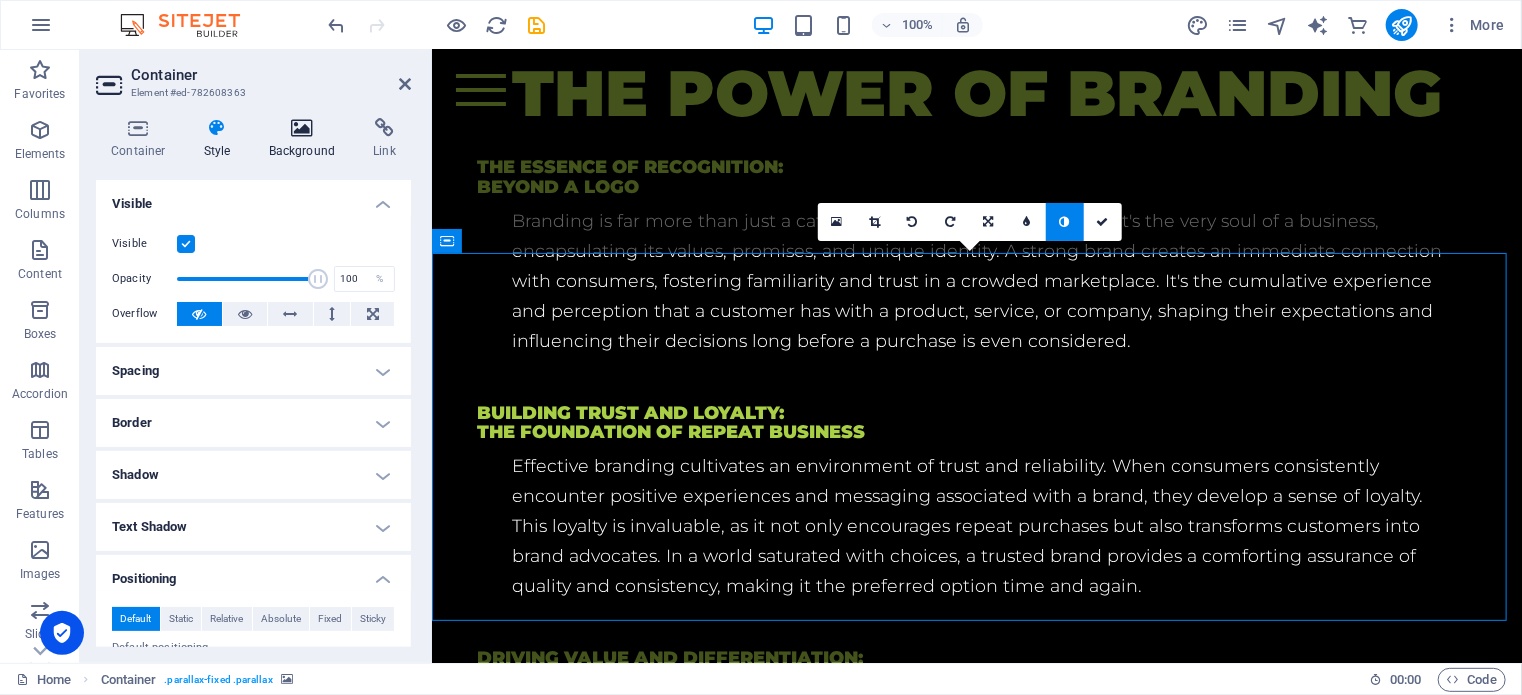 click at bounding box center [302, 128] 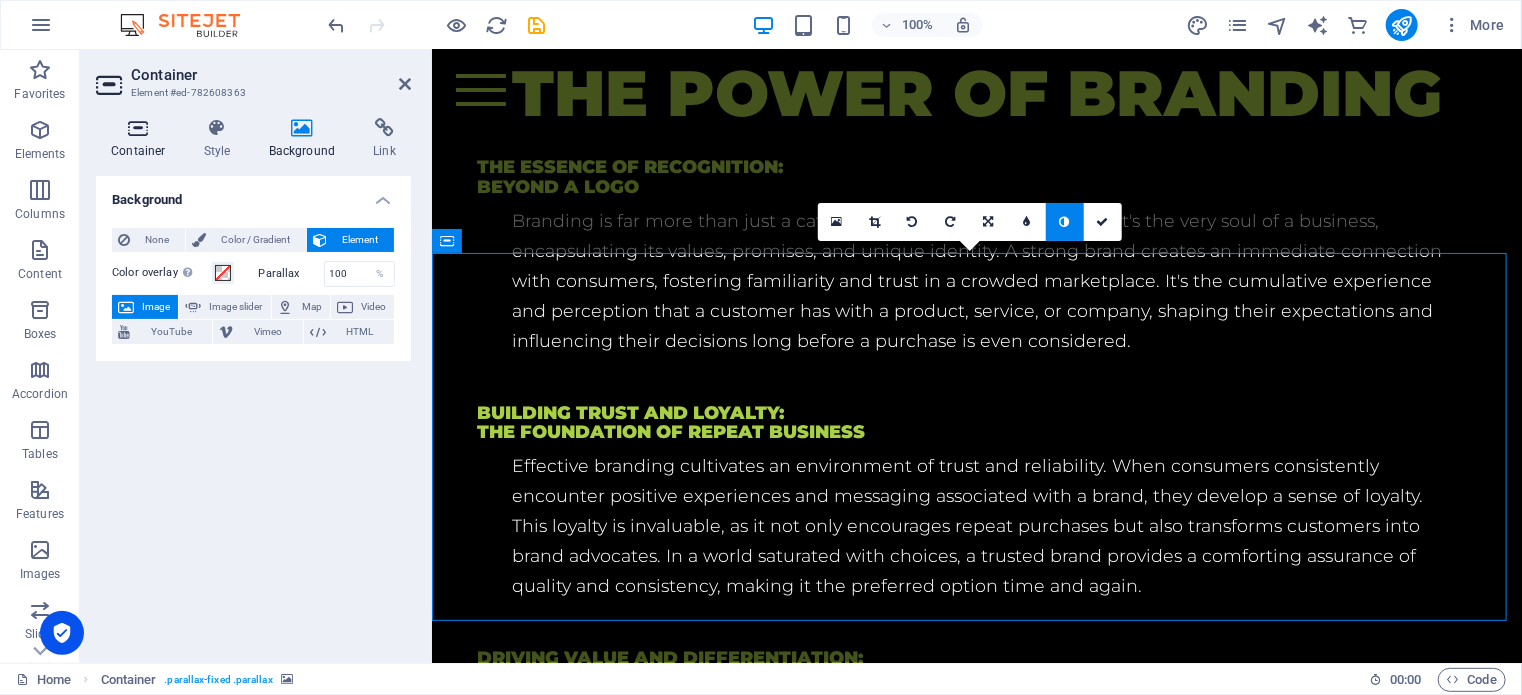 click at bounding box center (138, 128) 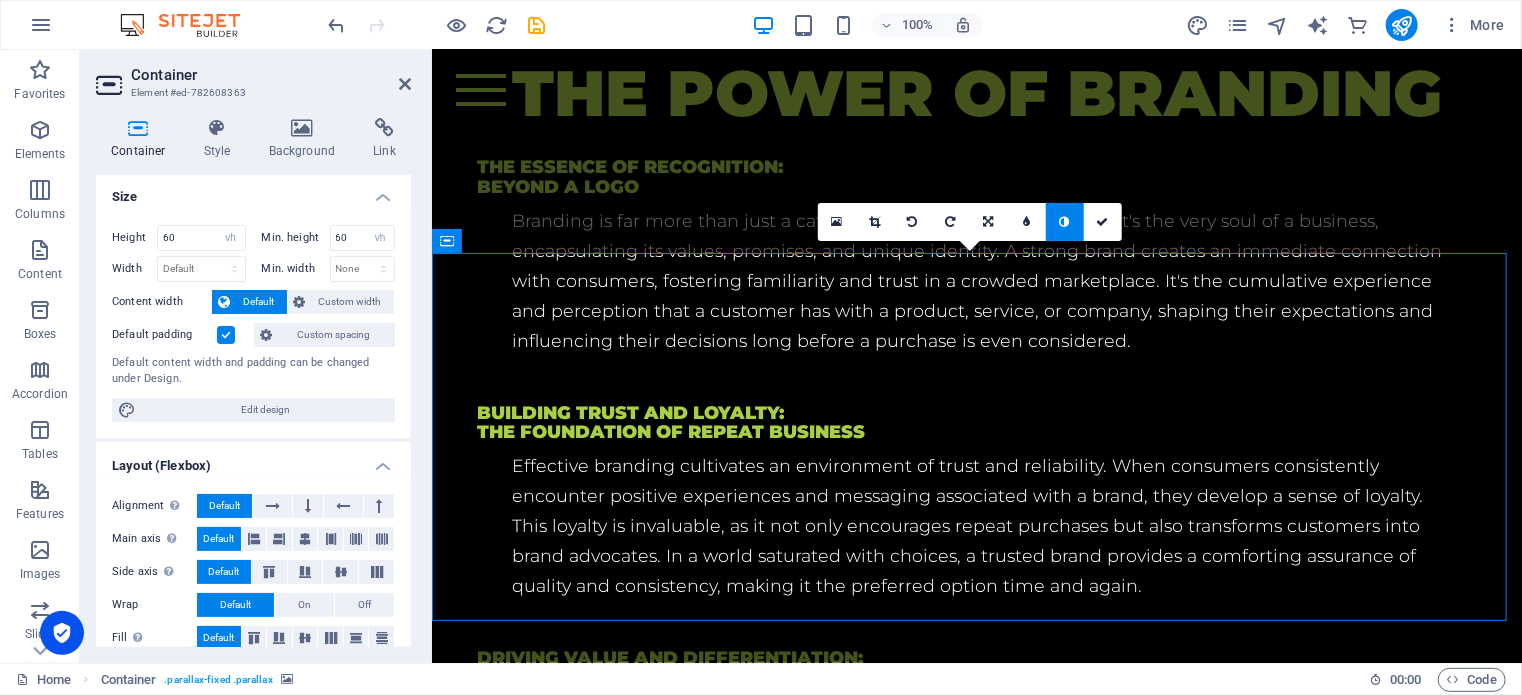 scroll, scrollTop: 0, scrollLeft: 0, axis: both 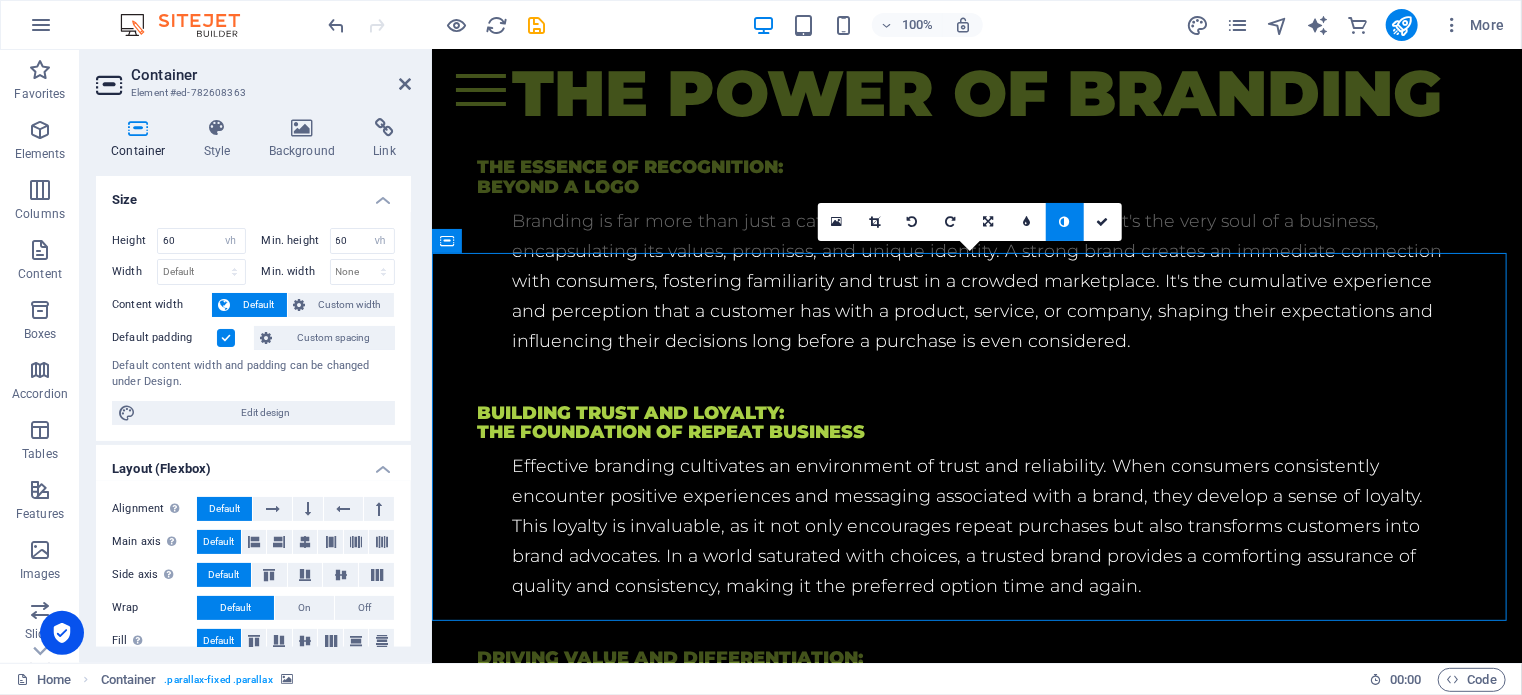 click at bounding box center (976, 3345) 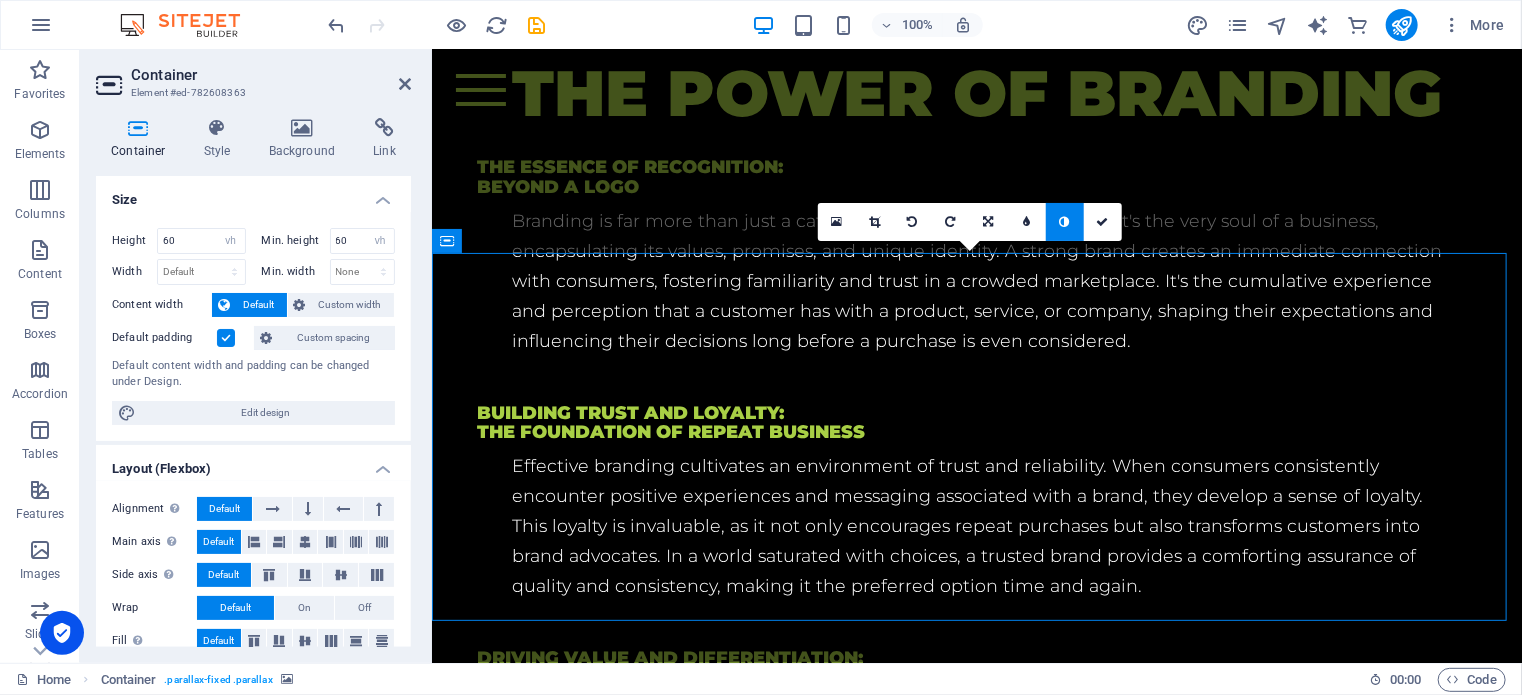 click at bounding box center [976, 3345] 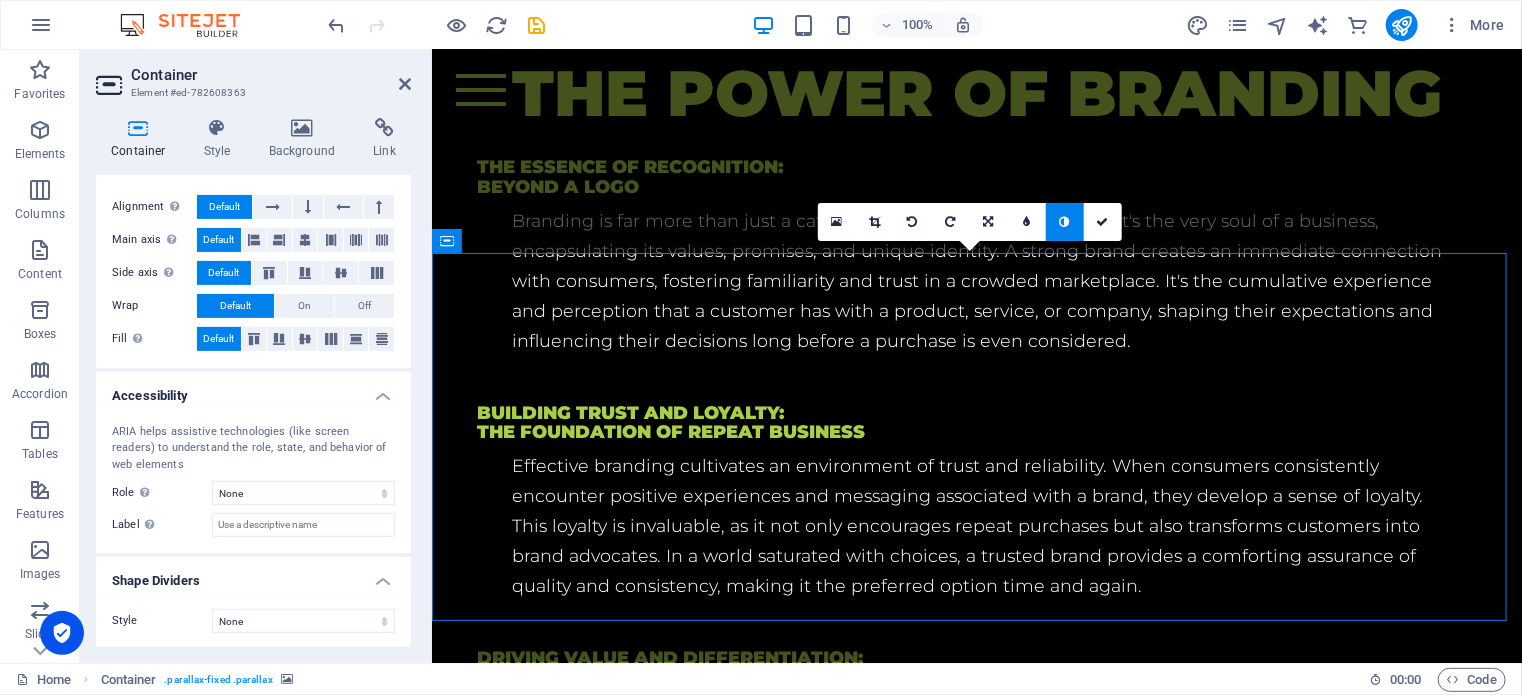 scroll, scrollTop: 0, scrollLeft: 0, axis: both 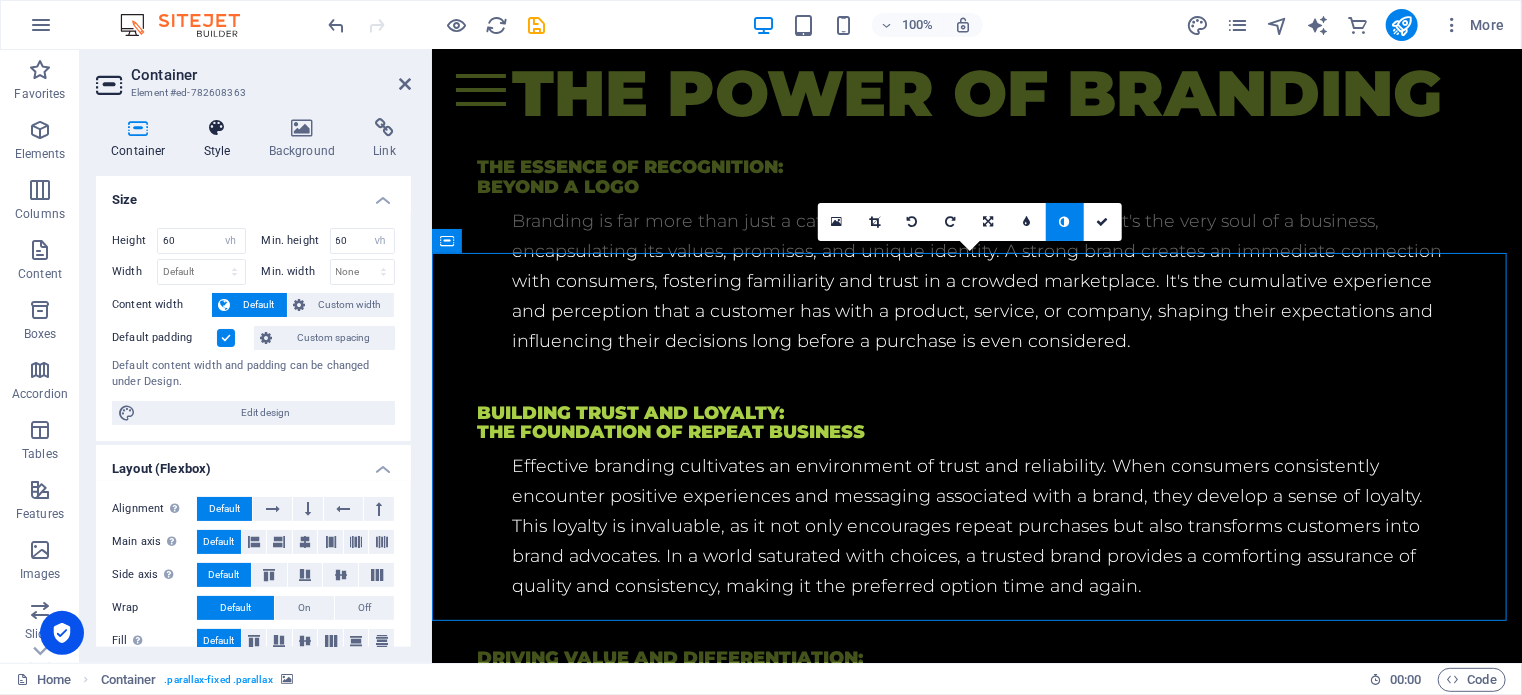 click at bounding box center (217, 128) 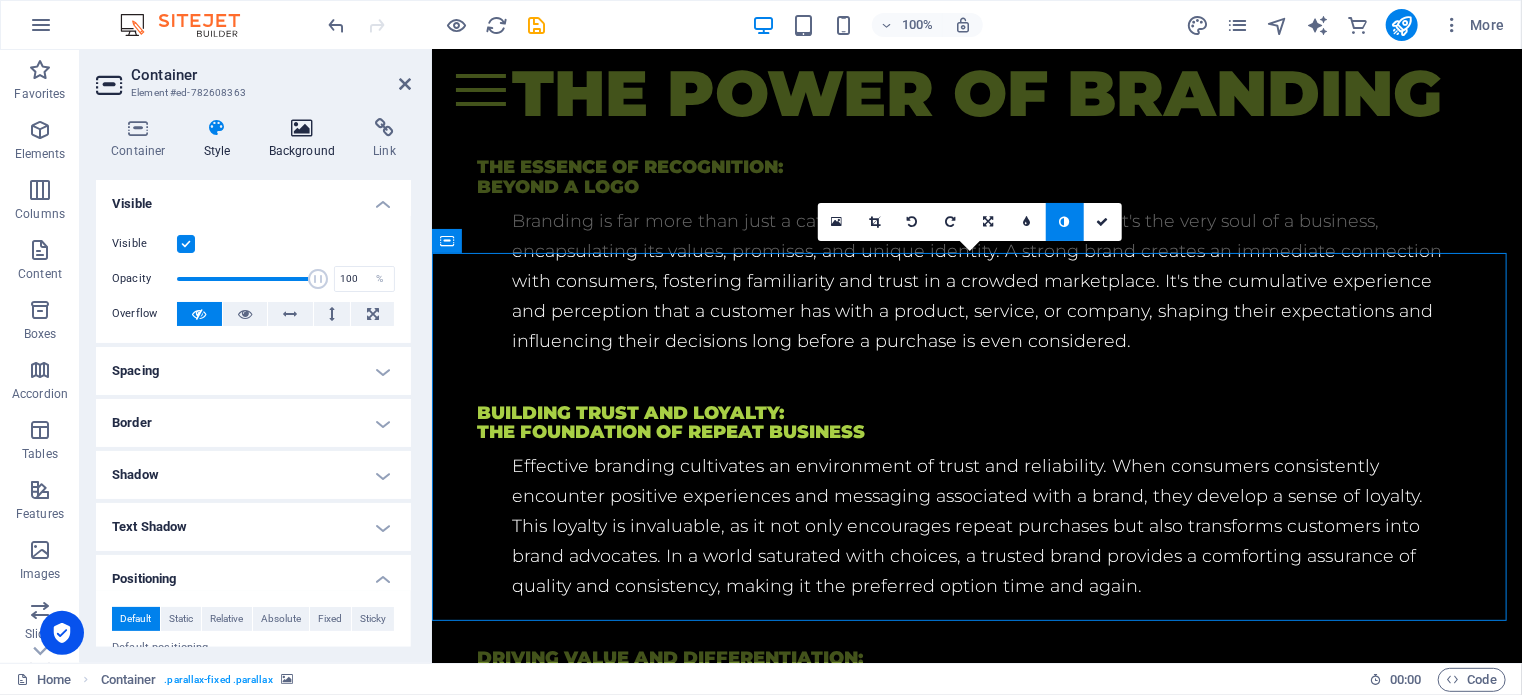 click at bounding box center (302, 128) 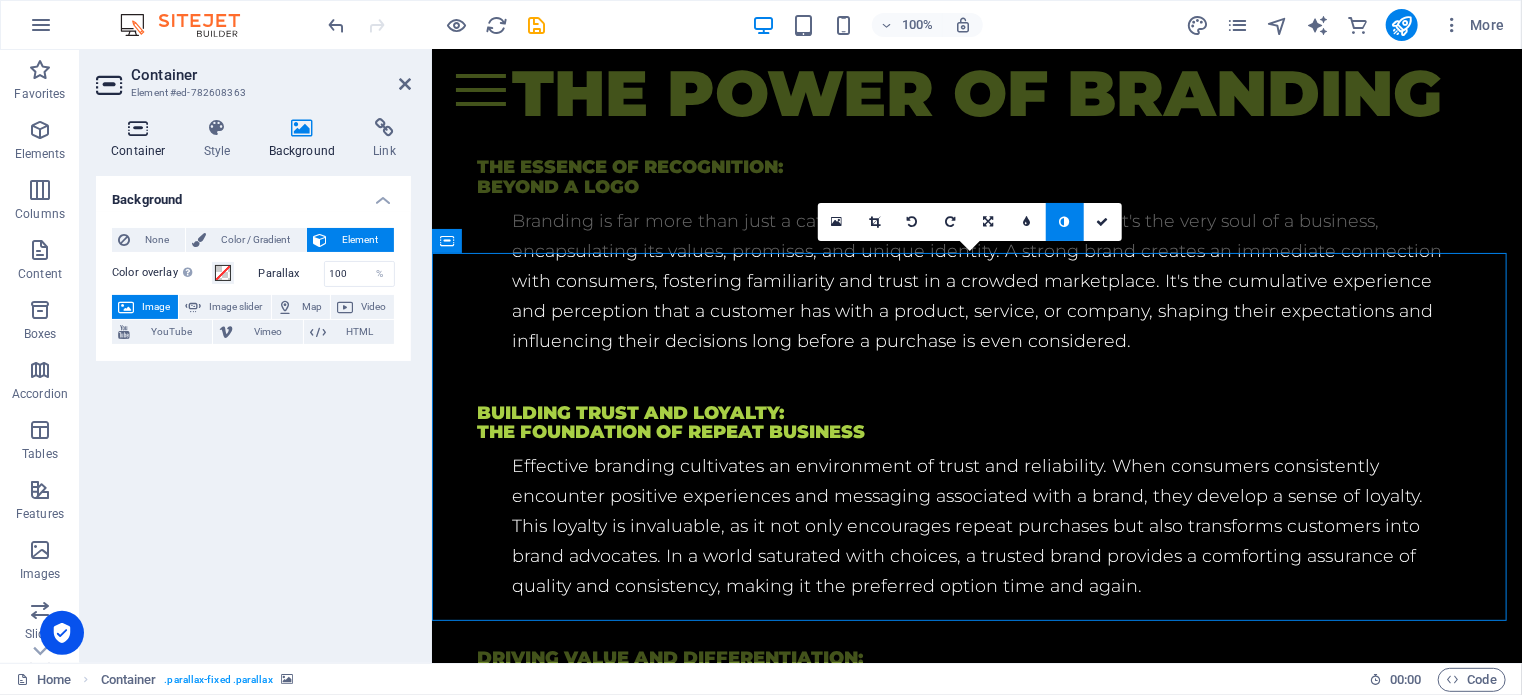 click at bounding box center (138, 128) 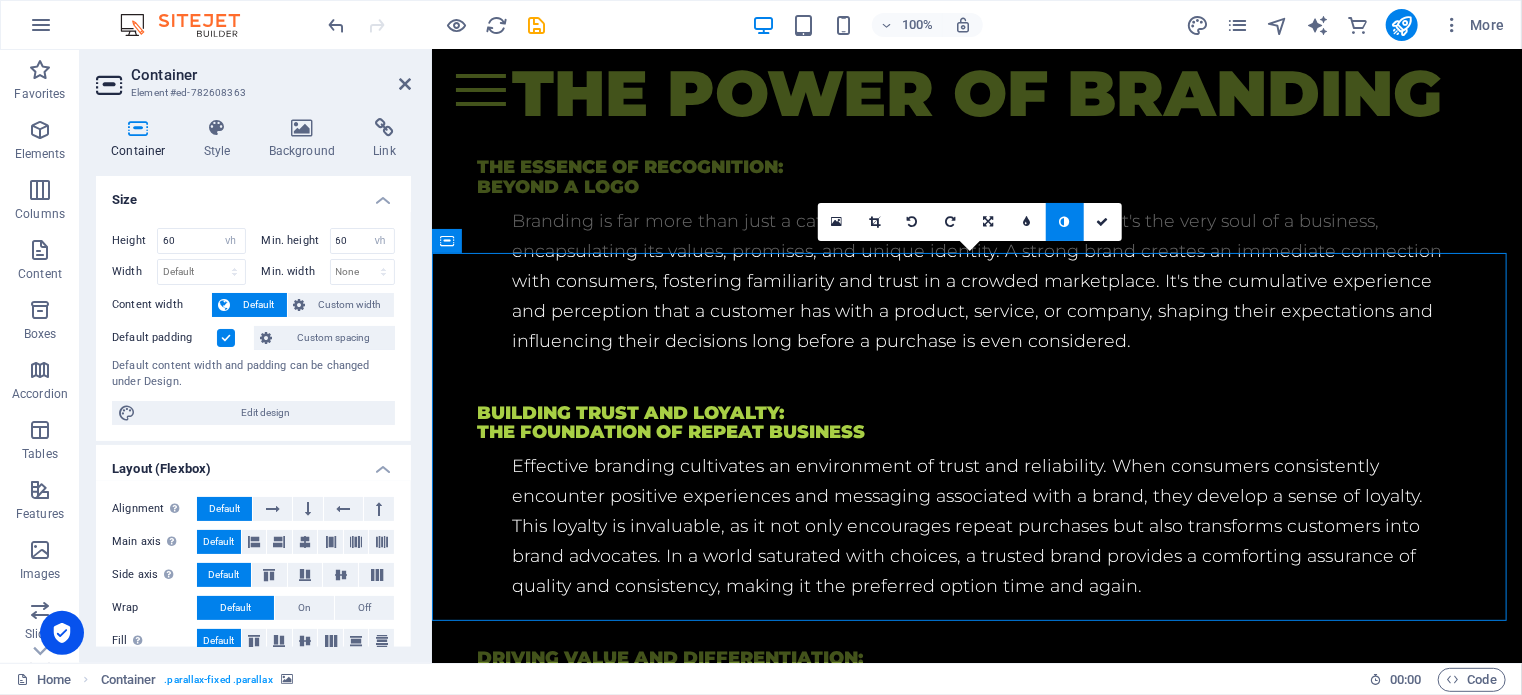 click on "Size" at bounding box center [253, 194] 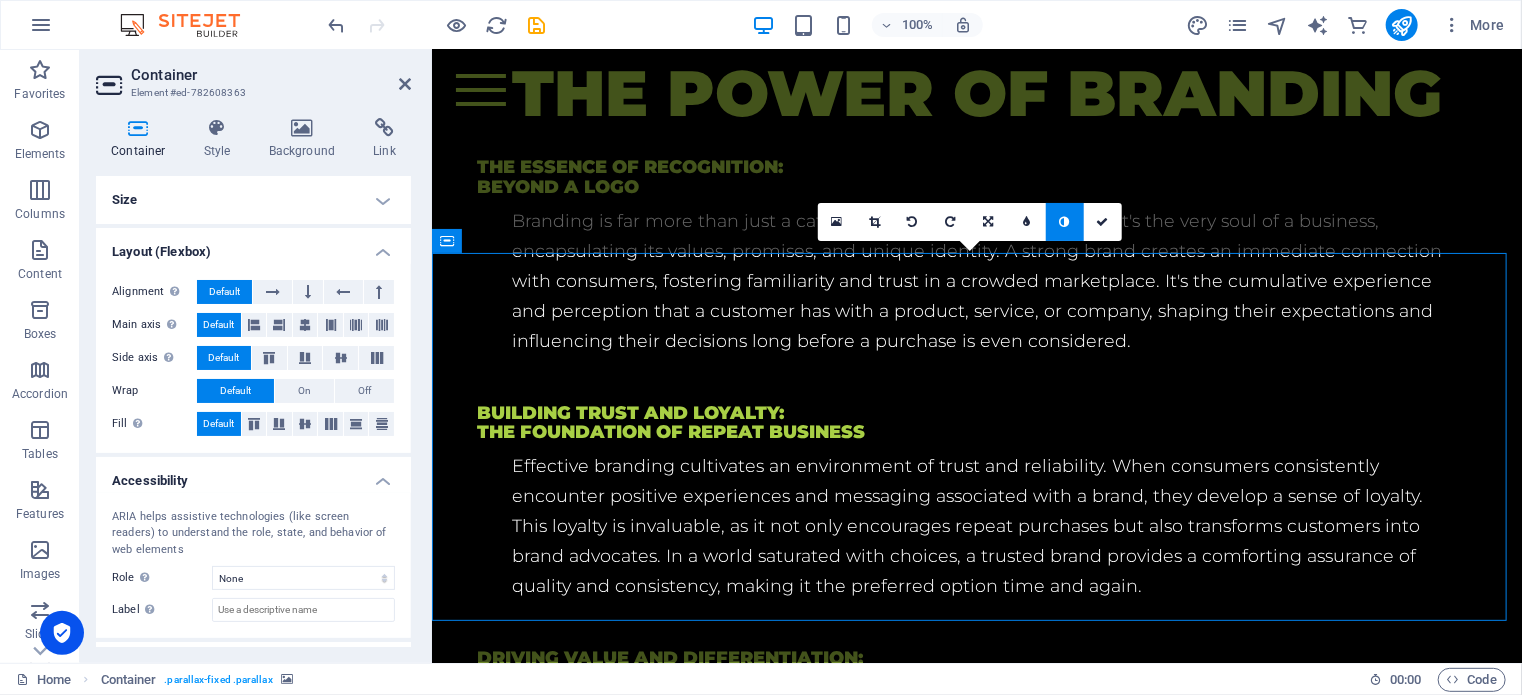 click on "Layout (Flexbox)" at bounding box center (253, 246) 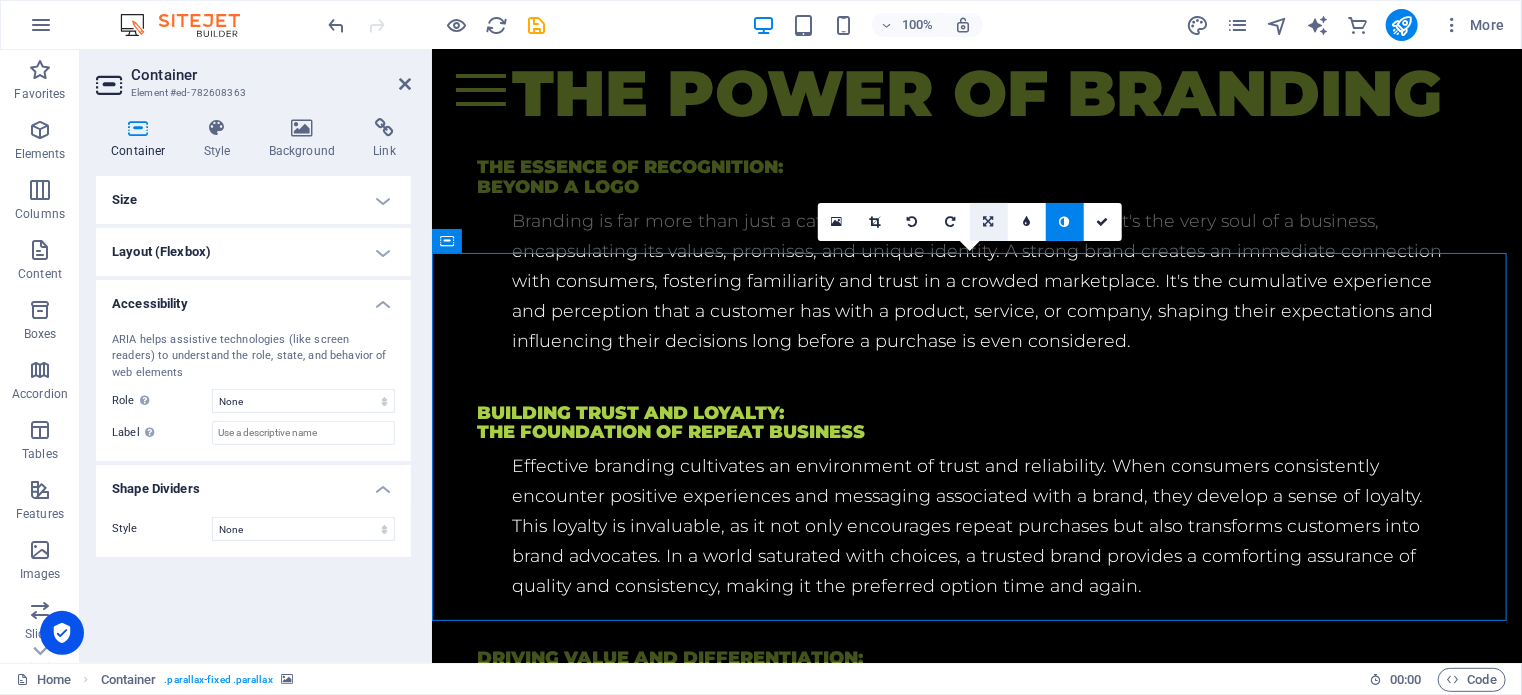 click at bounding box center (989, 222) 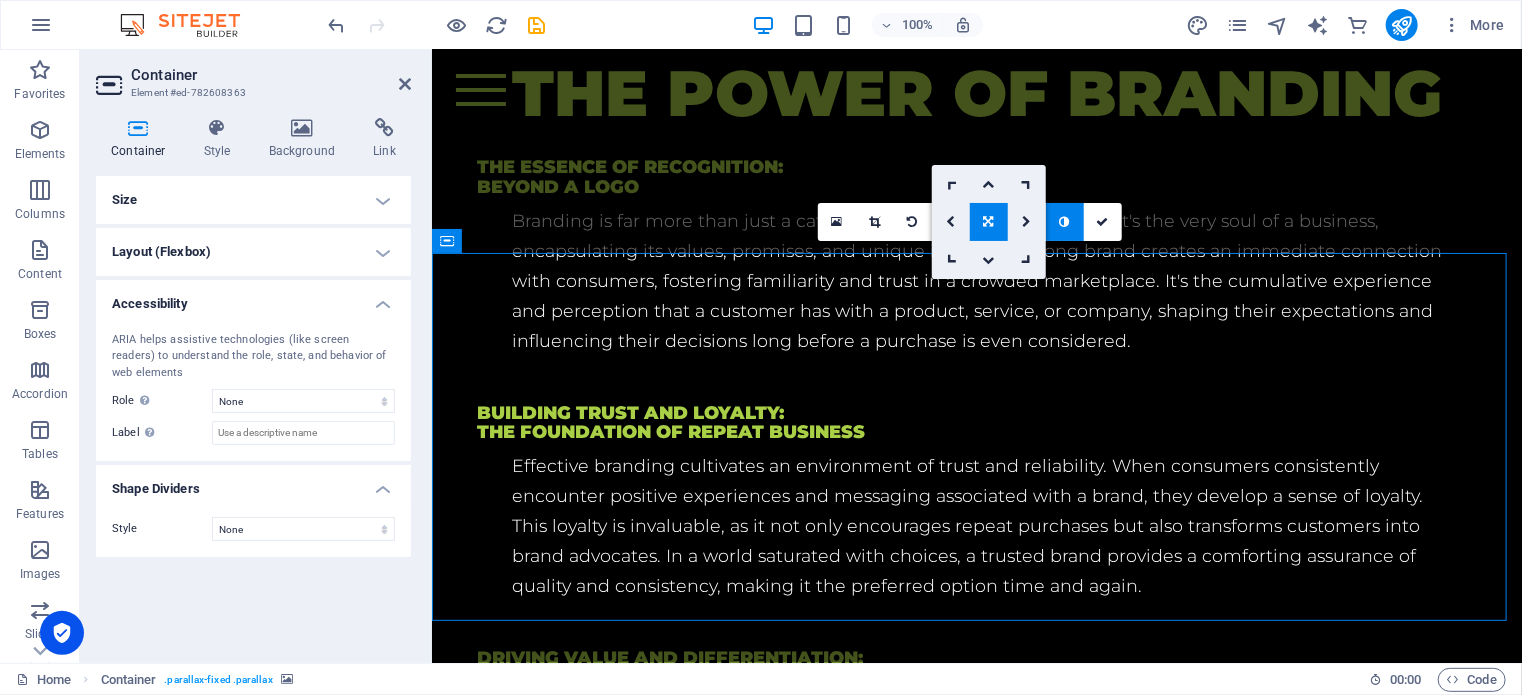 click at bounding box center [989, 222] 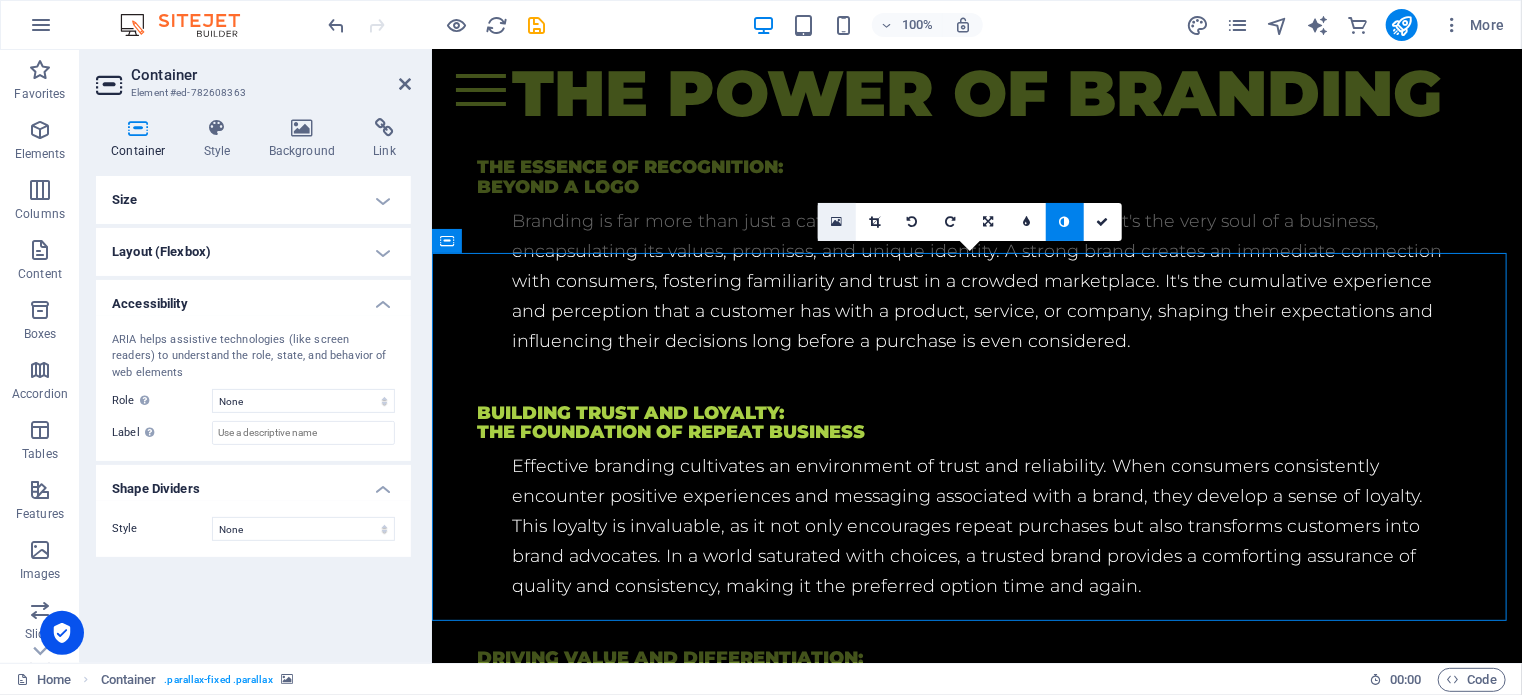 click at bounding box center (836, 222) 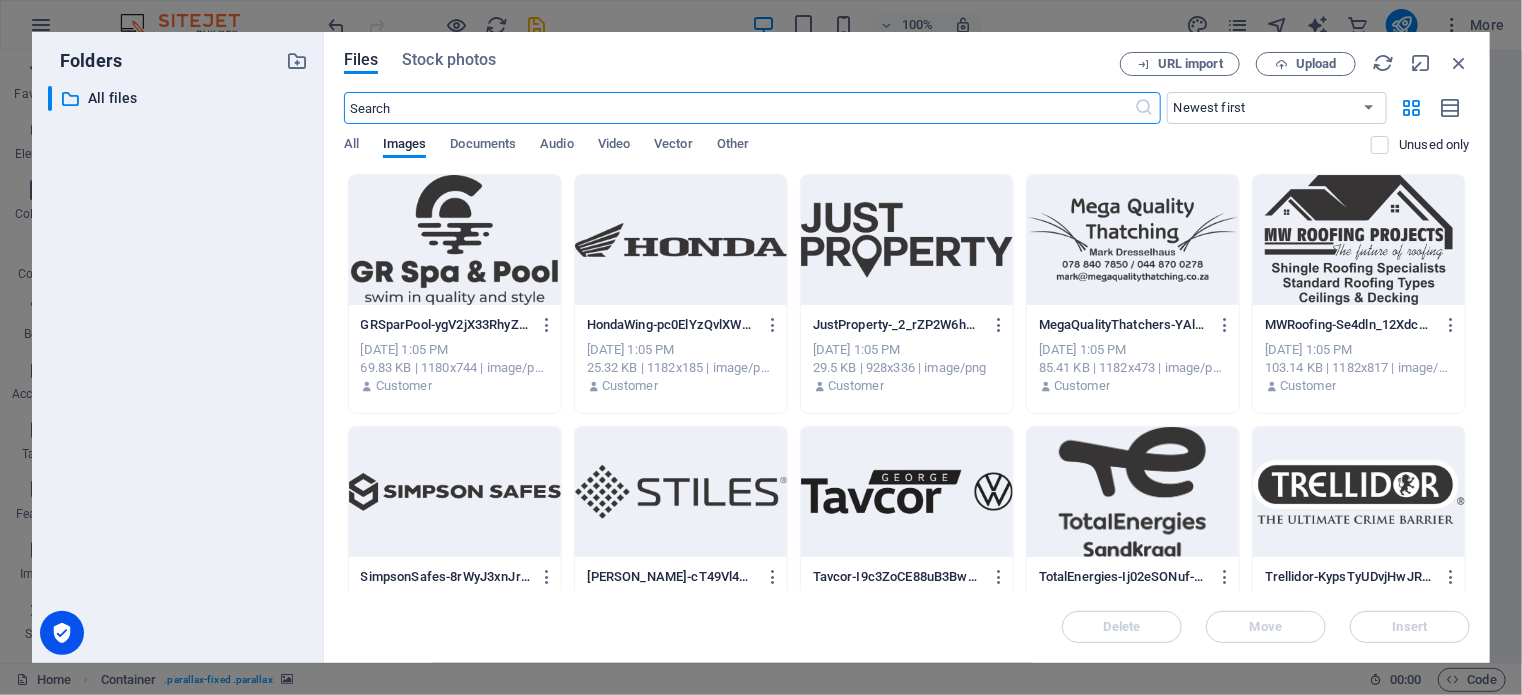 scroll, scrollTop: 4489, scrollLeft: 0, axis: vertical 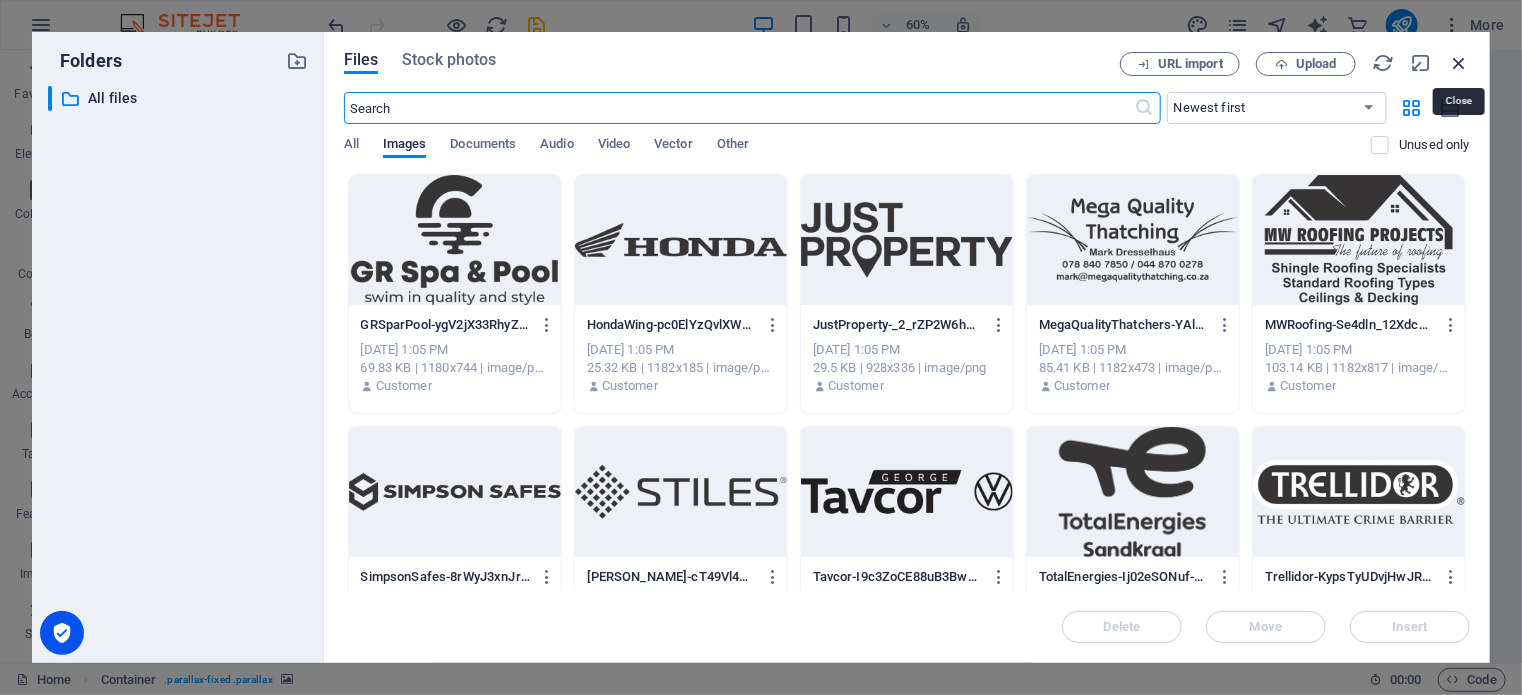 click at bounding box center [1459, 63] 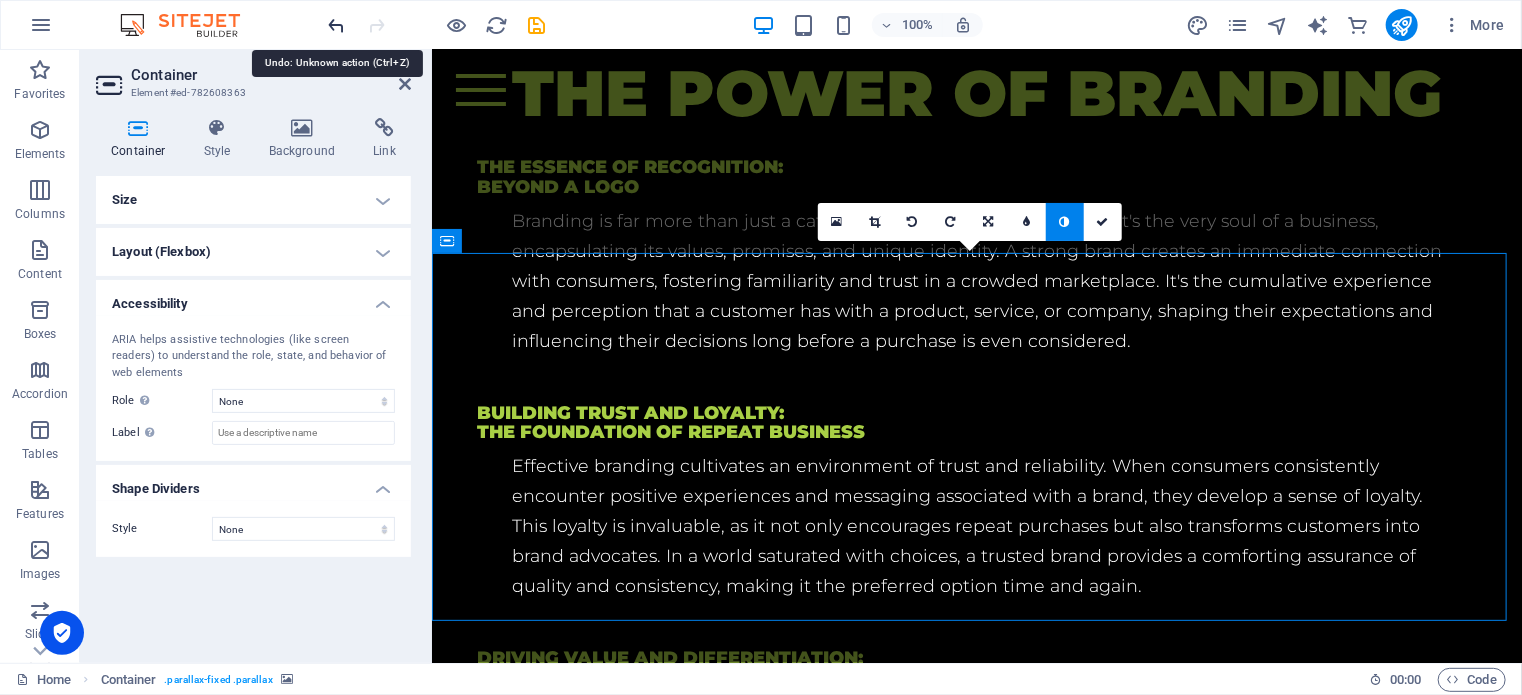 click at bounding box center [337, 25] 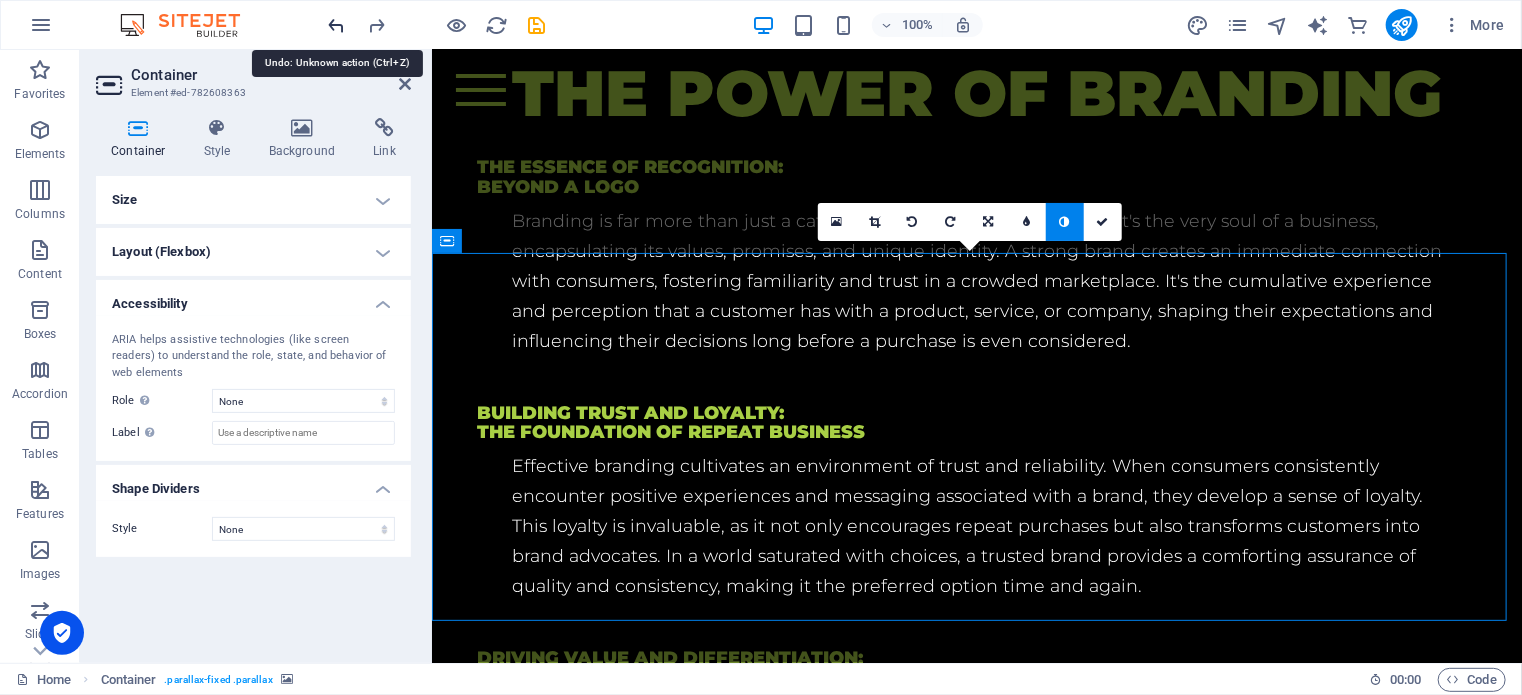 click at bounding box center [337, 25] 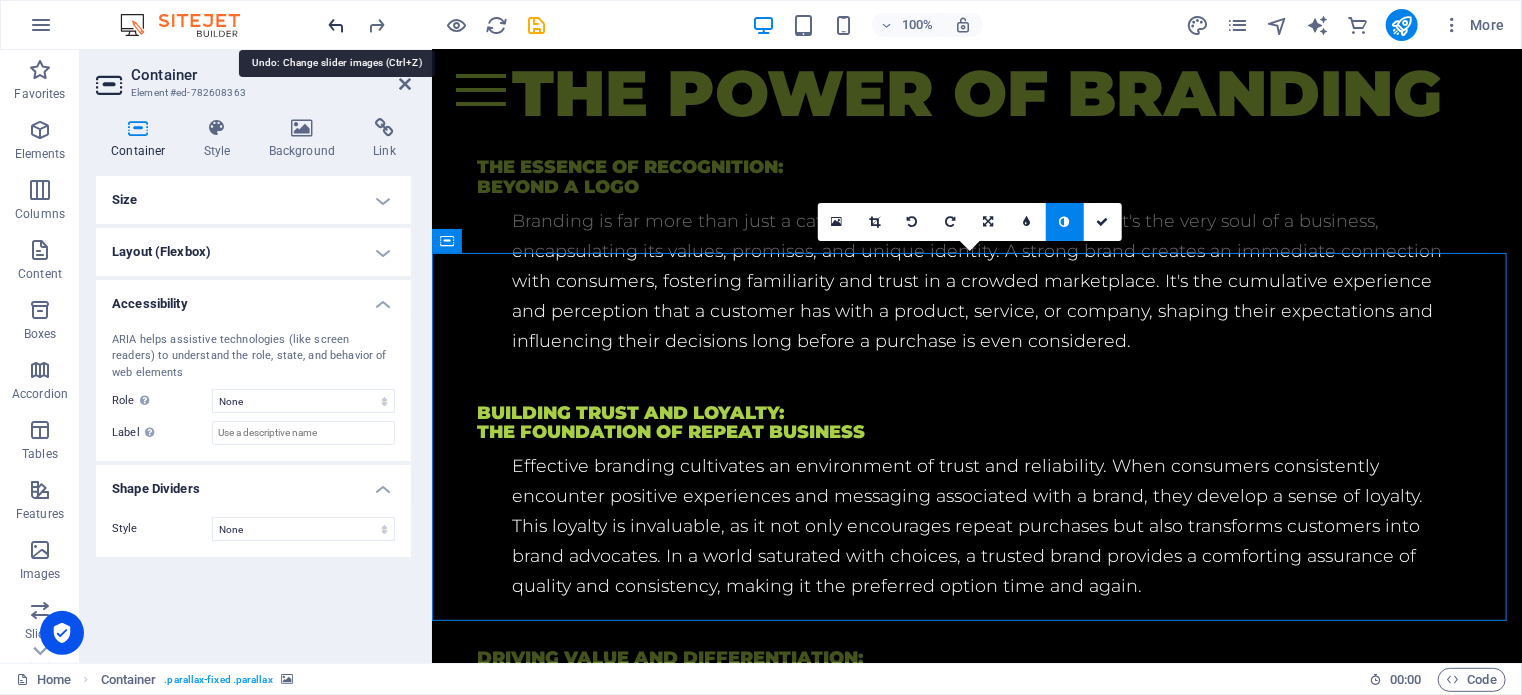 click at bounding box center (337, 25) 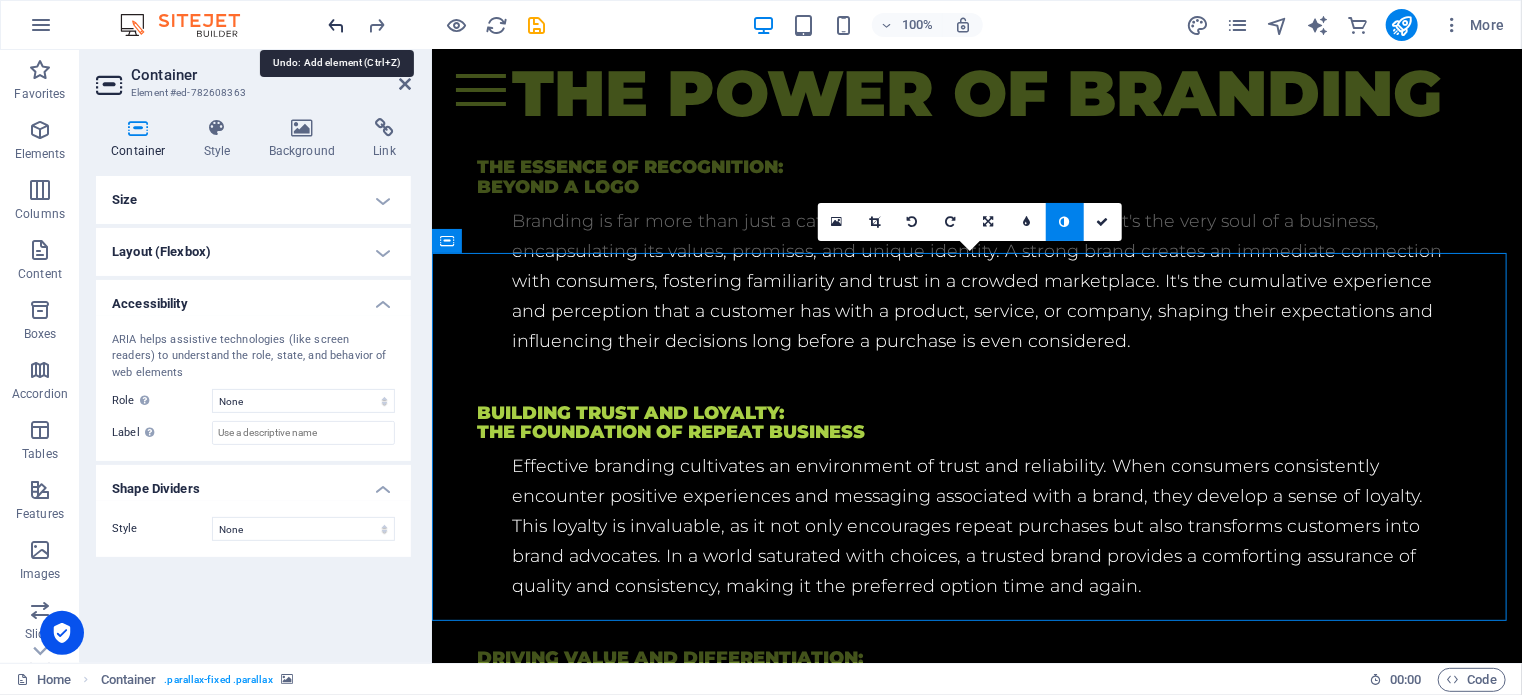 click at bounding box center [337, 25] 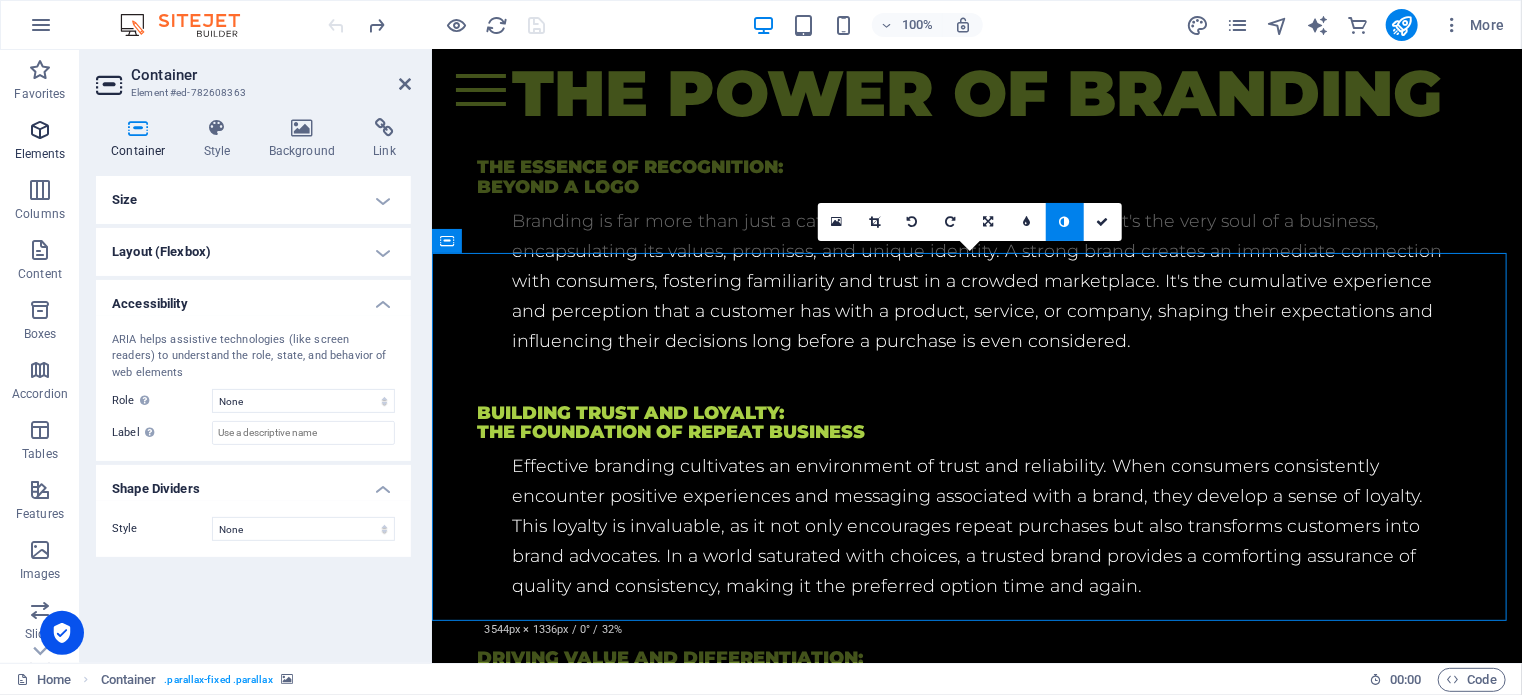 click at bounding box center (40, 130) 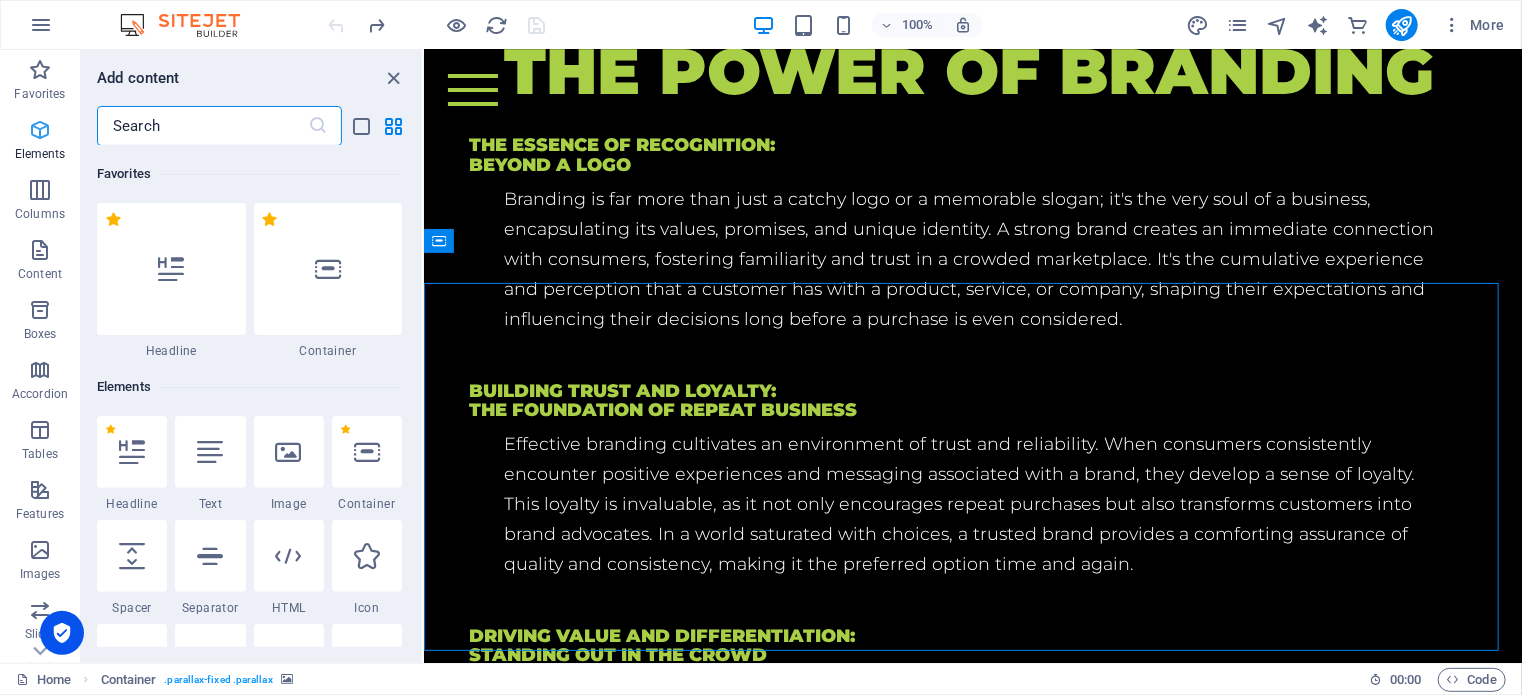 scroll, scrollTop: 3656, scrollLeft: 0, axis: vertical 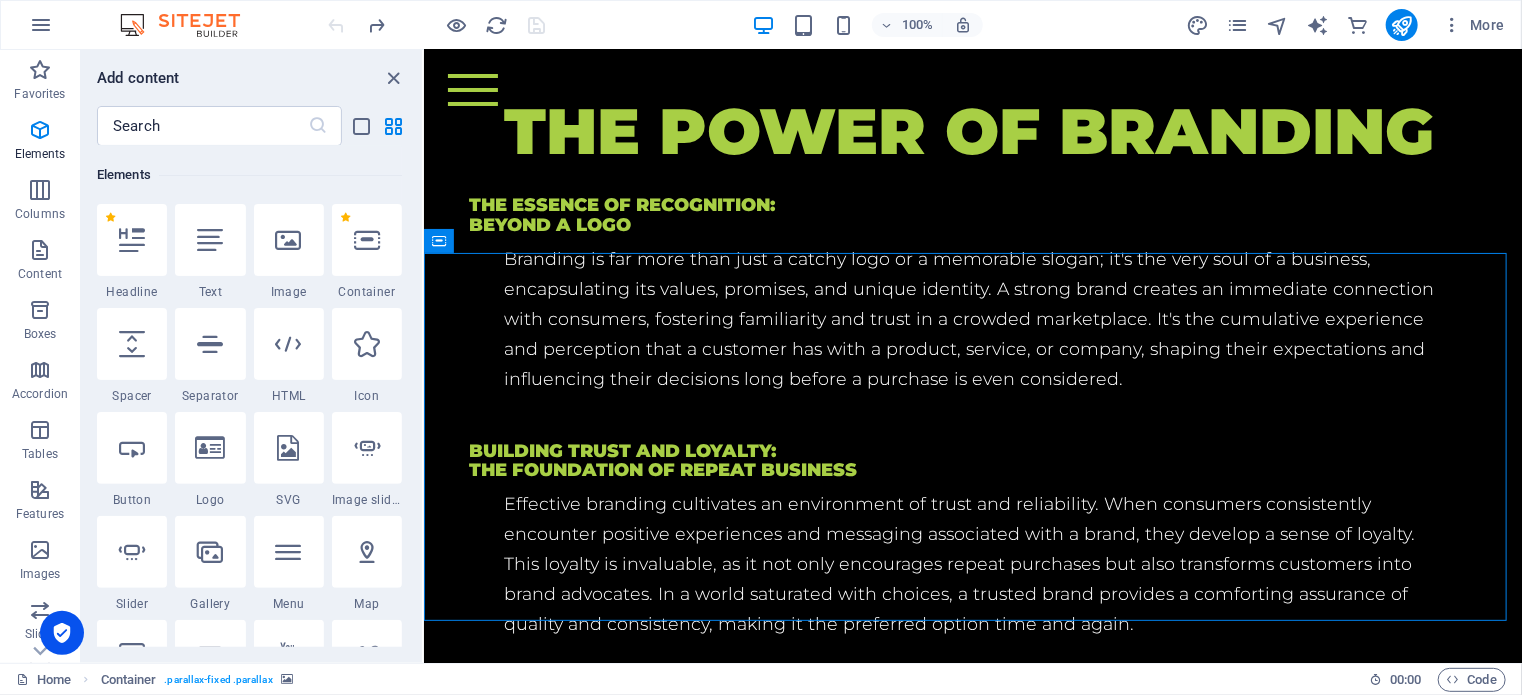 select on "ms" 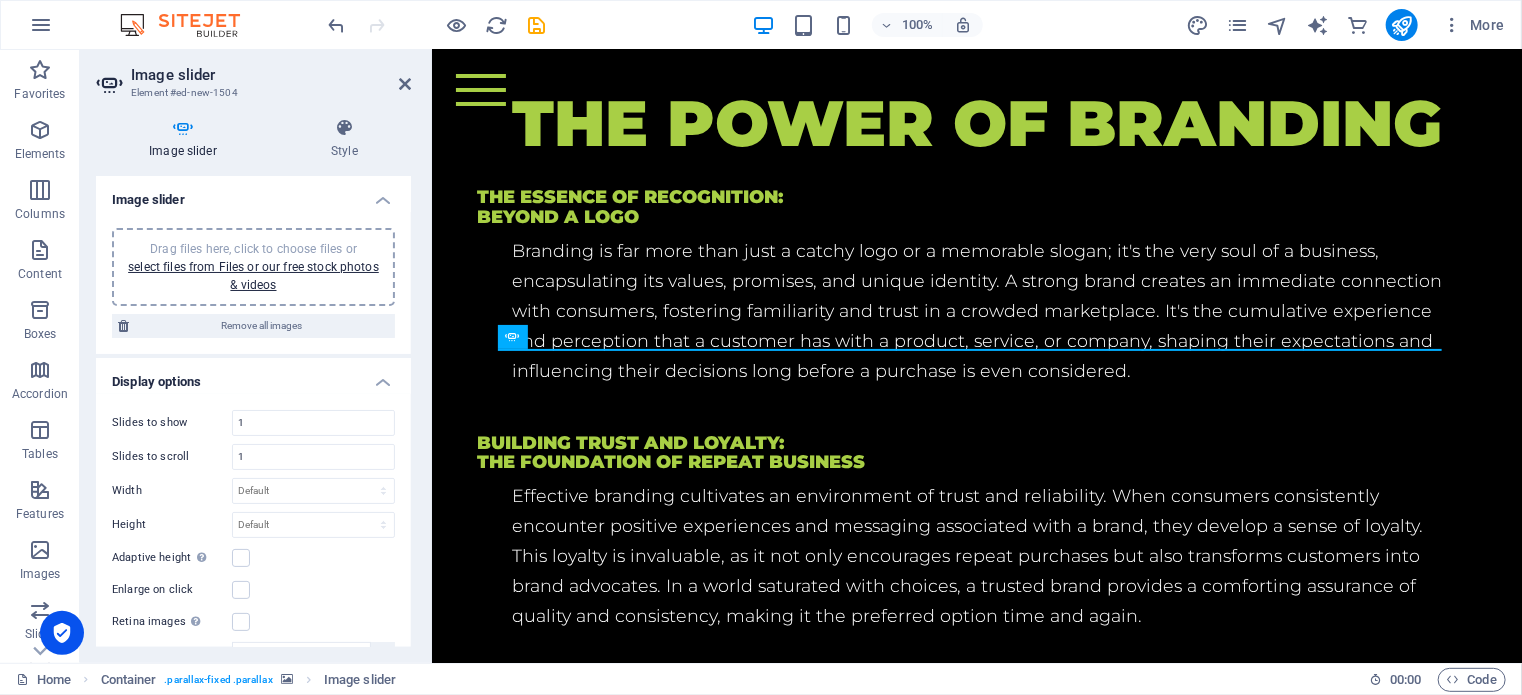 scroll, scrollTop: 3686, scrollLeft: 0, axis: vertical 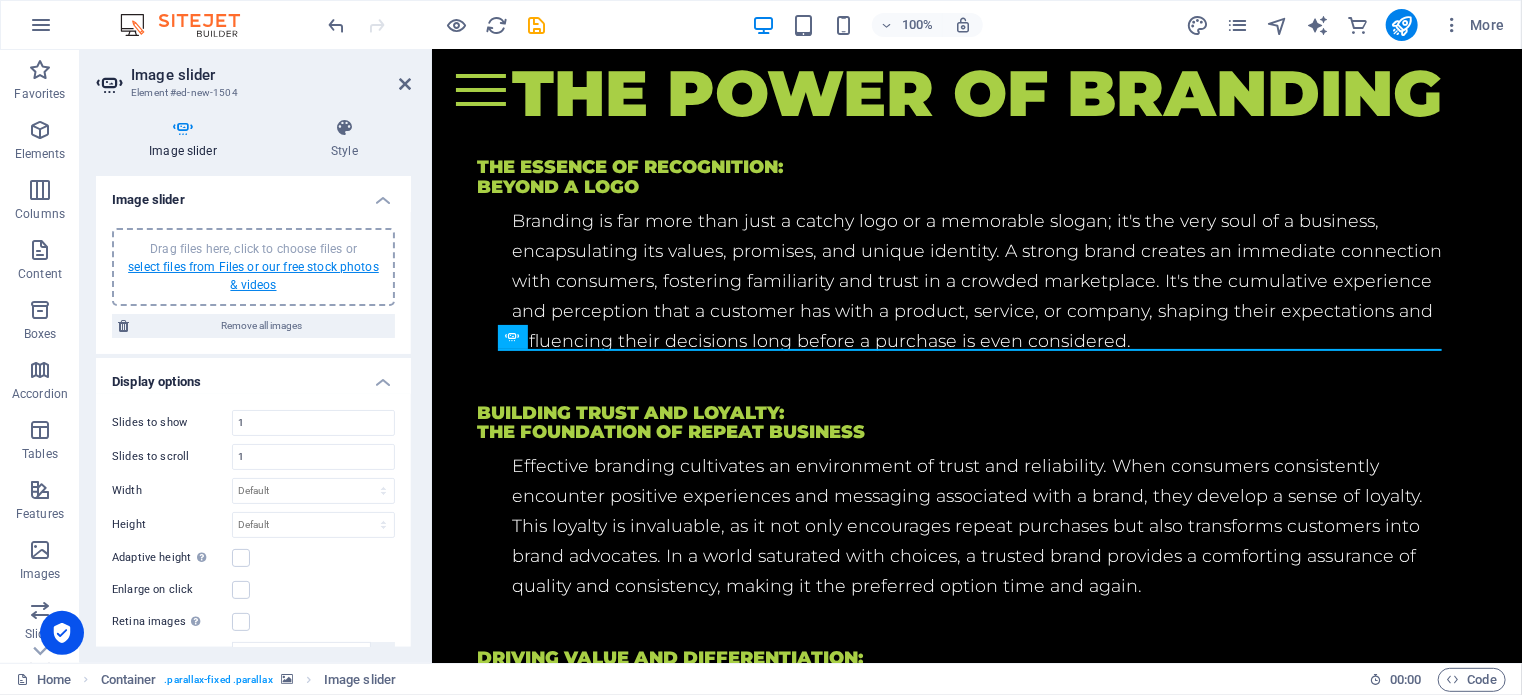 click on "select files from Files or our free stock photos & videos" at bounding box center (253, 276) 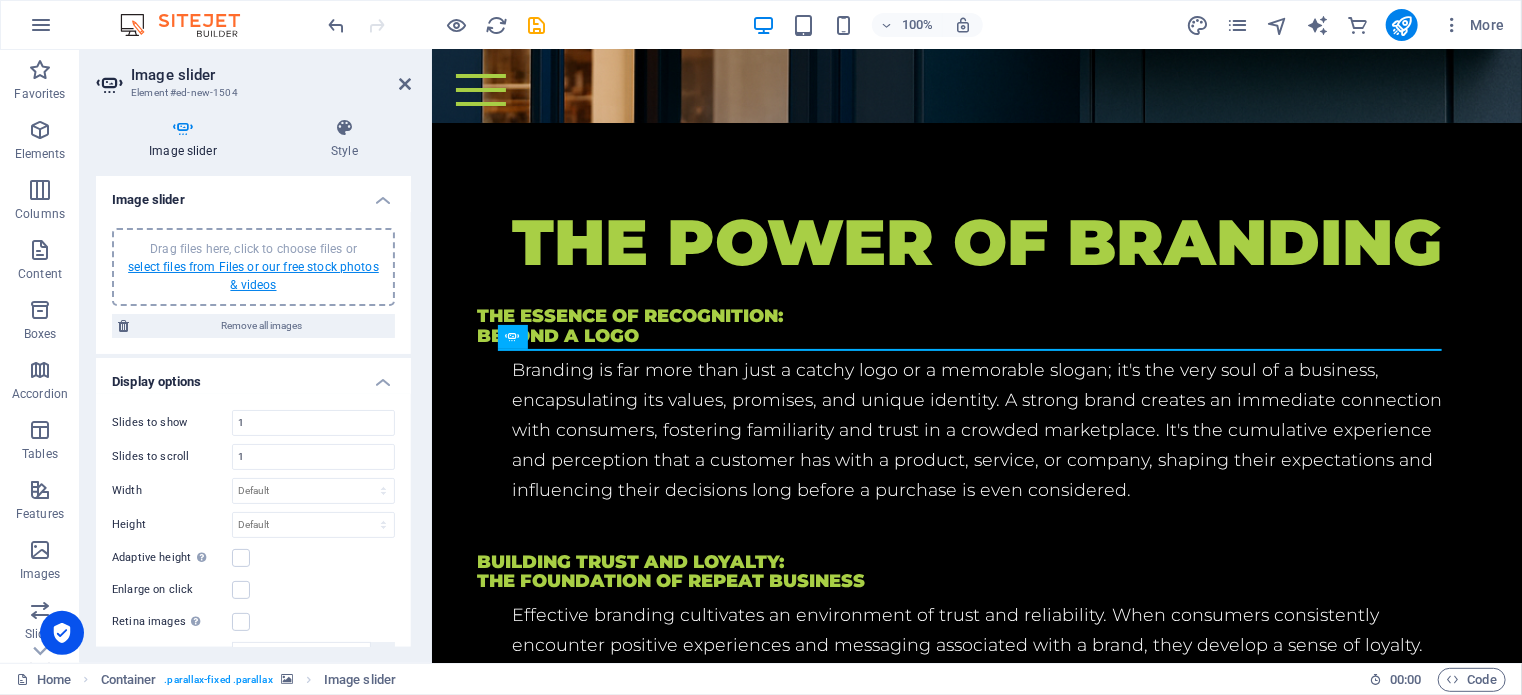 scroll, scrollTop: 4489, scrollLeft: 0, axis: vertical 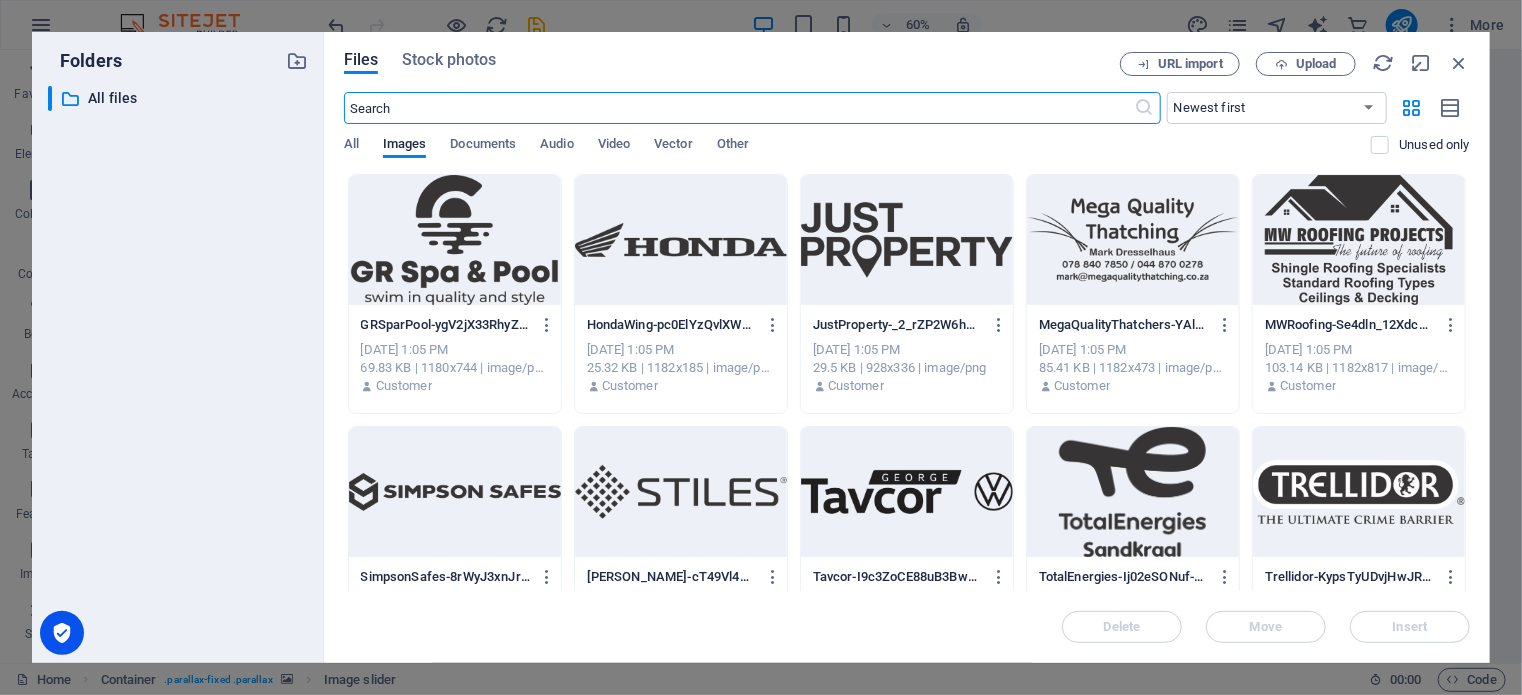 click at bounding box center (681, 240) 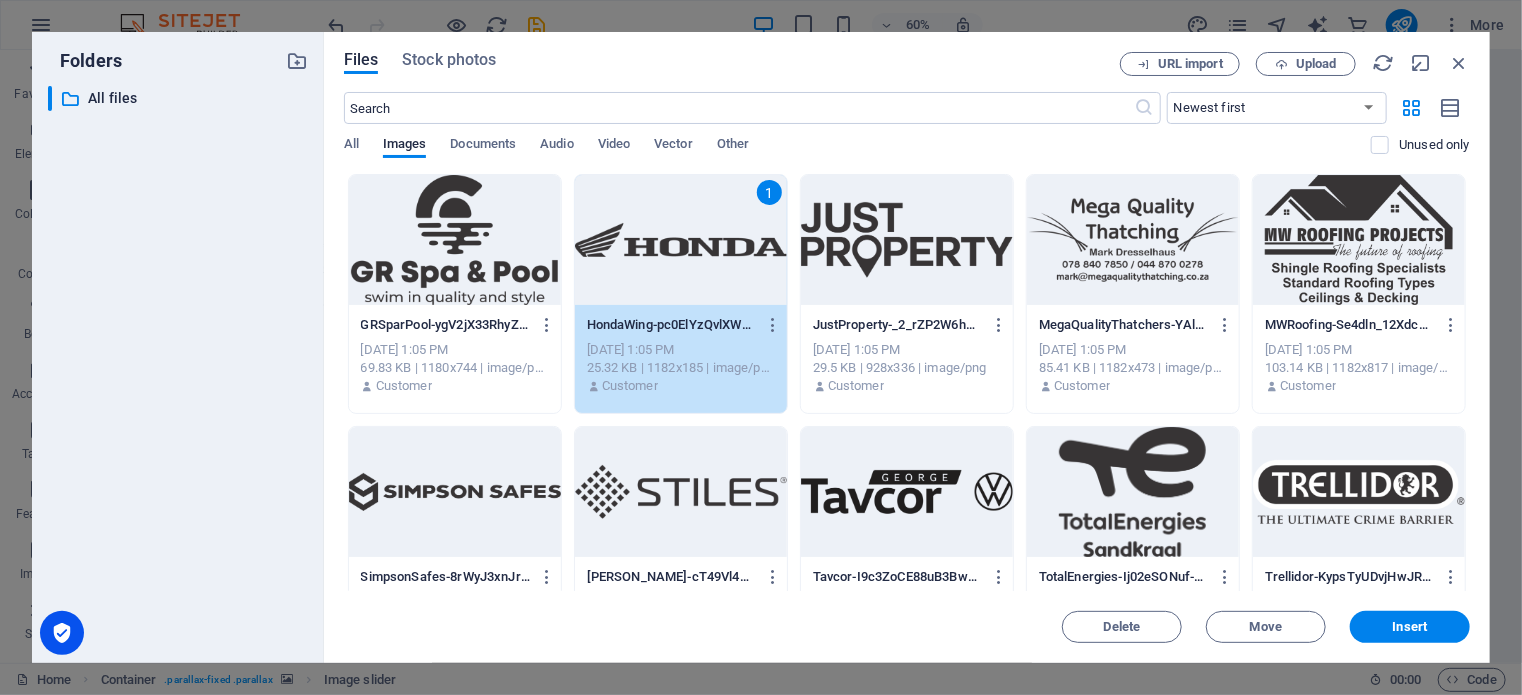 click at bounding box center (907, 240) 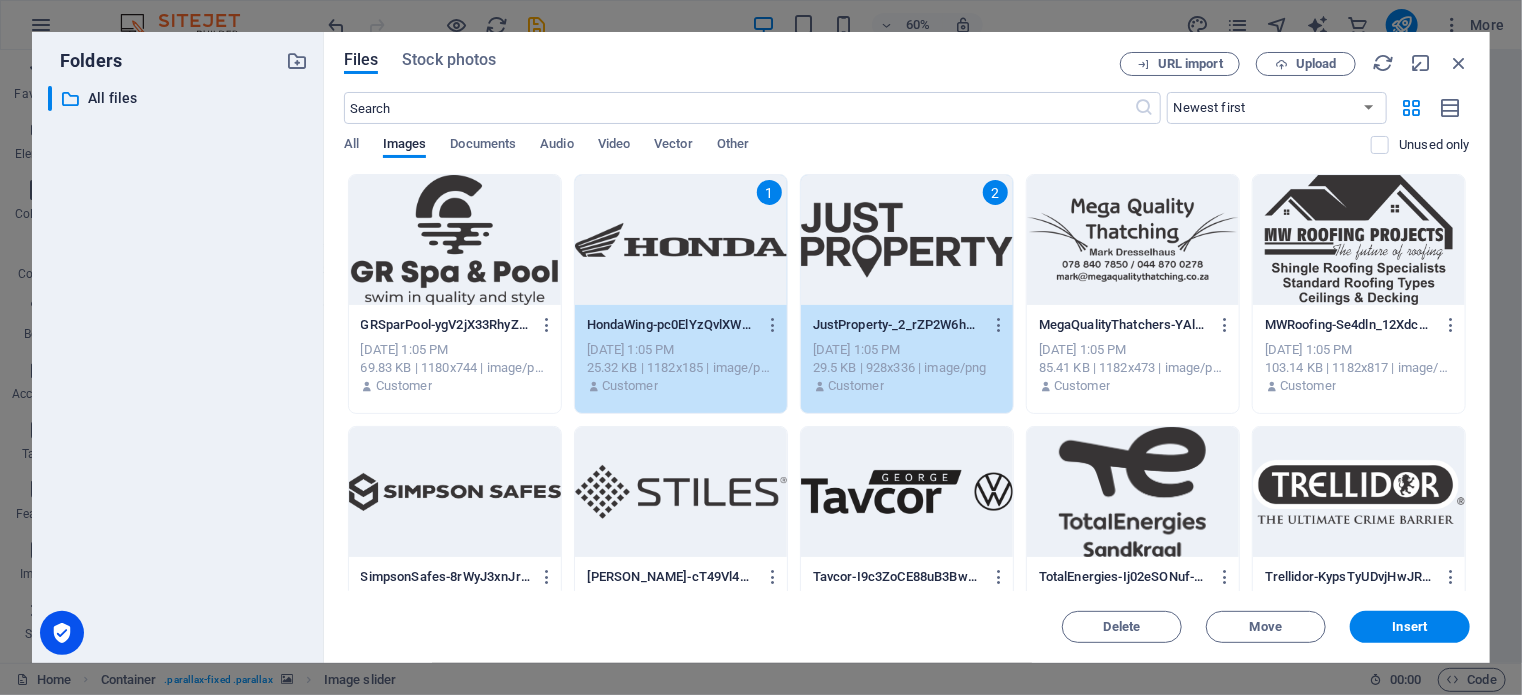 click at bounding box center [455, 492] 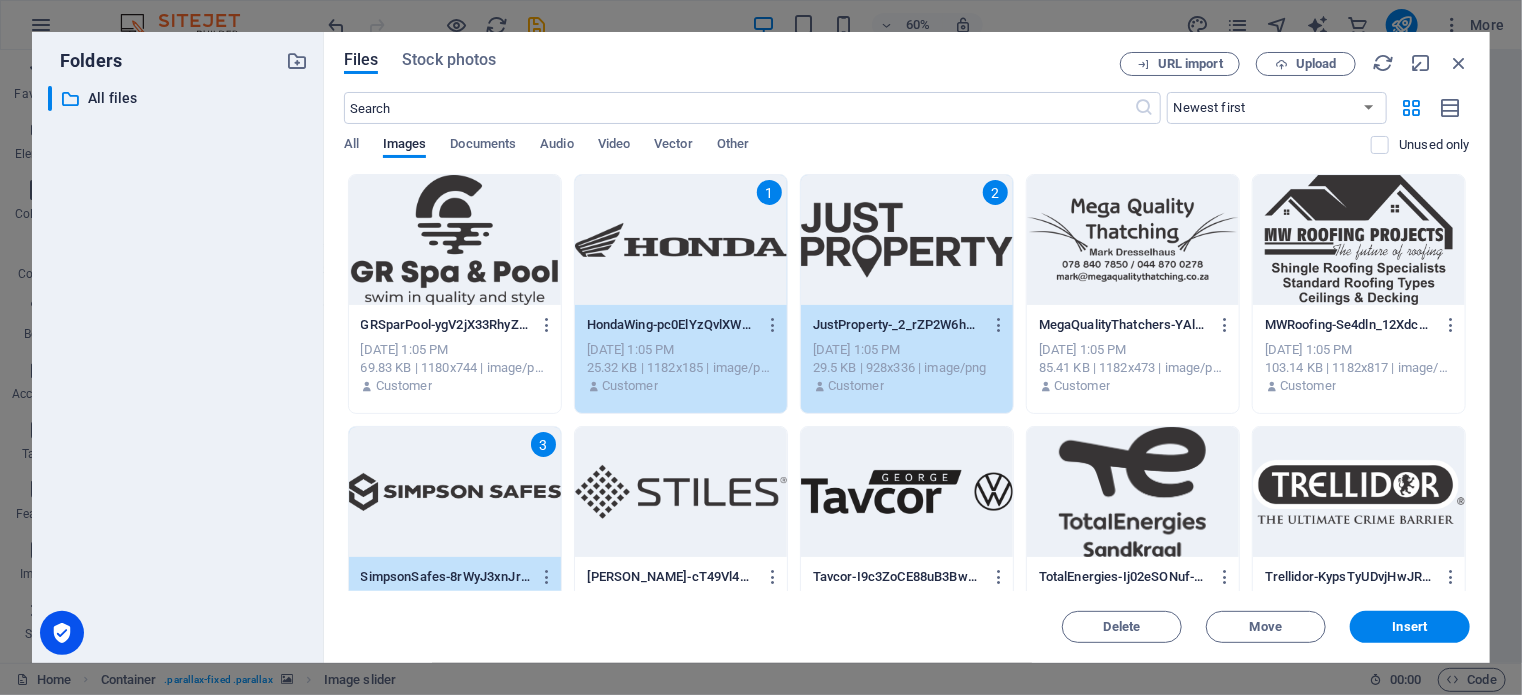 click at bounding box center [681, 492] 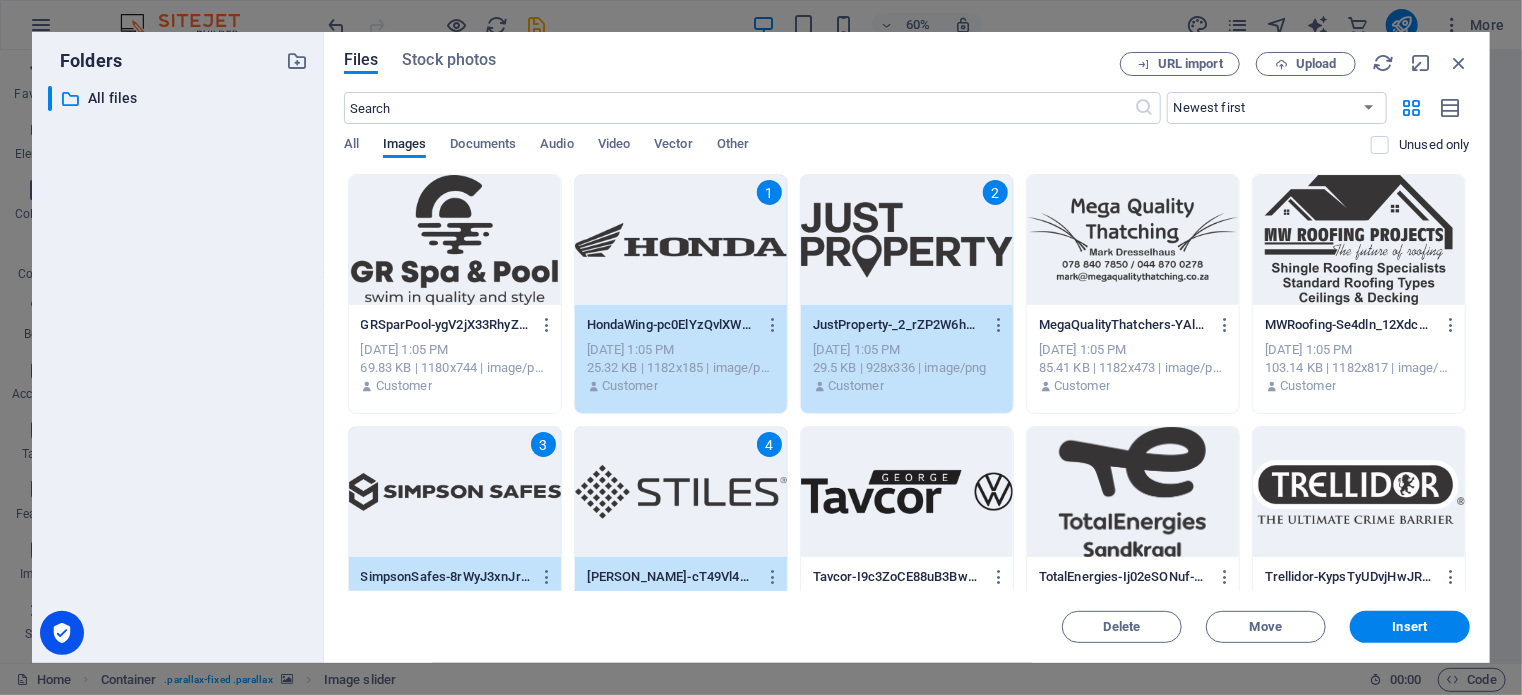click at bounding box center (907, 492) 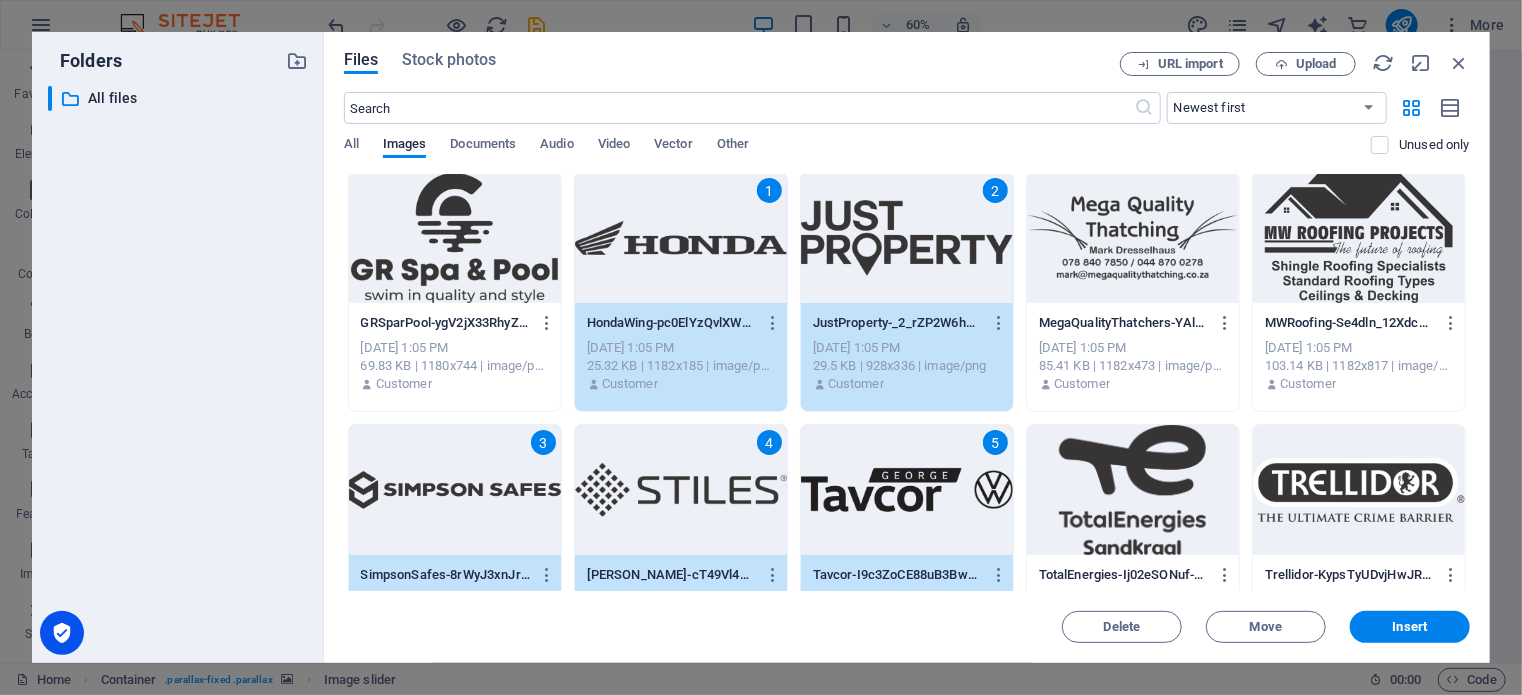 scroll, scrollTop: 0, scrollLeft: 0, axis: both 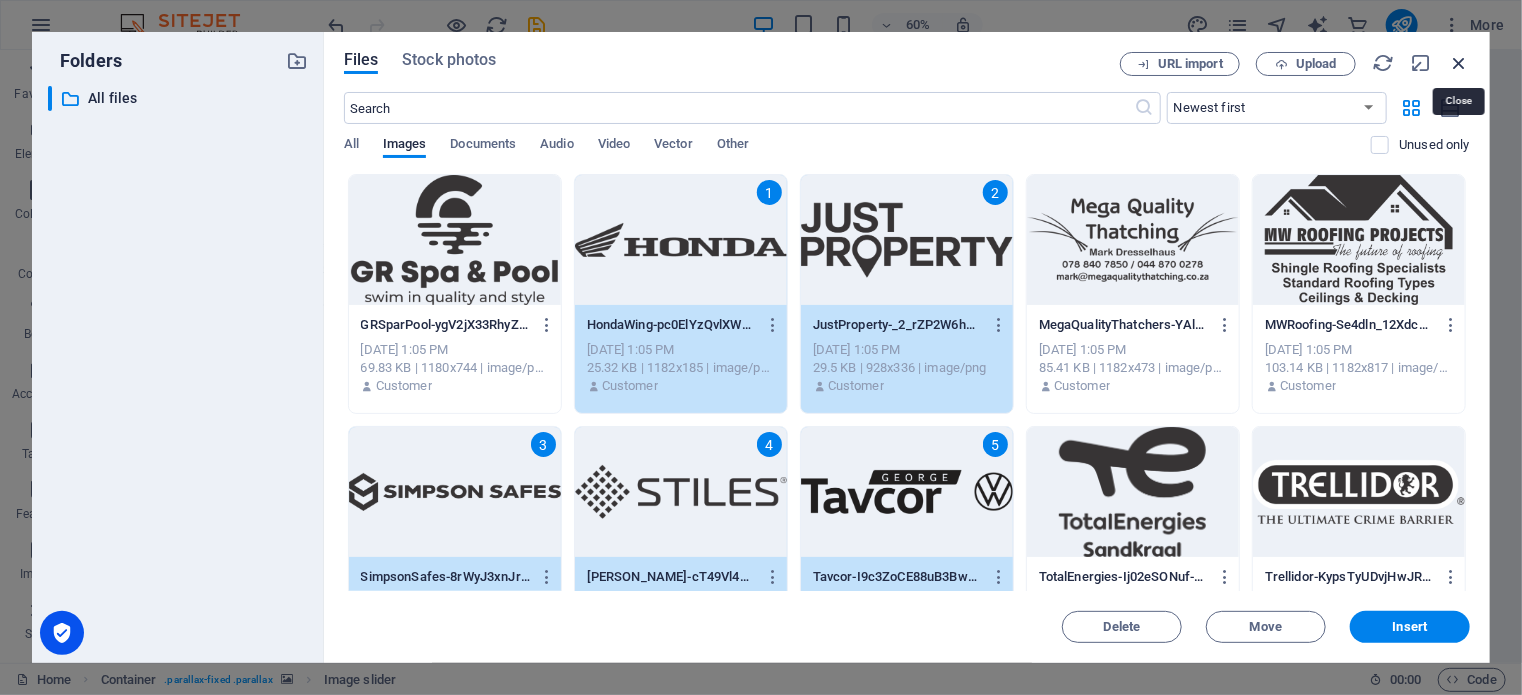 click at bounding box center [1459, 63] 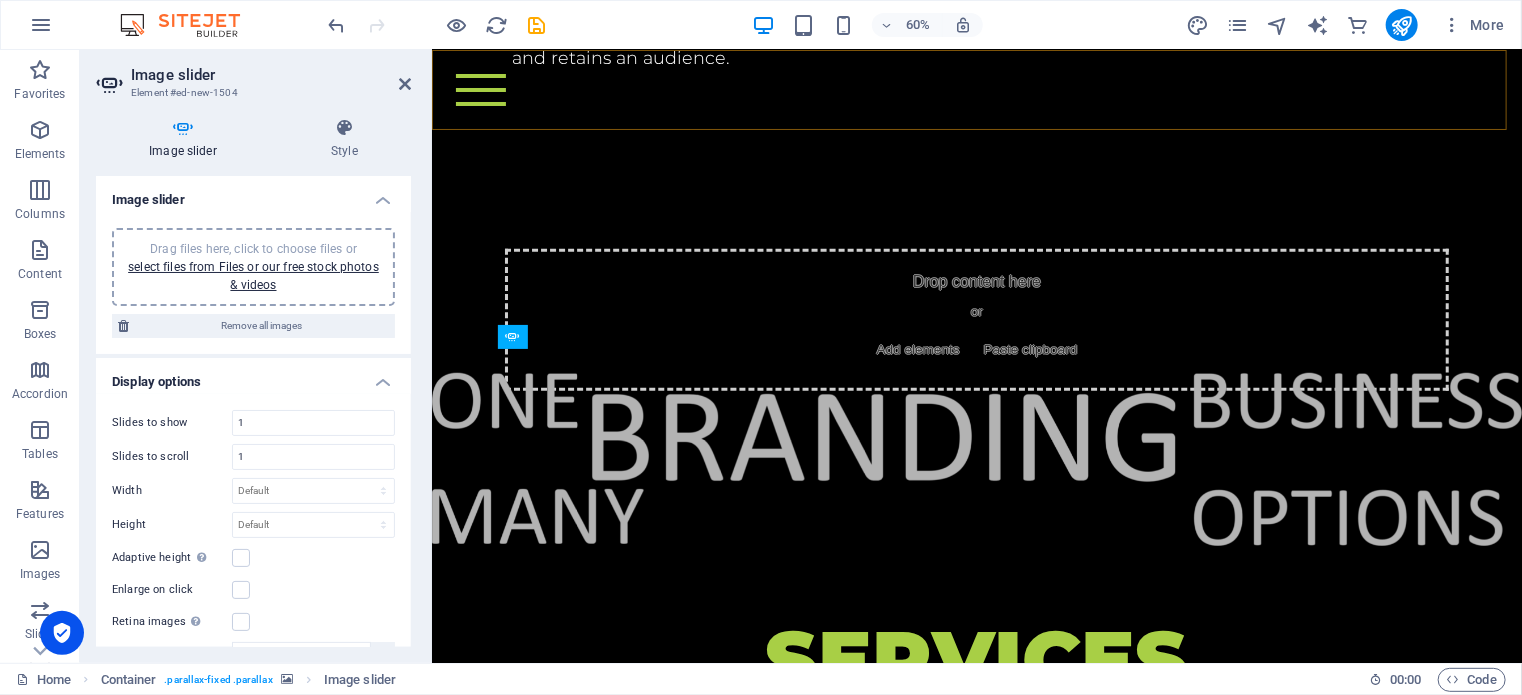 scroll, scrollTop: 3686, scrollLeft: 0, axis: vertical 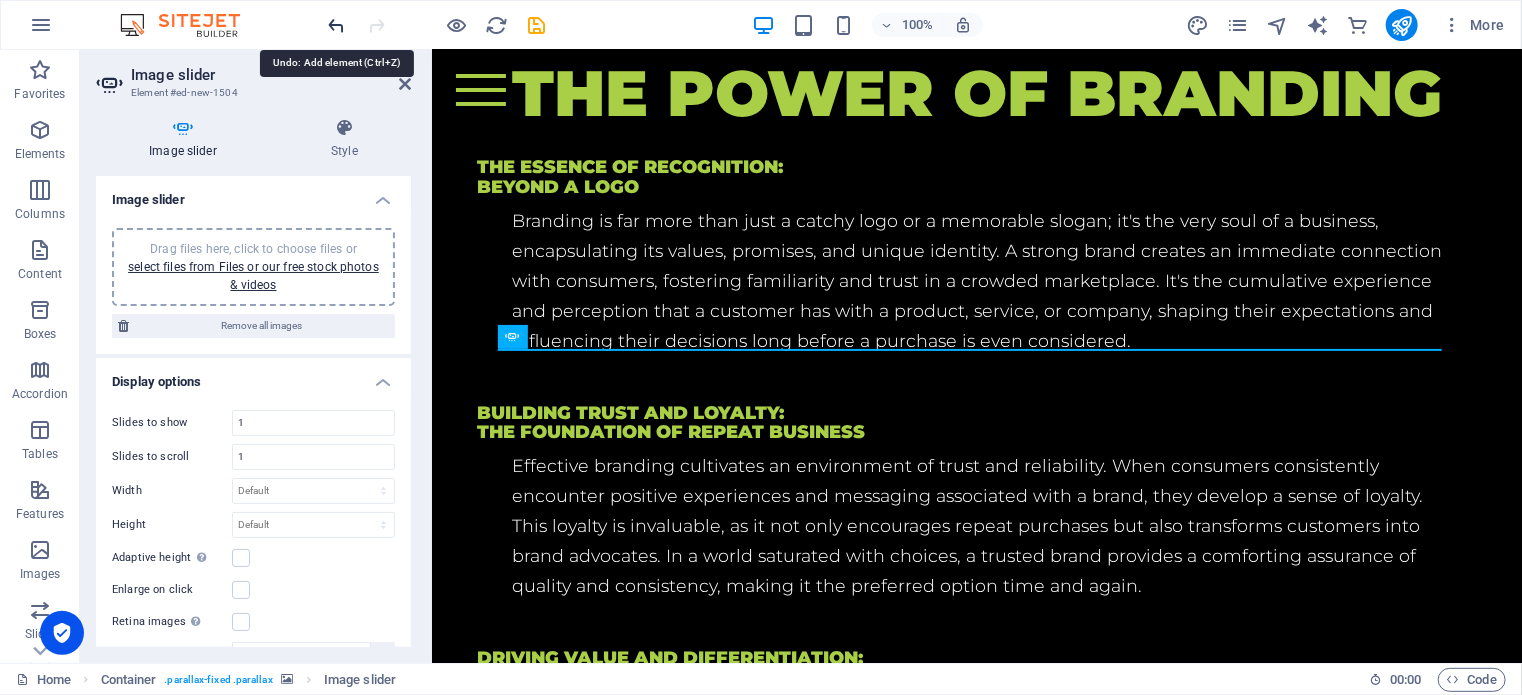 click at bounding box center [337, 25] 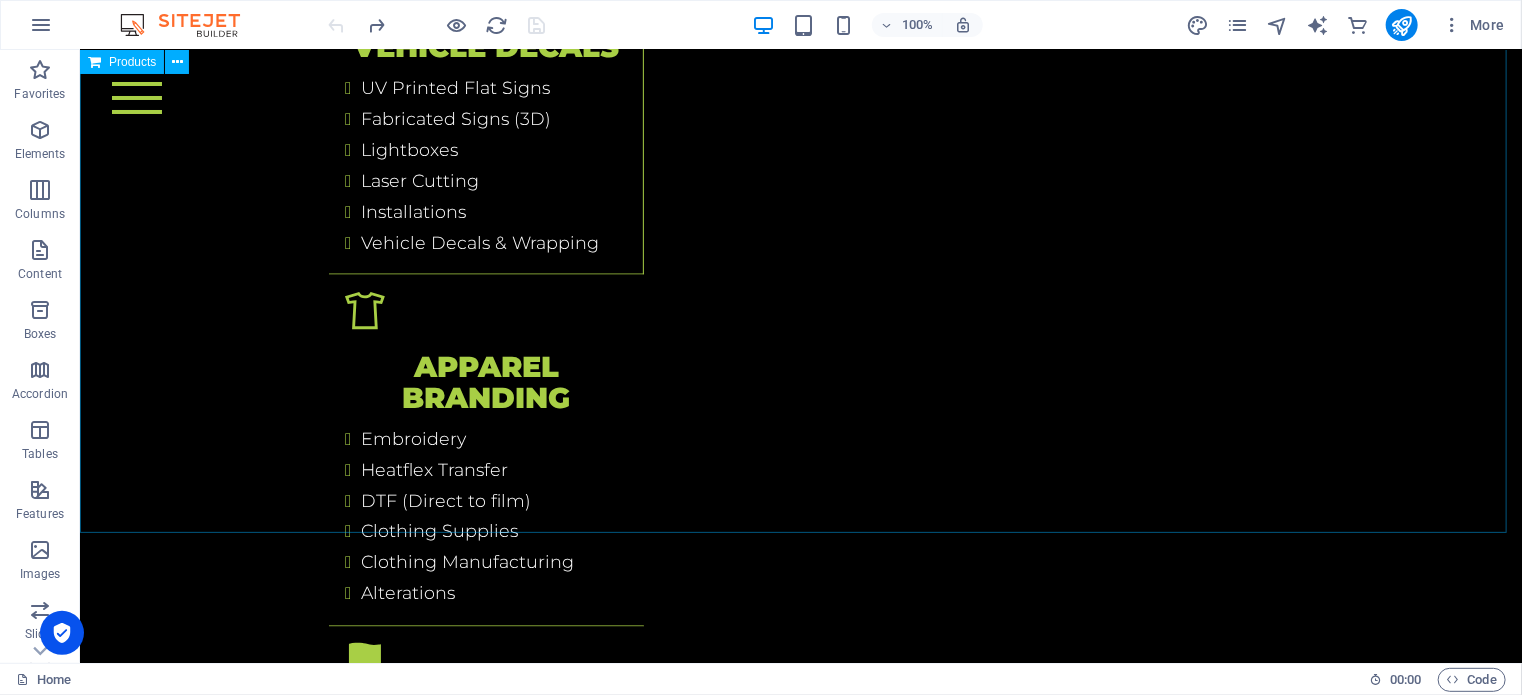 scroll, scrollTop: 5256, scrollLeft: 0, axis: vertical 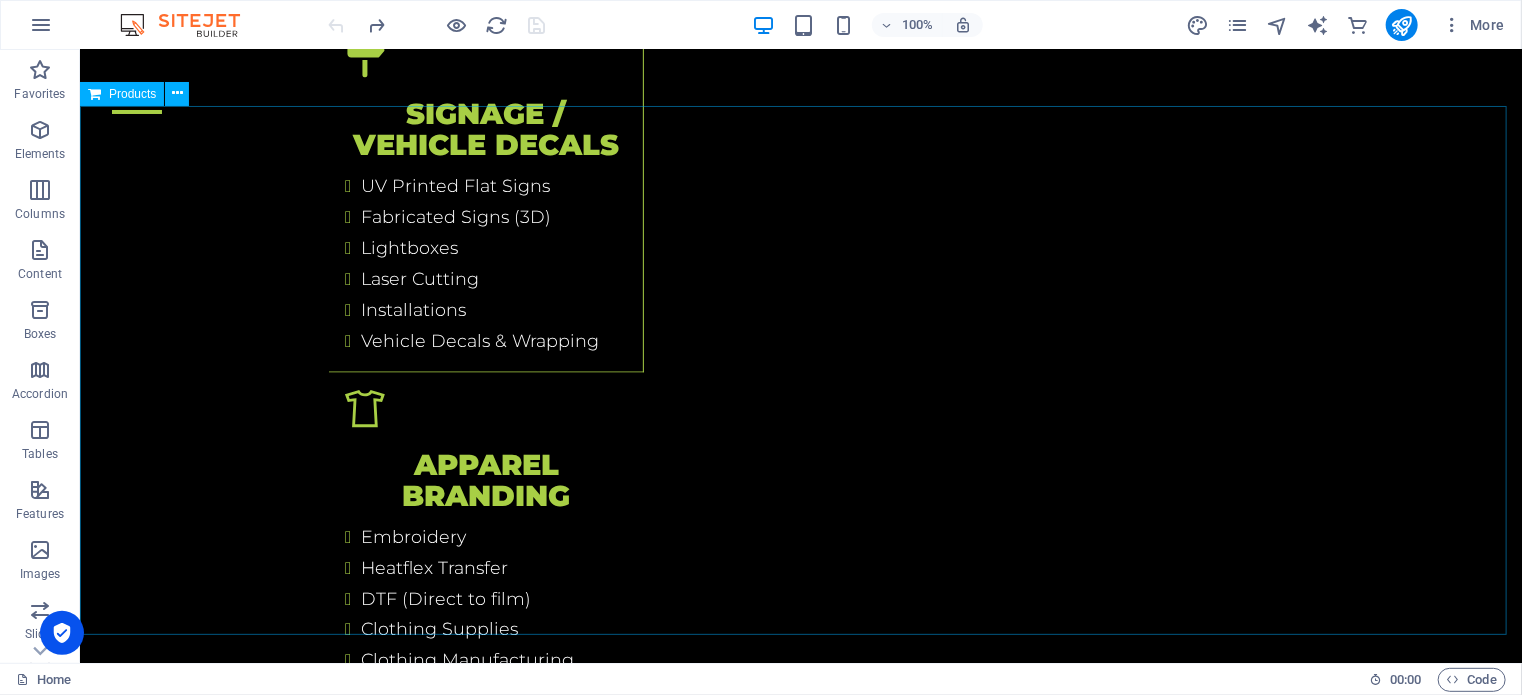 click on "Digital Printing Digital Printing Signage Signage Apparal Branding Apparal Branding Promotional Branding Promotional Branding  My Account   Track Orders   Favorites   Shopping Bag  Display prices in: ZAR" at bounding box center [800, 4289] 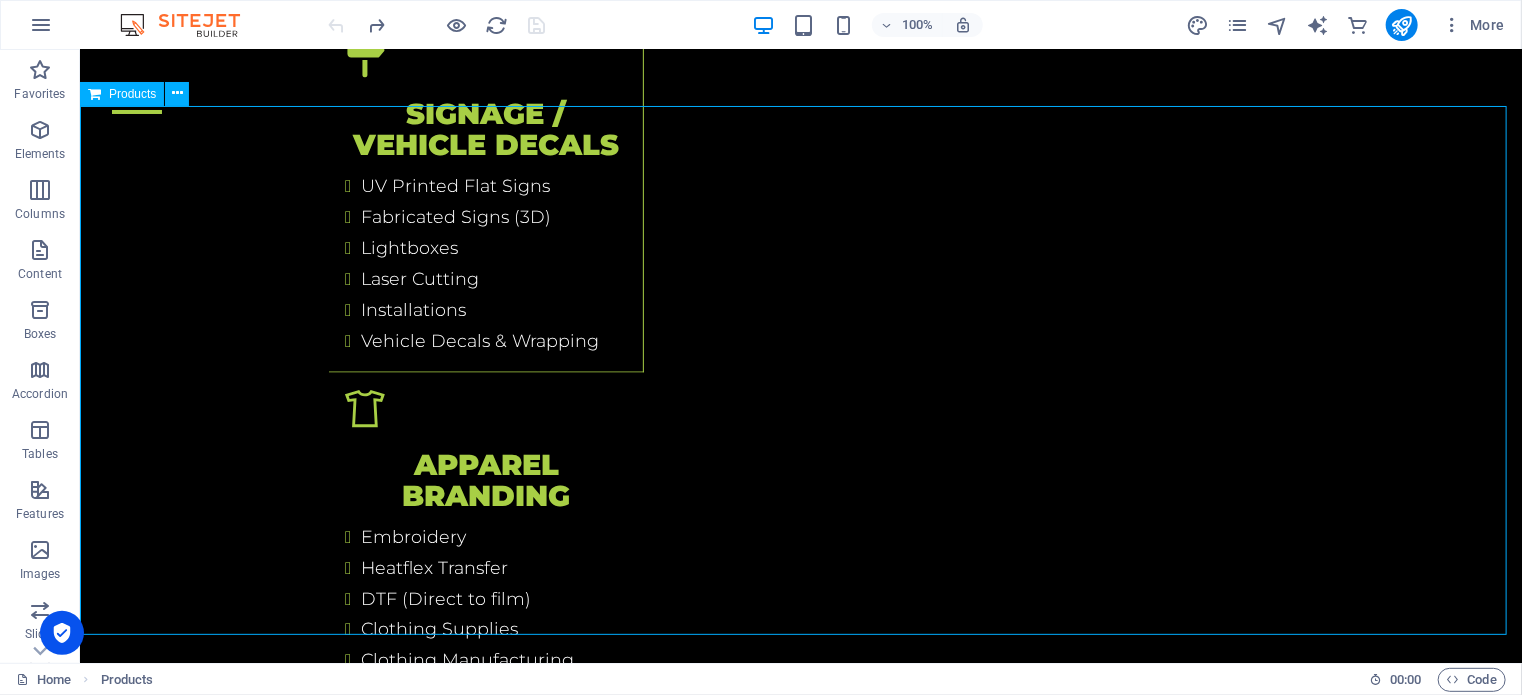 click on "Digital Printing Digital Printing Signage Signage Apparal Branding Apparal Branding Promotional Branding Promotional Branding  My Account   Track Orders   Favorites   Shopping Bag  Display prices in: ZAR" at bounding box center (800, 4289) 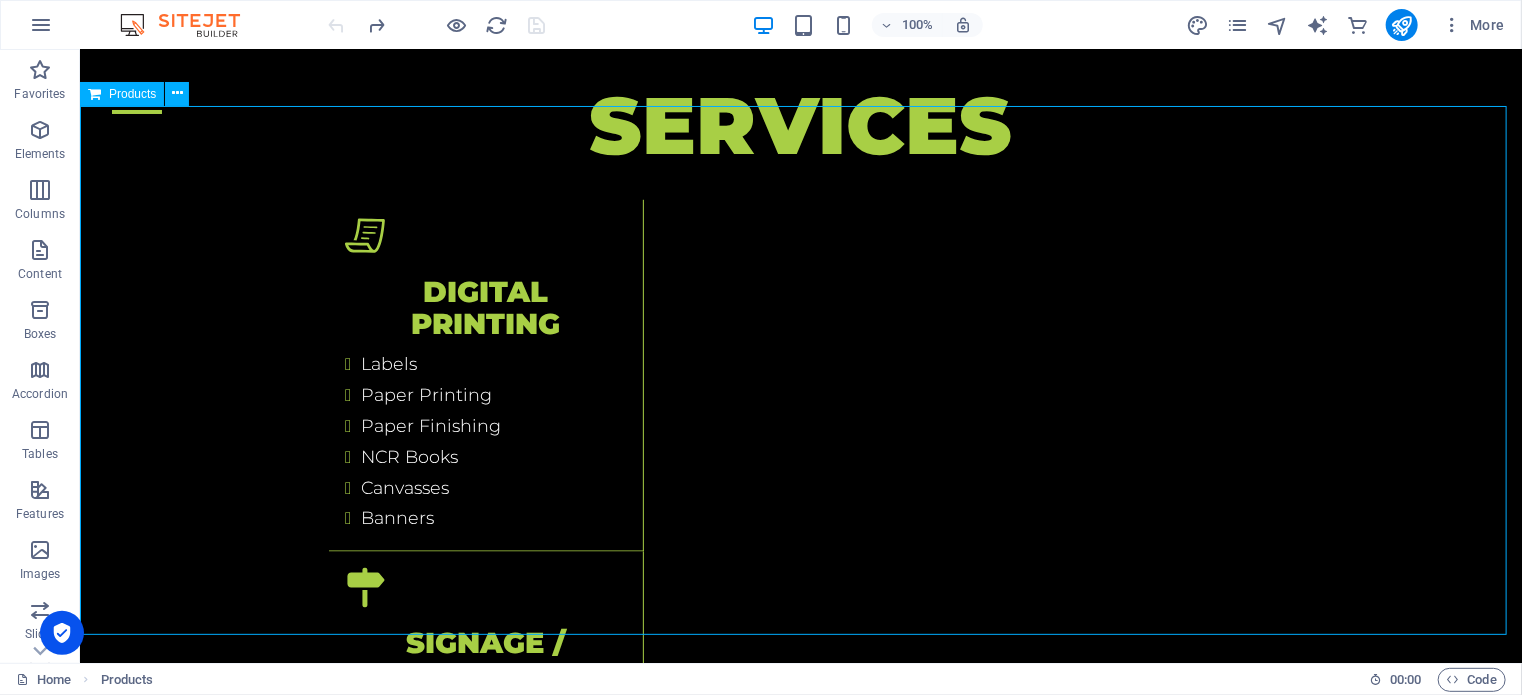 scroll, scrollTop: 6084, scrollLeft: 0, axis: vertical 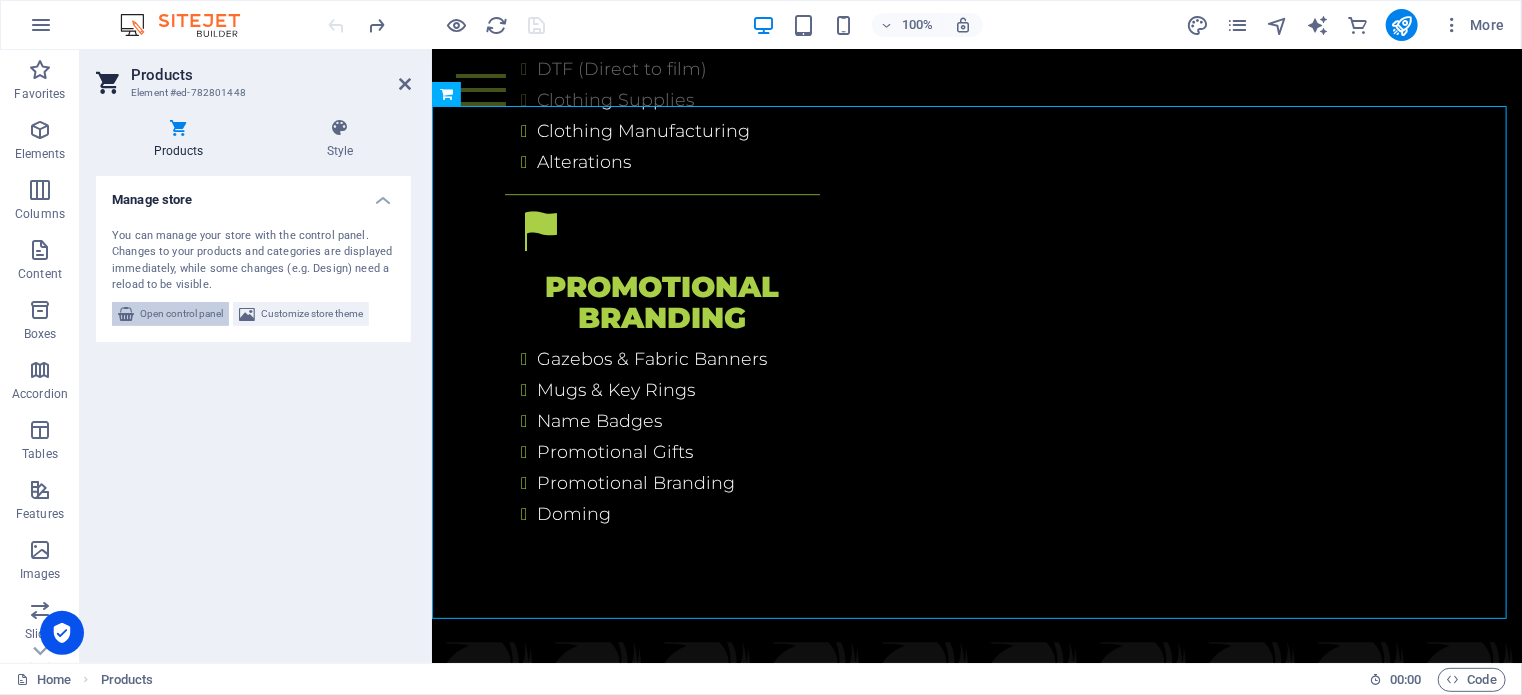 click on "Open control panel" at bounding box center [181, 314] 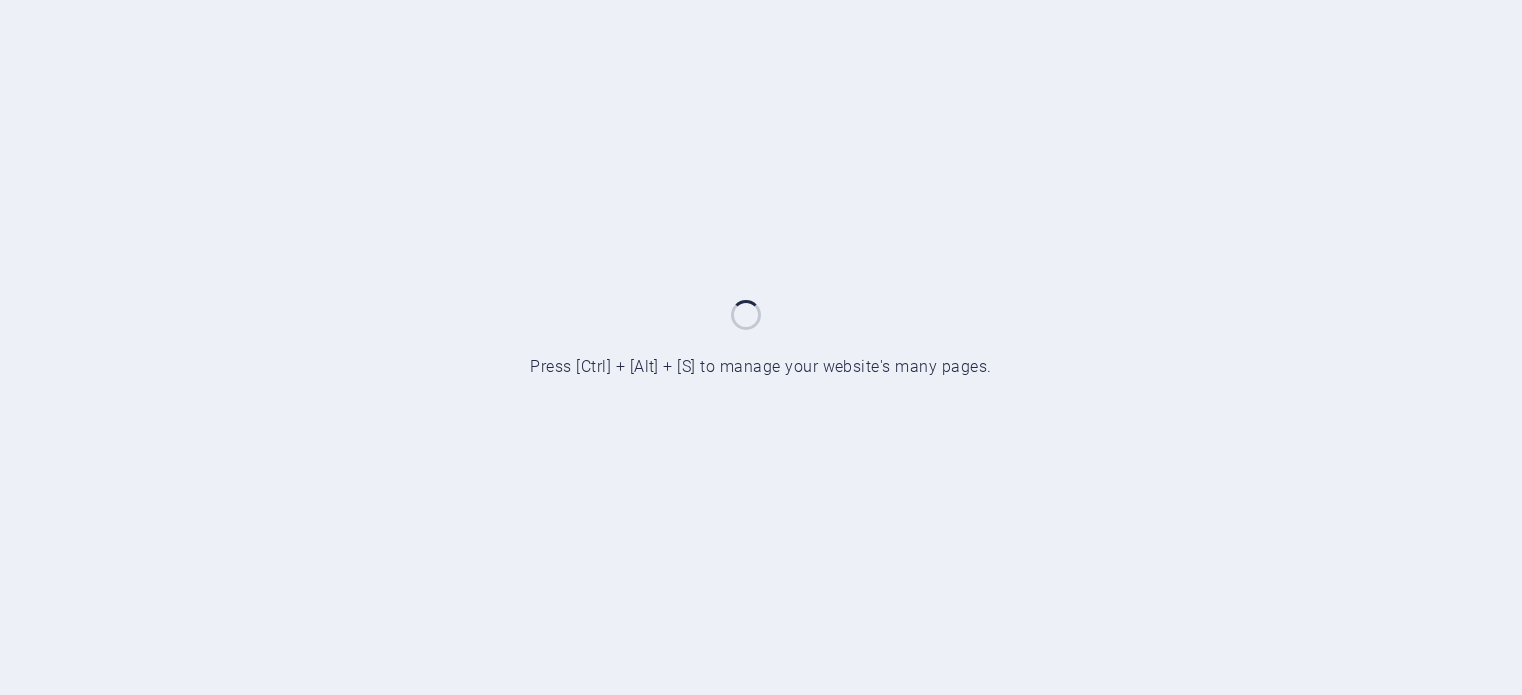 scroll, scrollTop: 0, scrollLeft: 0, axis: both 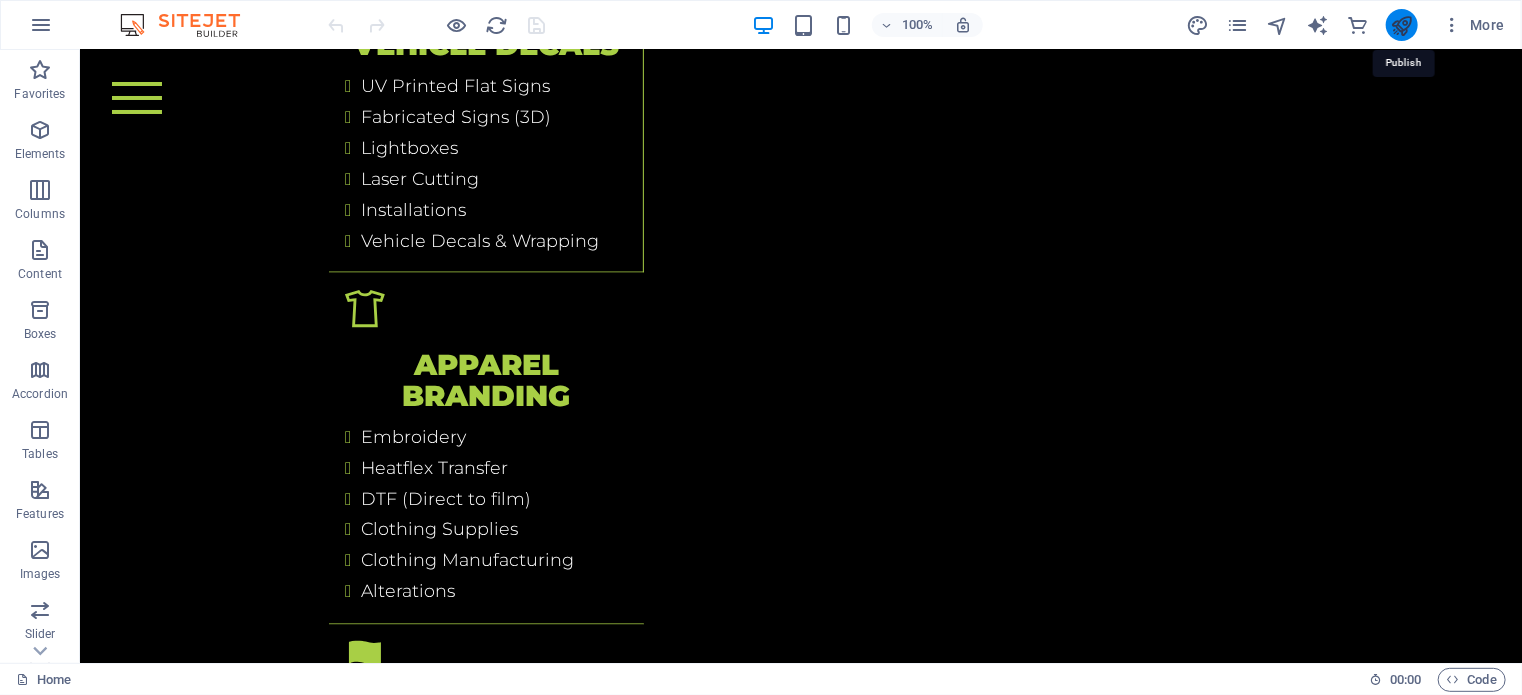 click at bounding box center [1401, 25] 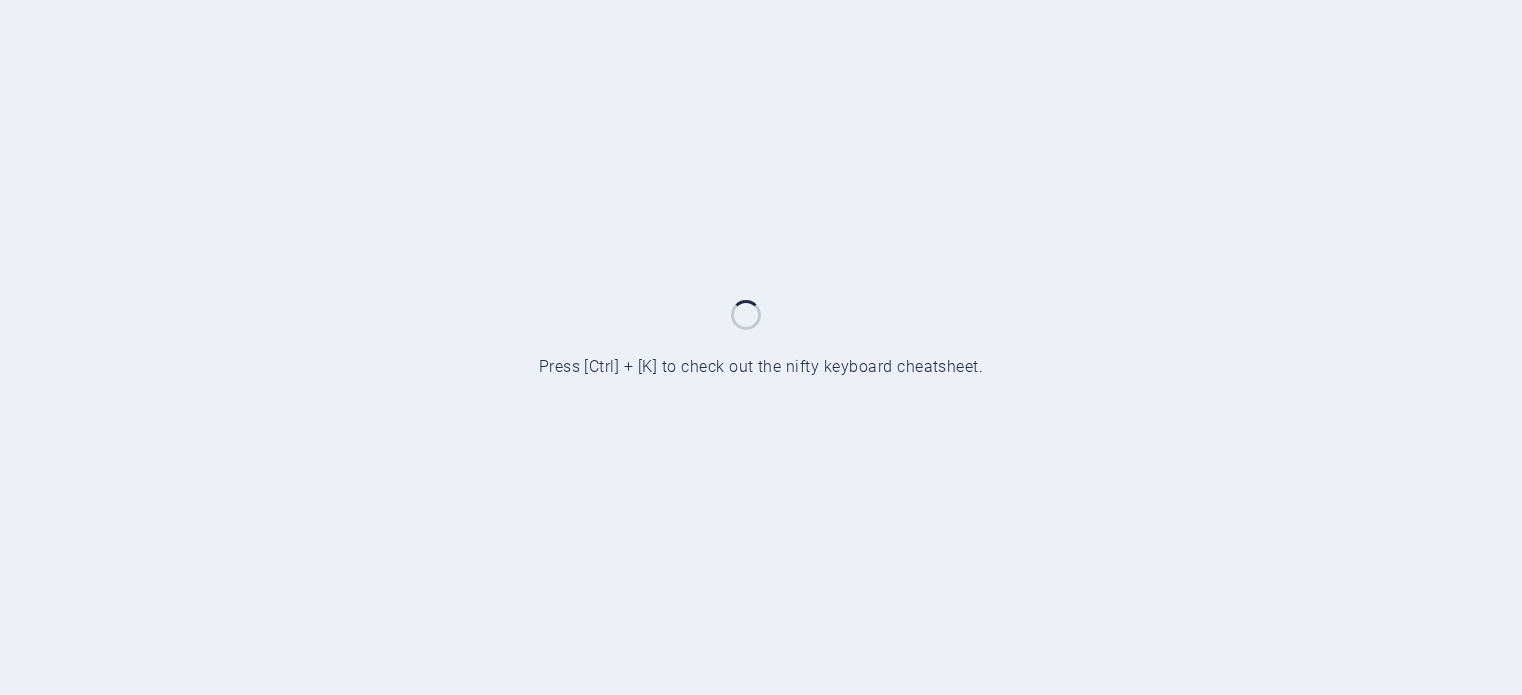 scroll, scrollTop: 0, scrollLeft: 0, axis: both 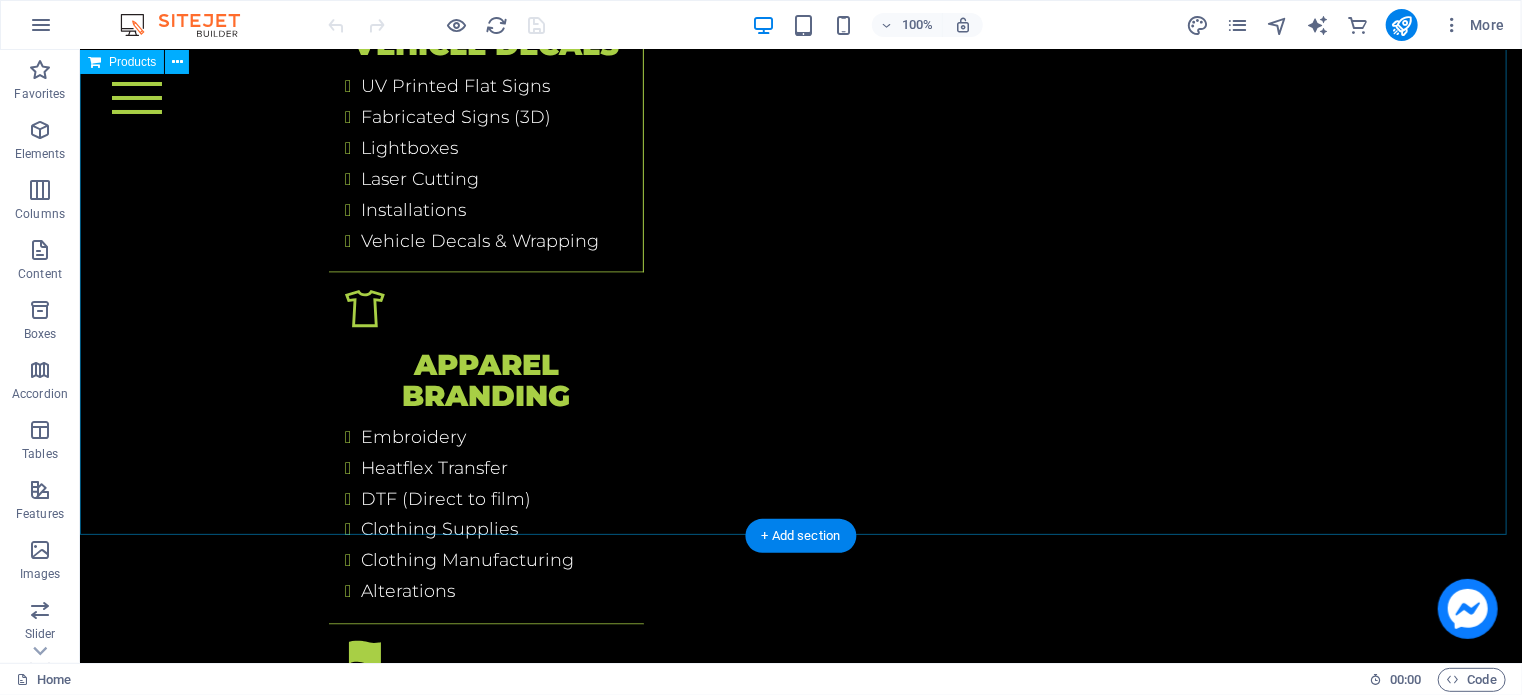 click on "Digital Printing Digital Printing Signage Signage Apparal Branding Apparal Branding Promotional Branding Promotional Branding  My Account   Track Orders   Favorites   Shopping Bag  Display prices in: ZAR" at bounding box center (800, 4189) 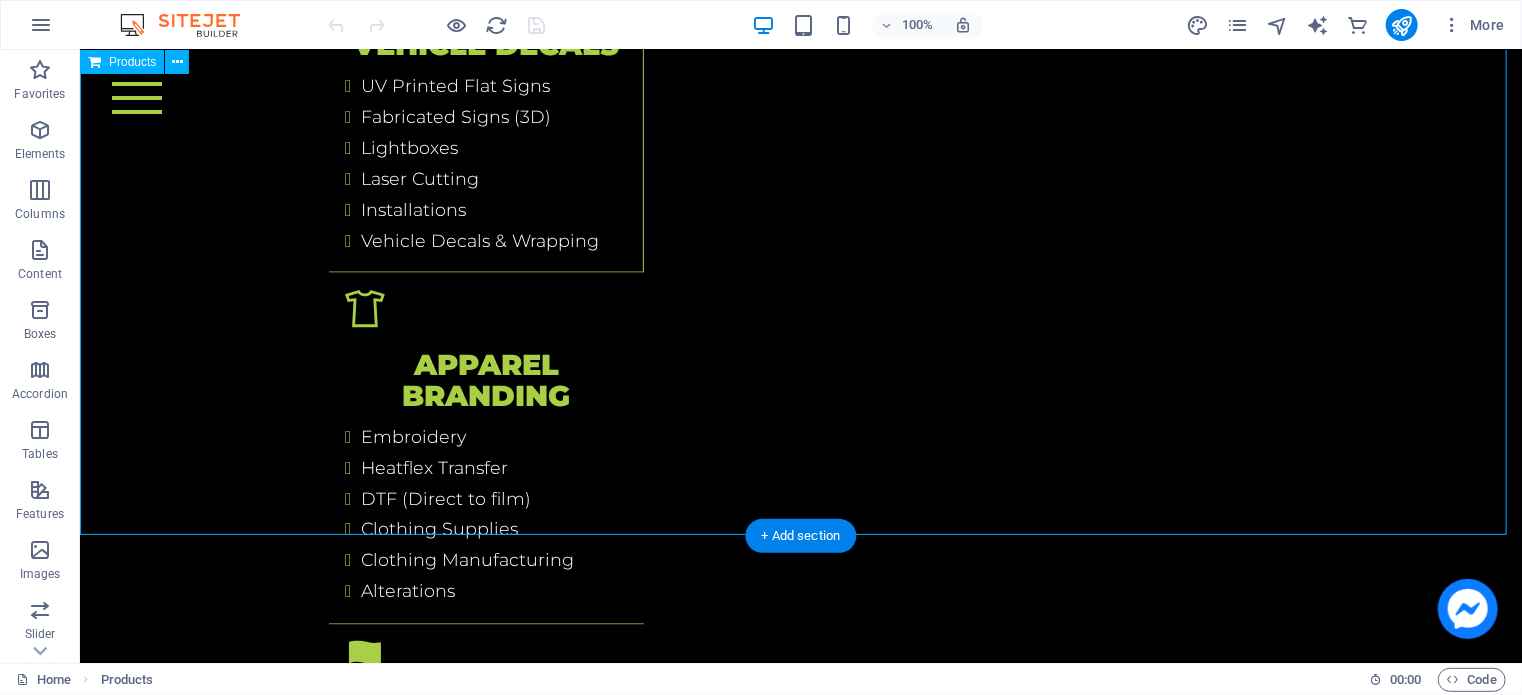 click on "Digital Printing Digital Printing Signage Signage Apparal Branding Apparal Branding Promotional Branding Promotional Branding  My Account   Track Orders   Favorites   Shopping Bag  Display prices in: ZAR" at bounding box center [800, 4189] 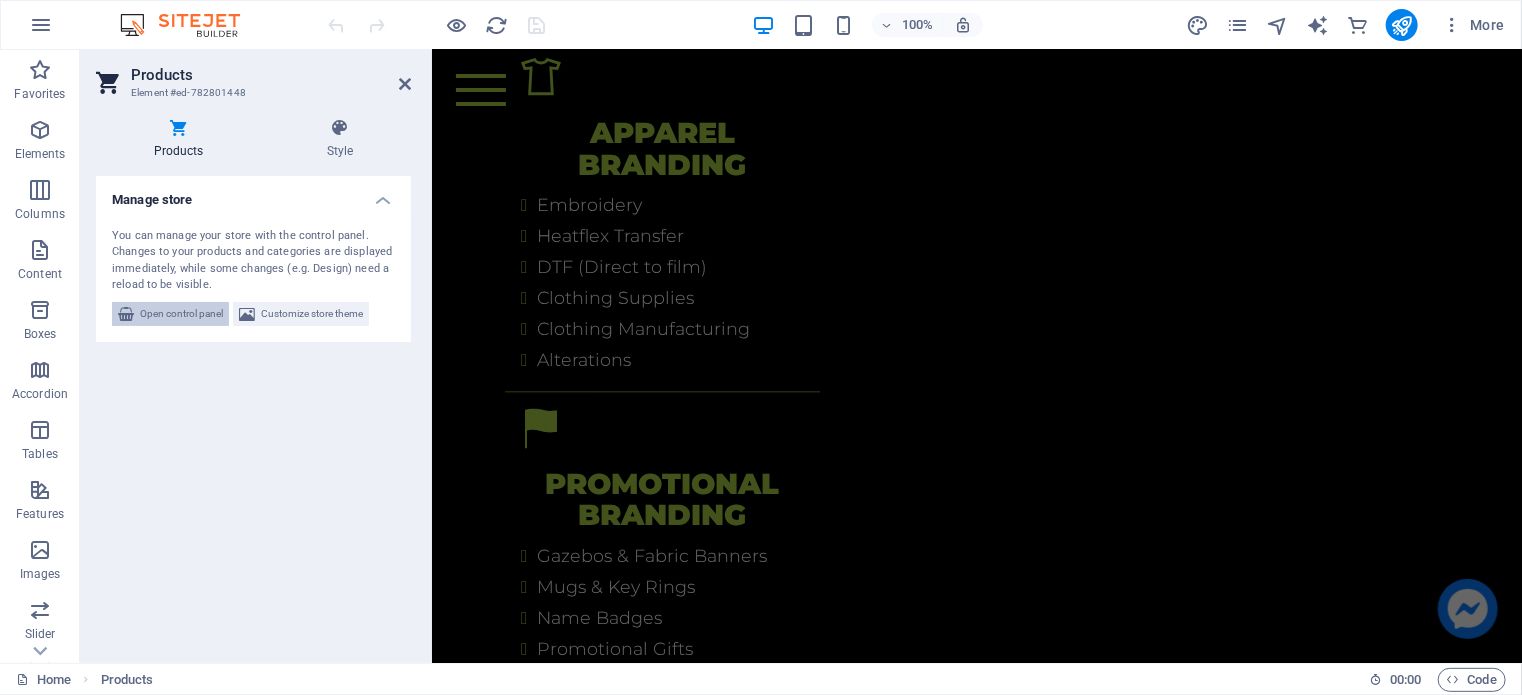 scroll, scrollTop: 6184, scrollLeft: 0, axis: vertical 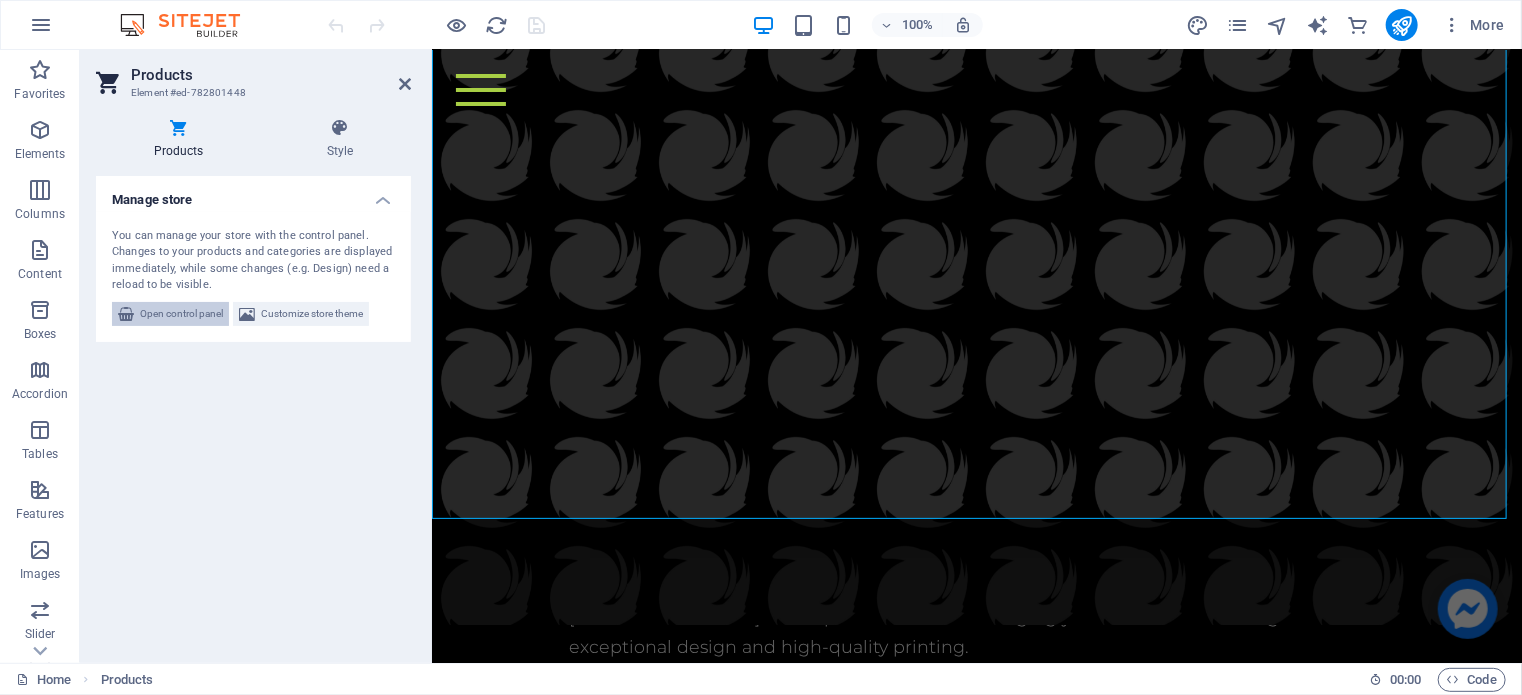 click on "Open control panel" at bounding box center (181, 314) 